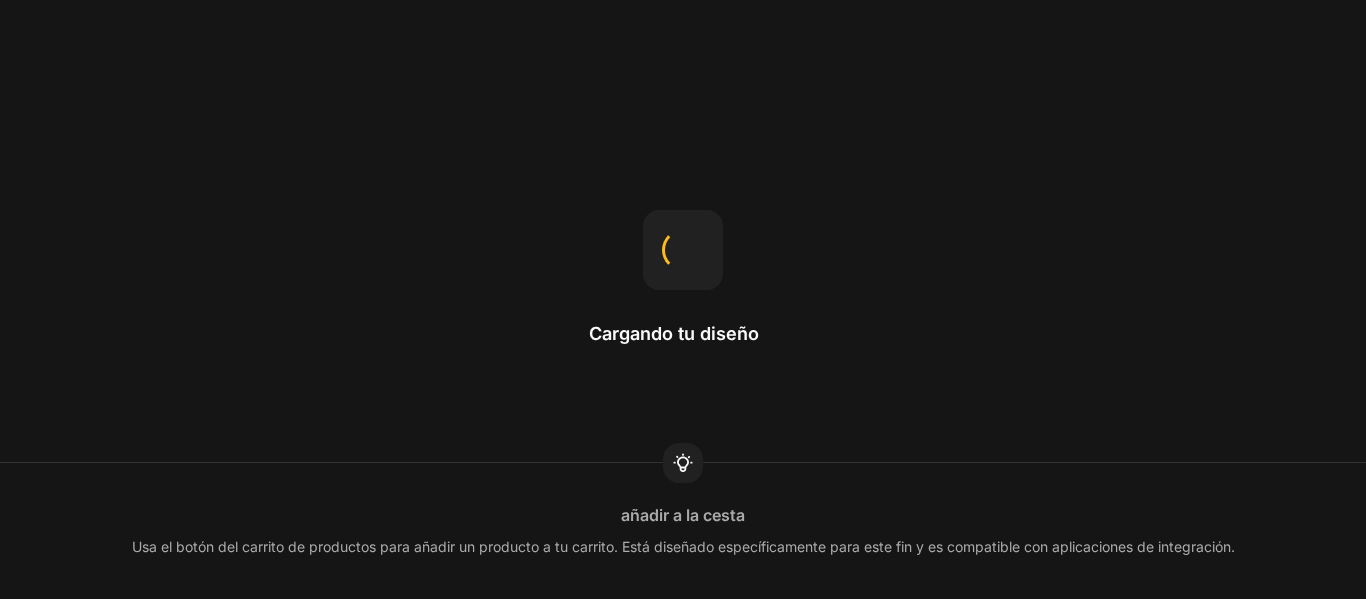 scroll, scrollTop: 0, scrollLeft: 0, axis: both 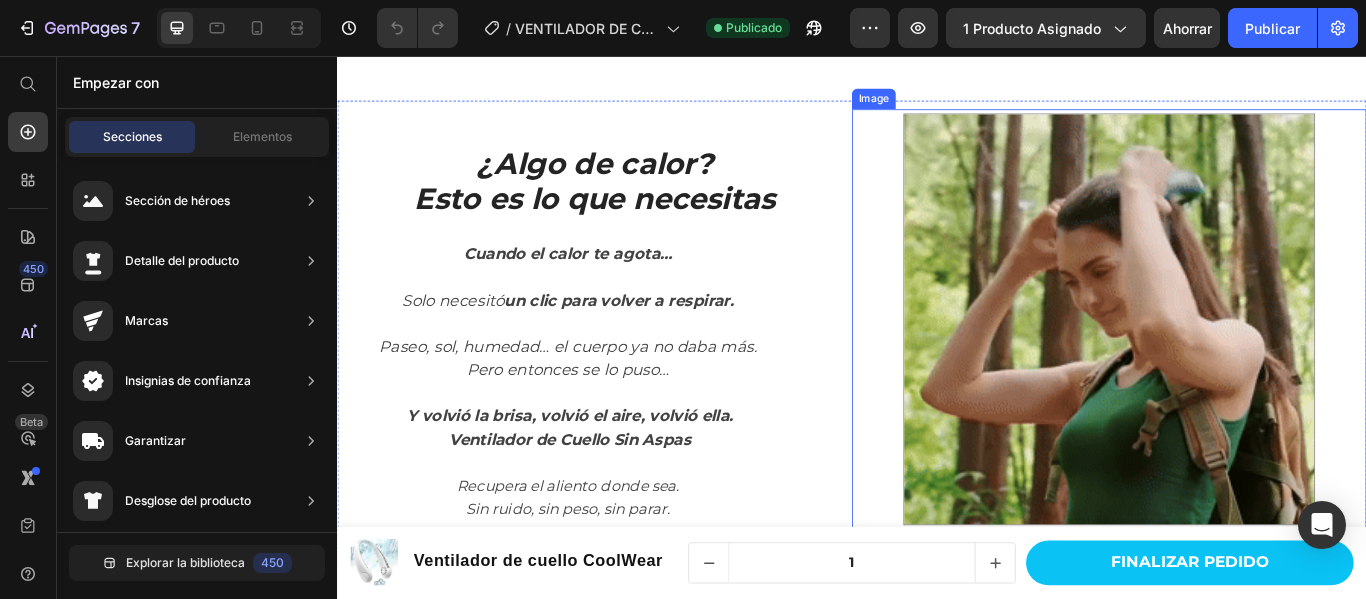 click at bounding box center [1237, 363] 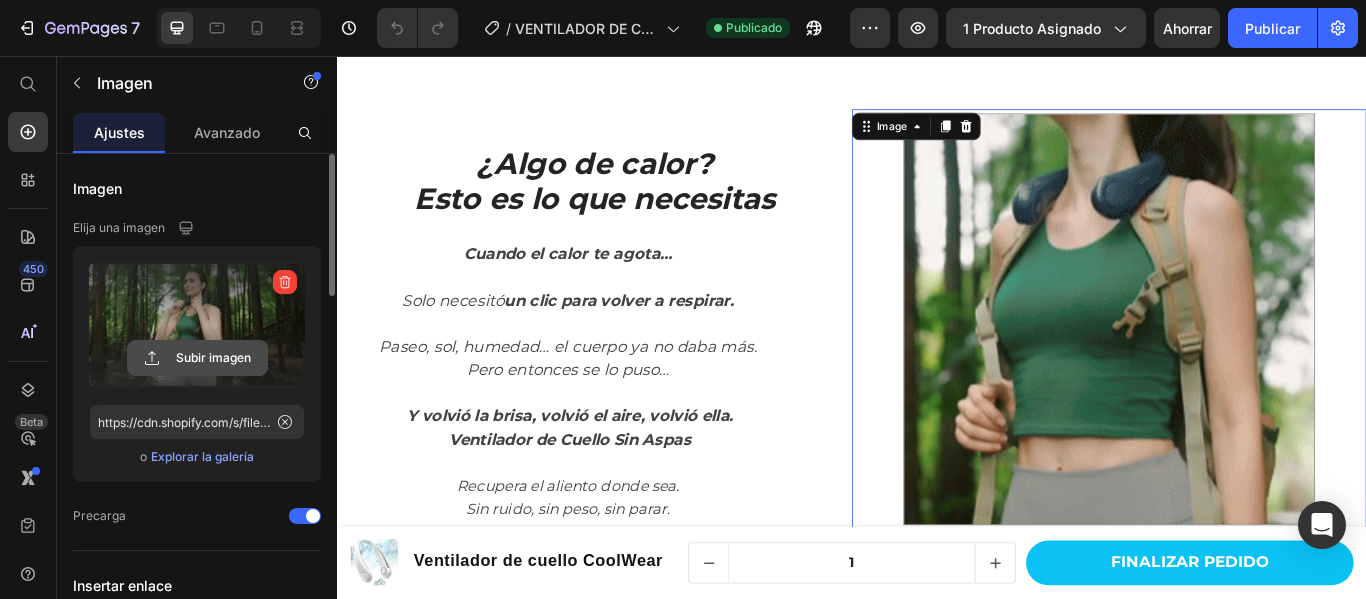 click 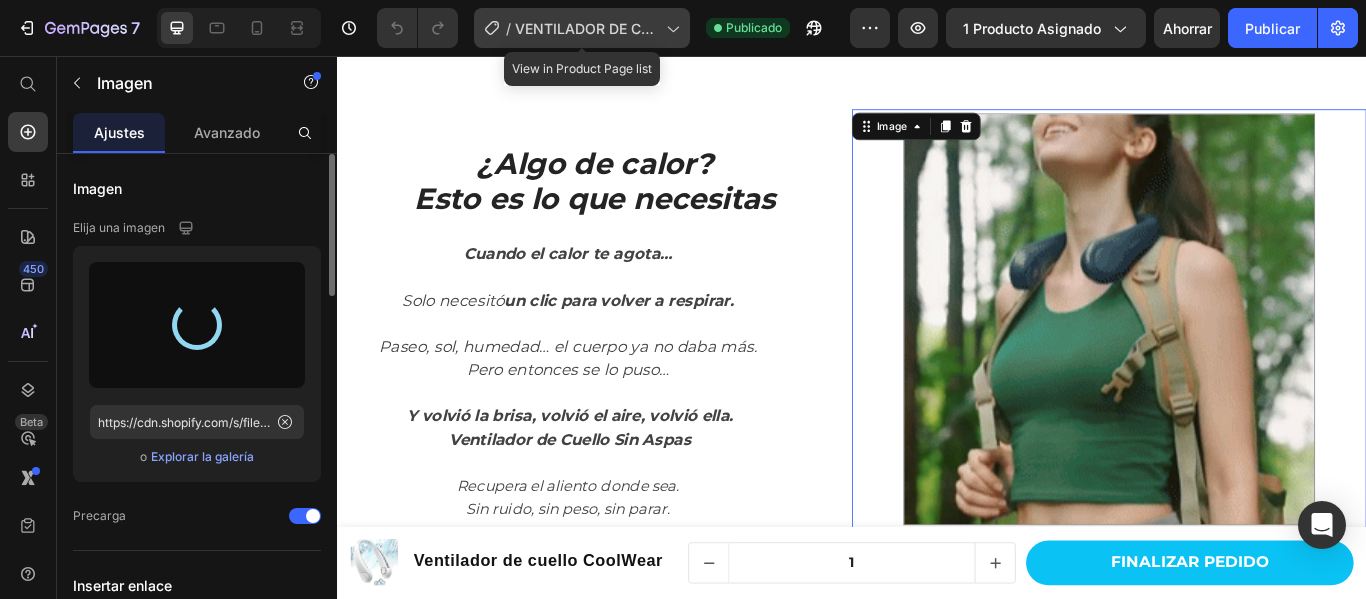 type on "https://cdn.shopify.com/s/files/1/0905/5384/4046/files/gempages_559748872570667813-19825c1e-8b50-404d-b32e-dfaa1aa3a951.gif" 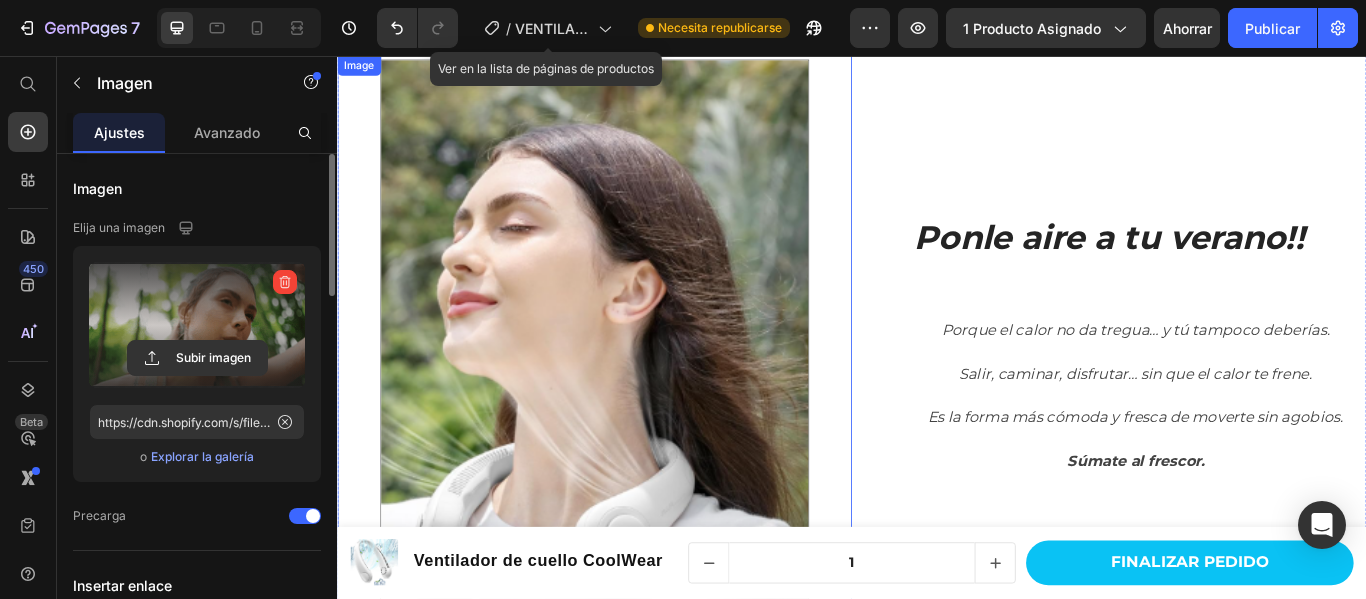 scroll, scrollTop: 1800, scrollLeft: 0, axis: vertical 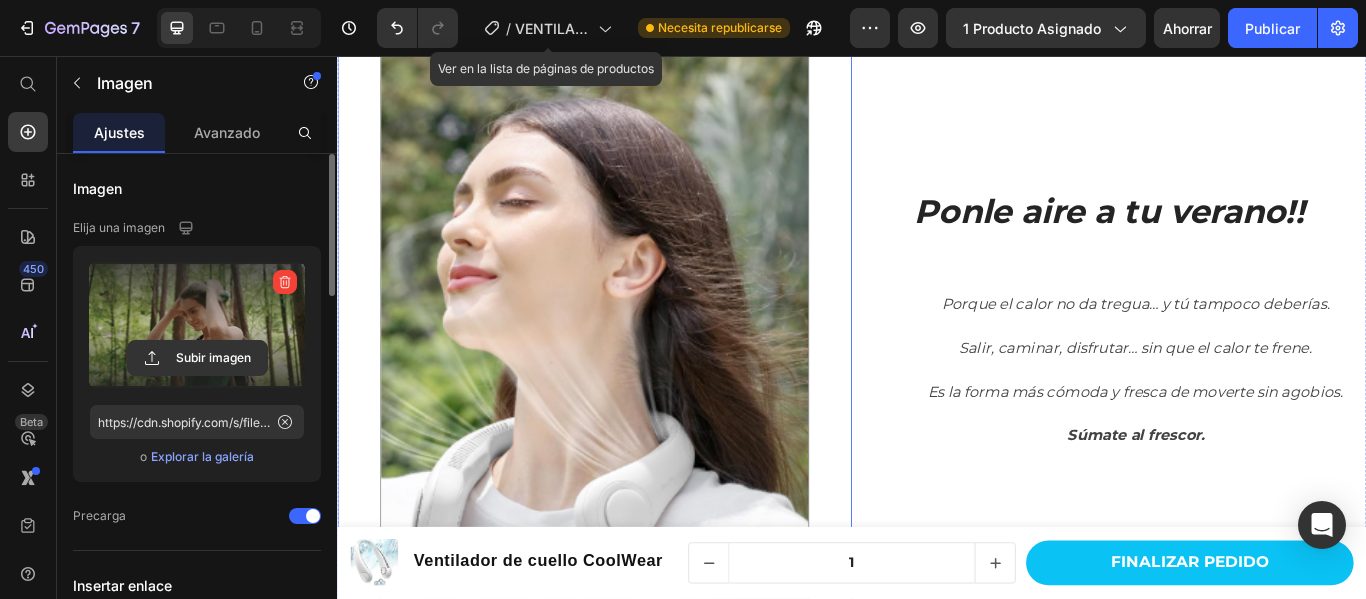 click at bounding box center [637, 363] 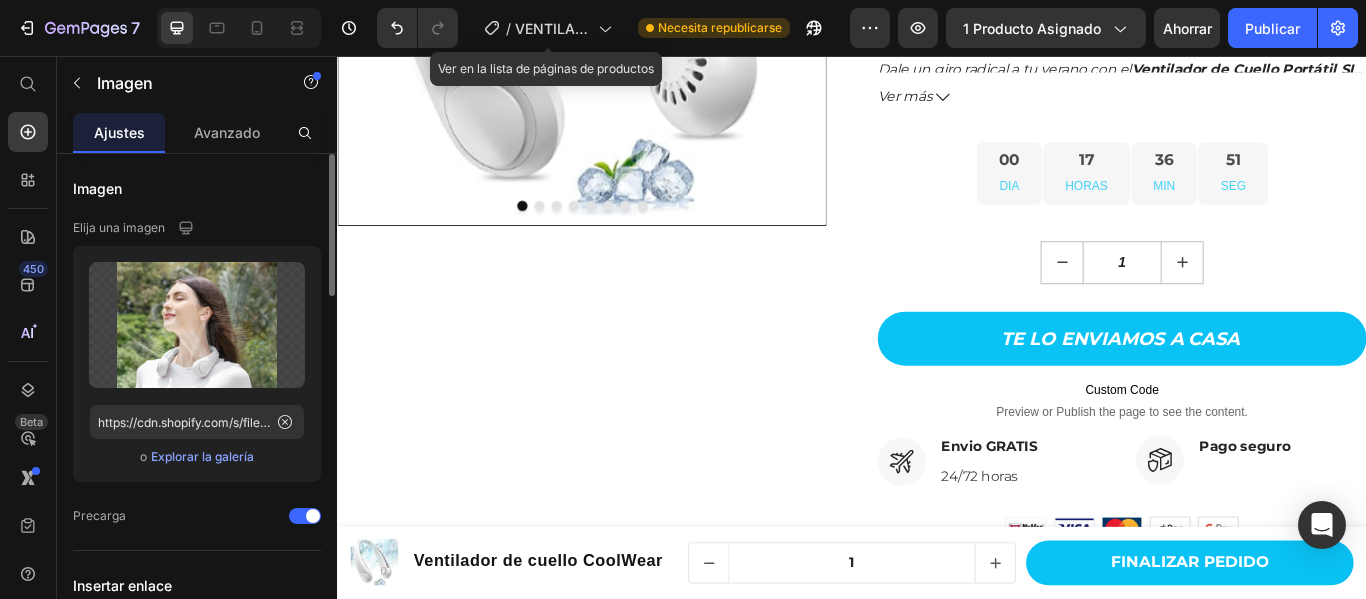 scroll, scrollTop: 444, scrollLeft: 0, axis: vertical 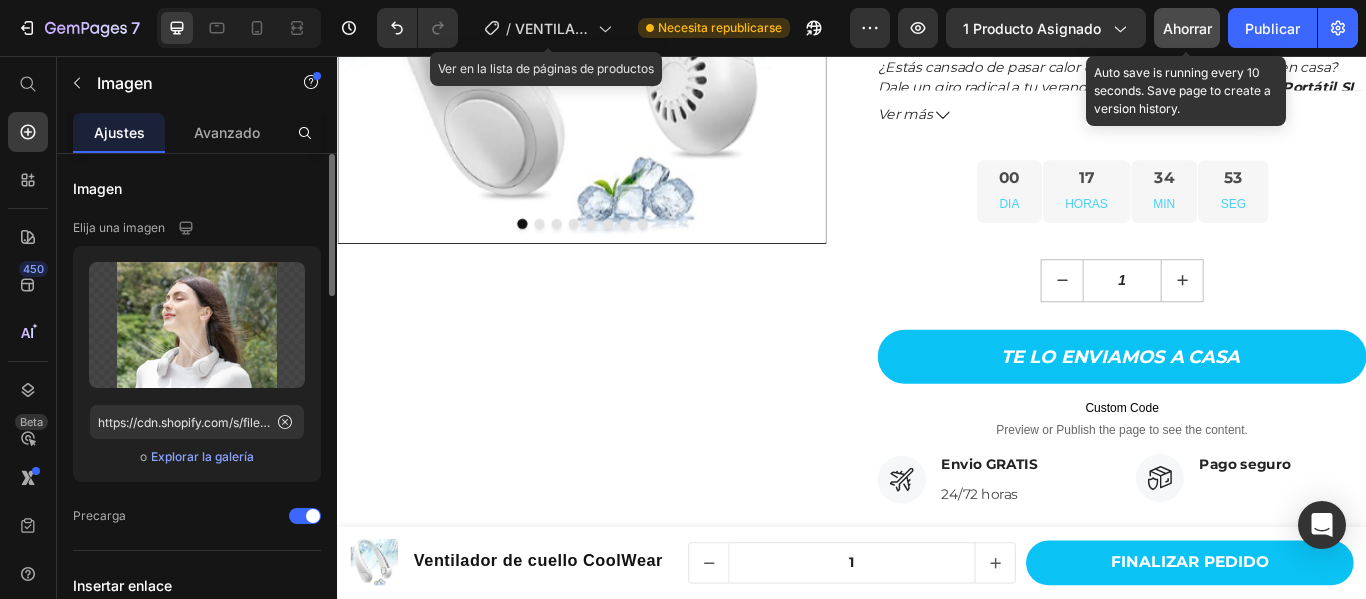 click on "Ahorrar" at bounding box center (1187, 28) 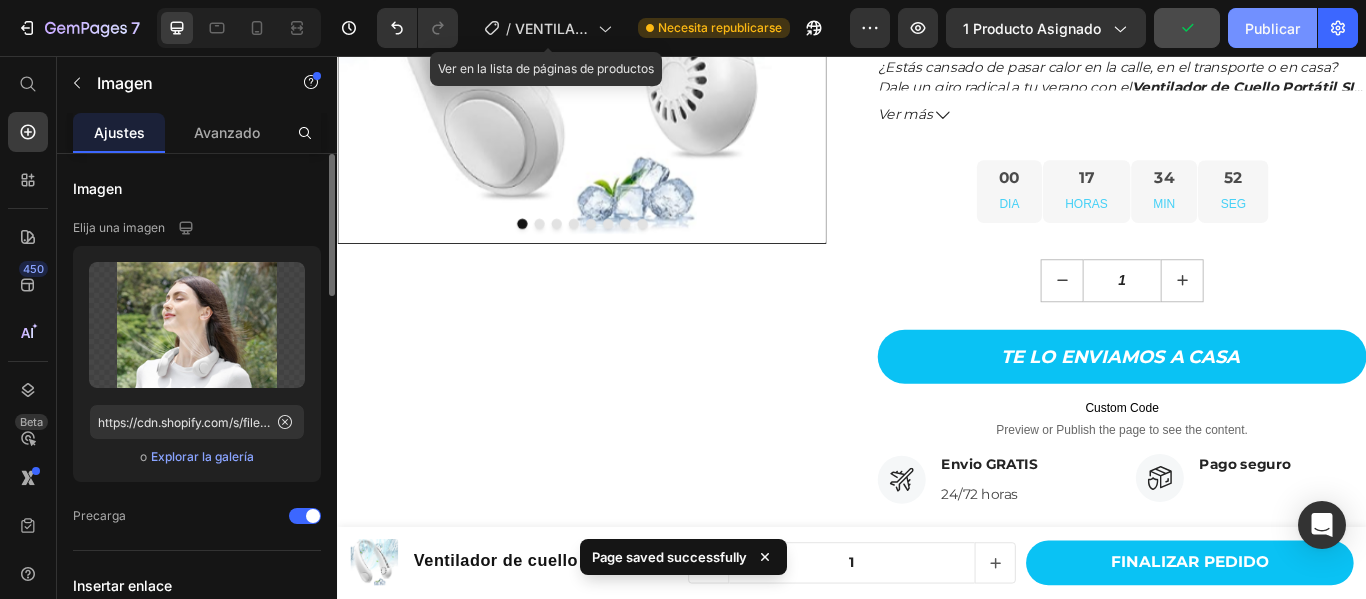 click on "Publicar" at bounding box center (1272, 28) 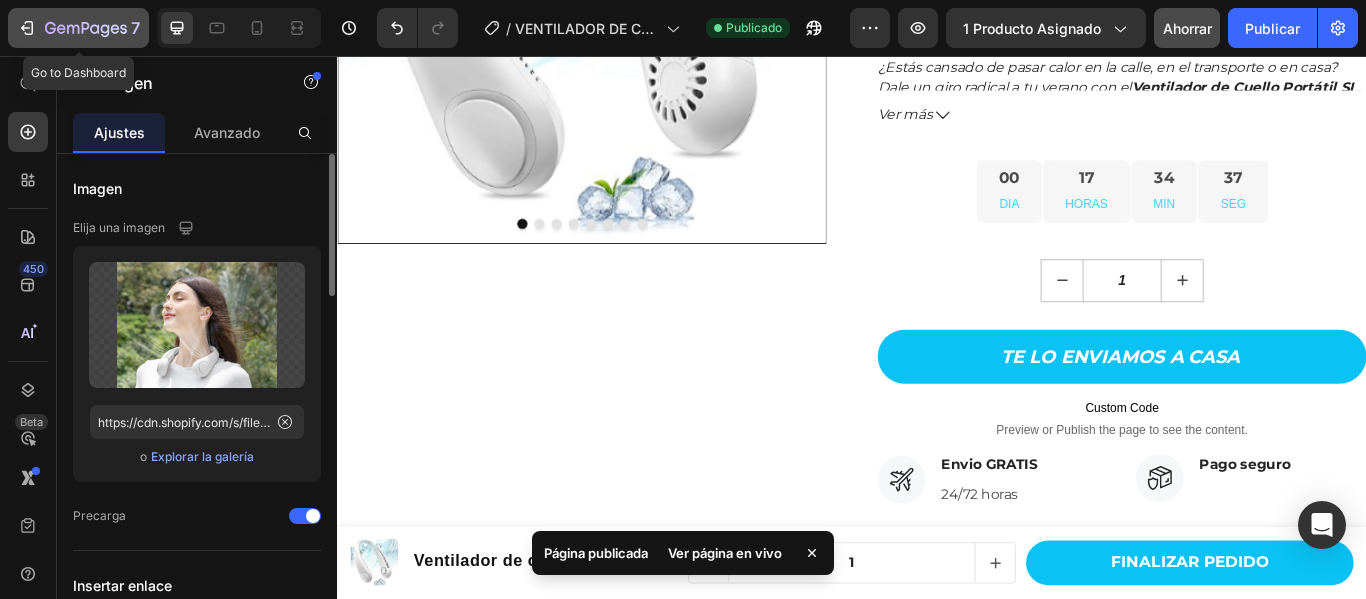 click 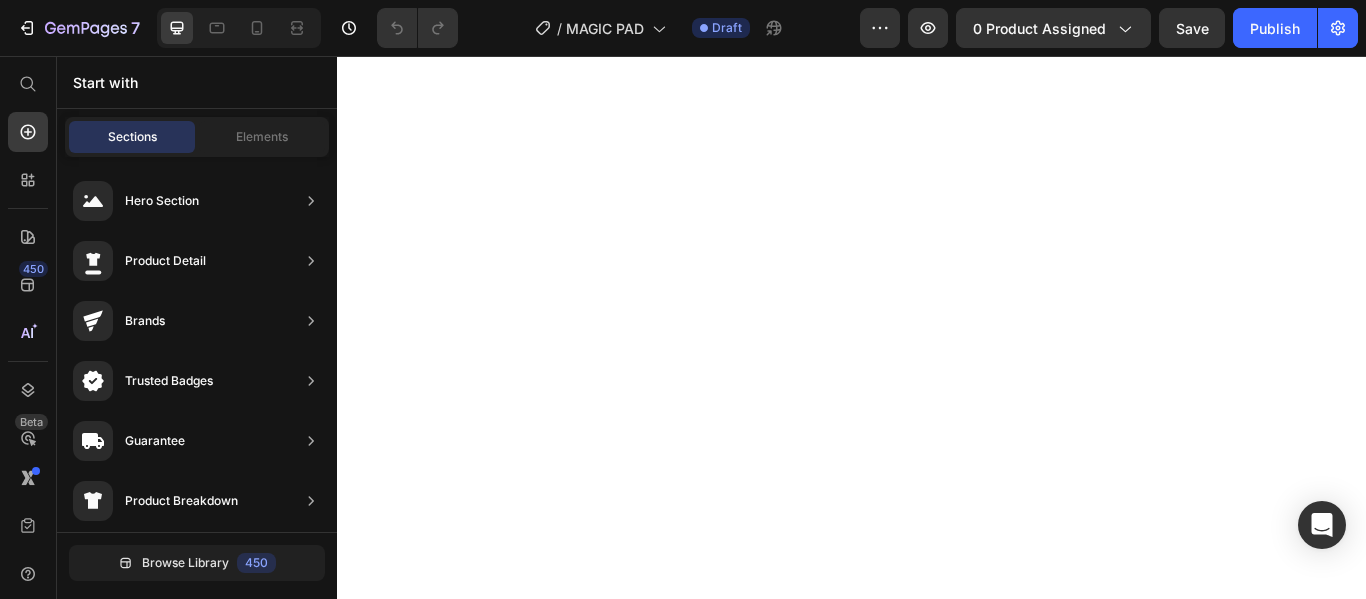 scroll, scrollTop: 0, scrollLeft: 0, axis: both 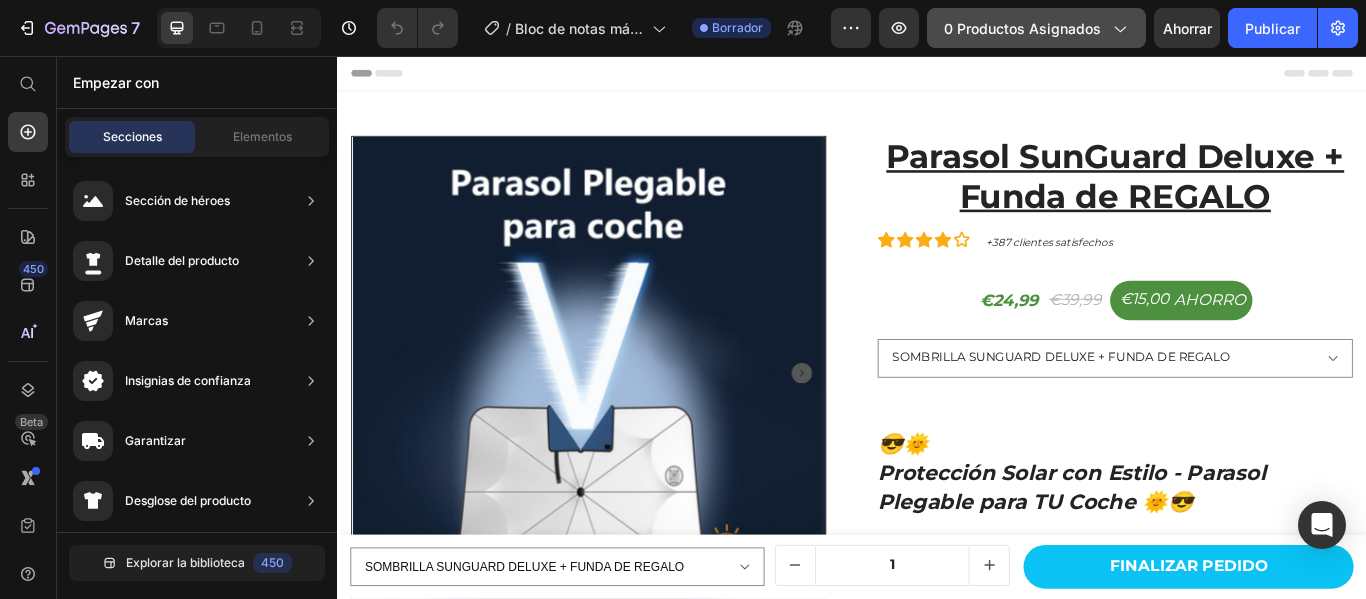 click on "0 productos asignados" at bounding box center [1022, 28] 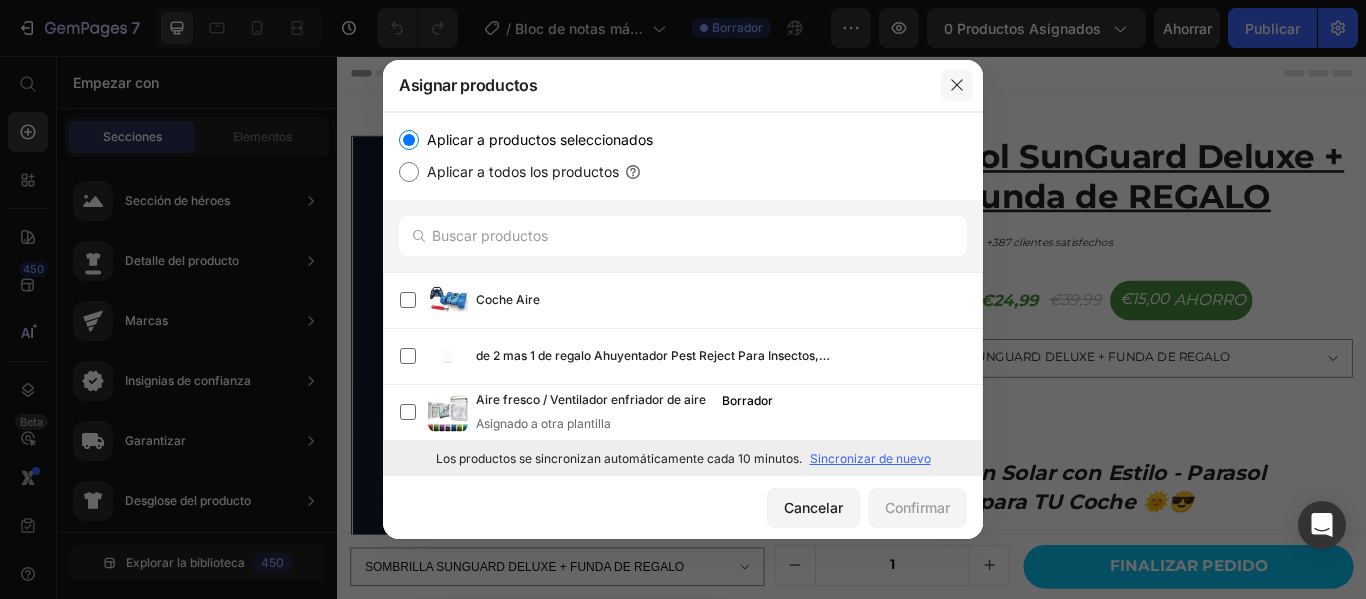 click 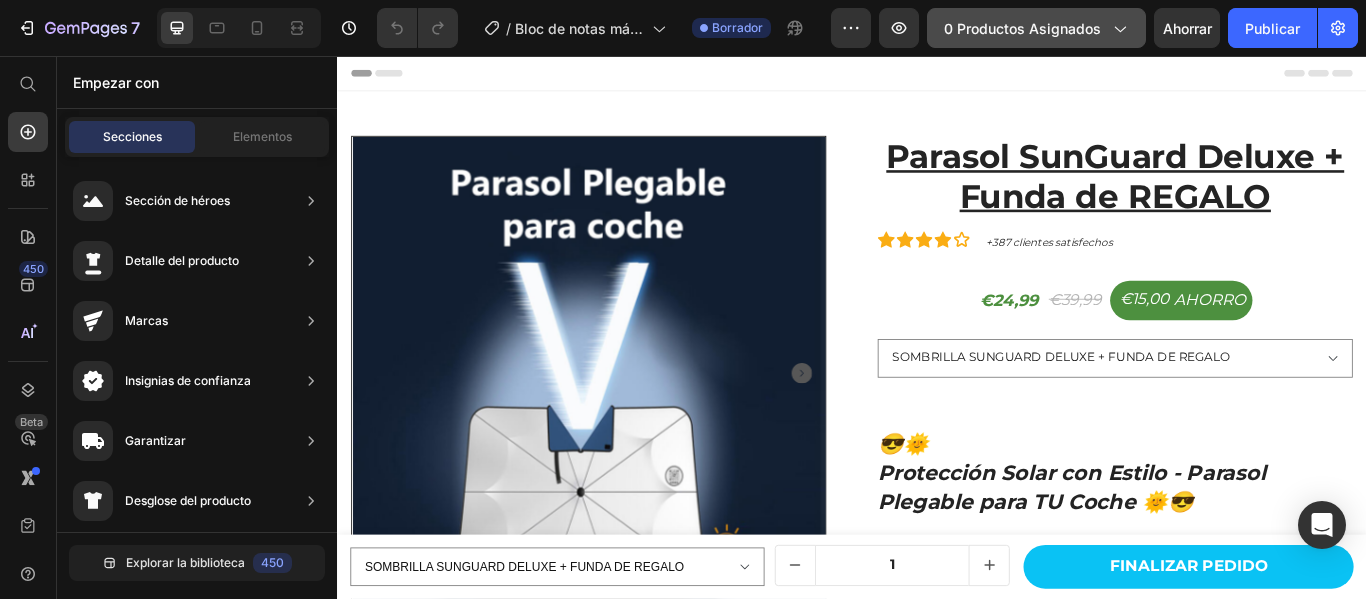 click 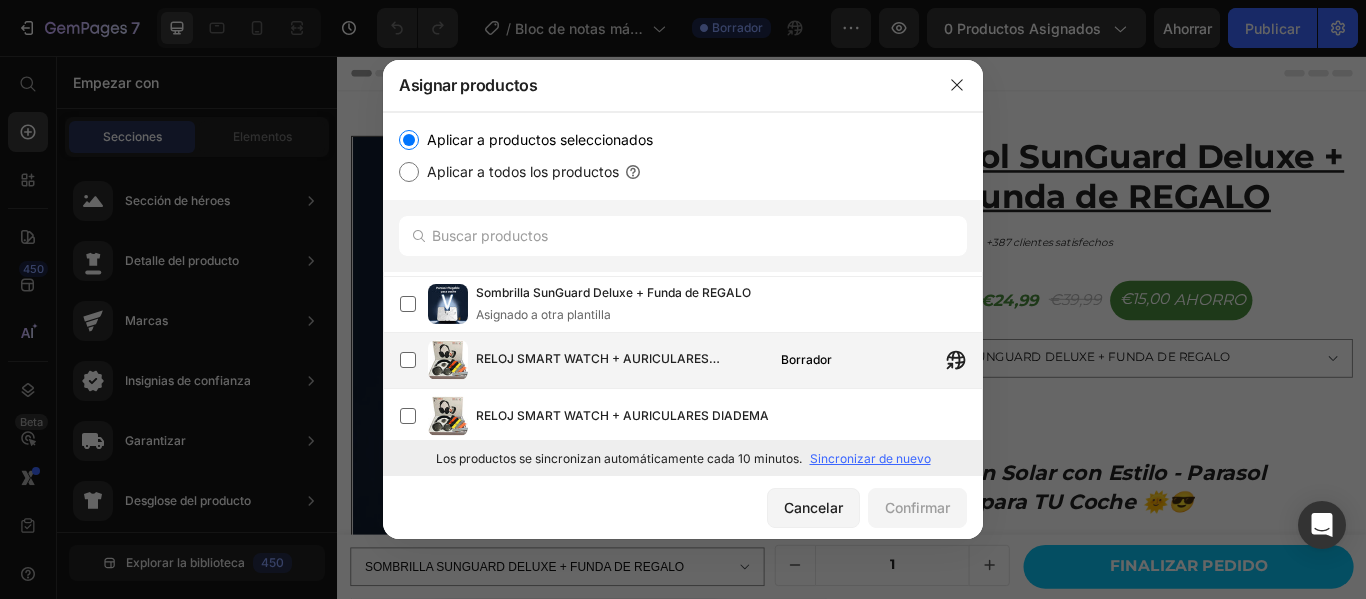 scroll, scrollTop: 600, scrollLeft: 0, axis: vertical 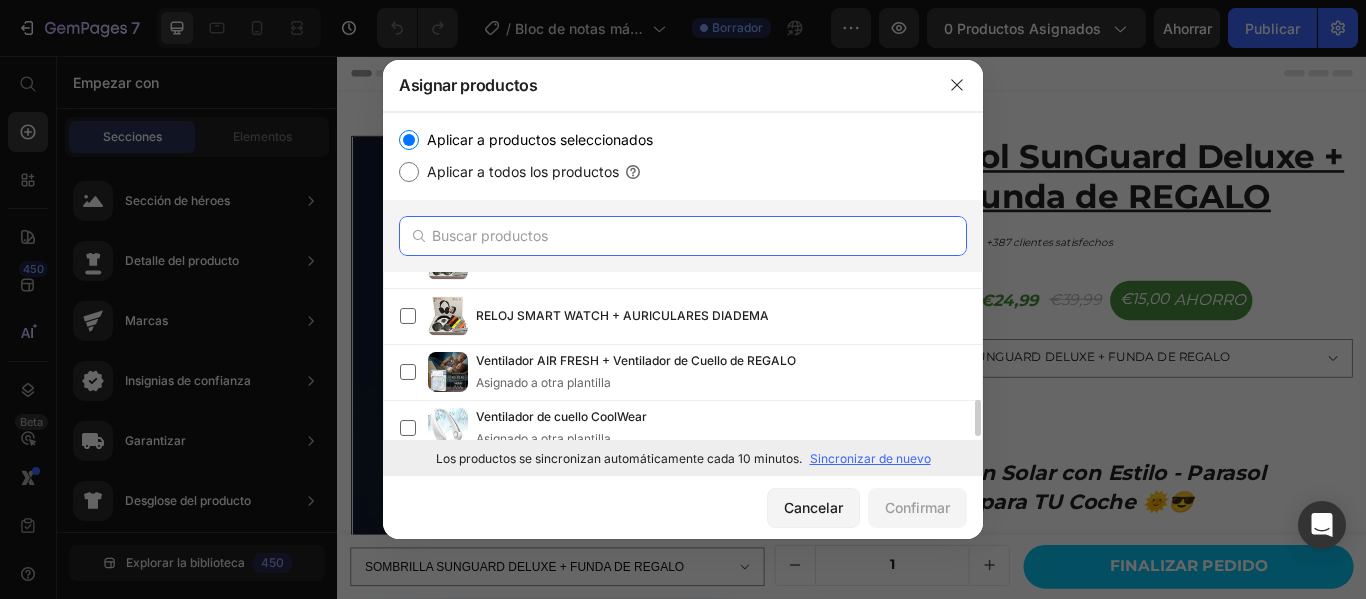 click at bounding box center [683, 236] 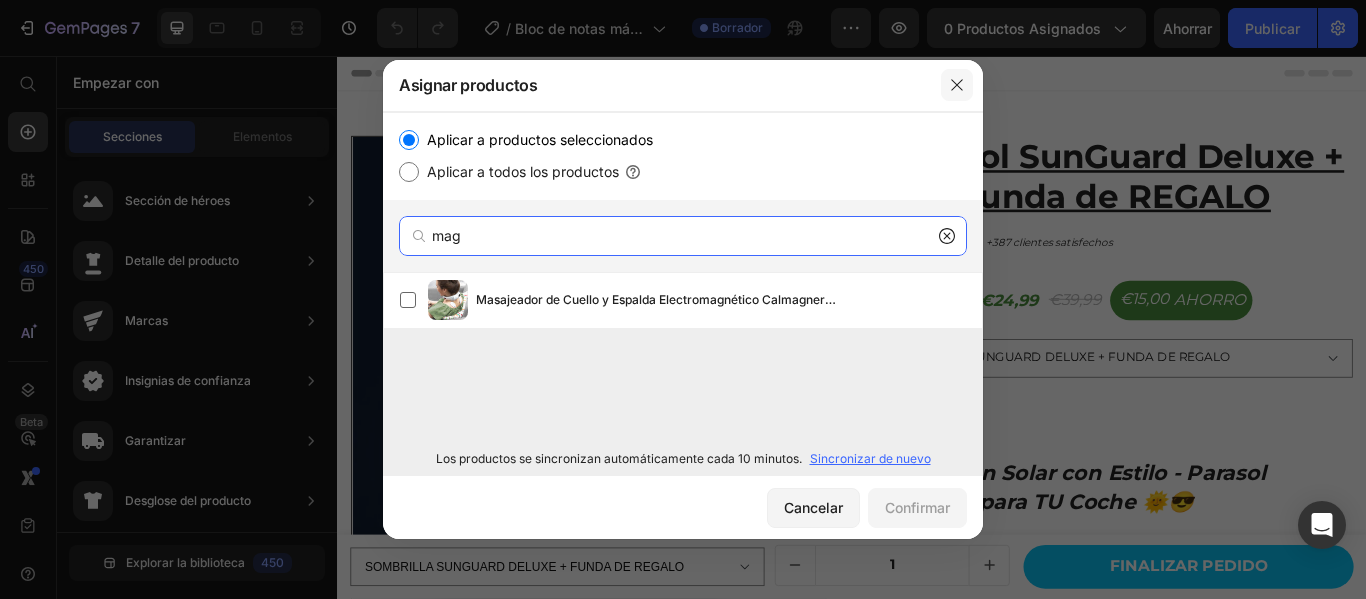 type on "mag" 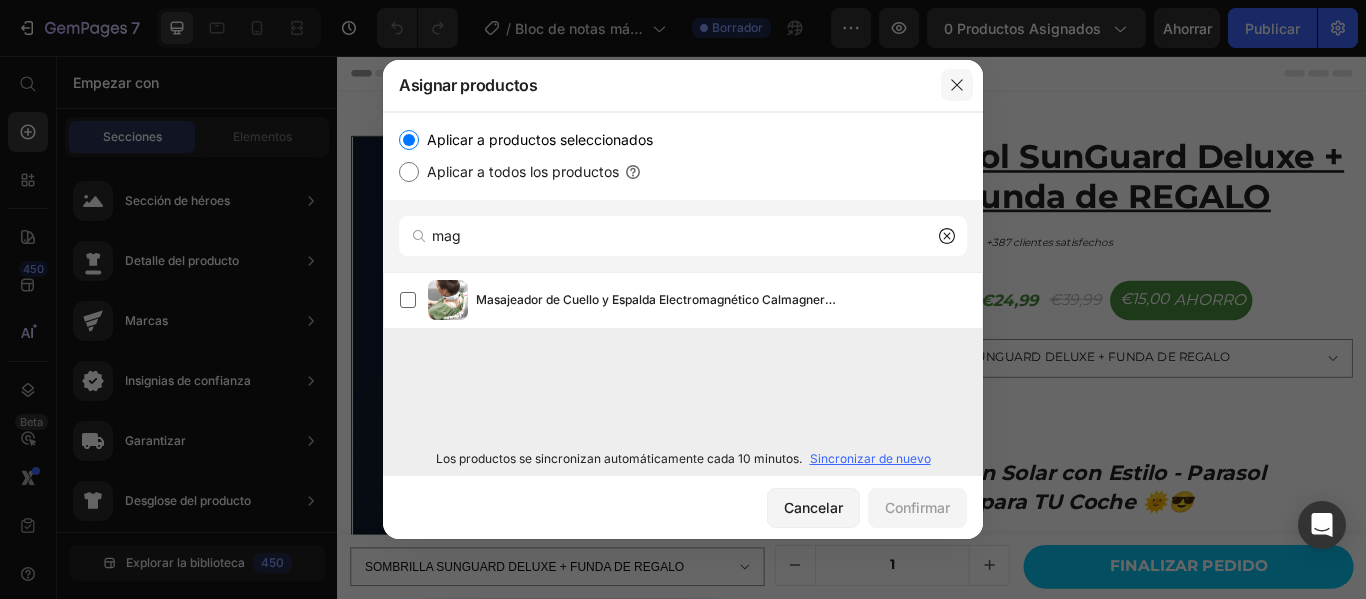 click 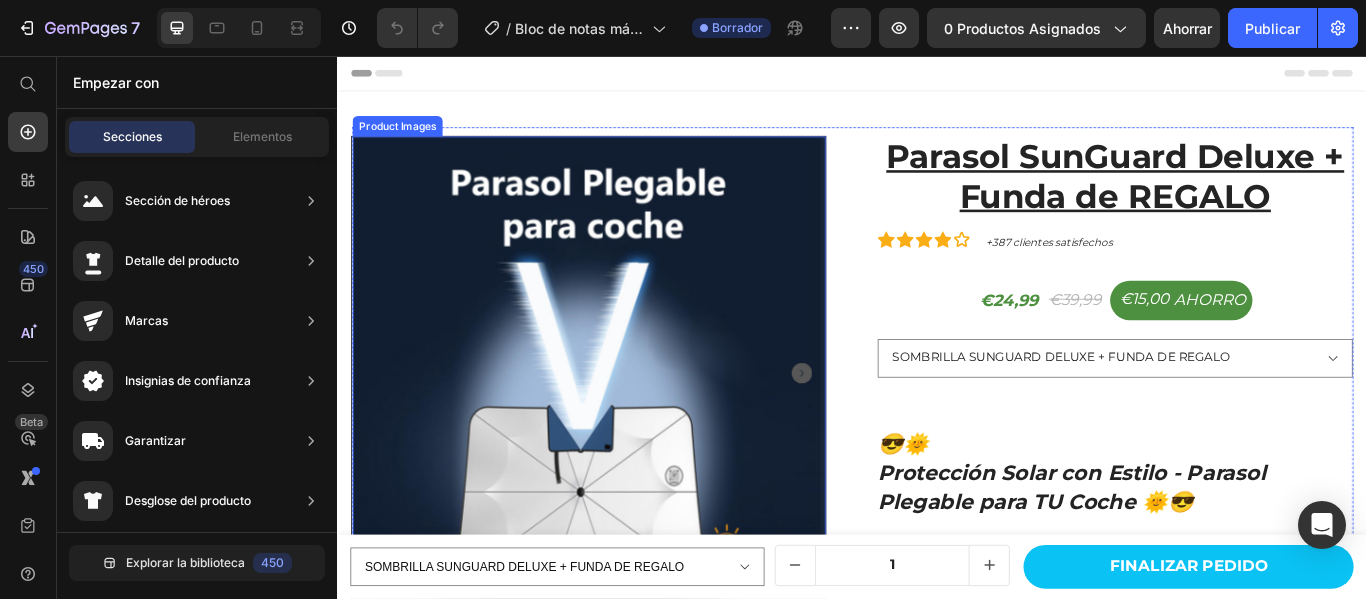 click at bounding box center [630, 426] 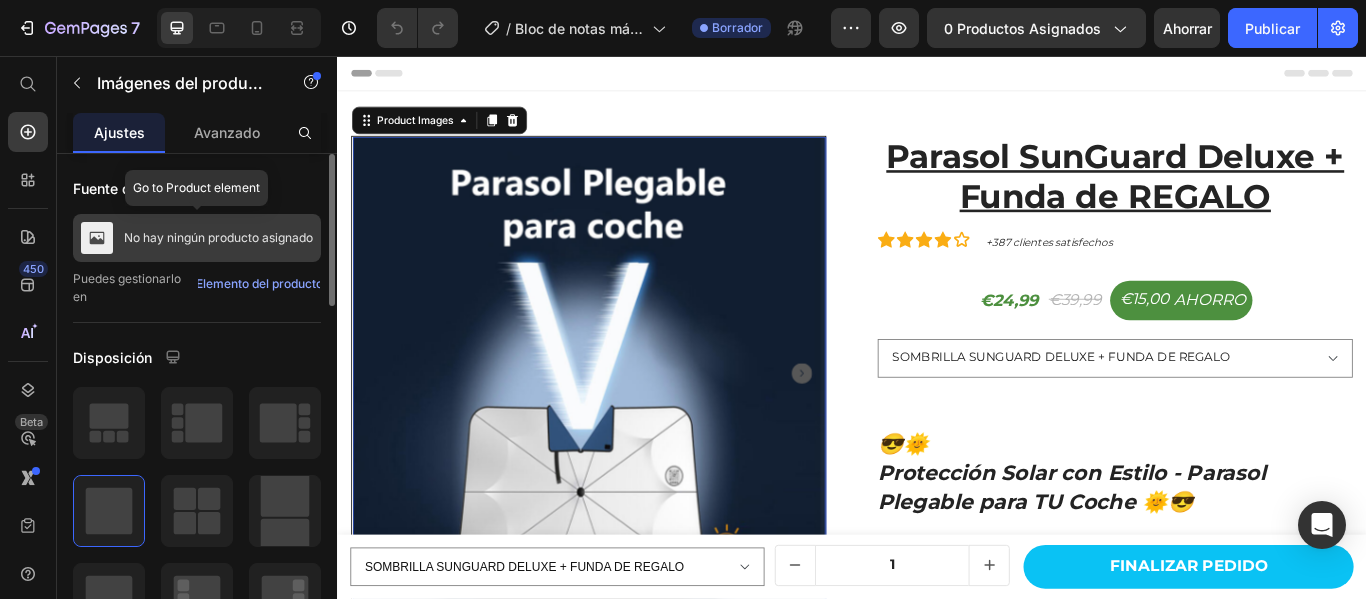 click on "No hay ningún producto asignado" at bounding box center (218, 238) 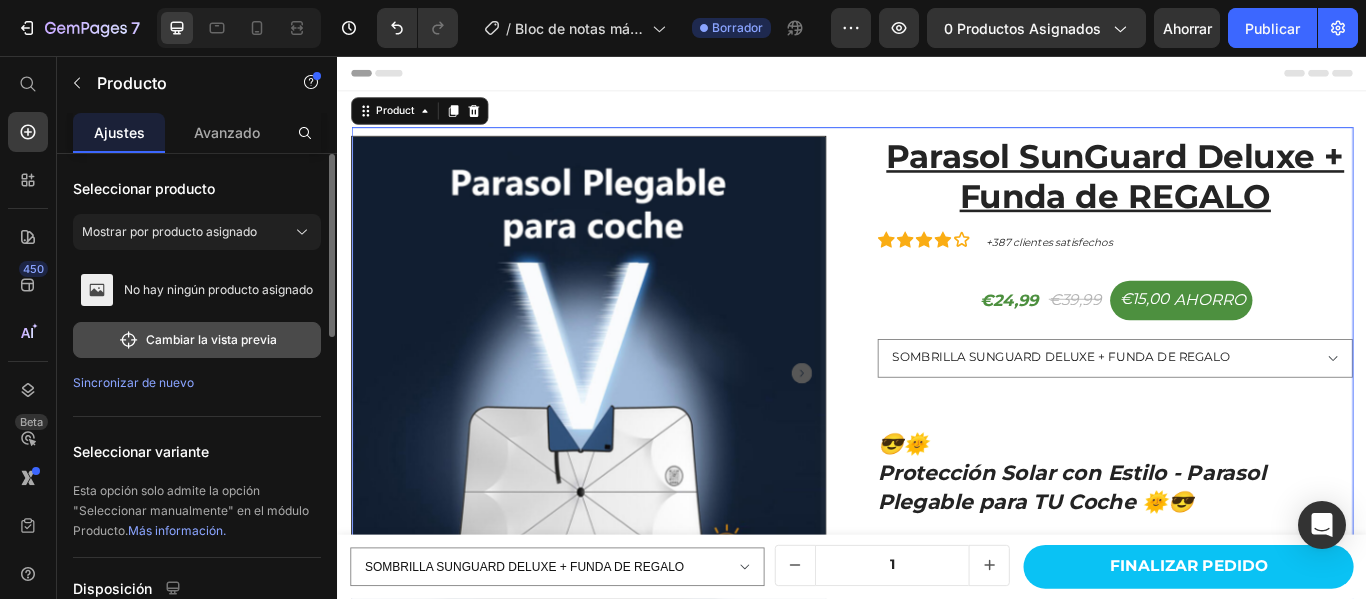 click on "Cambiar la vista previa" at bounding box center (211, 339) 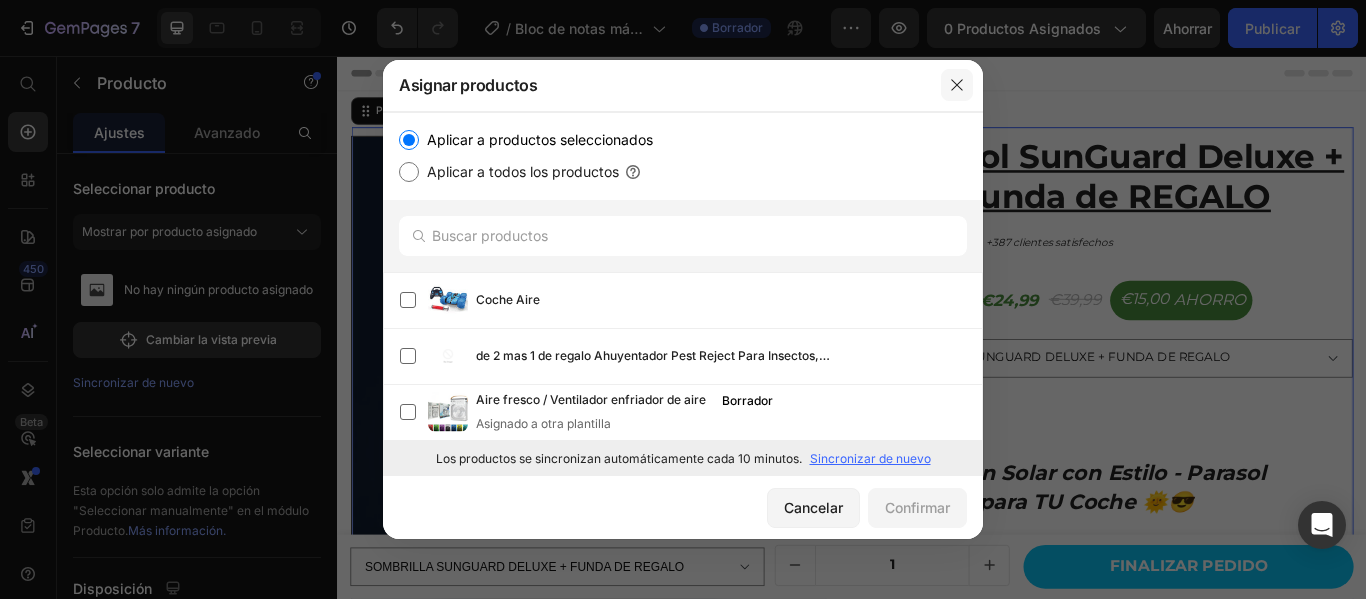 click 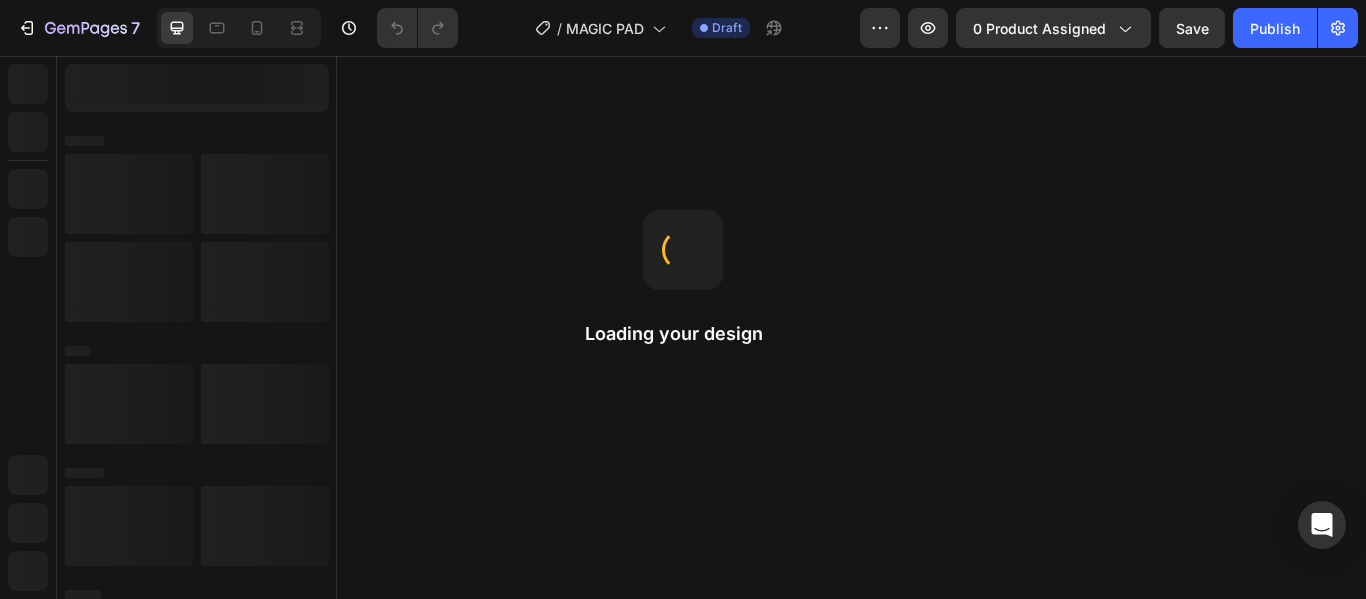 scroll, scrollTop: 0, scrollLeft: 0, axis: both 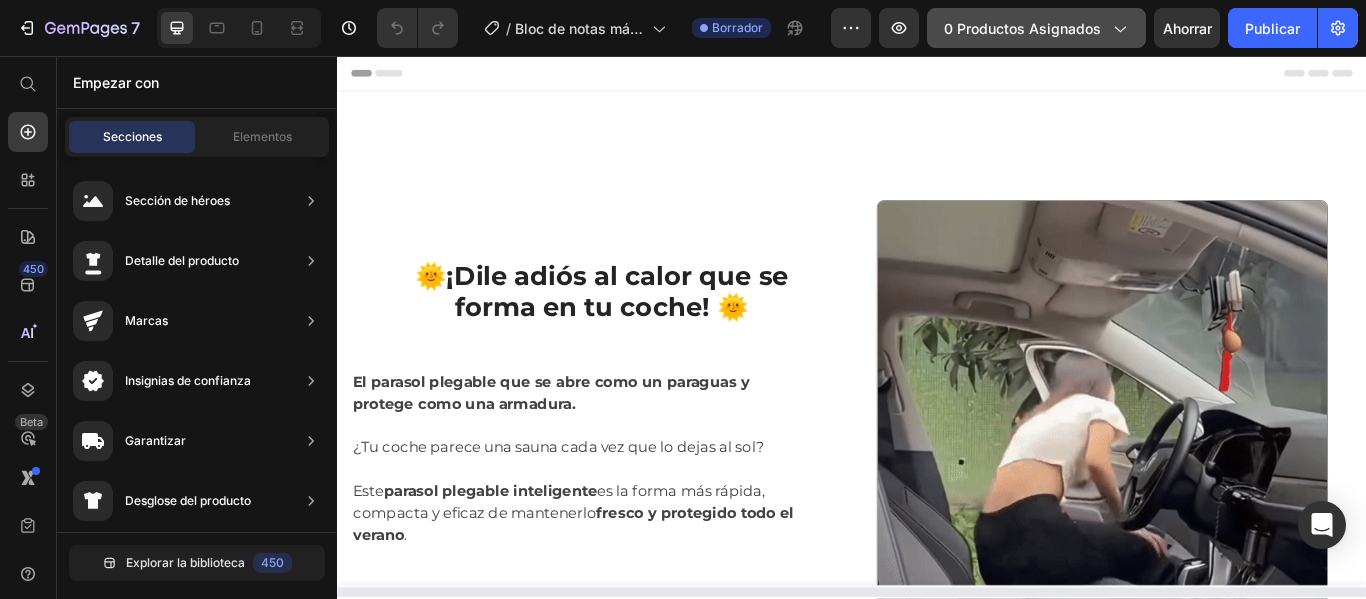 click 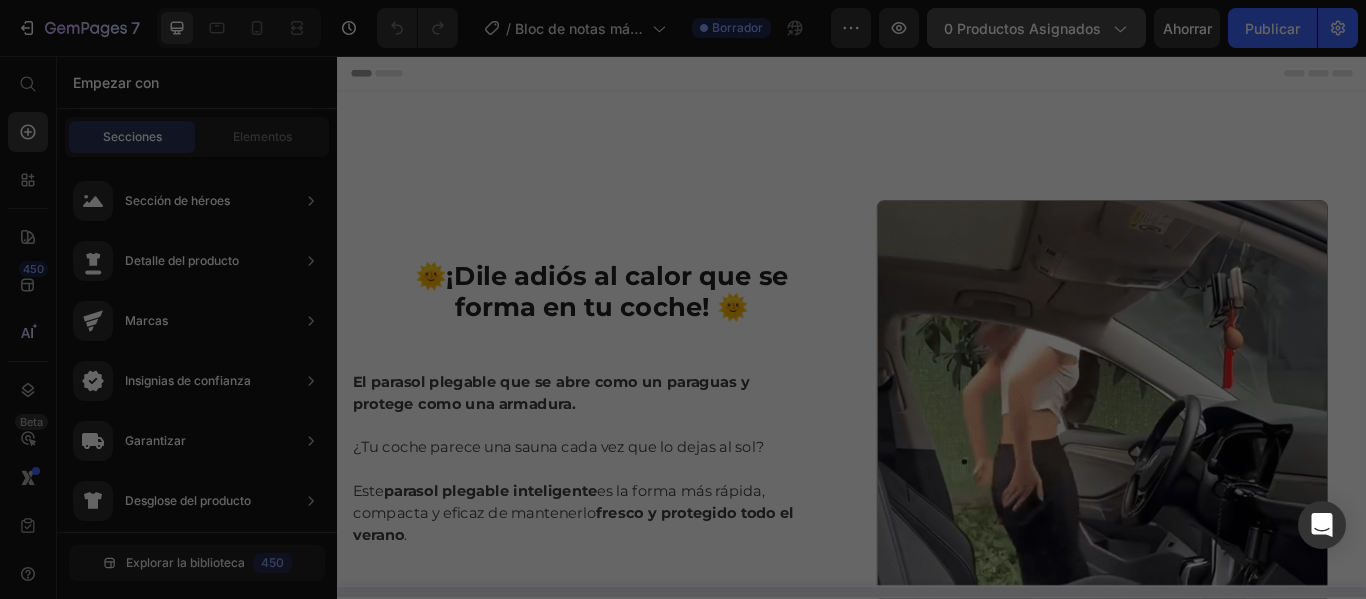 scroll, scrollTop: 0, scrollLeft: 0, axis: both 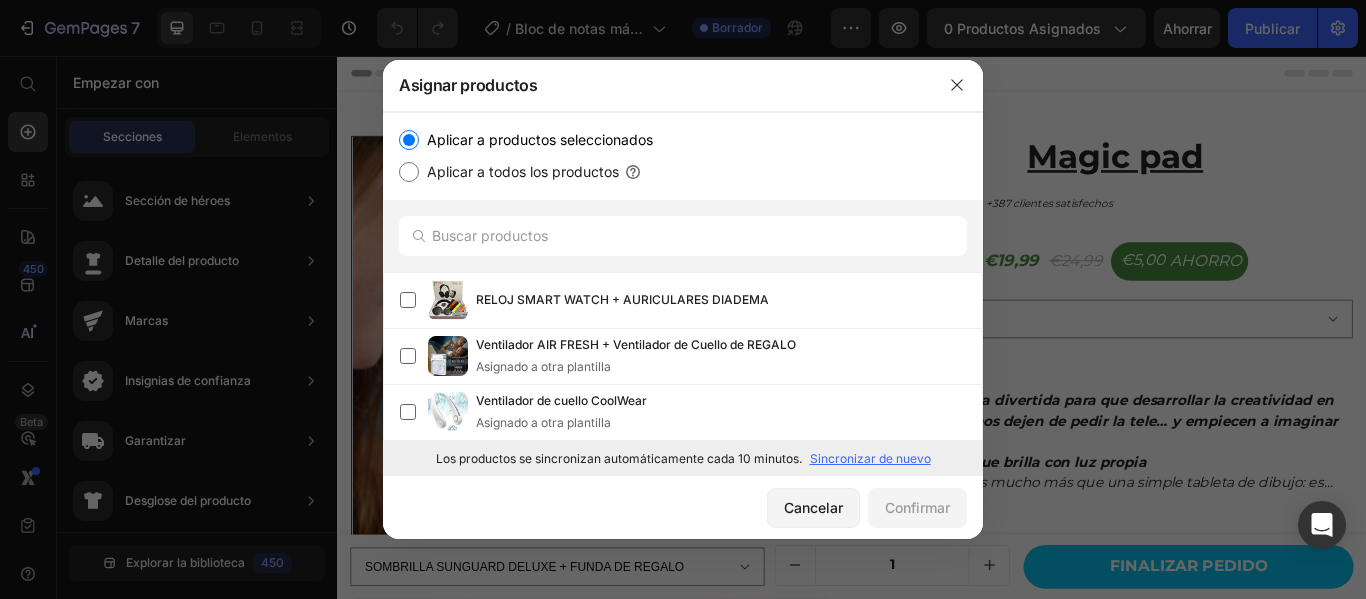 click on "Sincronizar de nuevo" at bounding box center [870, 458] 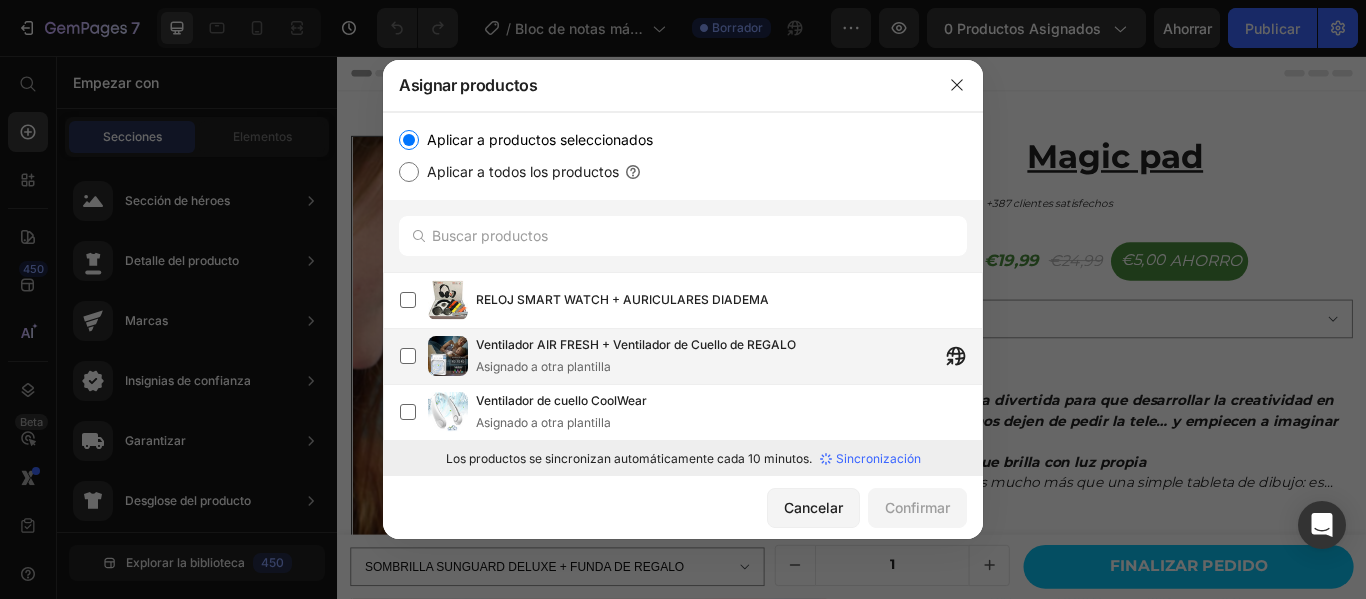 scroll, scrollTop: 216, scrollLeft: 0, axis: vertical 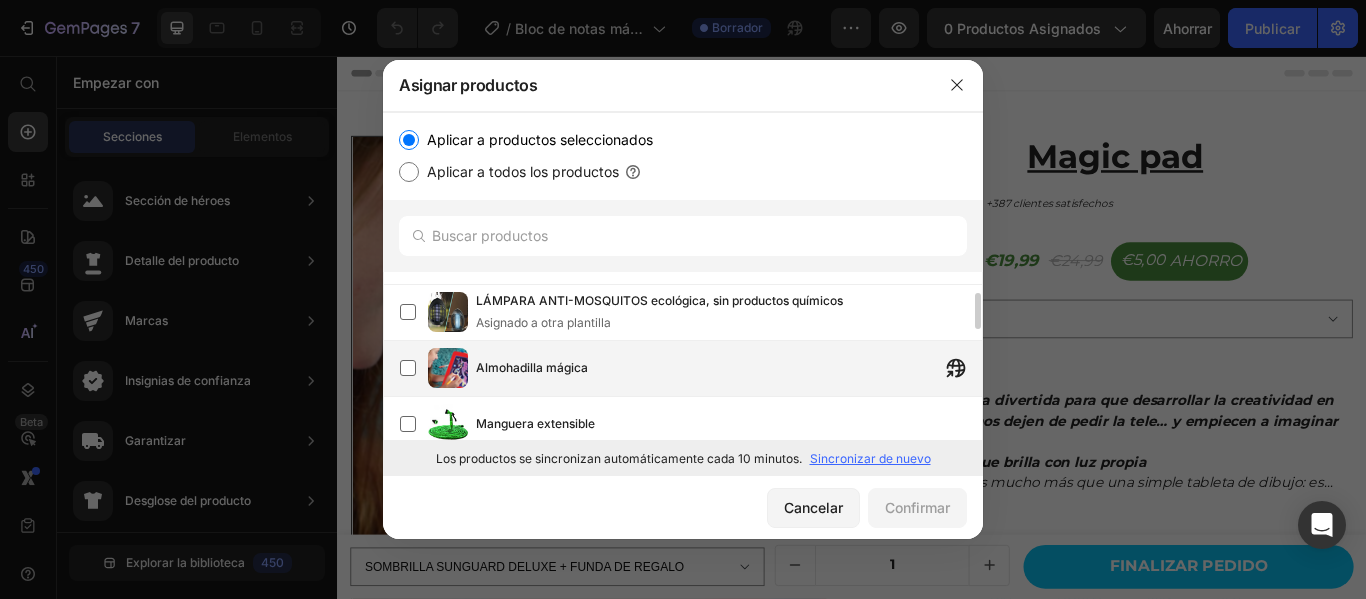 click on "Almohadilla mágica" at bounding box center (532, 367) 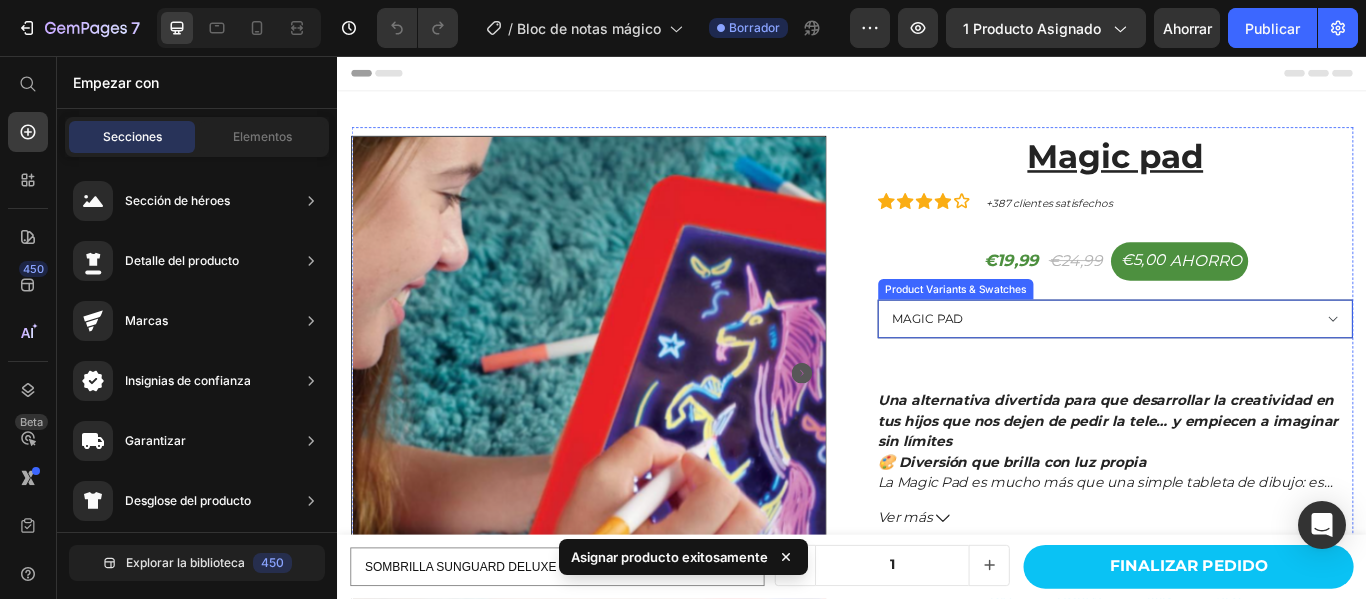 click on "MAGIC PAD" at bounding box center (1244, 362) 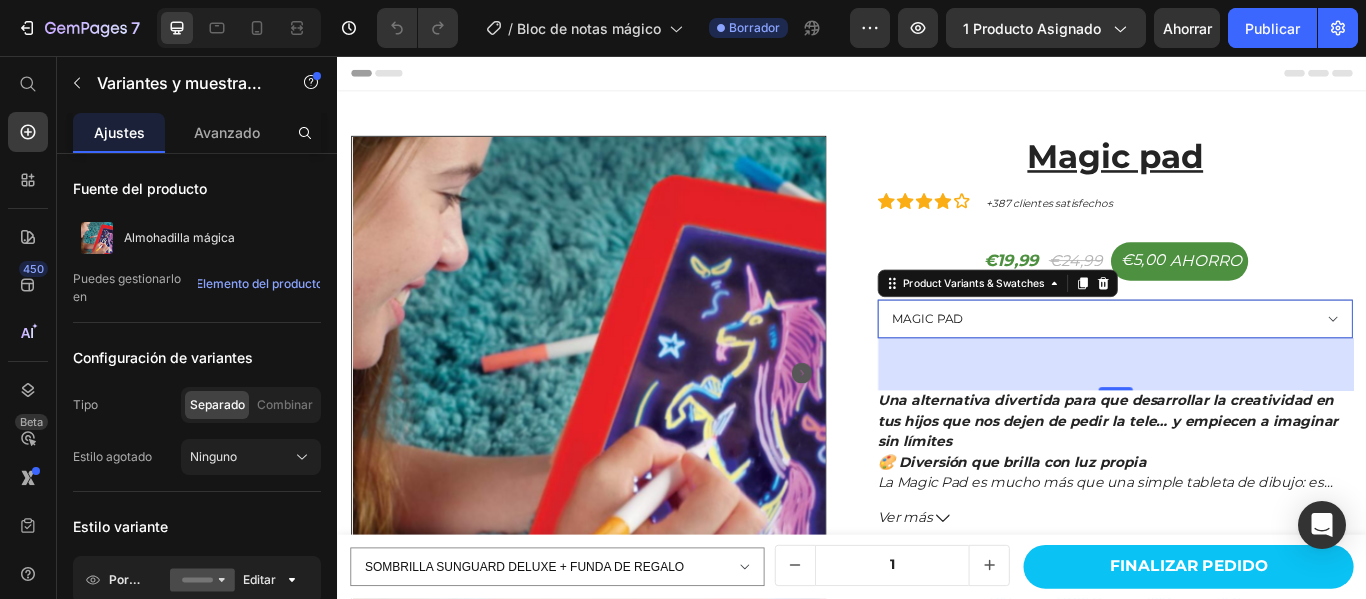 click 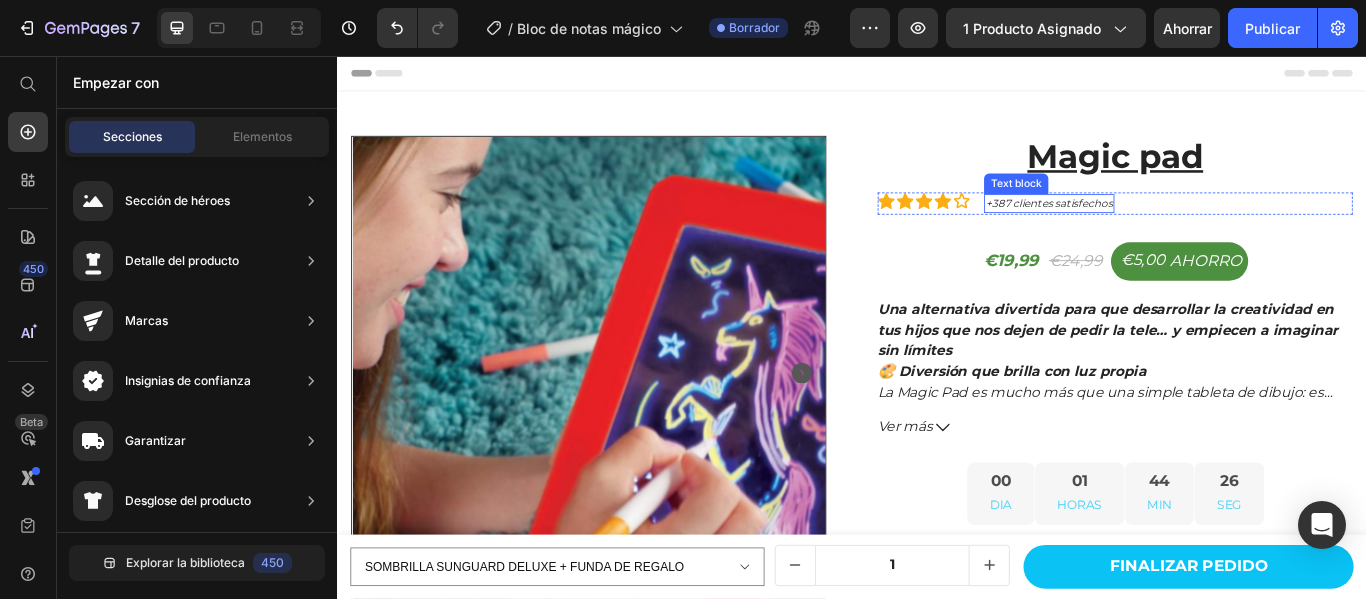 click on "+387 clientes satisfechos" at bounding box center (1167, 228) 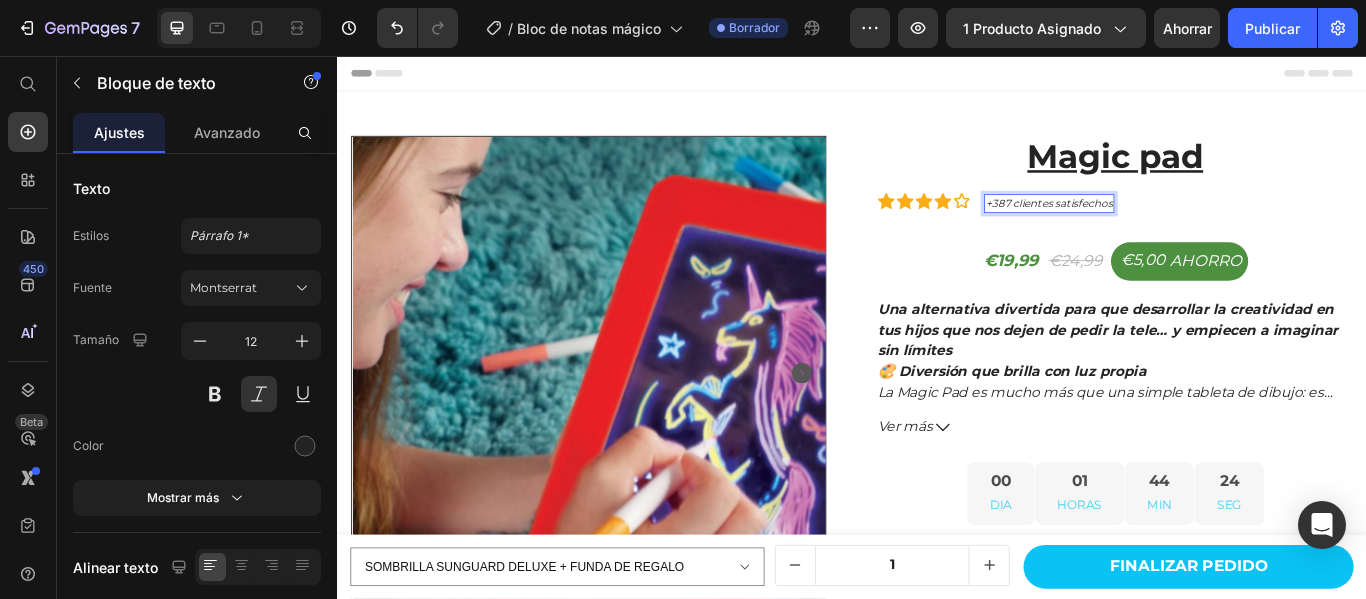 click on "+387 clientes satisfechos" at bounding box center [1167, 228] 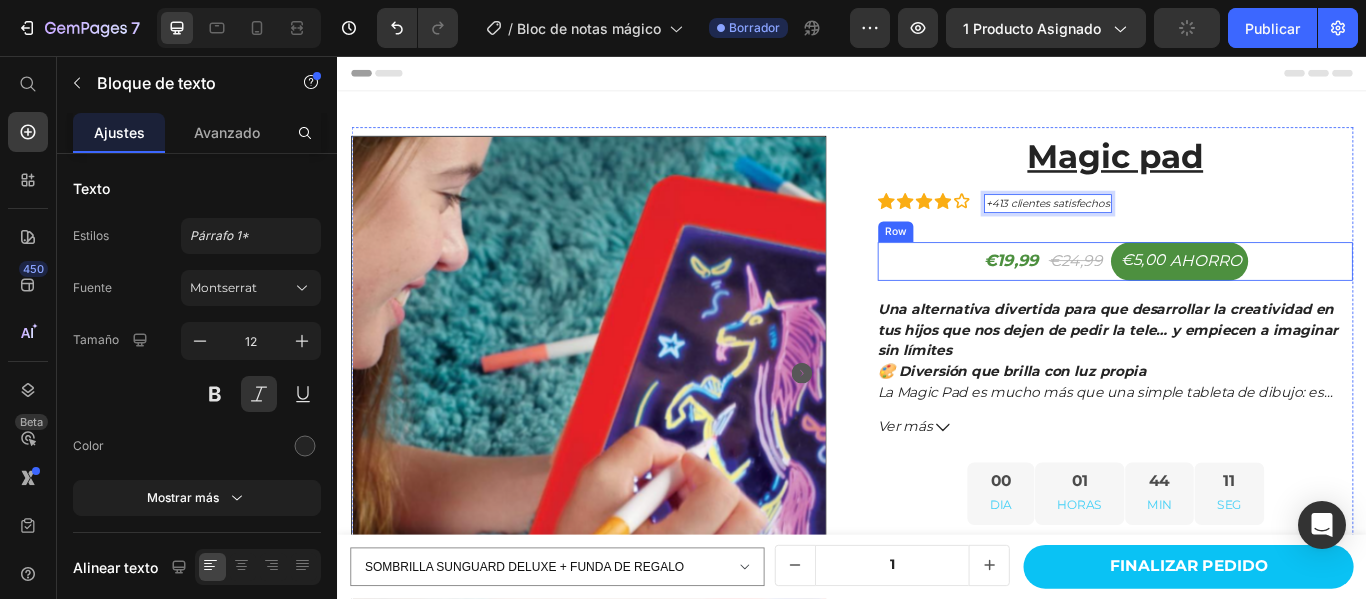 click on "€19,99 (P) Price €24,99 (P) Price €5,00 AHORRO (P) Tag Row" at bounding box center [1244, 295] 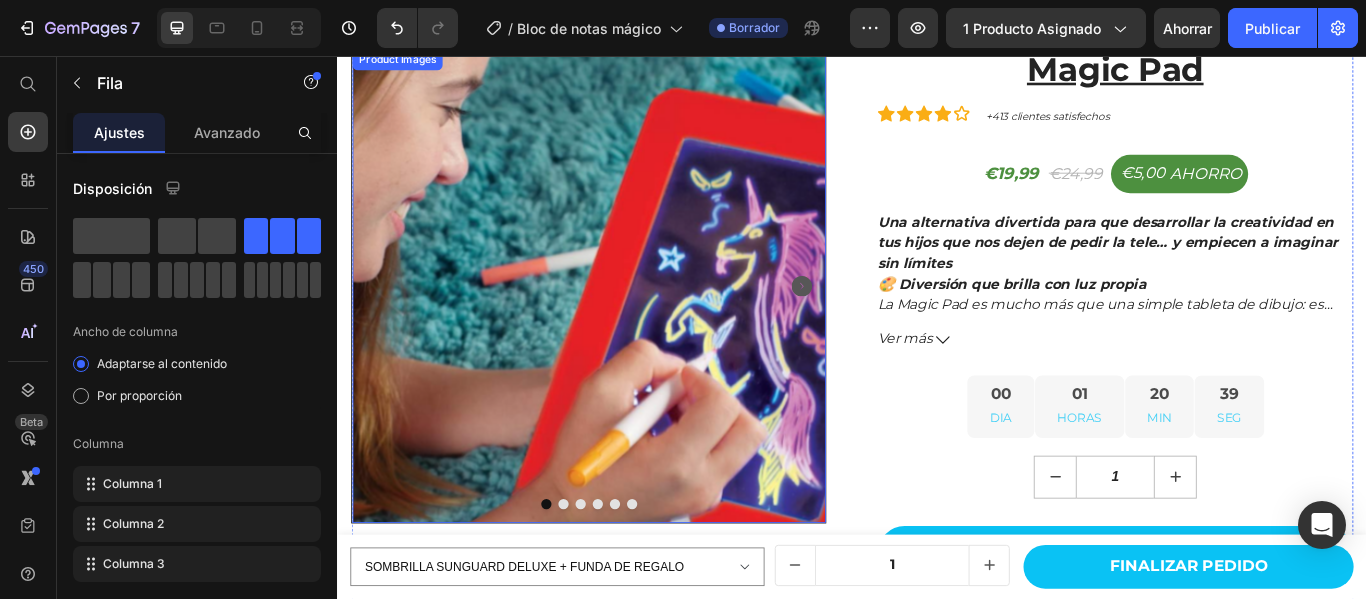scroll, scrollTop: 9, scrollLeft: 0, axis: vertical 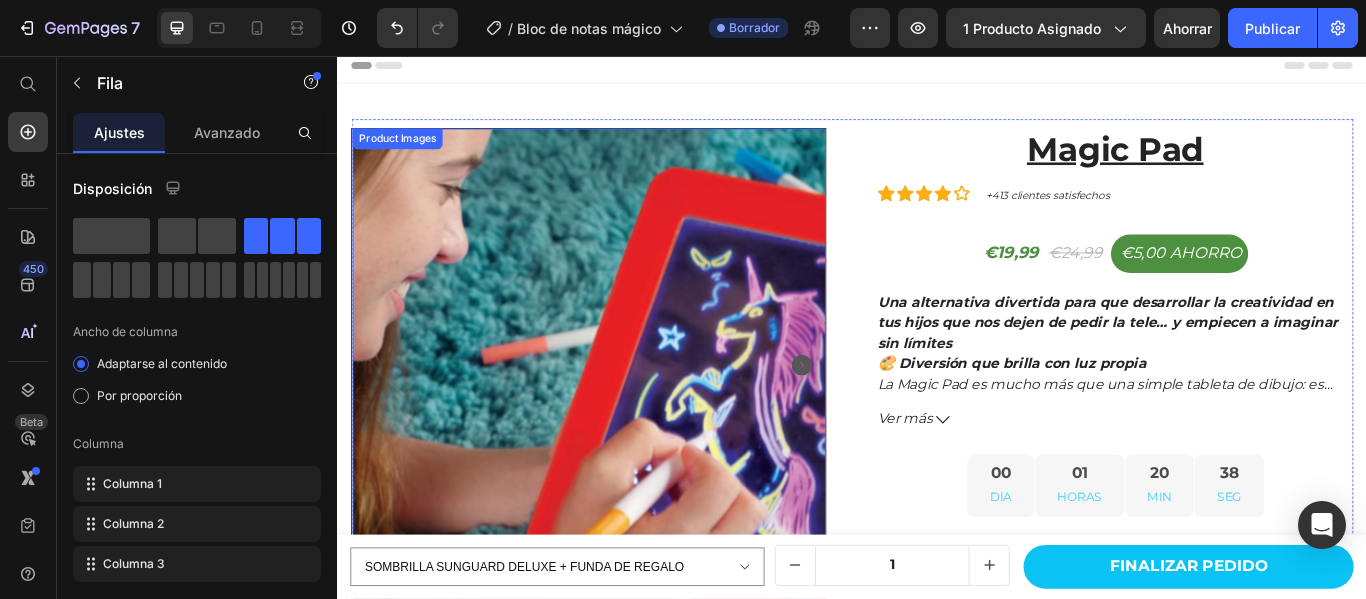 click at bounding box center (630, 417) 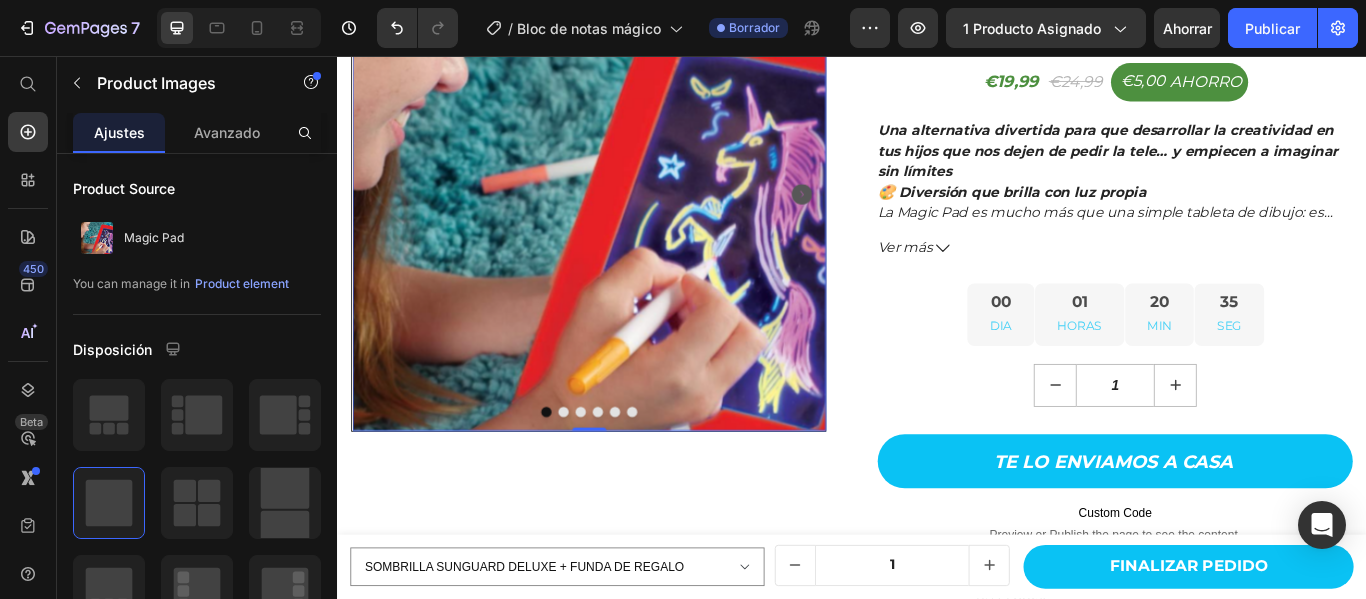 scroll, scrollTop: 109, scrollLeft: 0, axis: vertical 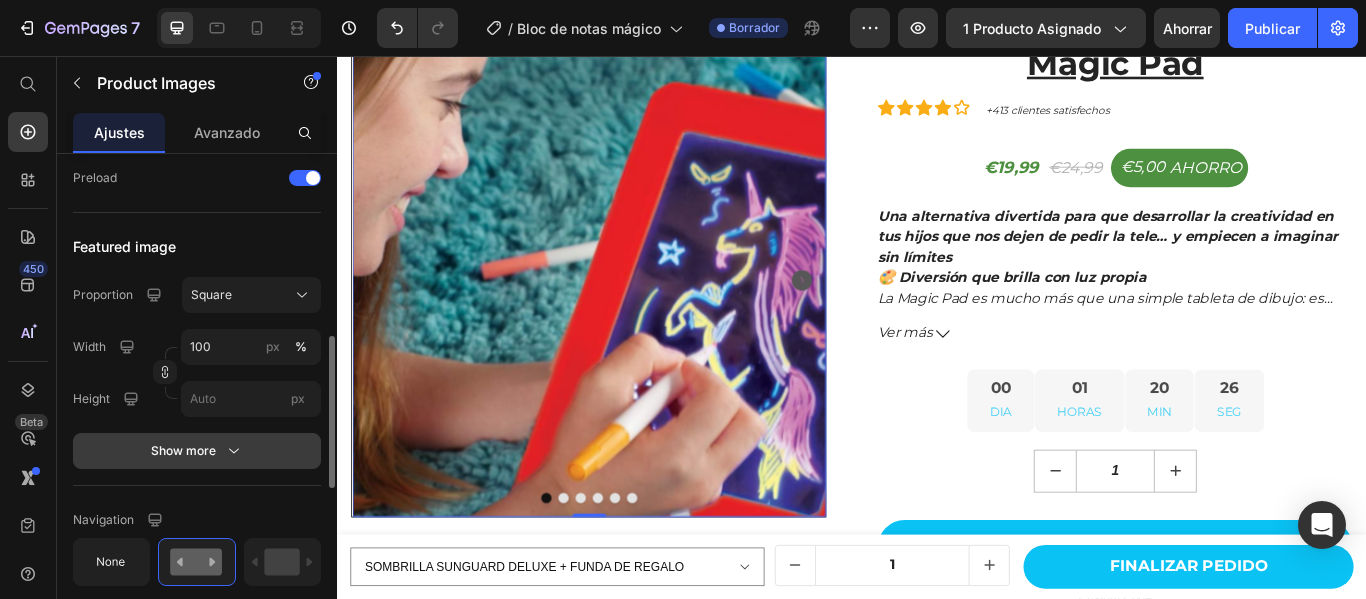 click 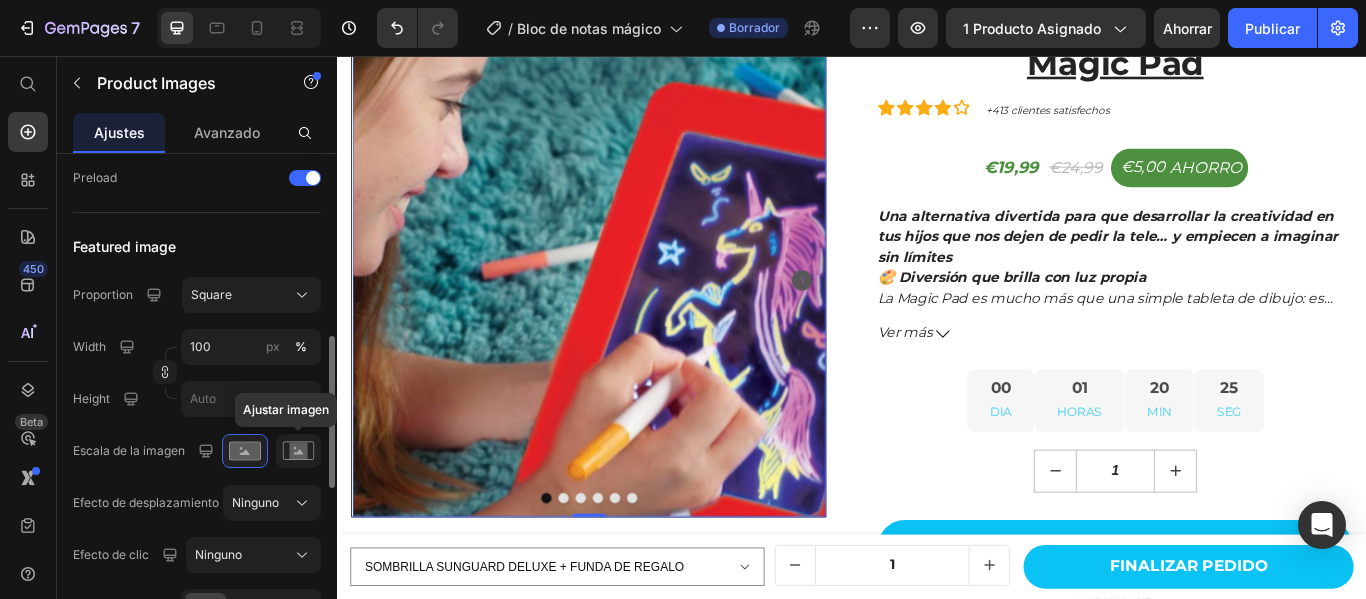 click 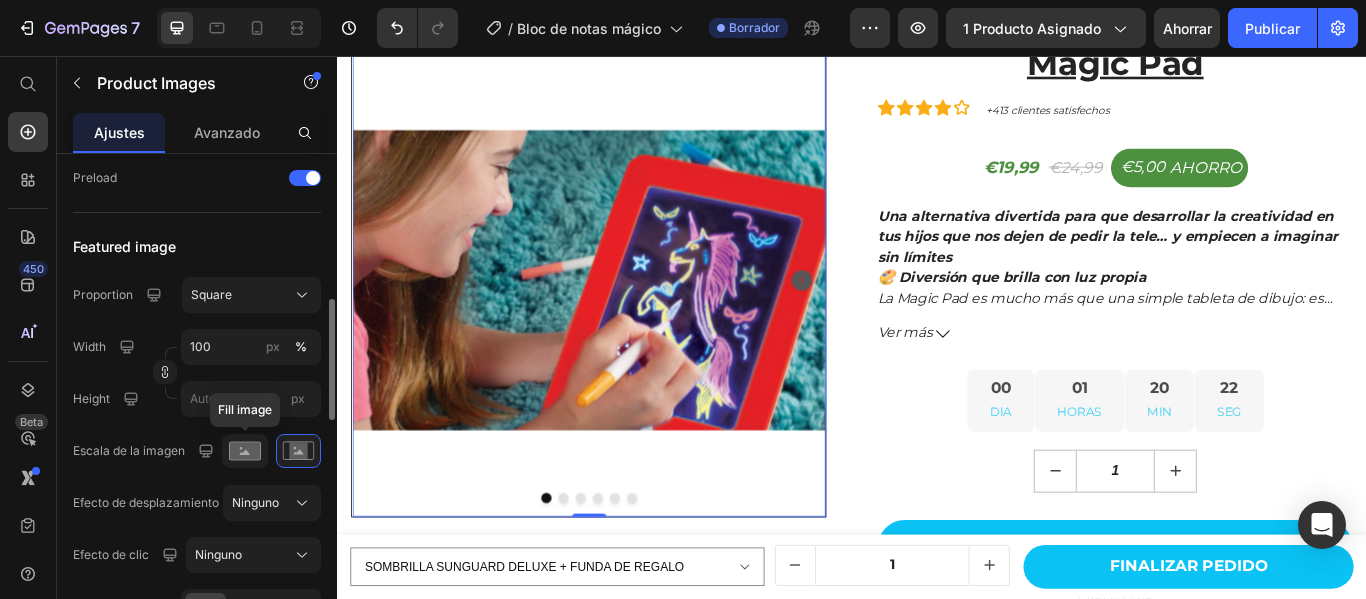click 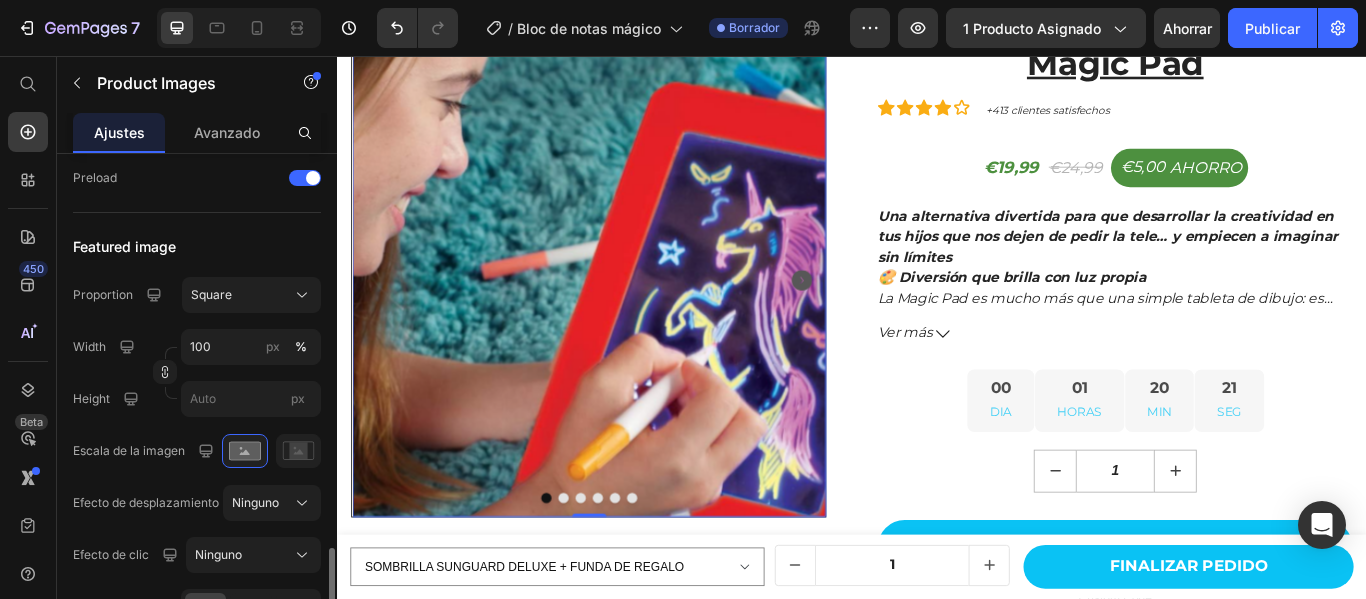 scroll, scrollTop: 800, scrollLeft: 0, axis: vertical 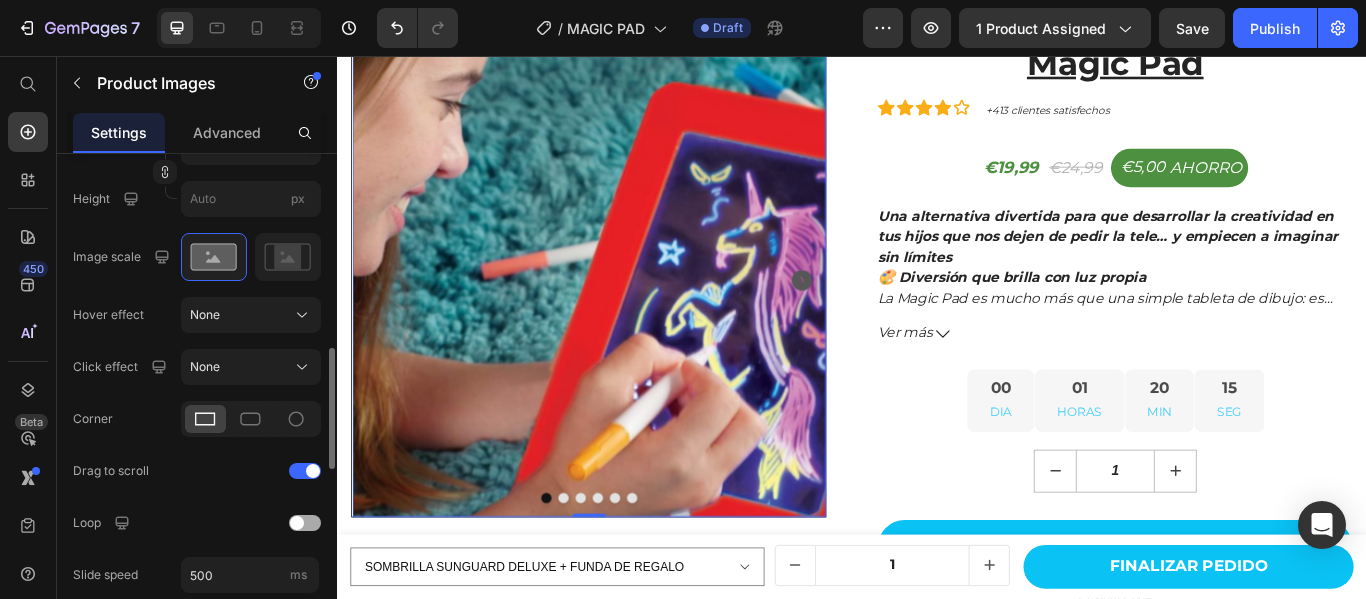 click at bounding box center (305, 523) 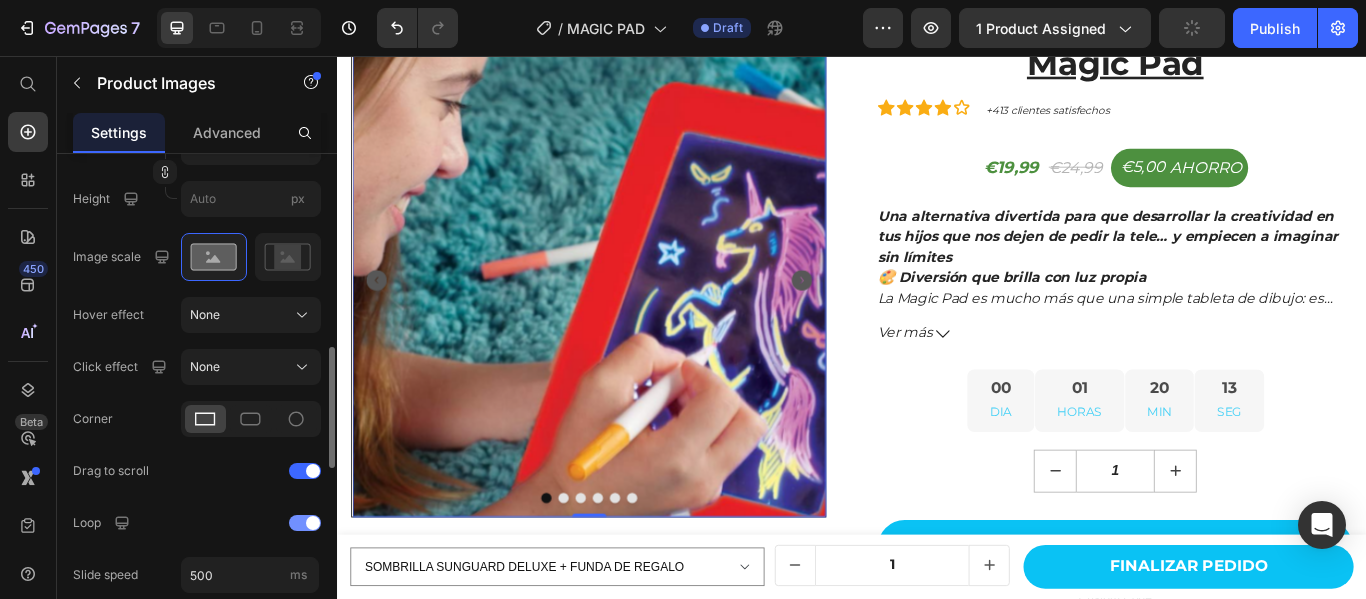 click at bounding box center [305, 523] 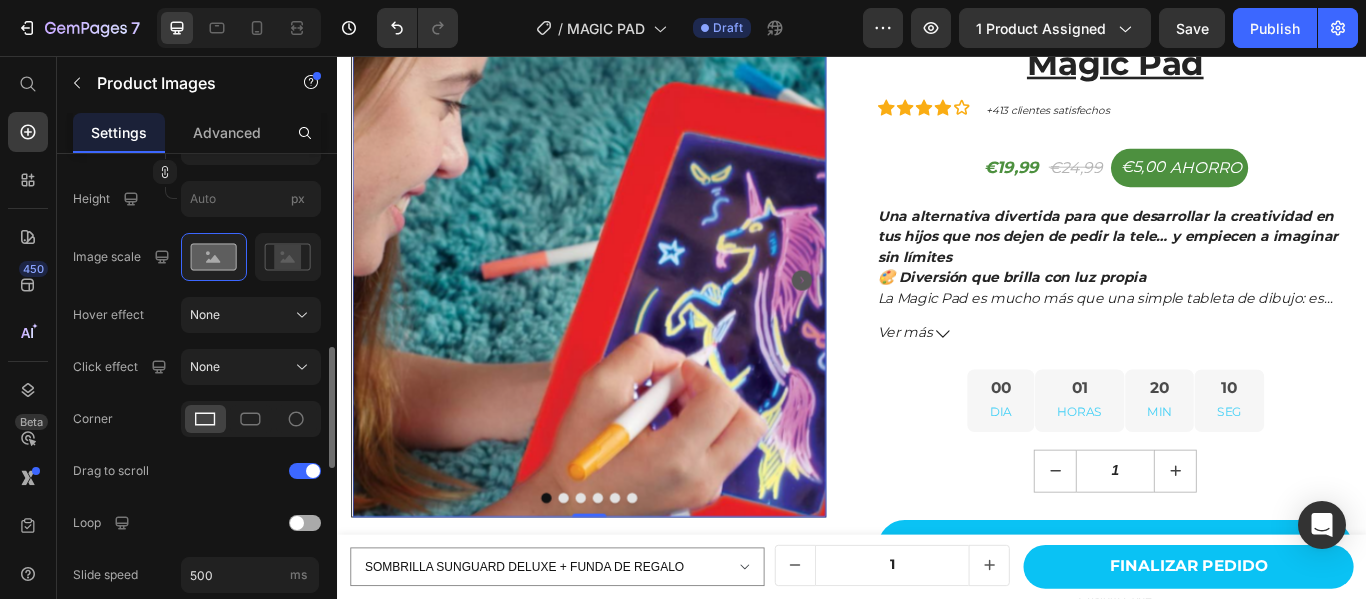 click at bounding box center (305, 523) 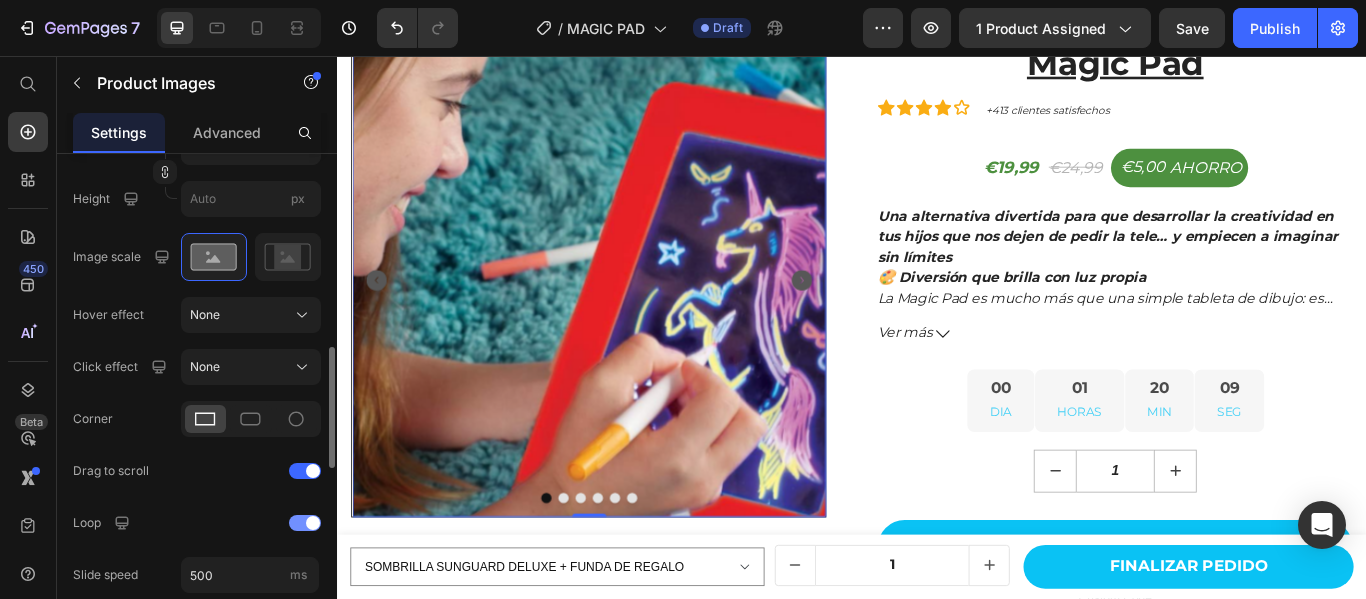 click at bounding box center [313, 523] 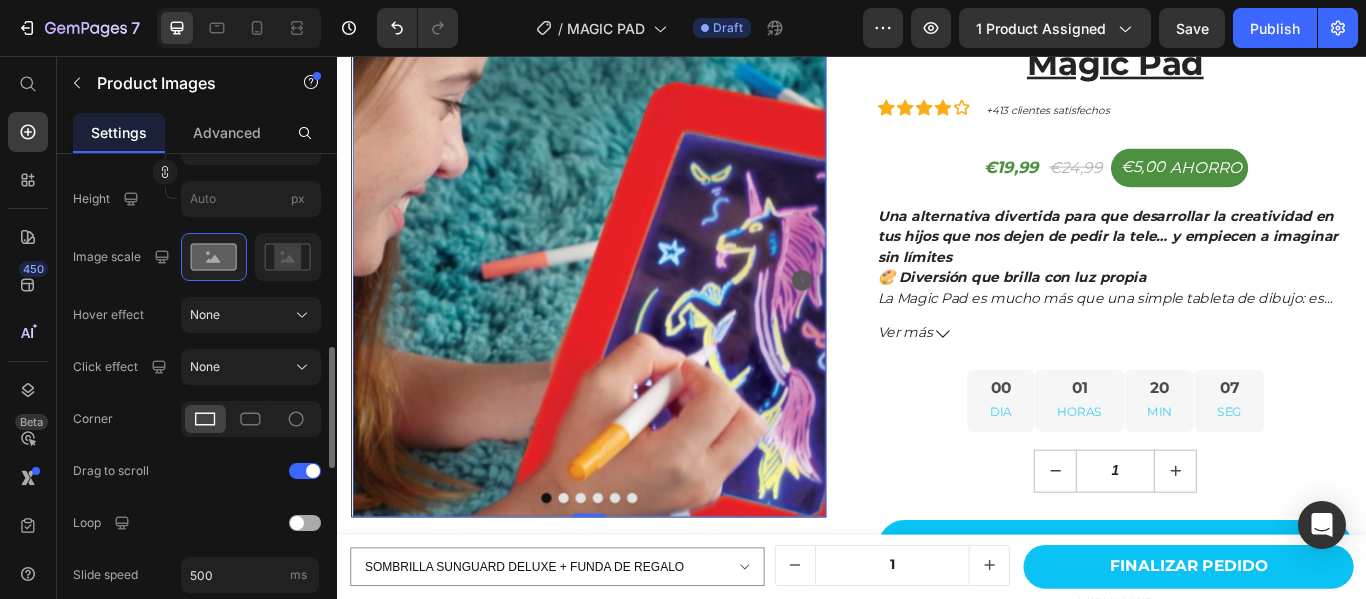click at bounding box center [305, 523] 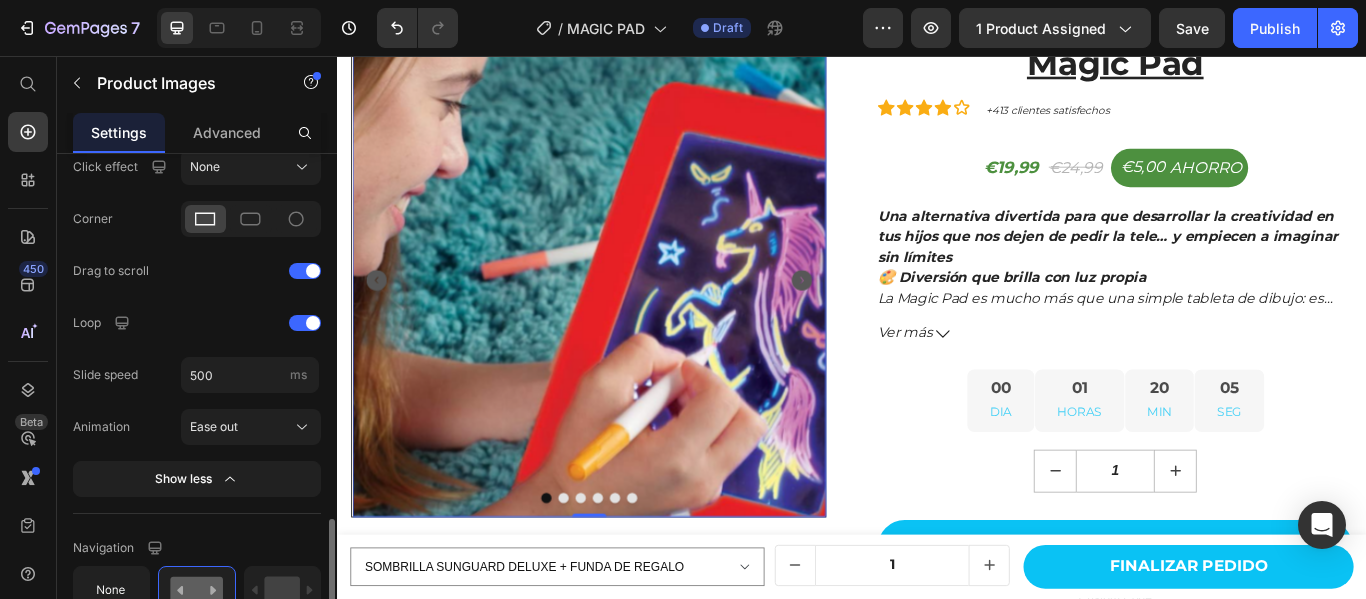 scroll, scrollTop: 1200, scrollLeft: 0, axis: vertical 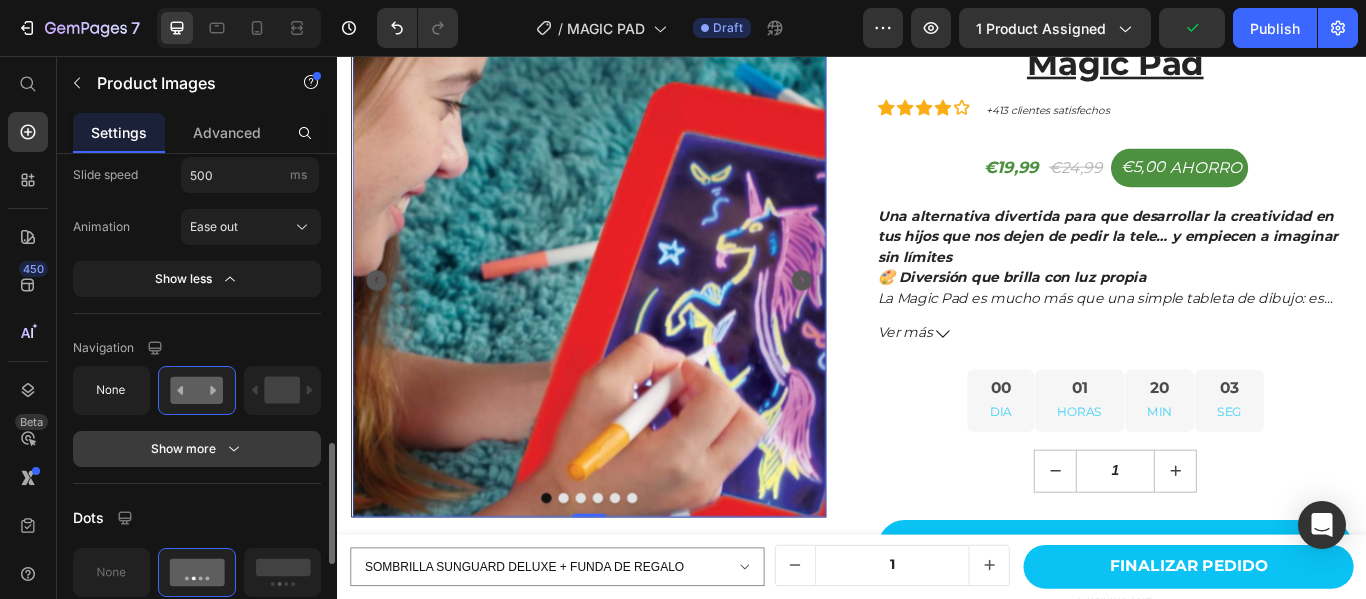 click 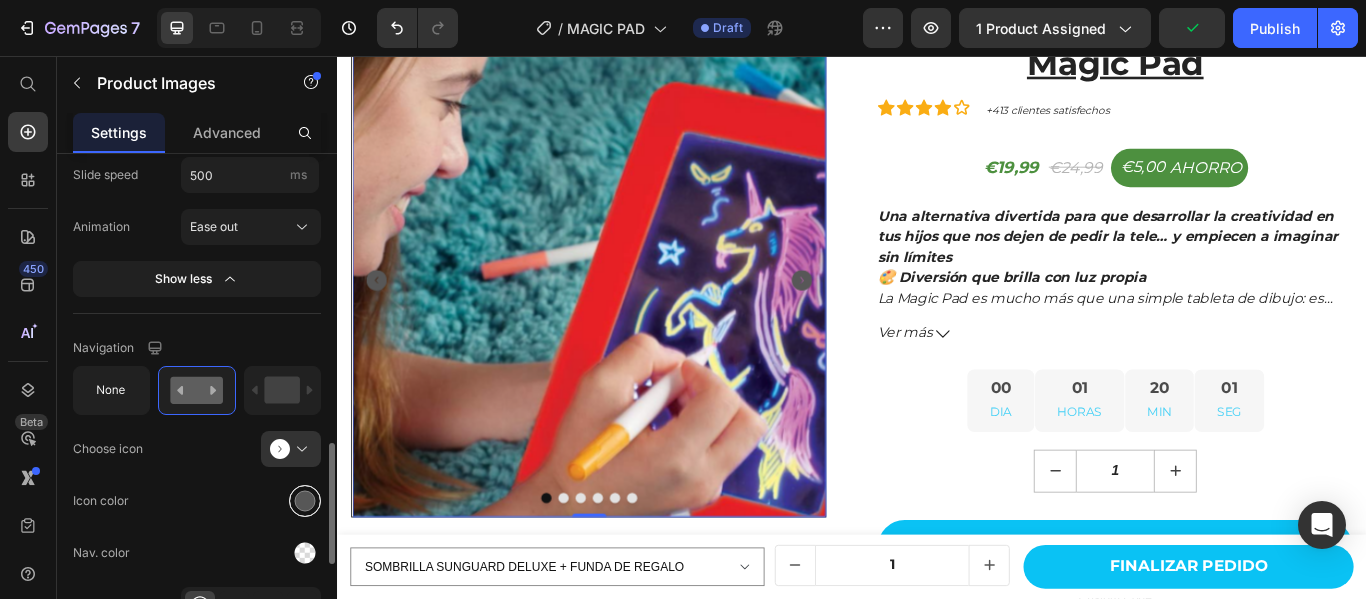 click at bounding box center (305, 500) 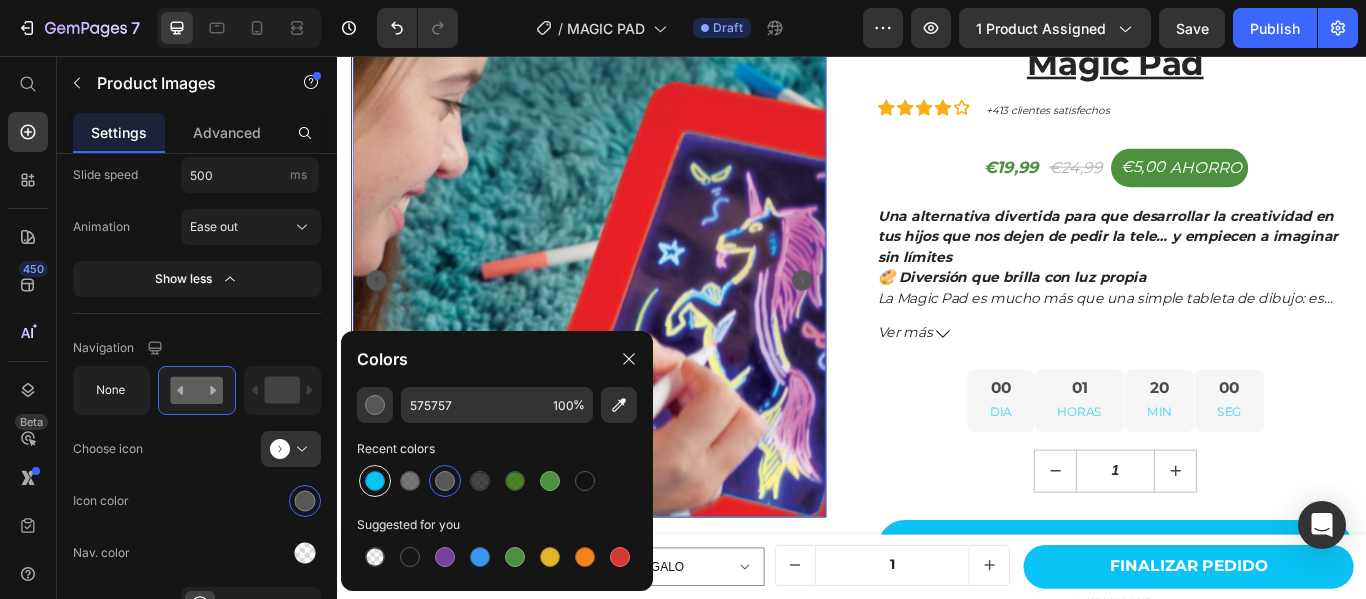 click at bounding box center [375, 481] 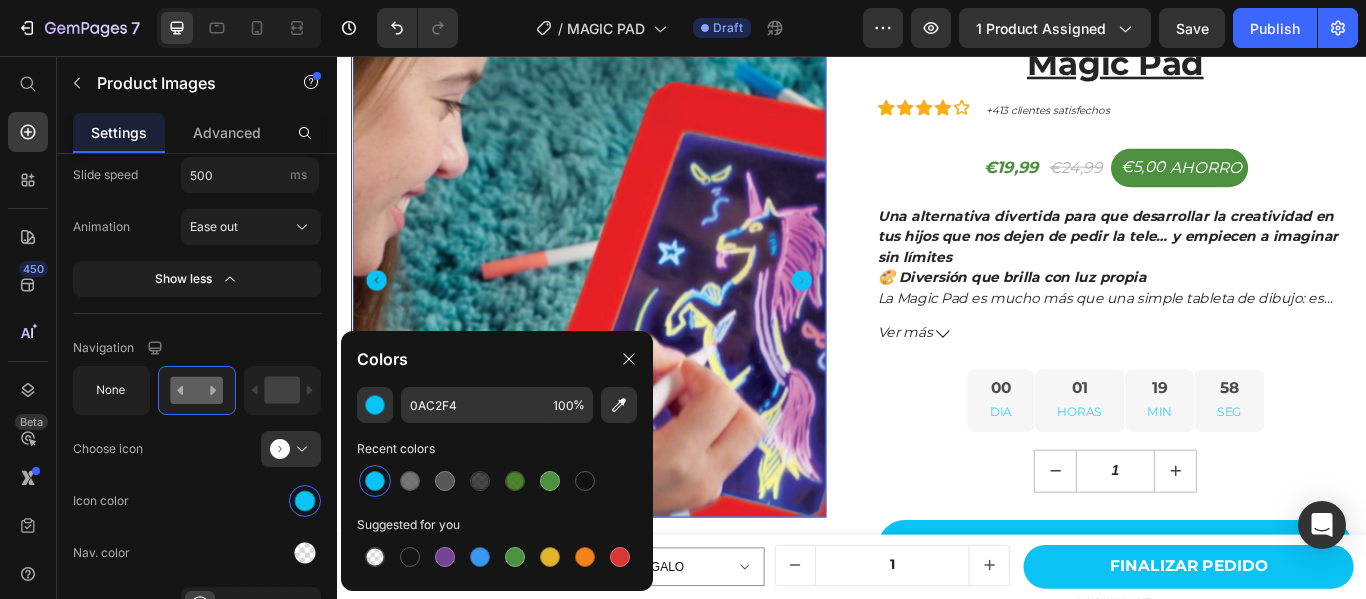 click at bounding box center [630, 317] 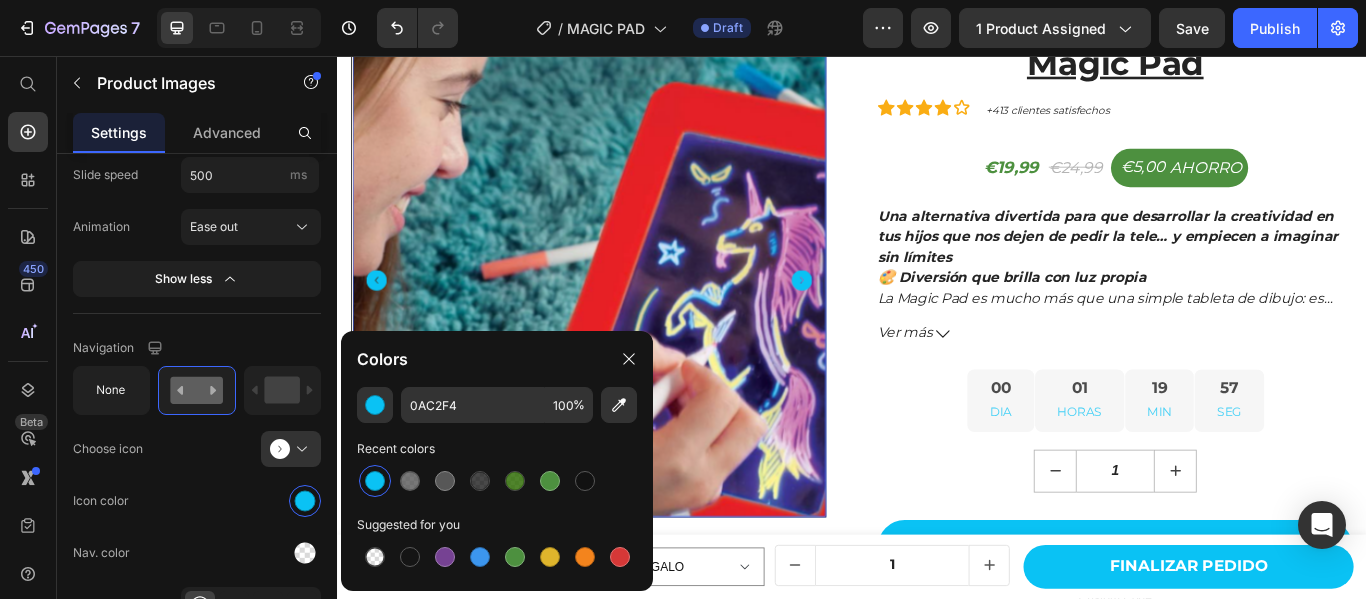 click 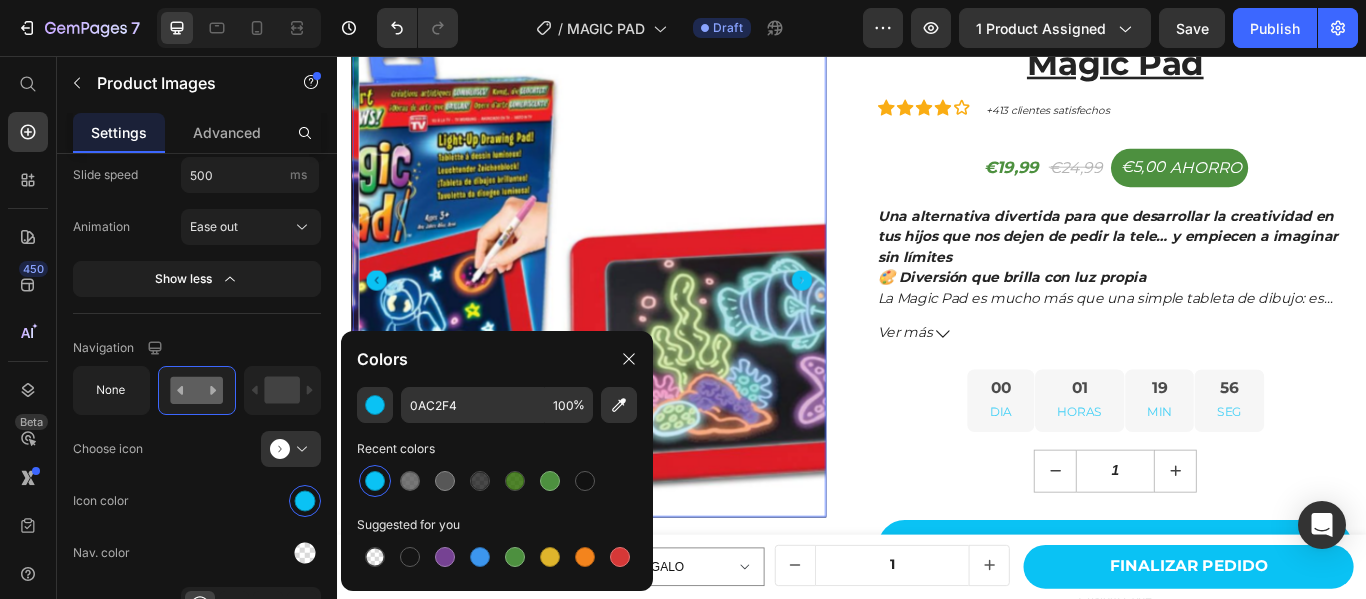 click 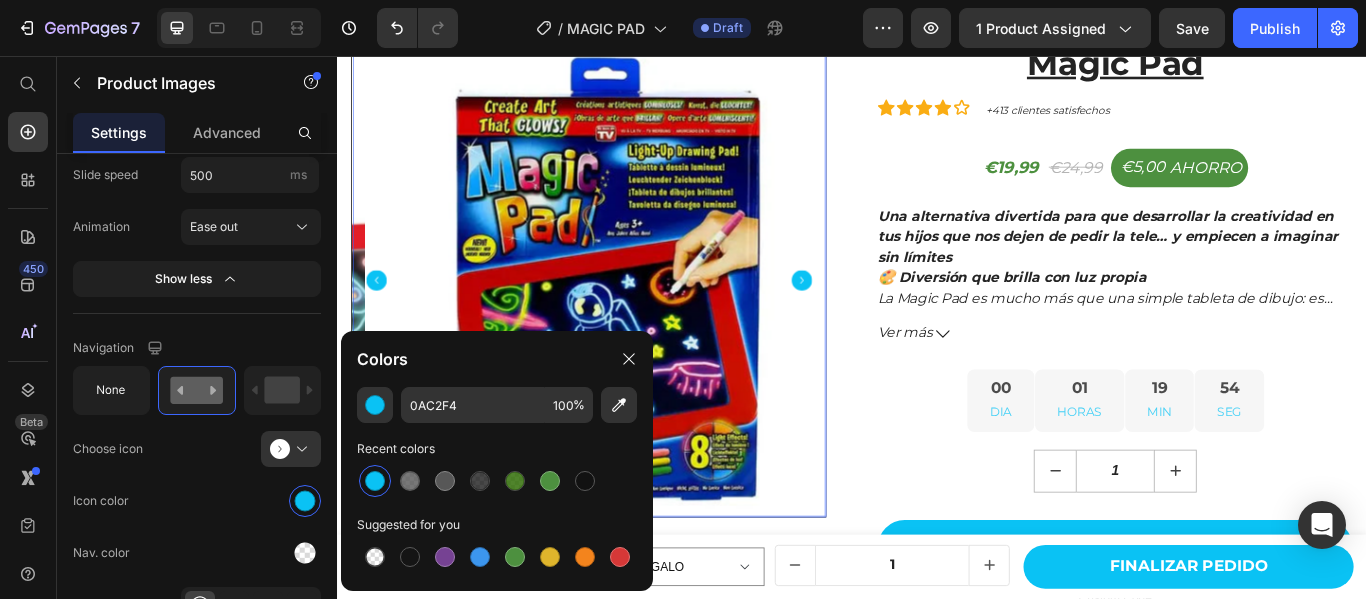 click at bounding box center (645, 317) 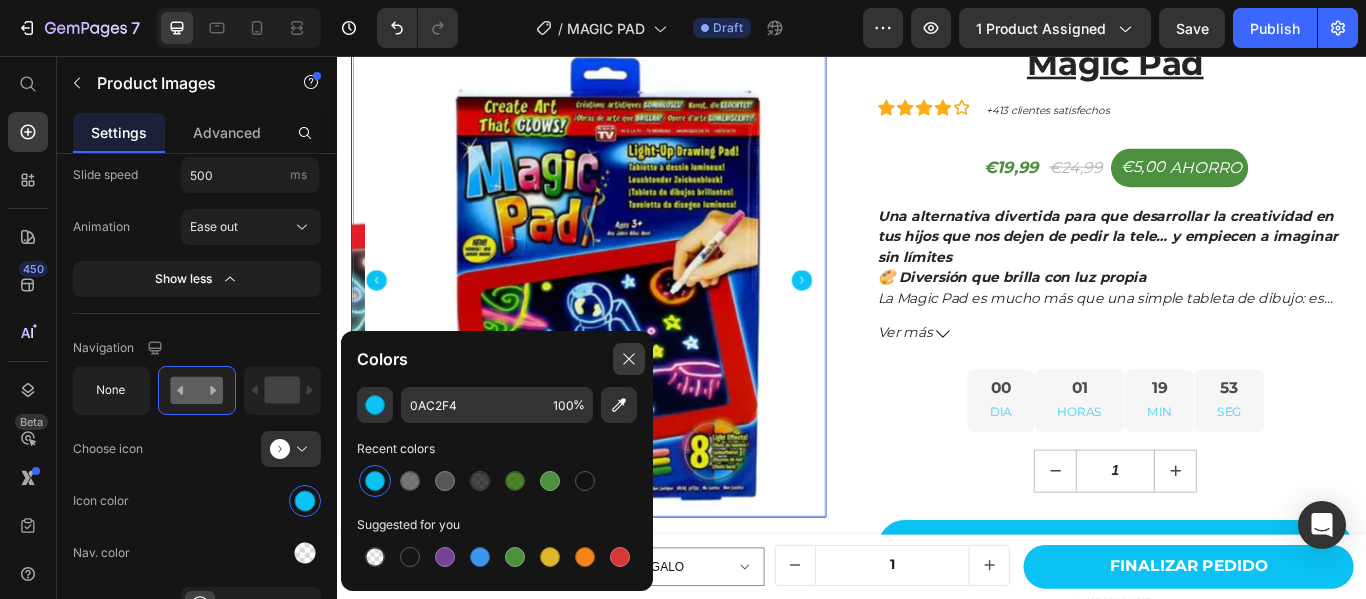click at bounding box center (629, 359) 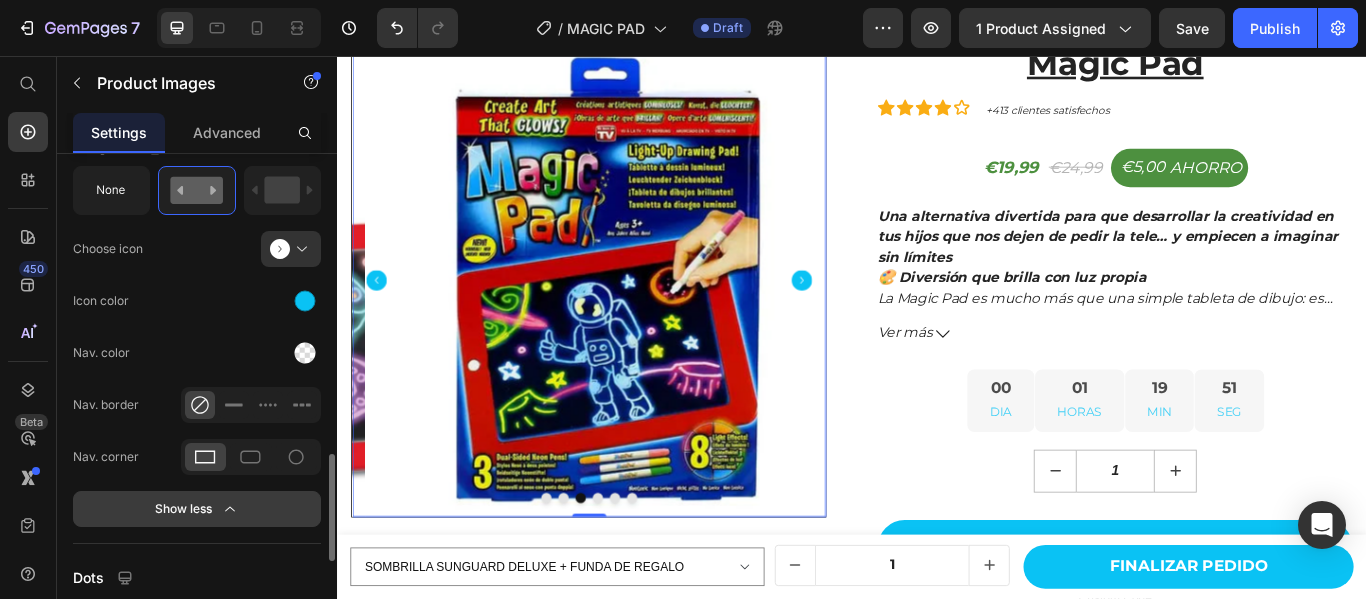scroll, scrollTop: 1500, scrollLeft: 0, axis: vertical 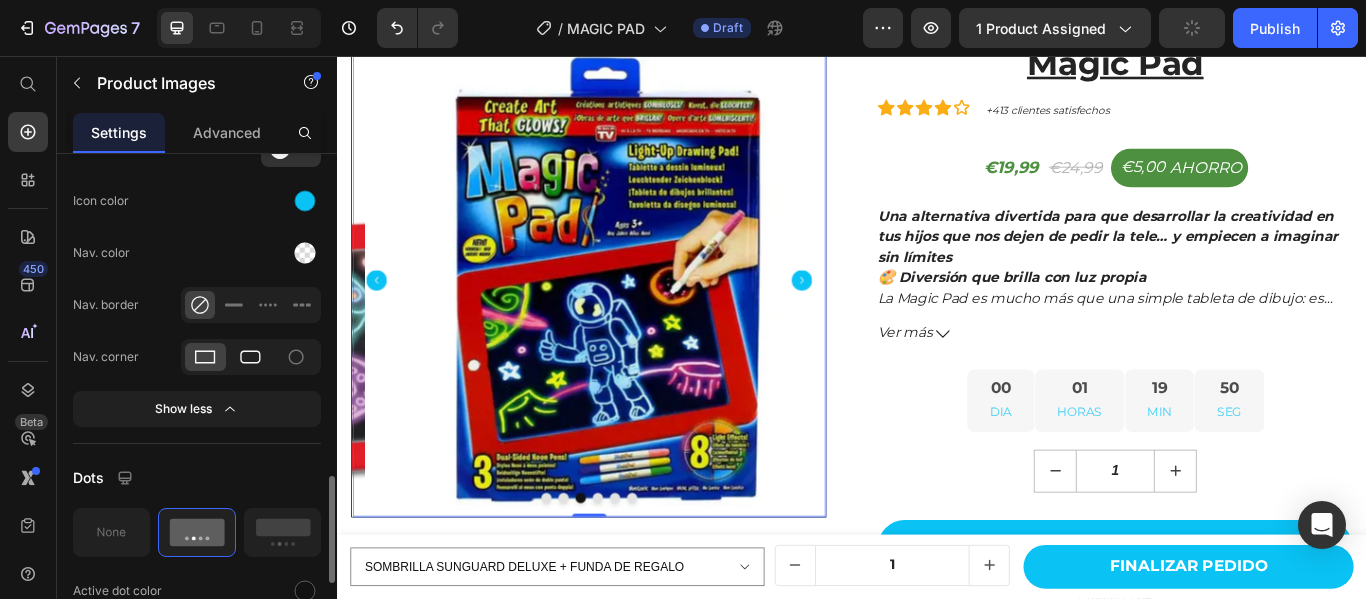 click 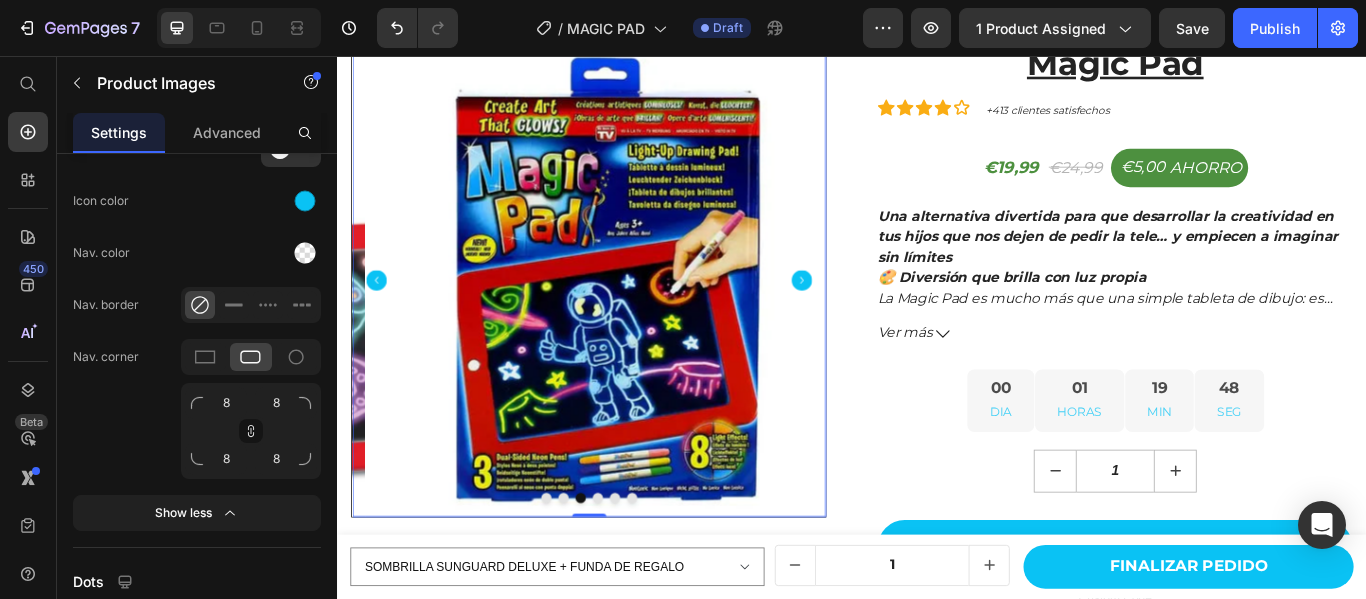 click 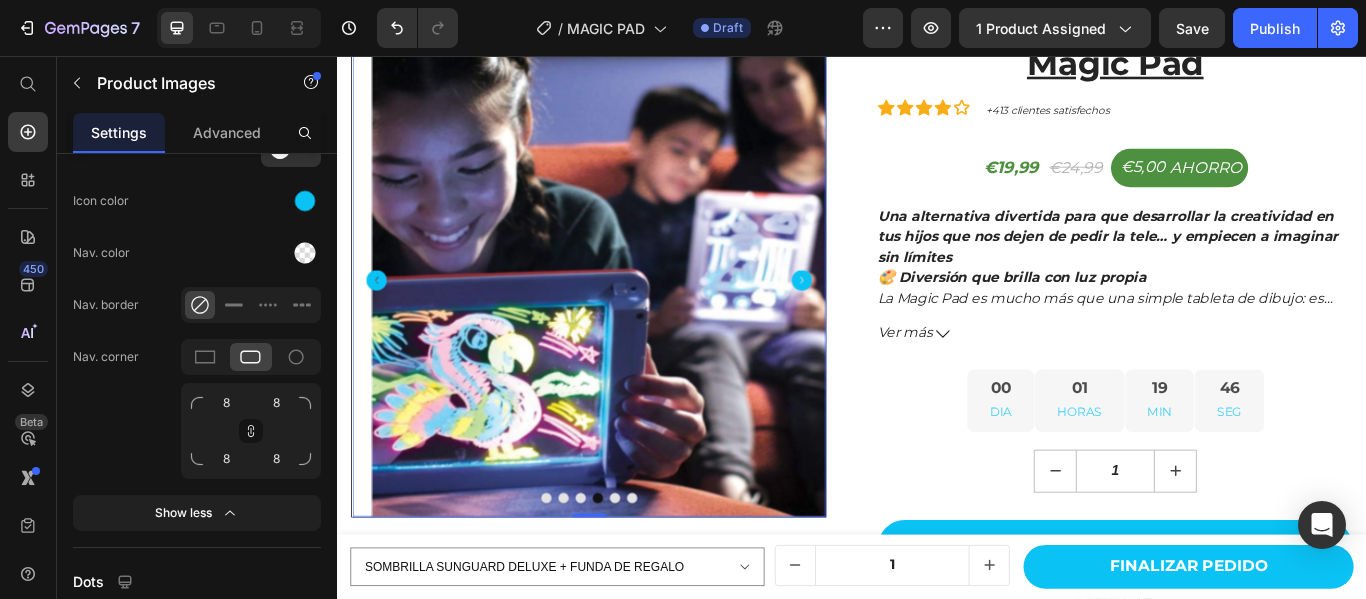 click 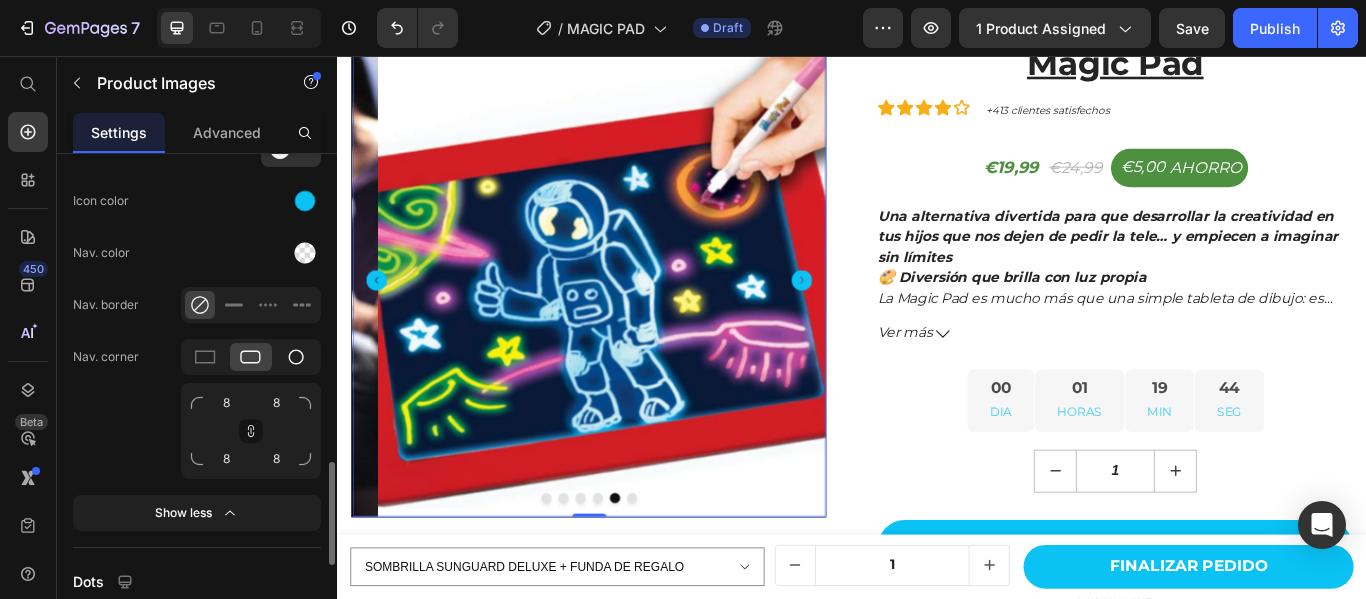 click 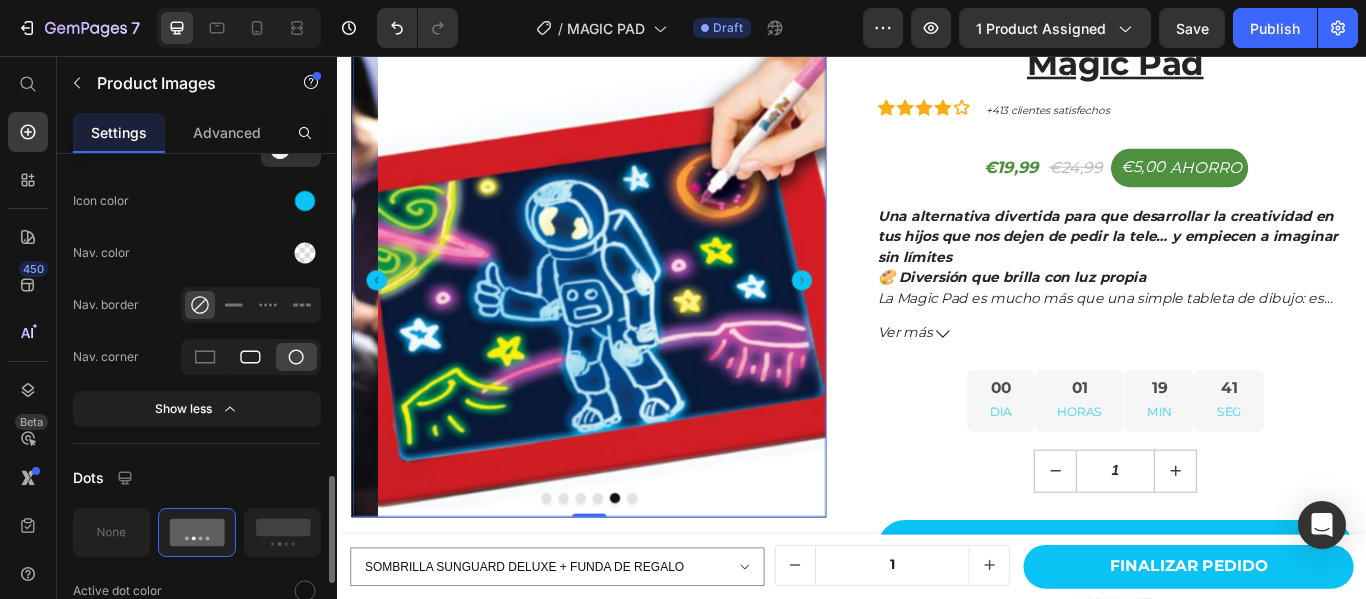 click 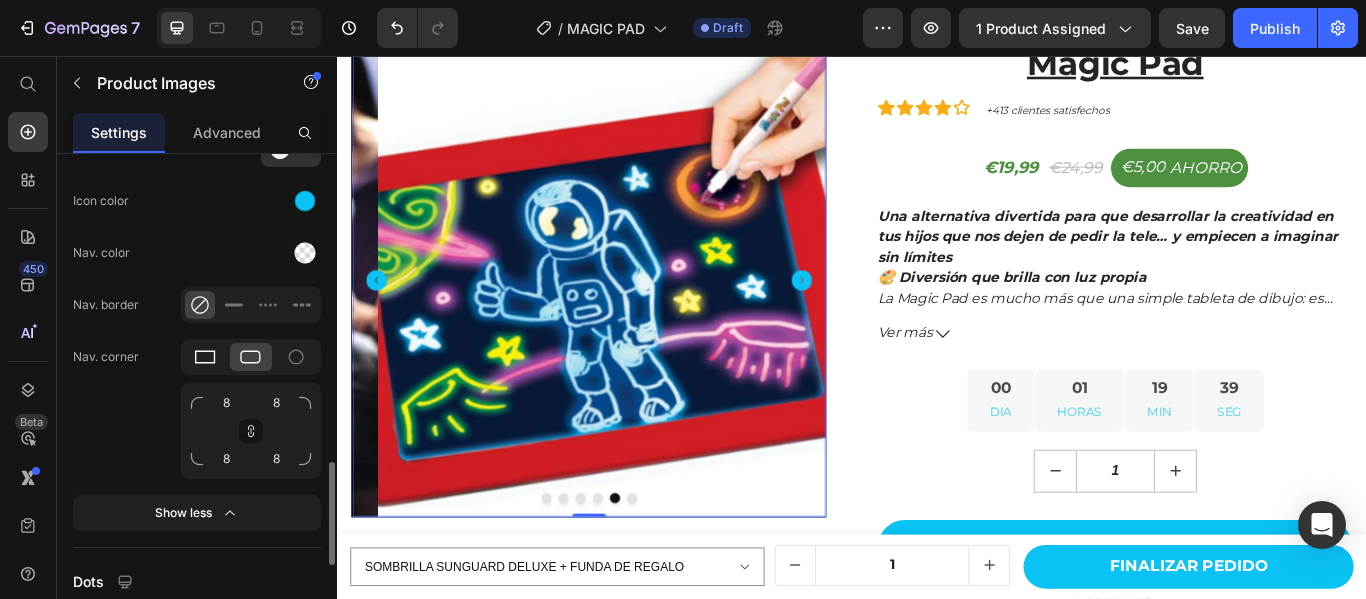 click 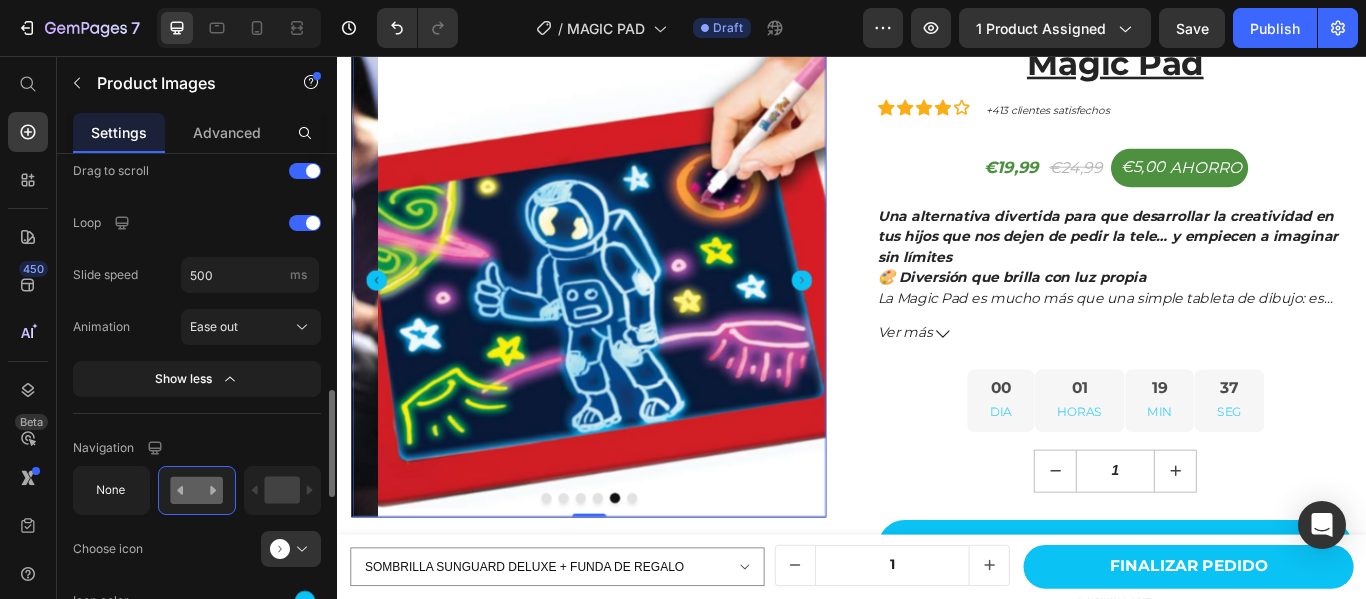 scroll, scrollTop: 900, scrollLeft: 0, axis: vertical 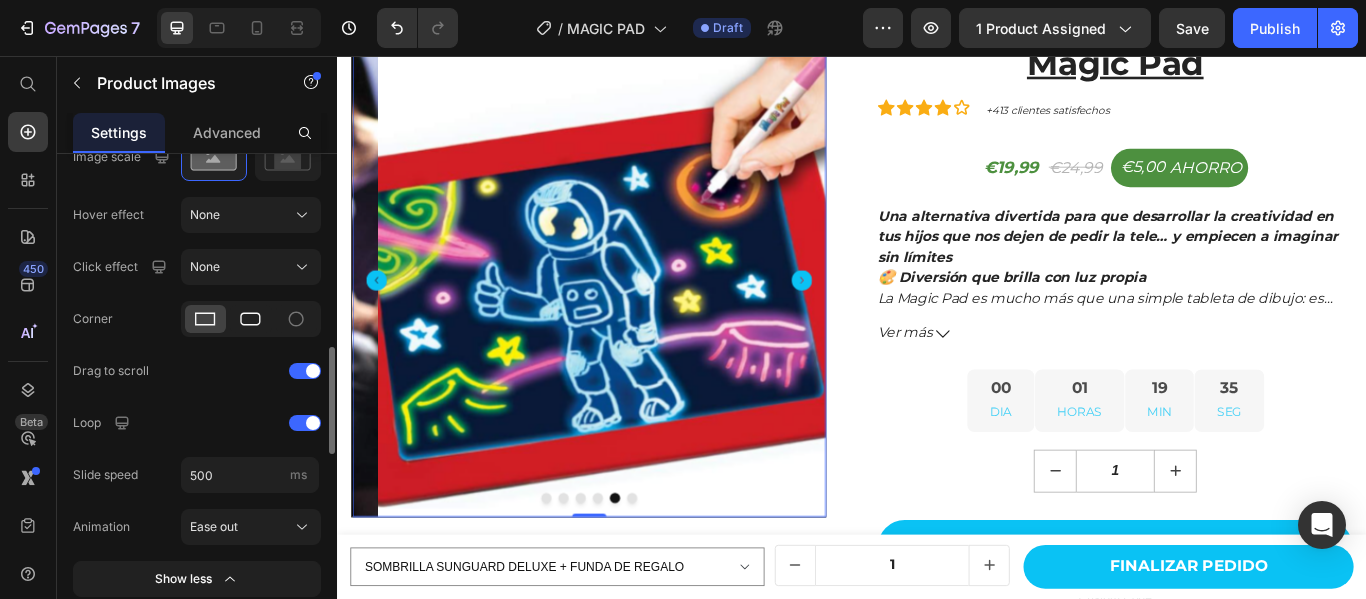 click 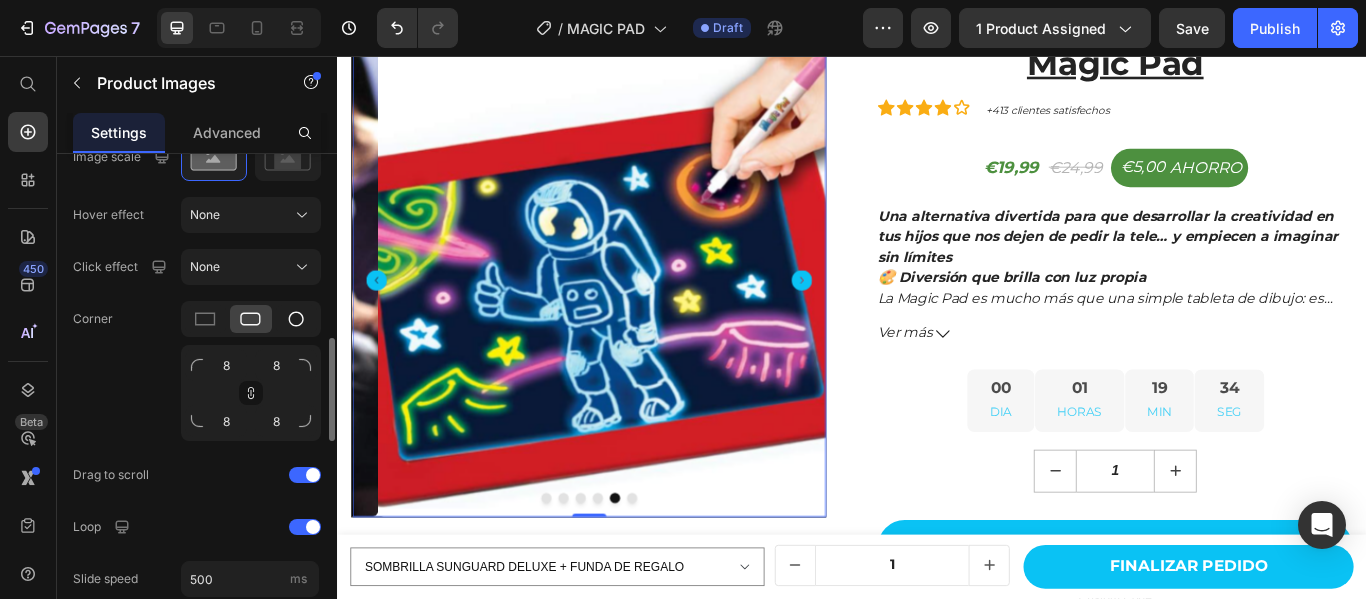 click 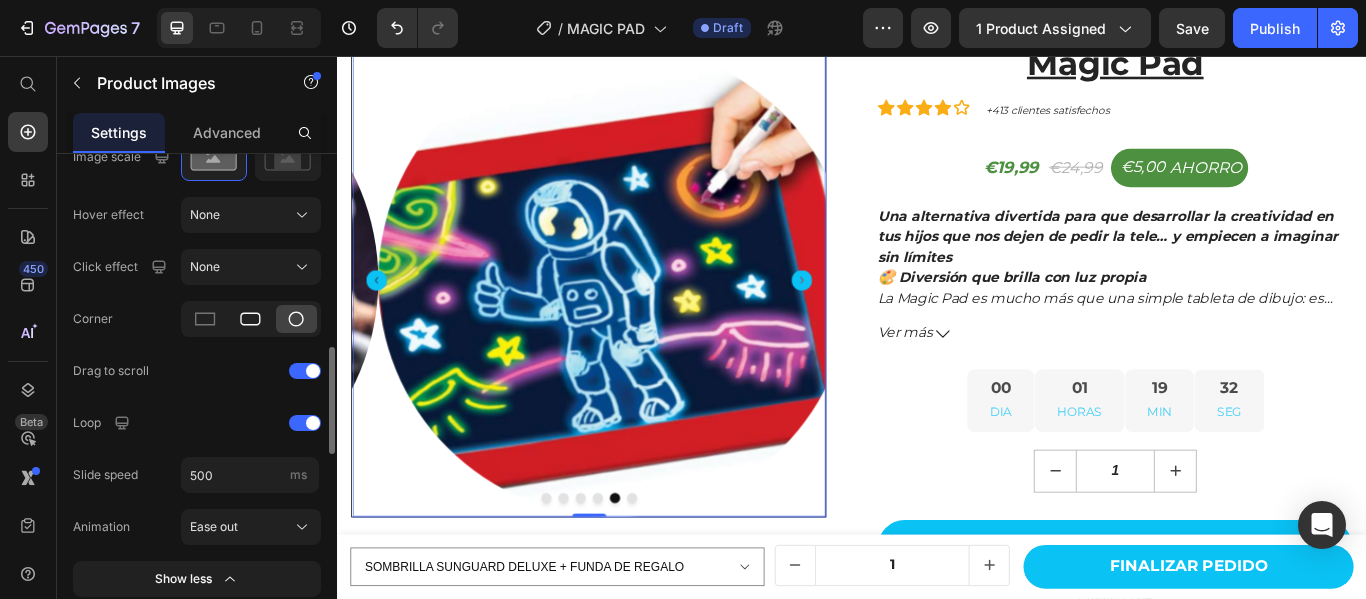 click 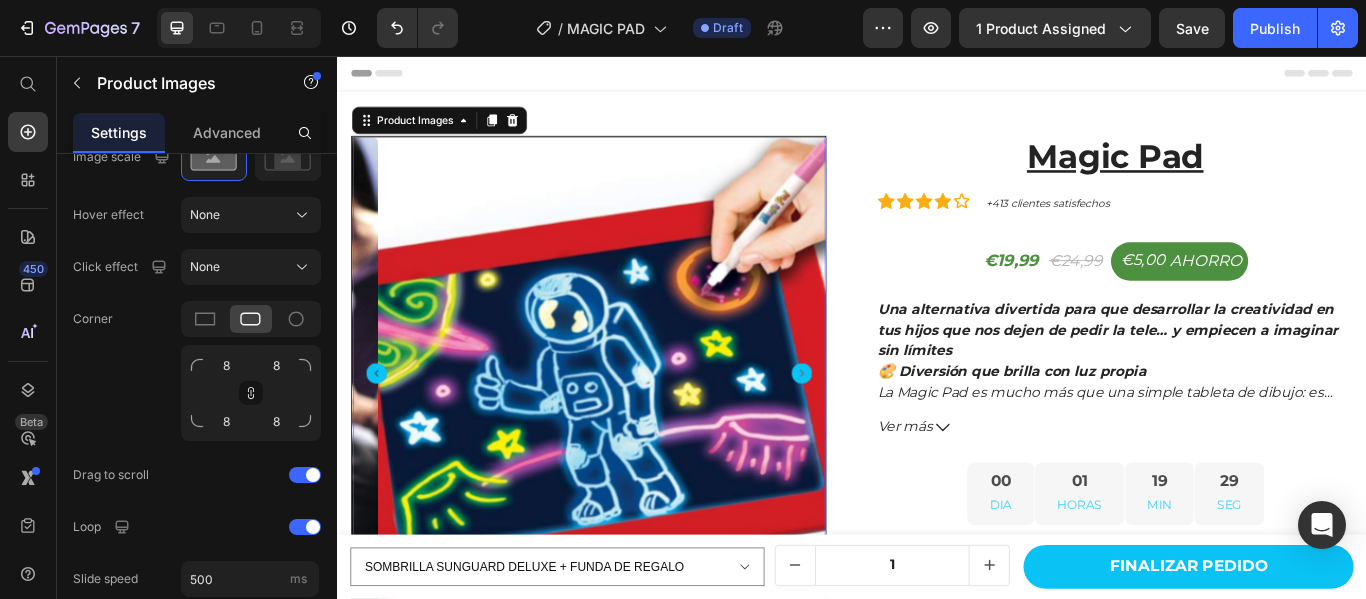 scroll, scrollTop: 100, scrollLeft: 0, axis: vertical 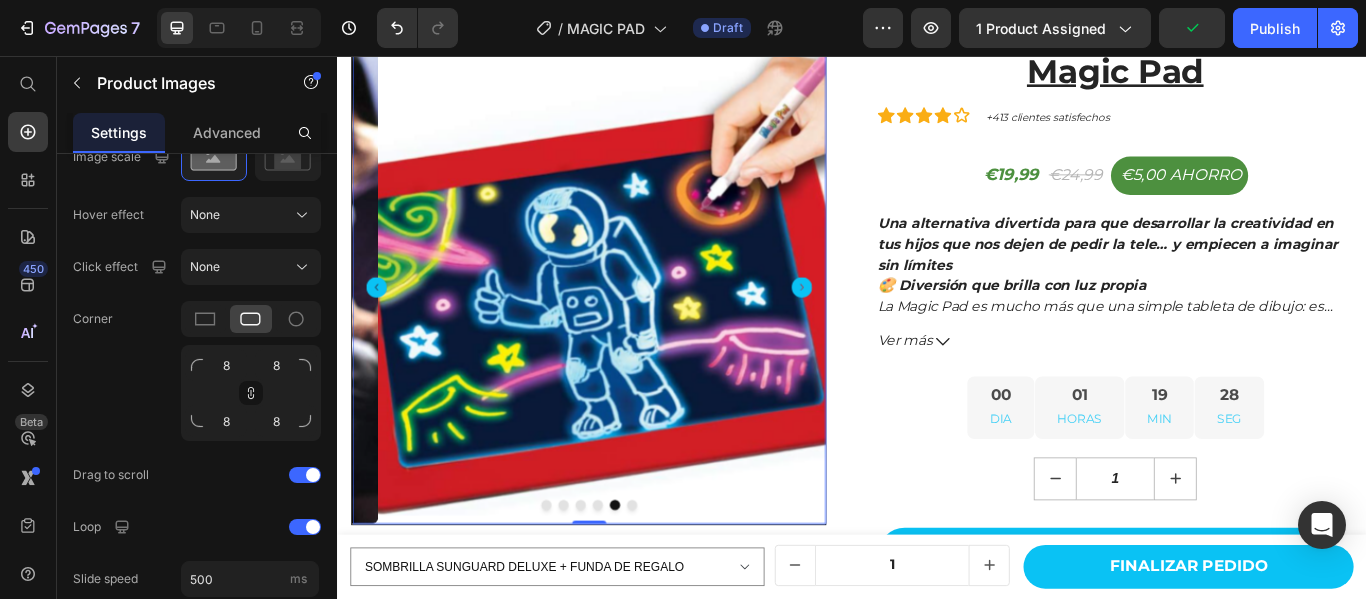 click 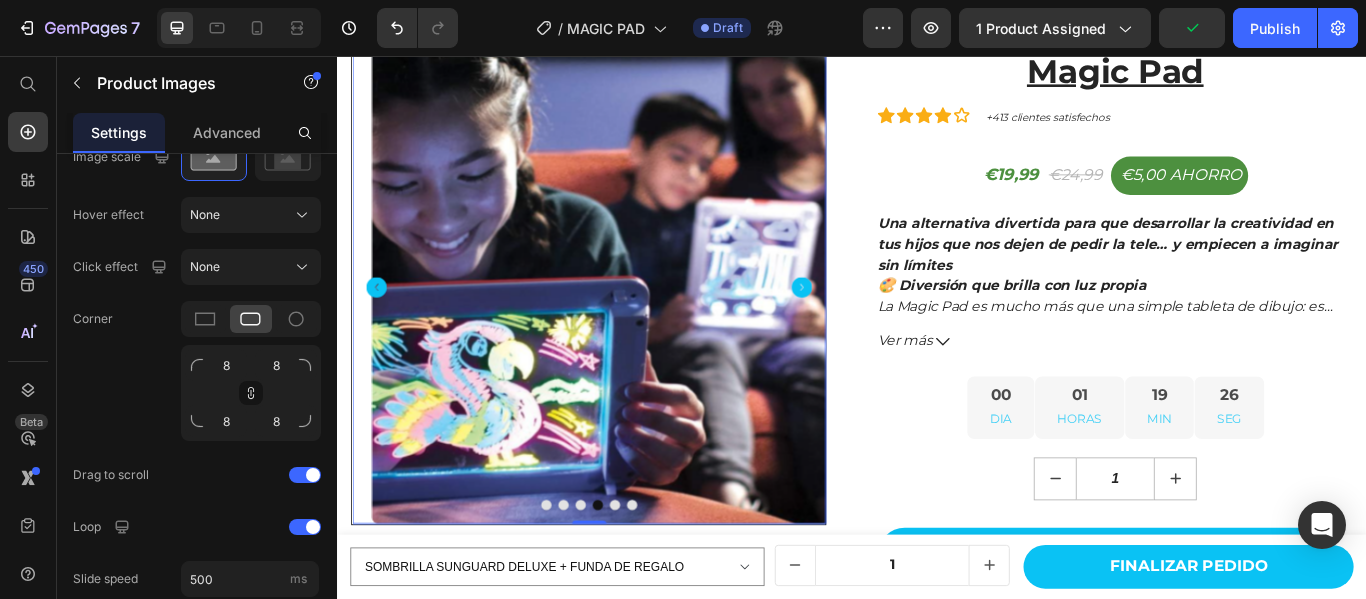 scroll, scrollTop: 0, scrollLeft: 0, axis: both 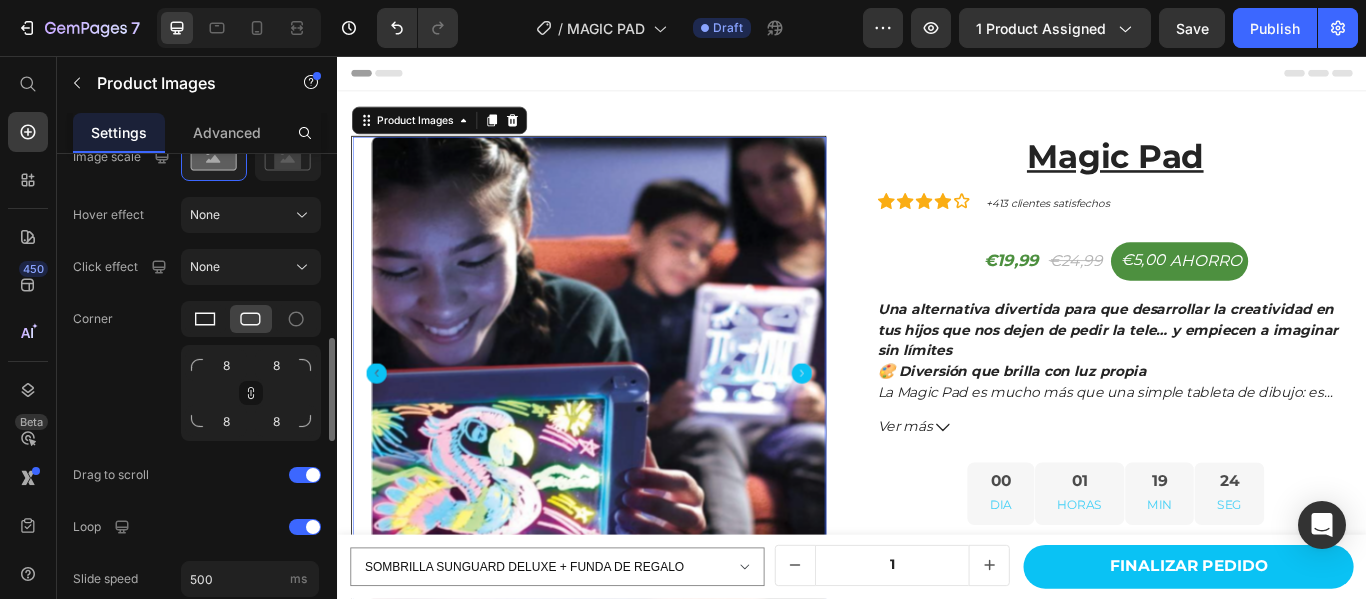 click 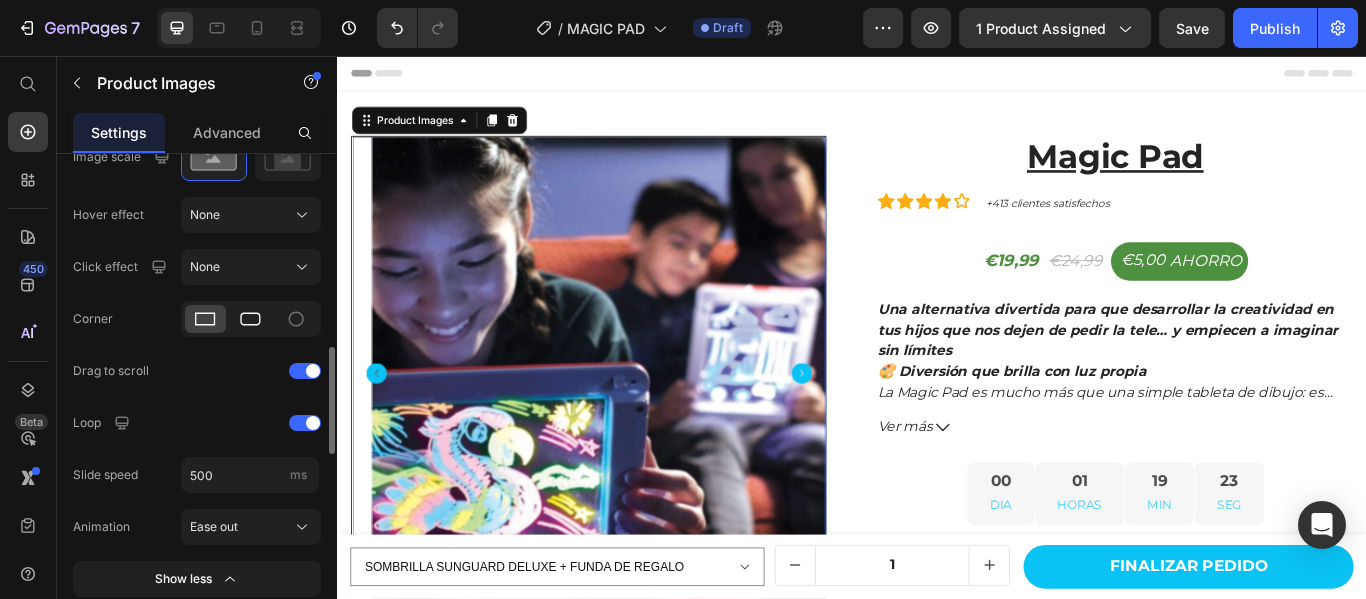 click 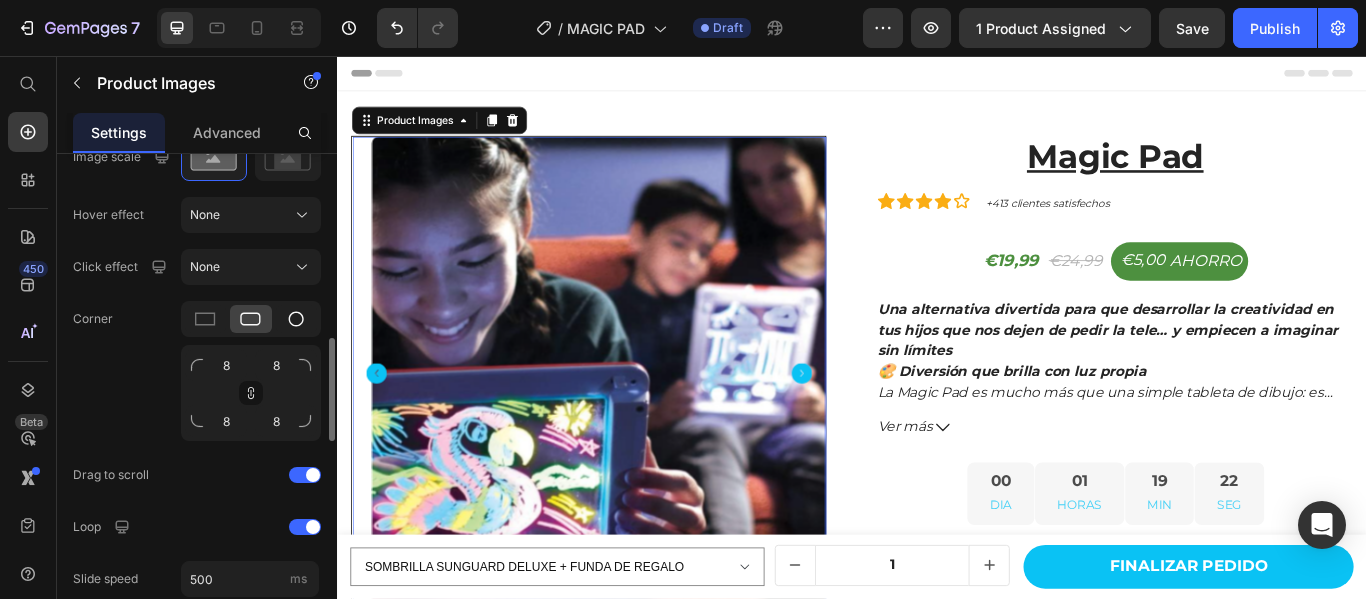click 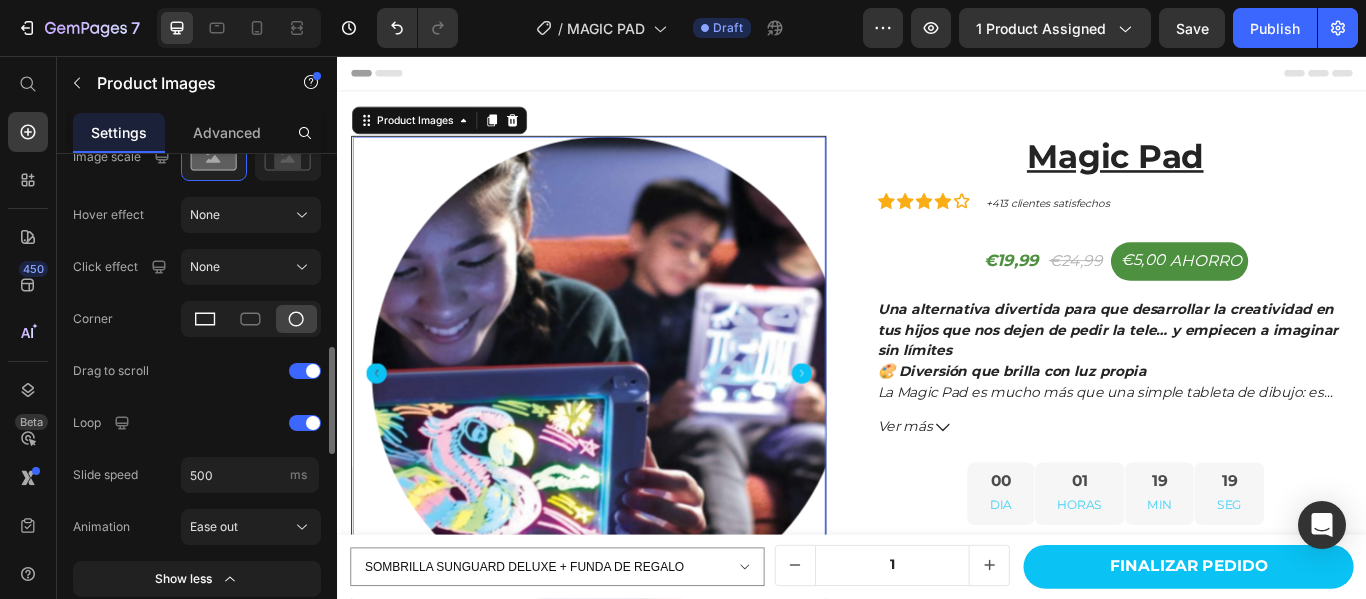 click 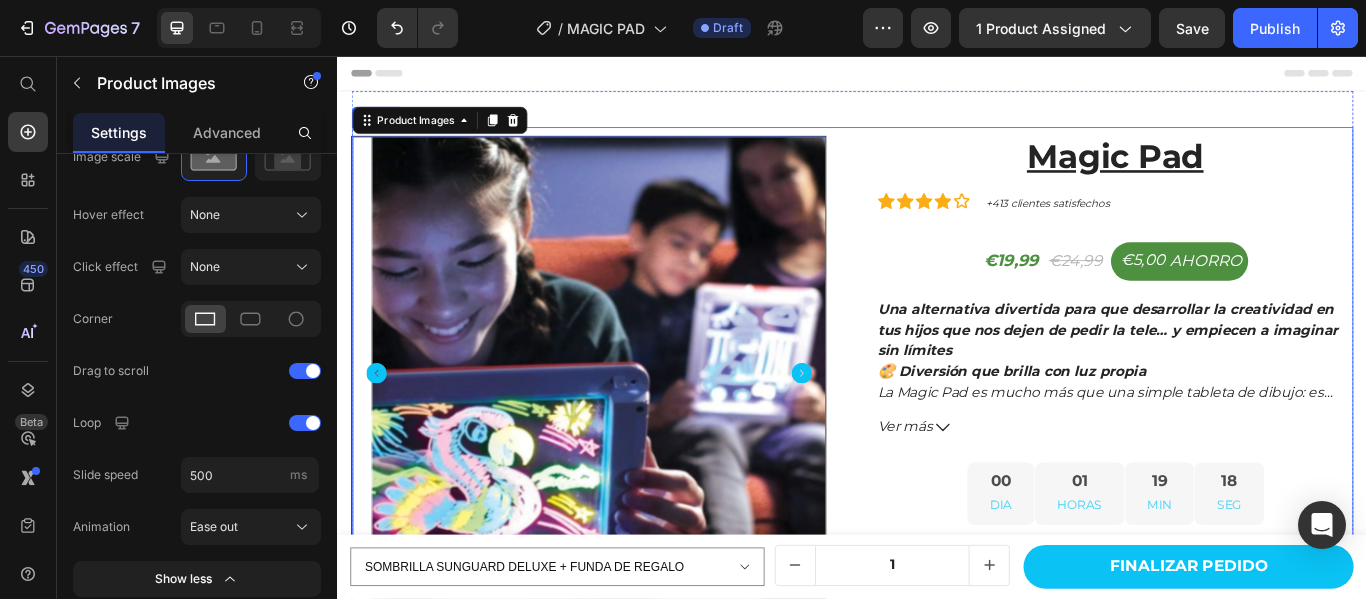 click on "Product Images   0 Magic Pad (P) Title
Icon
Icon
Icon
Icon
Icon Icon List Hoz +413 clientes satisfechos Text block Row €19,99 (P) Price €24,99 (P) Price €5,00 AHORRO (P) Tag Row Una alternativa divertida para que desarrollar la creatividad en tus hijos que nos dejen de pedir la tele… y empiecen a imaginar sin límites
🎨 Diversión que brilla con luz propia
La Magic Pad es mucho más que una simple tableta de dibujo: es una experiencia creativa que  mantiene a los pequeños entretenidos durante horas  , sin pantallas azules, sin papel y sin complicaciones.
✨ Dibuja, borra y vuelve a empezar  Con sus rotuladores de neón y  8 efectos de luz brillantes  , cada dibujo cobra vida. Y lo mejor: ¡pueden borrarlo y empezar de nuevo cuantas veces quieran!
🚗 Perfecta para el coche o para casa  ¿Viaje largo? ¿Tarde calurosa sin cole? La MagicPad es  ligera, portátil y silenciosa" at bounding box center (937, 565) 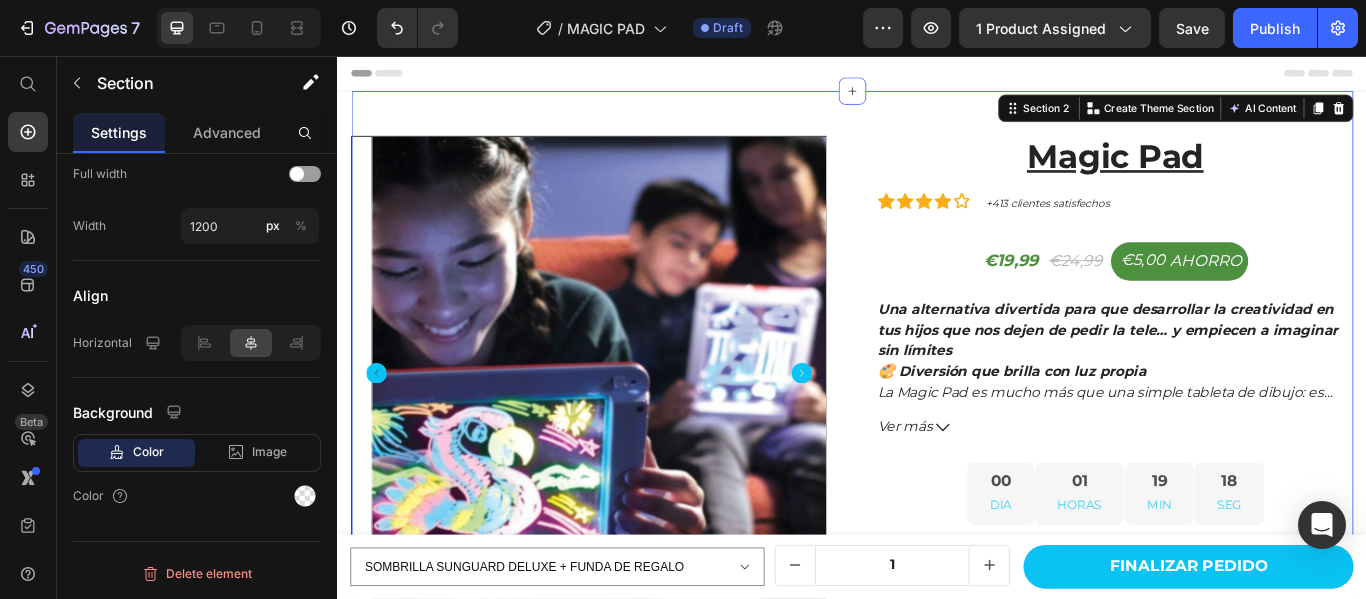 scroll, scrollTop: 0, scrollLeft: 0, axis: both 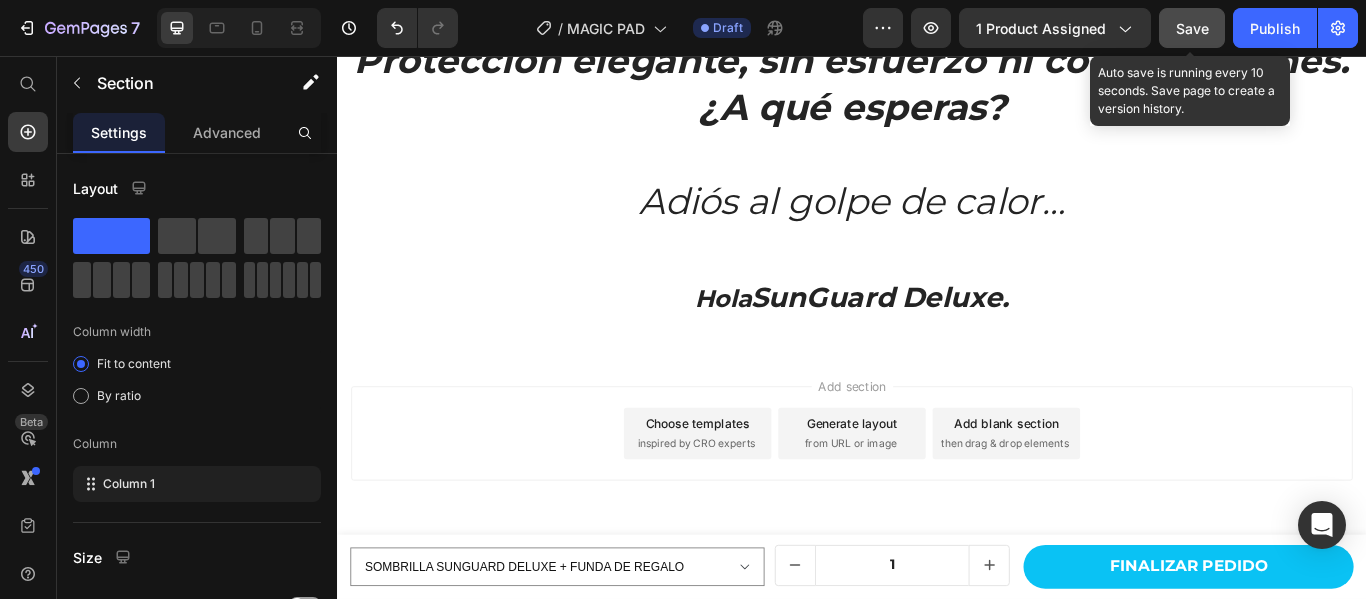 click on "Save" 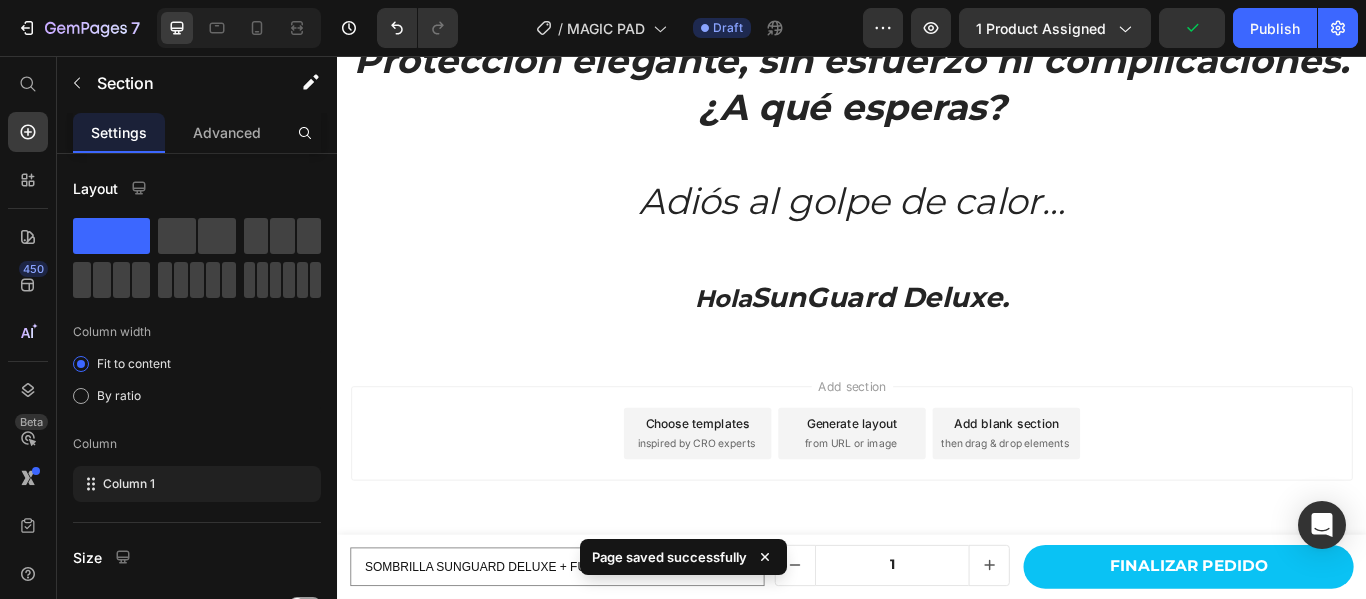 scroll, scrollTop: 4303, scrollLeft: 0, axis: vertical 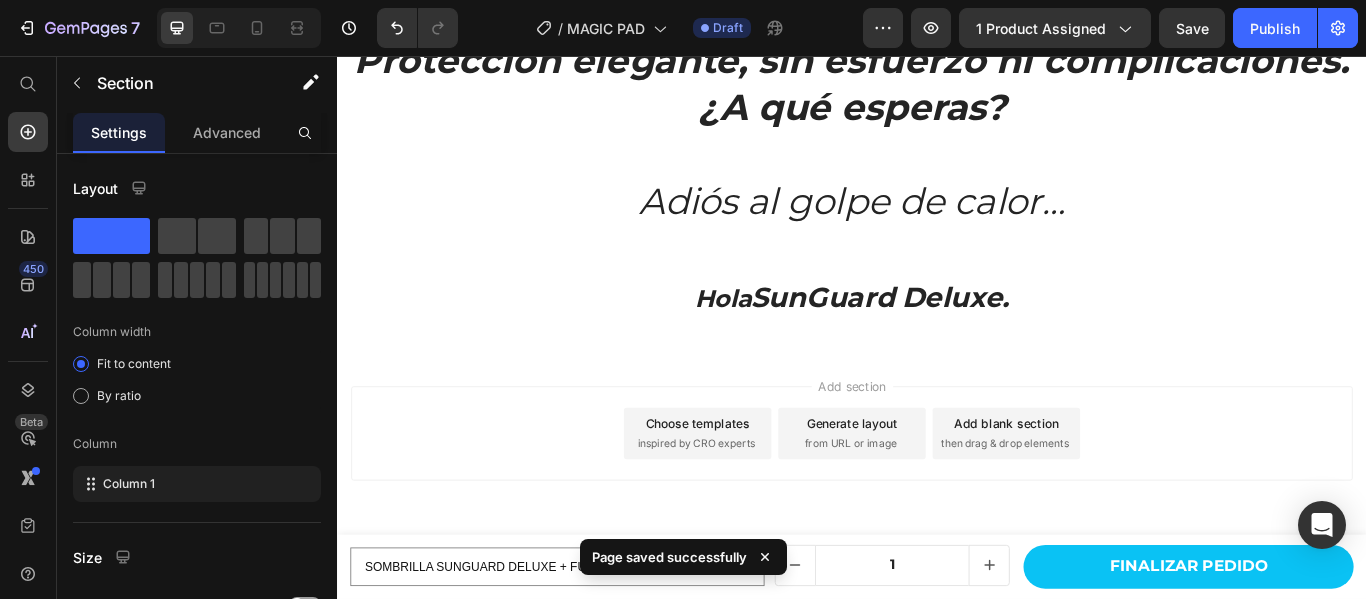 click on "Page saved successfully" 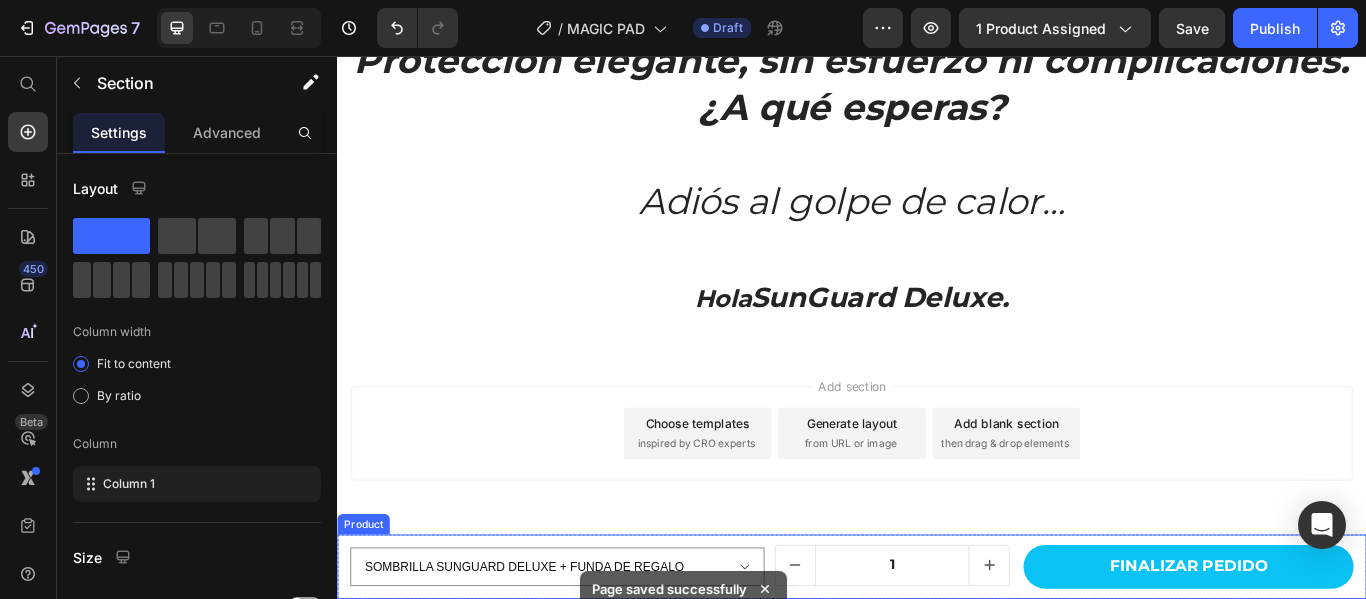 click on "SOMBRILLA SUNGUARD DELUXE + FUNDA DE REGALO 2 PARASOL SUNGUARD DELUXE + FUNDAS DE REGALO 3 PARASOL SUNGUARD DELUXE + FUNDAS DE REGALO Product Variants & Swatches 1 Product Quantity FINALIZAR PEDIDO Product Cart Button Row Row Product" at bounding box center [937, 651] 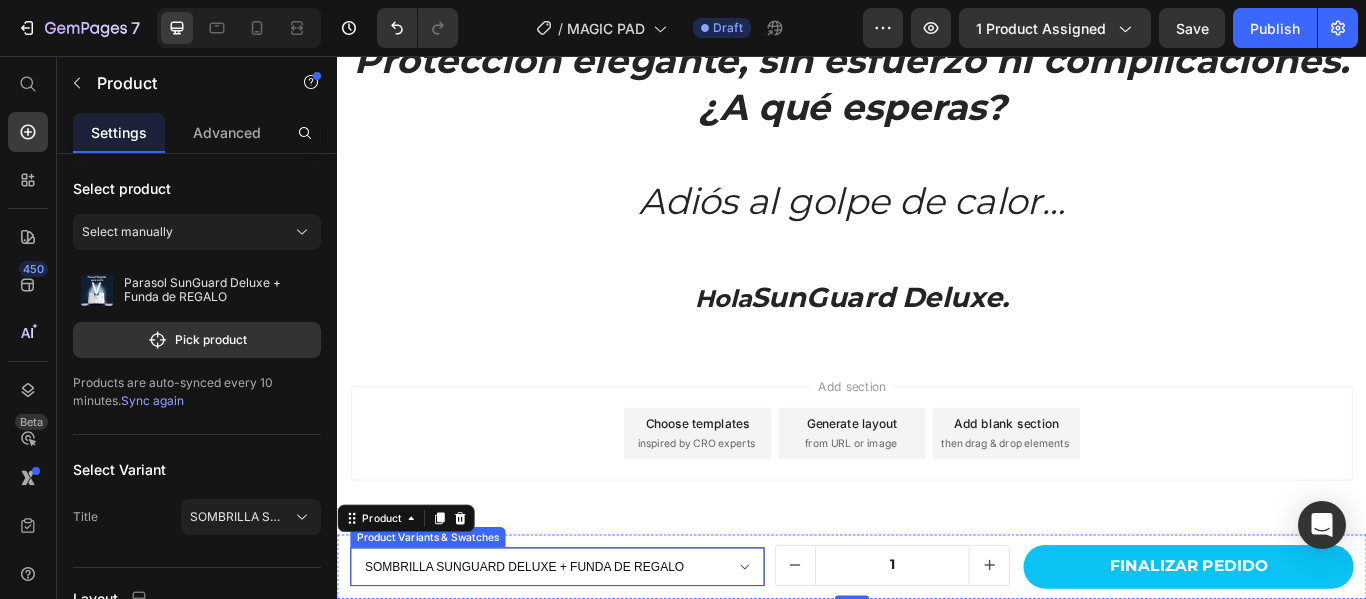 click on "SOMBRILLA SUNGUARD DELUXE + FUNDA DE REGALO 2 PARASOL SUNGUARD DELUXE + FUNDAS DE REGALO 3 PARASOL SUNGUARD DELUXE + FUNDAS DE REGALO" at bounding box center (593, 651) 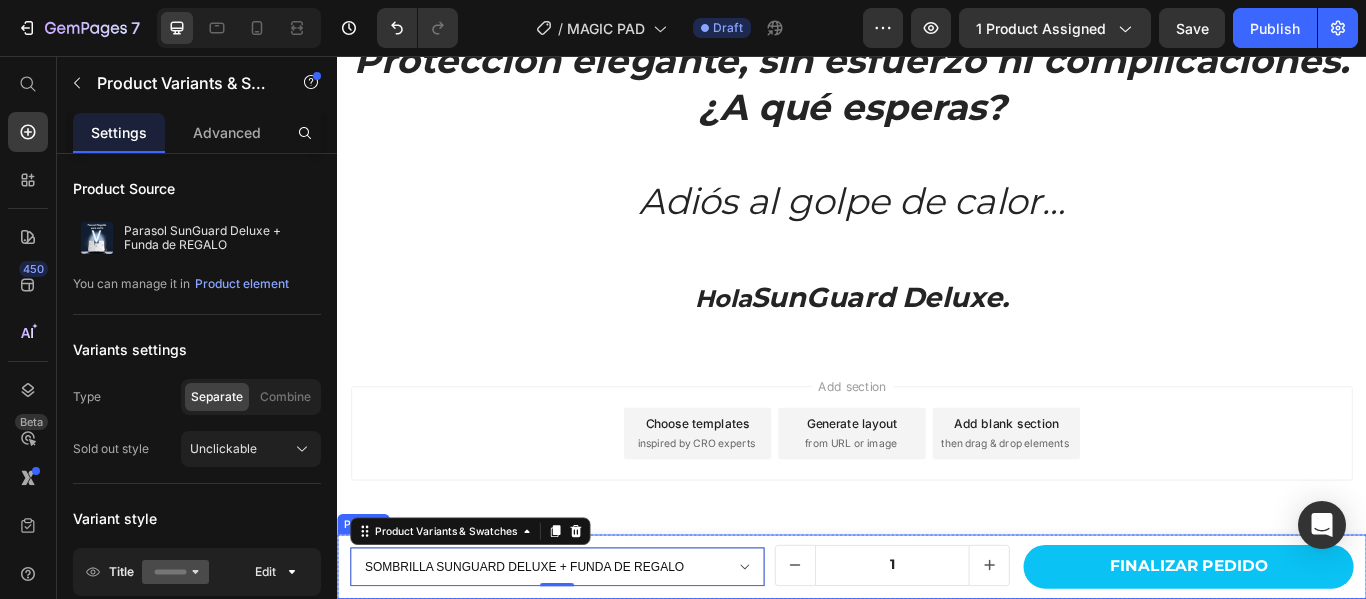 click on "SOMBRILLA SUNGUARD DELUXE + FUNDA DE REGALO 2 PARASOL SUNGUARD DELUXE + FUNDAS DE REGALO 3 PARASOL SUNGUARD DELUXE + FUNDAS DE REGALO Product Variants & Swatches   0 1 Product Quantity FINALIZAR PEDIDO Product Cart Button Row Row Product" at bounding box center [937, 651] 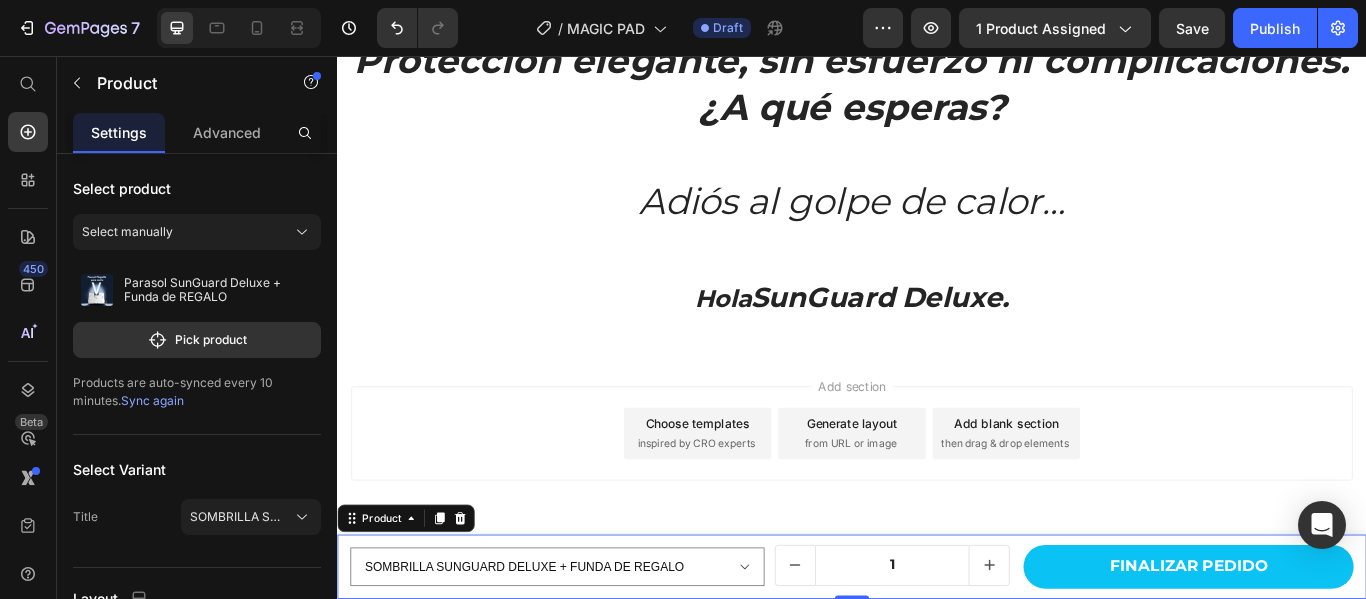 click on "SOMBRILLA SUNGUARD DELUXE + FUNDA DE REGALO 2 PARASOL SUNGUARD DELUXE + FUNDAS DE REGALO 3 PARASOL SUNGUARD DELUXE + FUNDAS DE REGALO Product Variants & Swatches 1 Product Quantity FINALIZAR PEDIDO Product Cart Button Row Row Product   0" at bounding box center (937, 651) 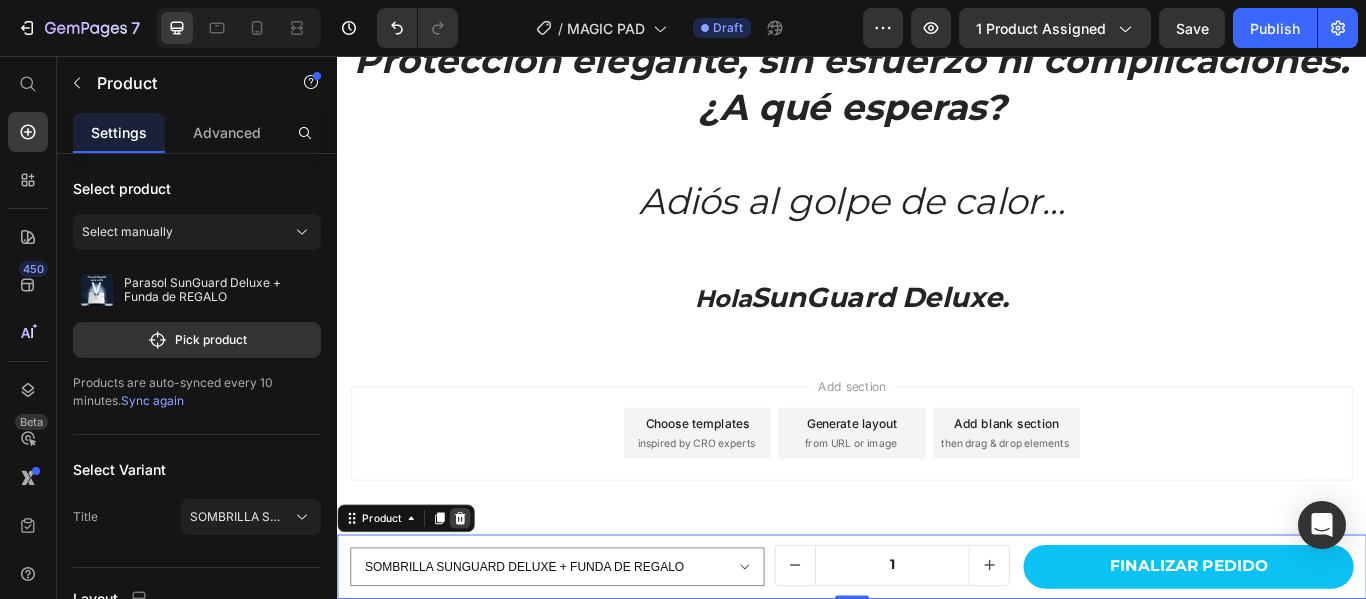 click 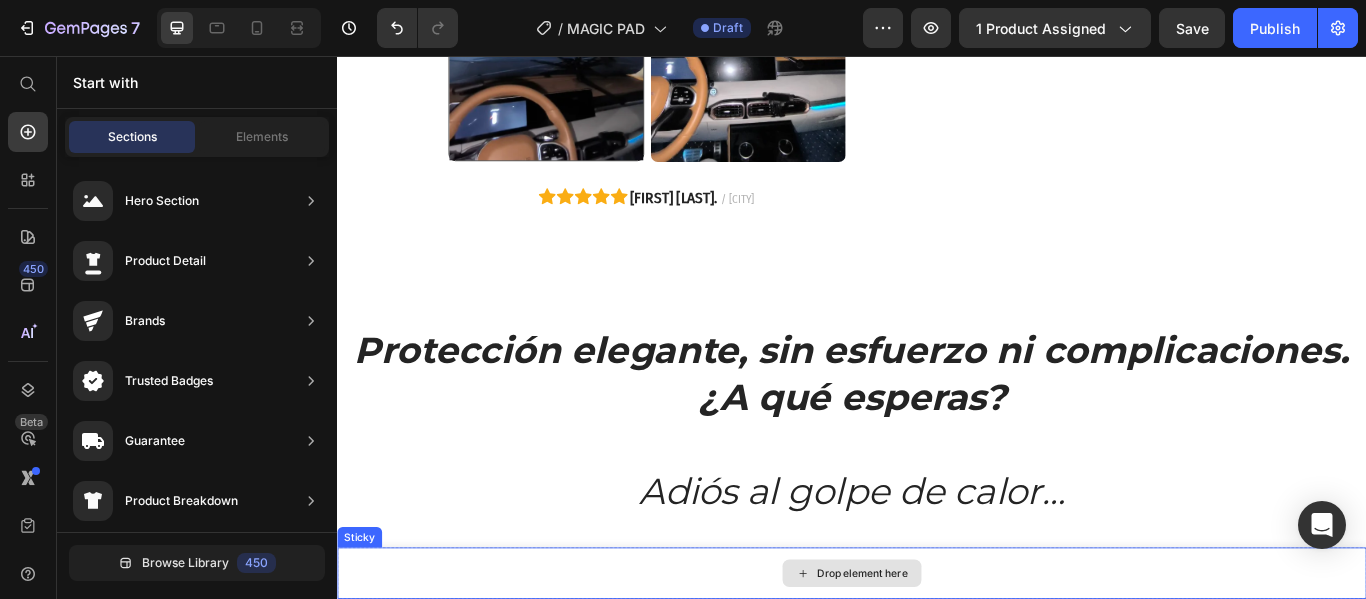 scroll, scrollTop: 3303, scrollLeft: 0, axis: vertical 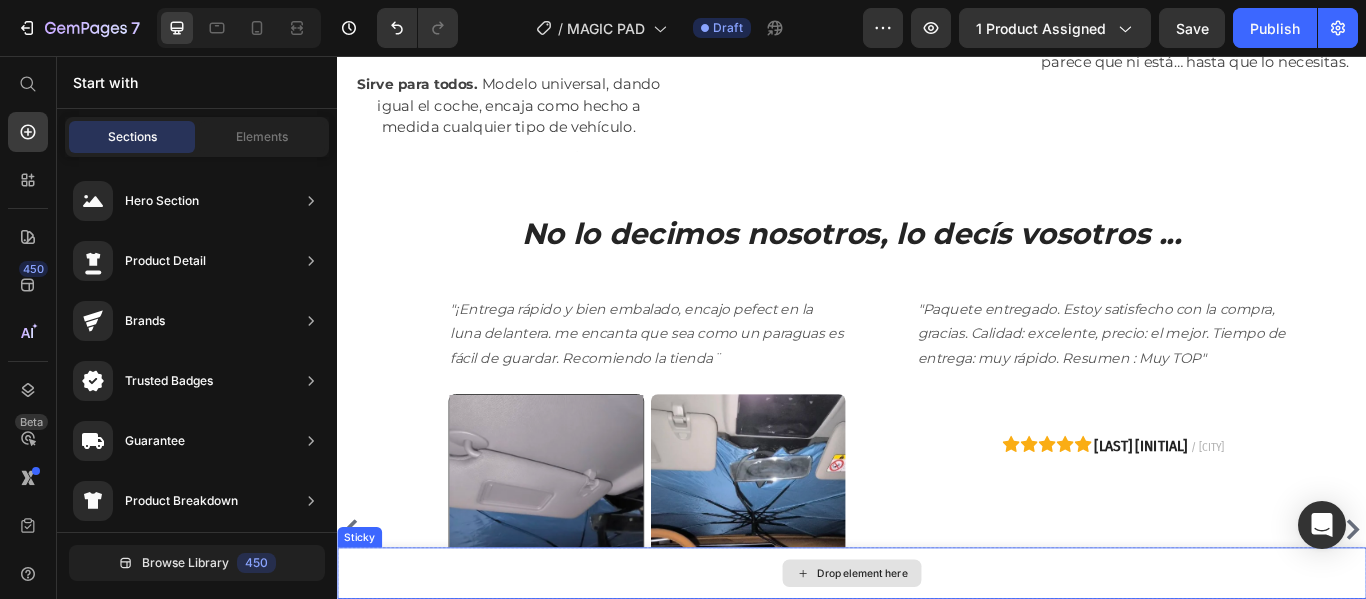 click on "Drop element here" at bounding box center (937, 659) 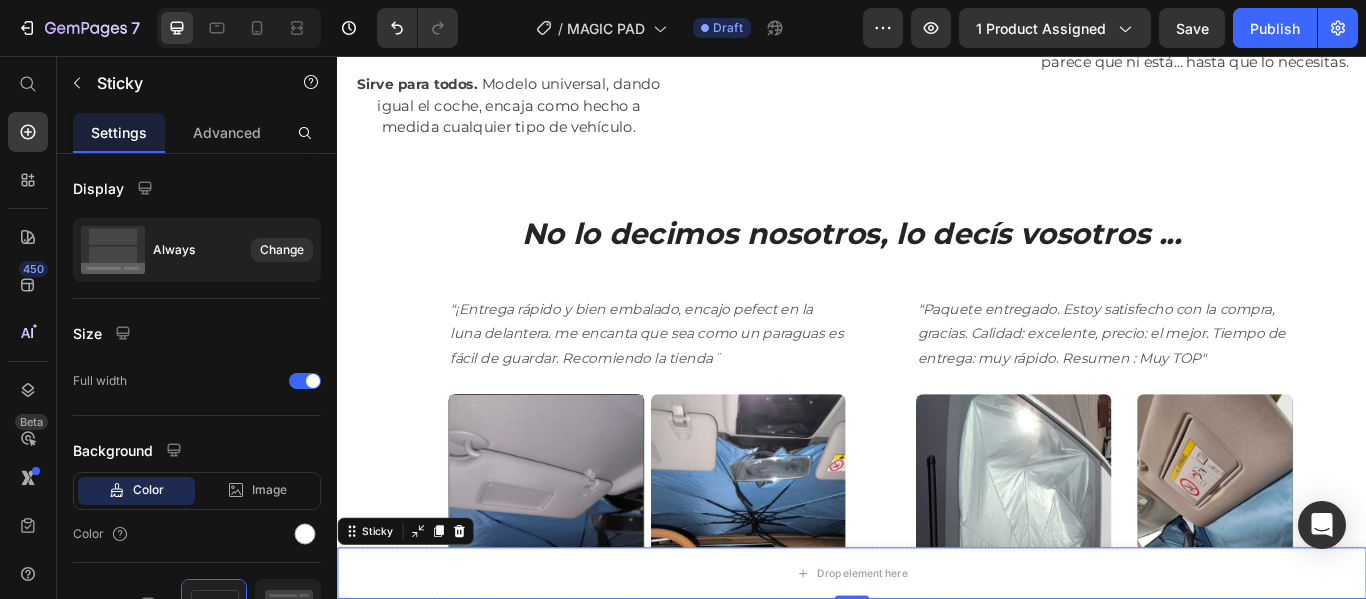 click 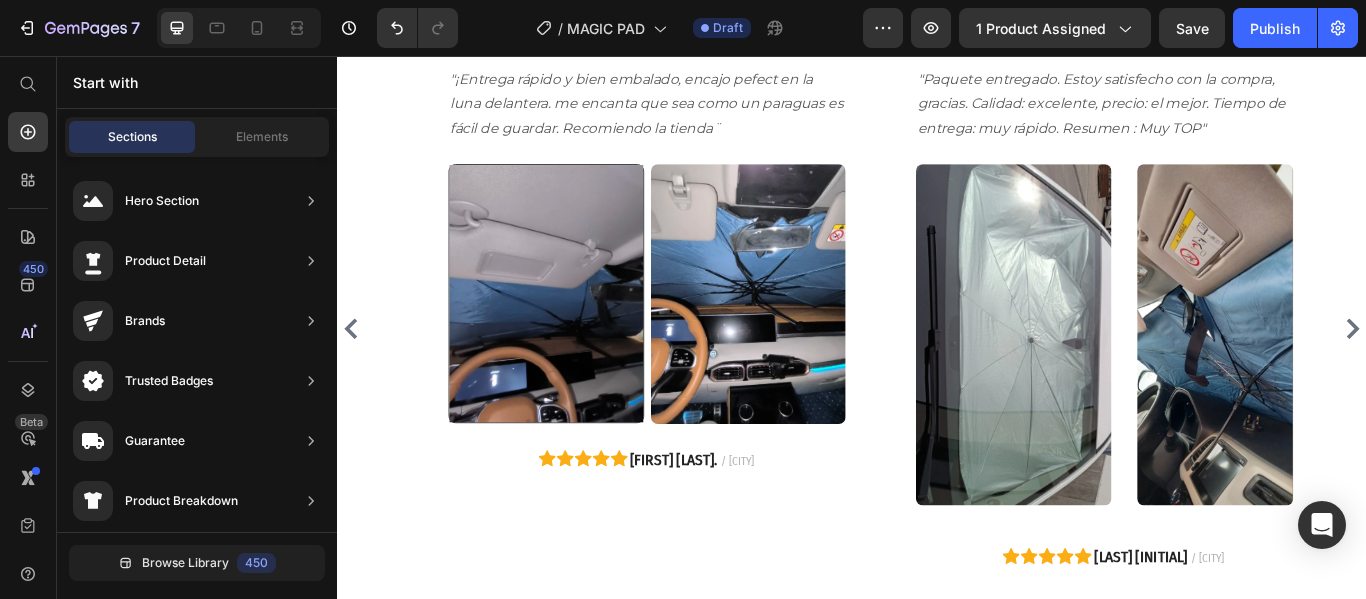 scroll, scrollTop: 3403, scrollLeft: 0, axis: vertical 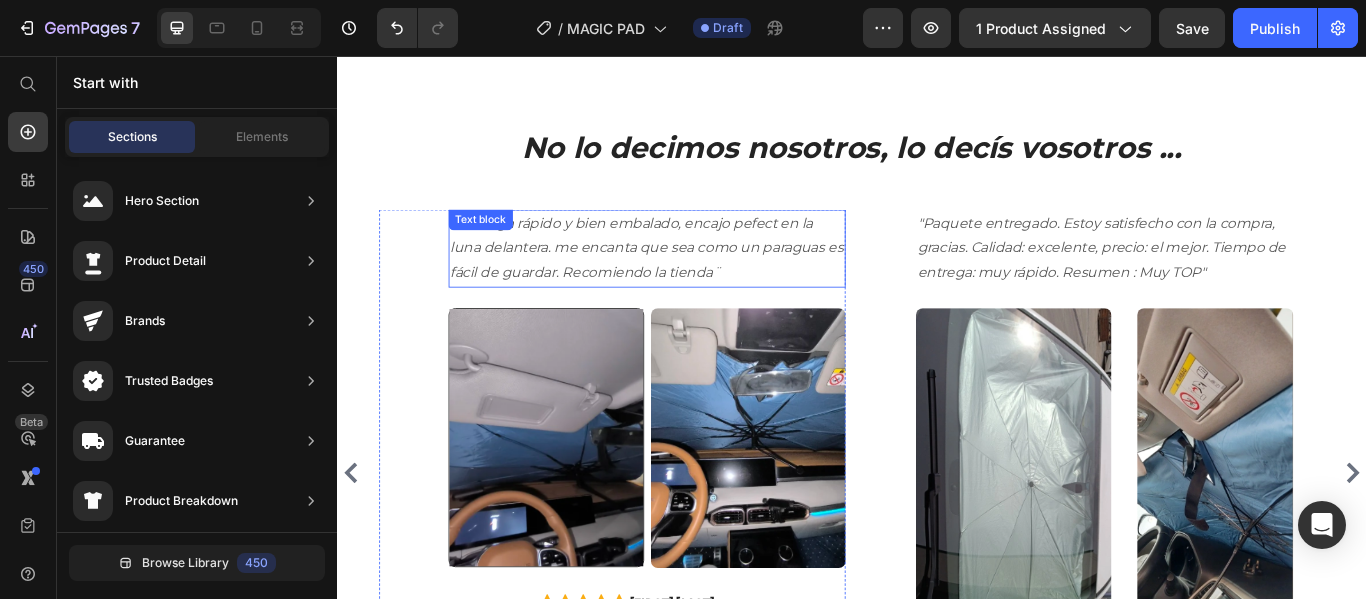 click on ""¡Entrega rápido y bien embalado, encajo pefect en la luna delantera. me encanta que sea como un paraguas es fácil de guardar. Recomiendo la tienda¨" at bounding box center [697, 280] 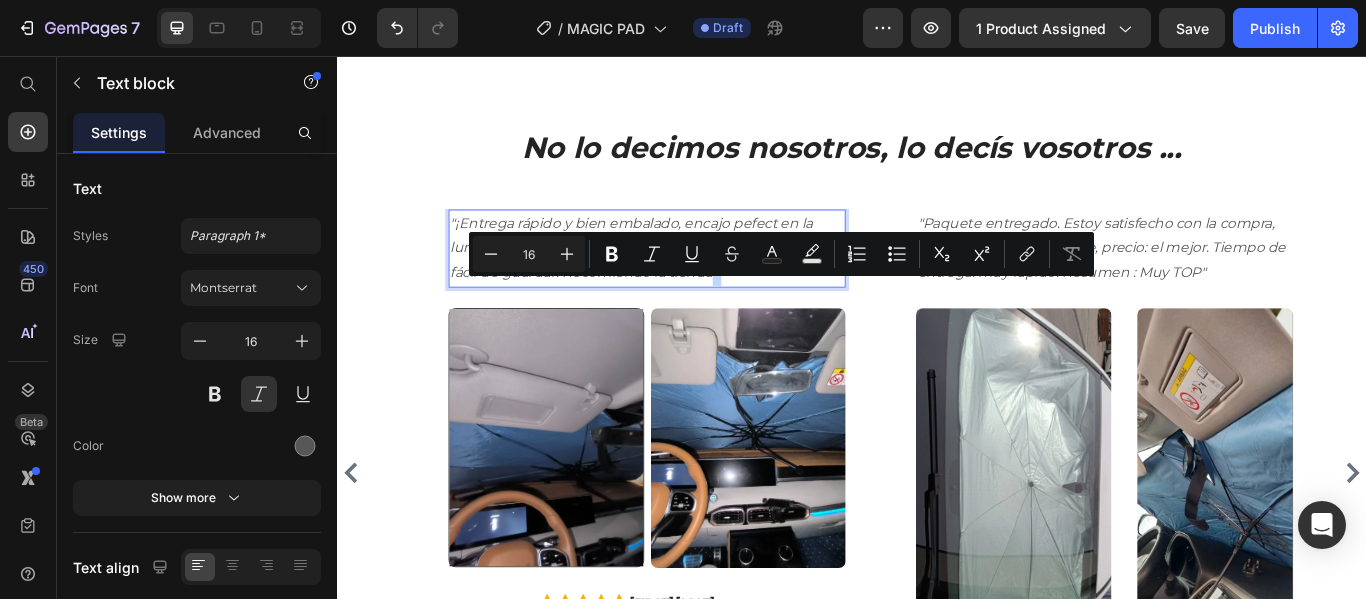 click on ""¡Entrega rápido y bien embalado, encajo pefect en la luna delantera. me encanta que sea como un paraguas es fácil de guardar. Recomiendo la tienda¨" at bounding box center [697, 280] 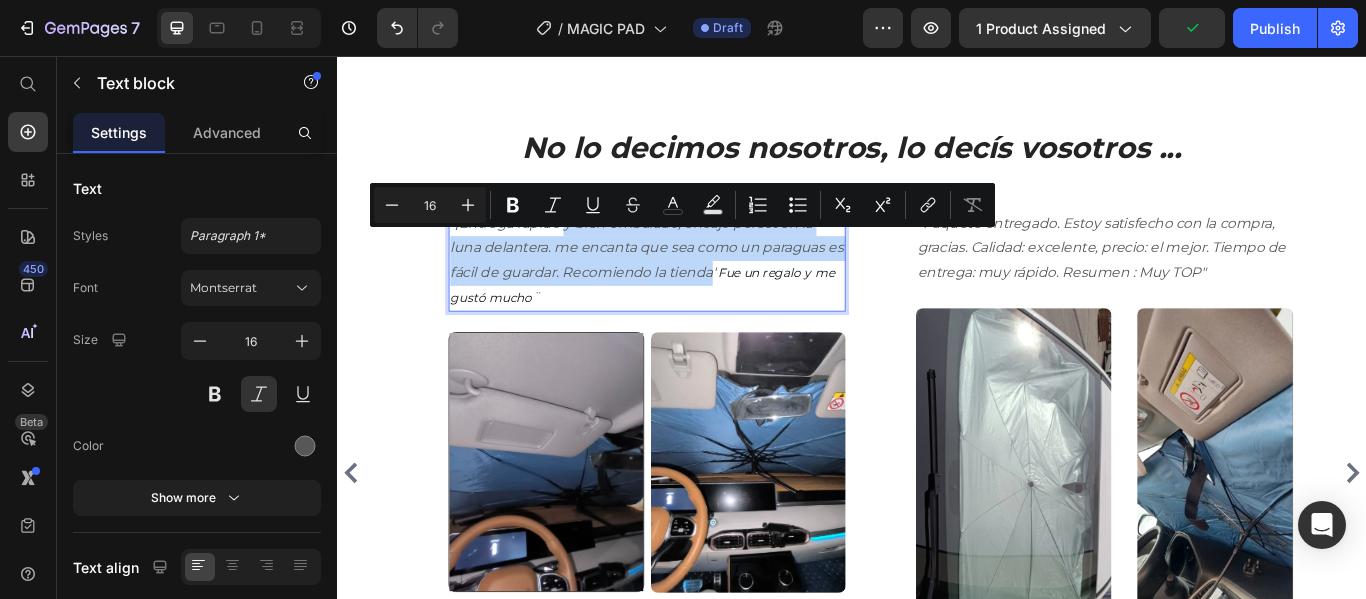 drag, startPoint x: 605, startPoint y: 270, endPoint x: 798, endPoint y: 340, distance: 205.30222 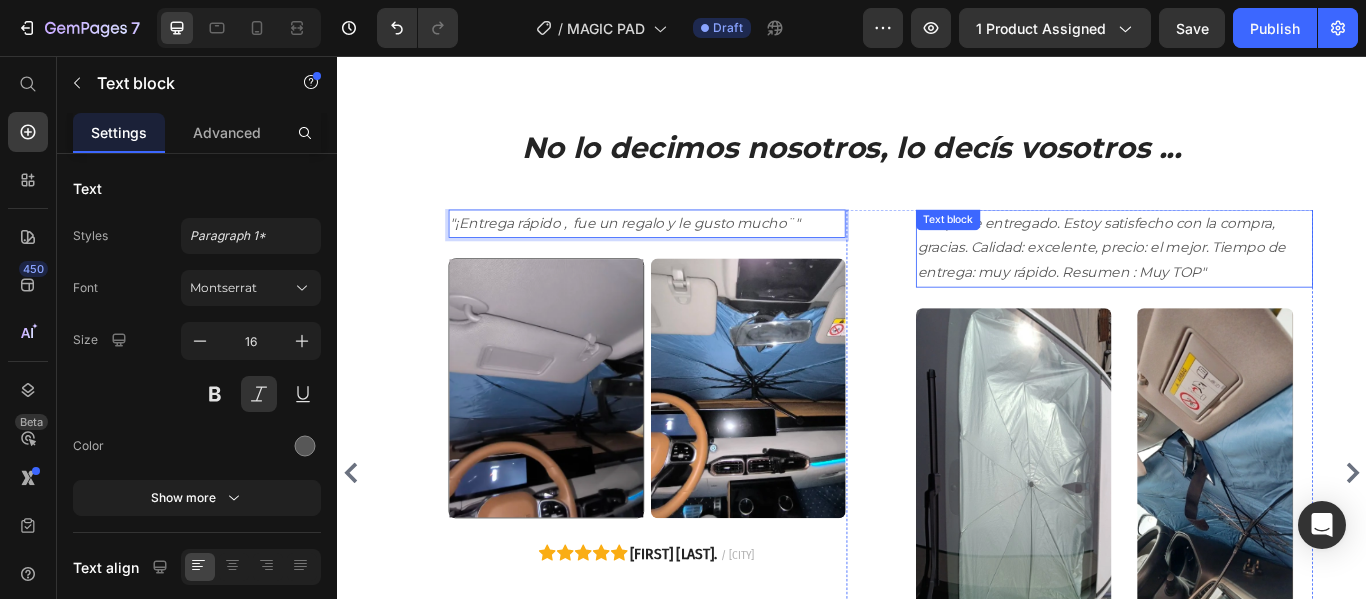 click on ""Paquete entregado. Estoy satisfecho con la compra, gracias. Calidad: excelente, precio: el mejor. Tiempo de entrega: muy rápido. Resumen : Muy TOP"" at bounding box center (1242, 280) 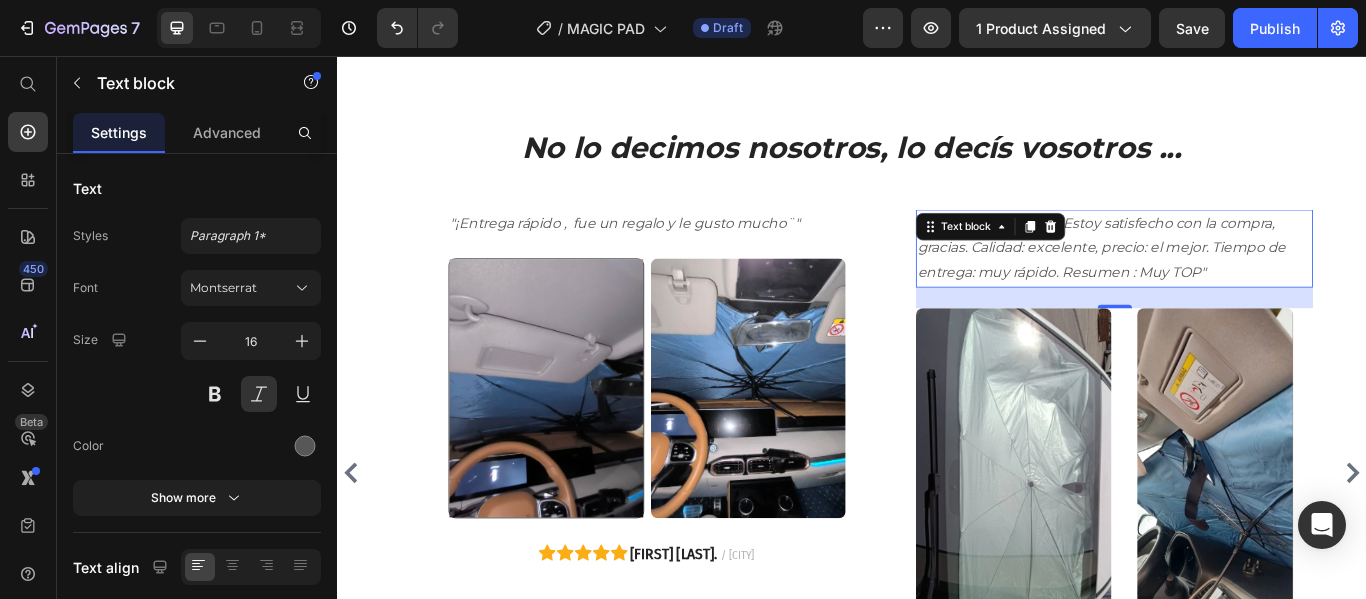 click on ""Paquete entregado. Estoy satisfecho con la compra, gracias. Calidad: excelente, precio: el mejor. Tiempo de entrega: muy rápido. Resumen : Muy TOP"" at bounding box center [1242, 280] 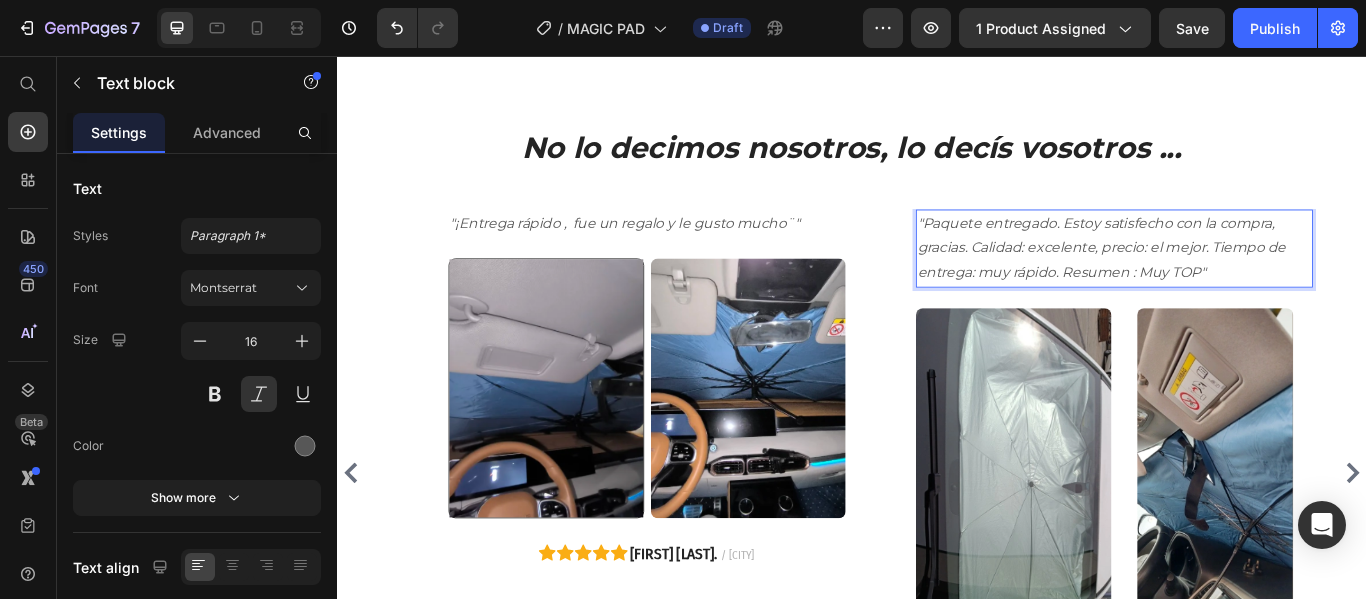 click on ""Paquete entregado. Estoy satisfecho con la compra, gracias. Calidad: excelente, precio: el mejor. Tiempo de entrega: muy rápido. Resumen : Muy TOP"" at bounding box center (1242, 280) 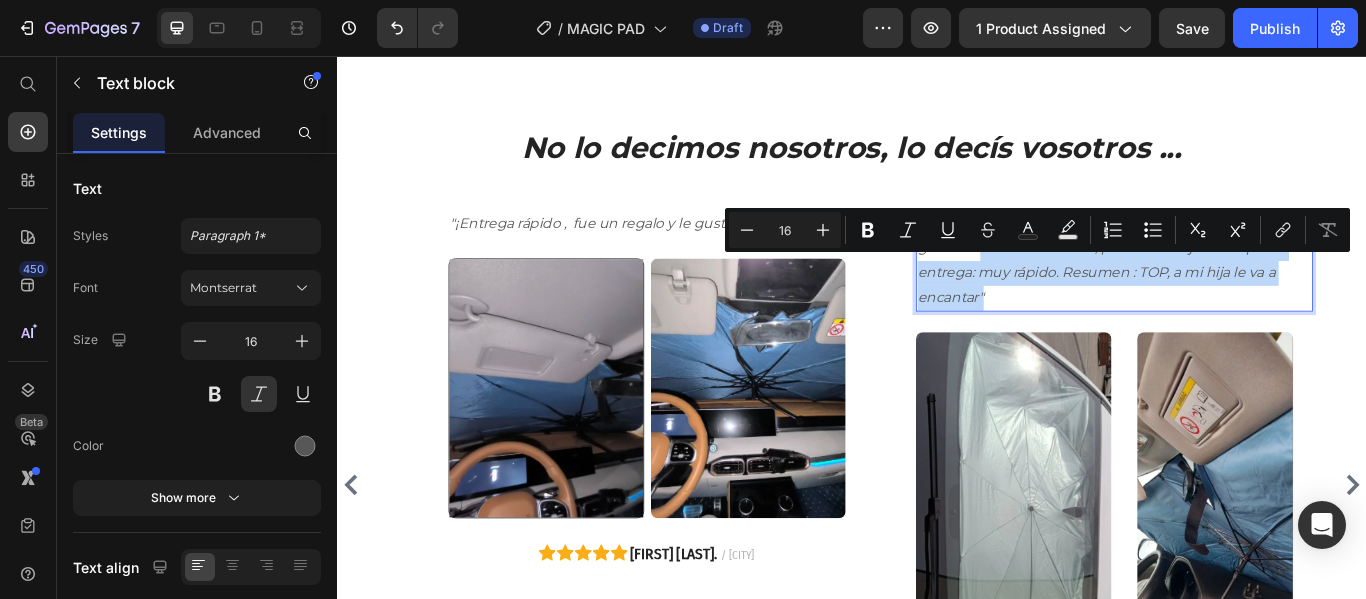 drag, startPoint x: 1084, startPoint y: 295, endPoint x: 1220, endPoint y: 344, distance: 144.55795 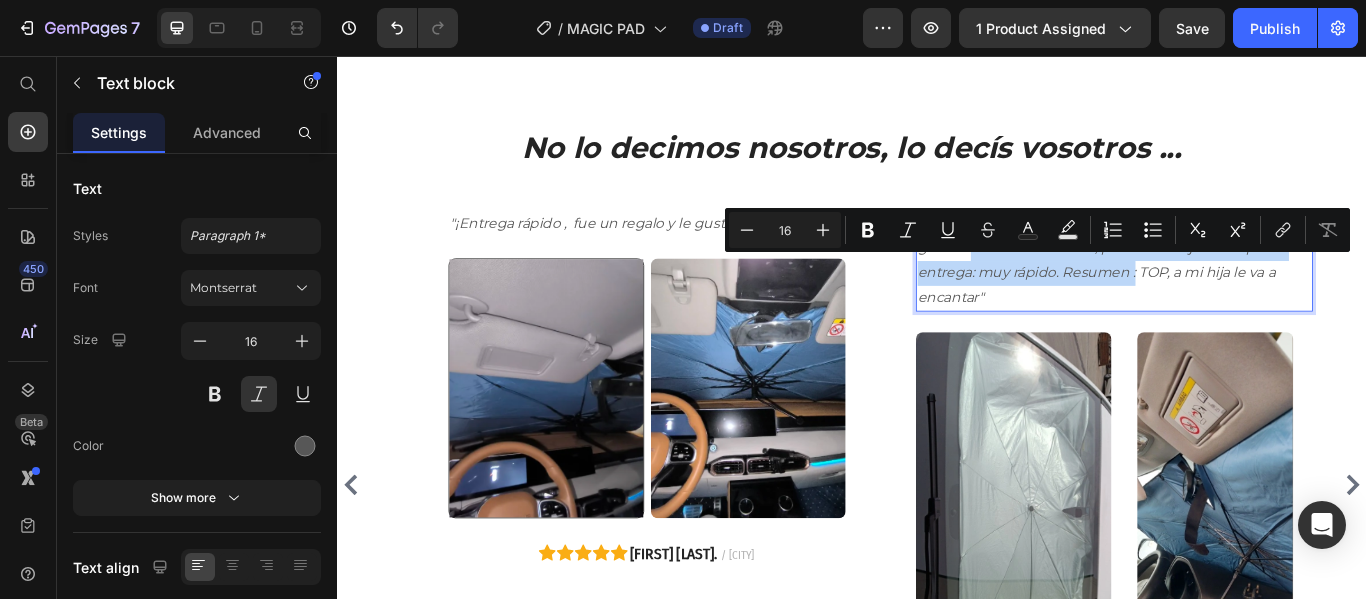 drag, startPoint x: 1078, startPoint y: 296, endPoint x: 1266, endPoint y: 335, distance: 192.00261 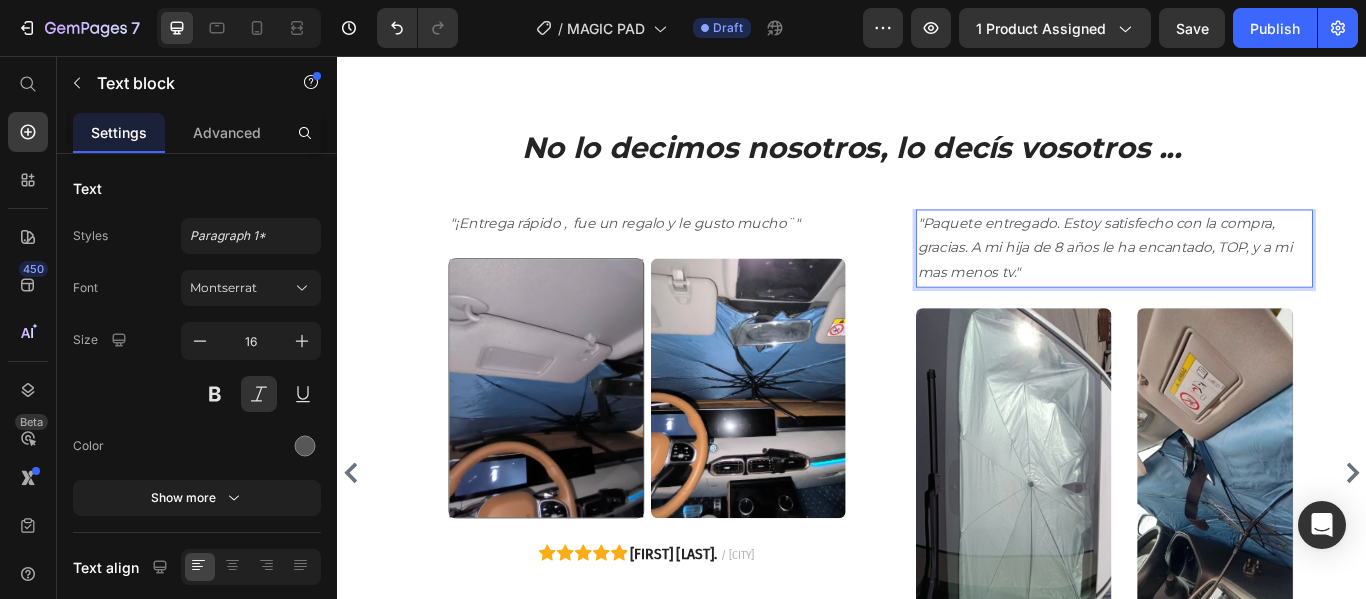 click on ""Paquete entregado. Estoy satisfecho con la compra, gracias. A mi hija de 8 años le ha encantado, TOP, y a mi mas menos tv."" at bounding box center (1242, 280) 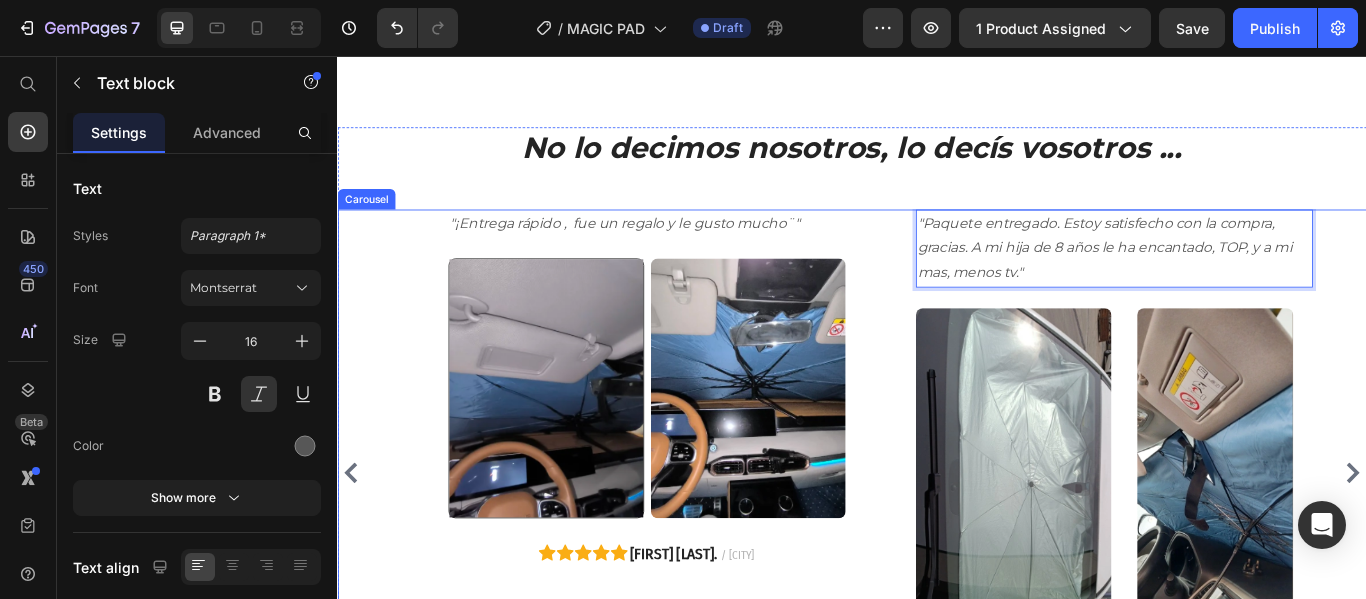 click 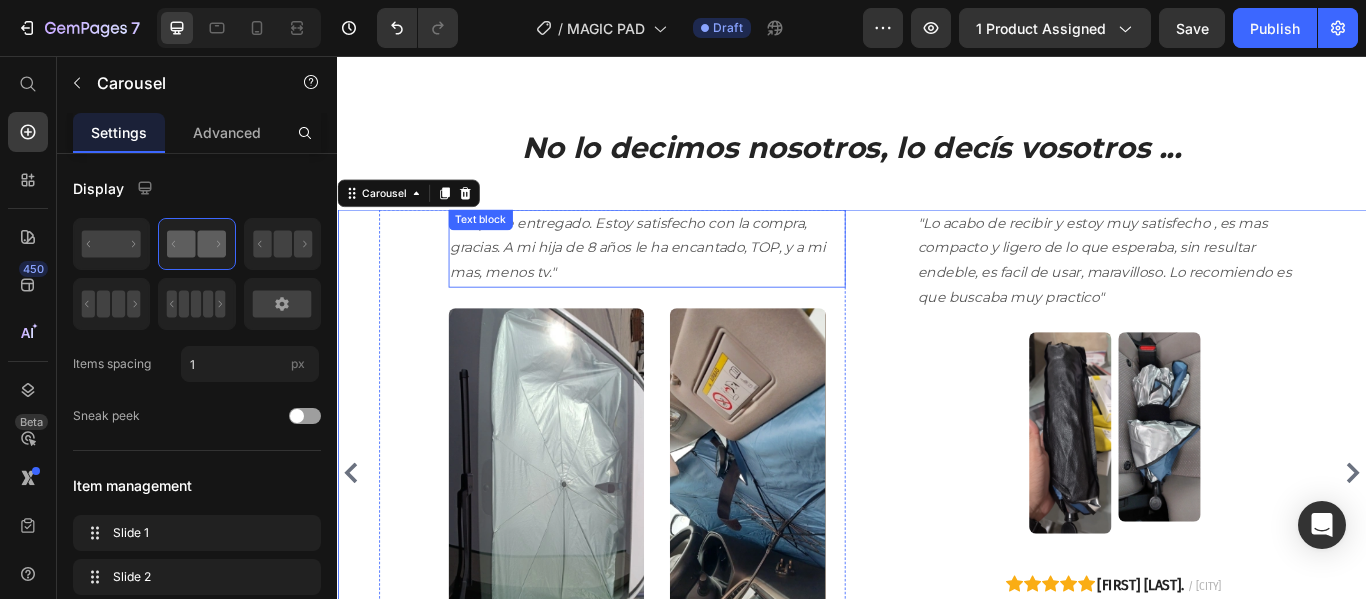 click on ""Paquete entregado. Estoy satisfecho con la compra, gracias. A mi hija de 8 años le ha encantado, TOP, y a mi mas, menos tv."" at bounding box center [697, 280] 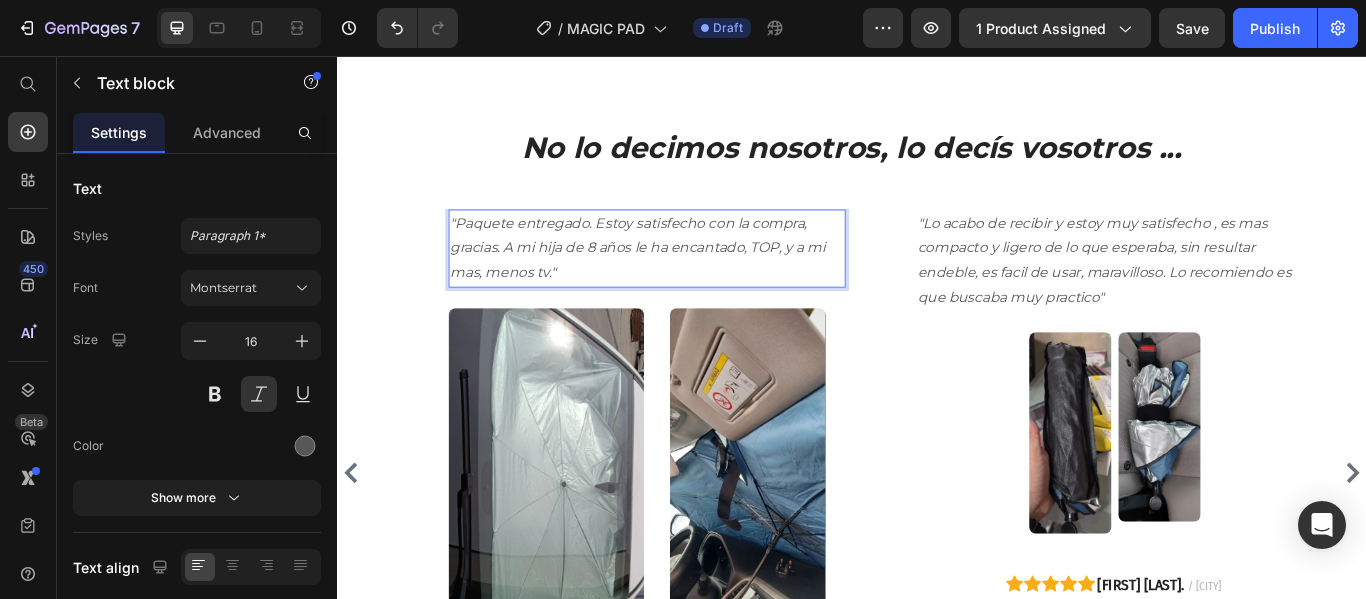 click on ""Paquete entregado. Estoy satisfecho con la compra, gracias. A mi hija de 8 años le ha encantado, TOP, y a mi mas, menos tv."" at bounding box center [697, 280] 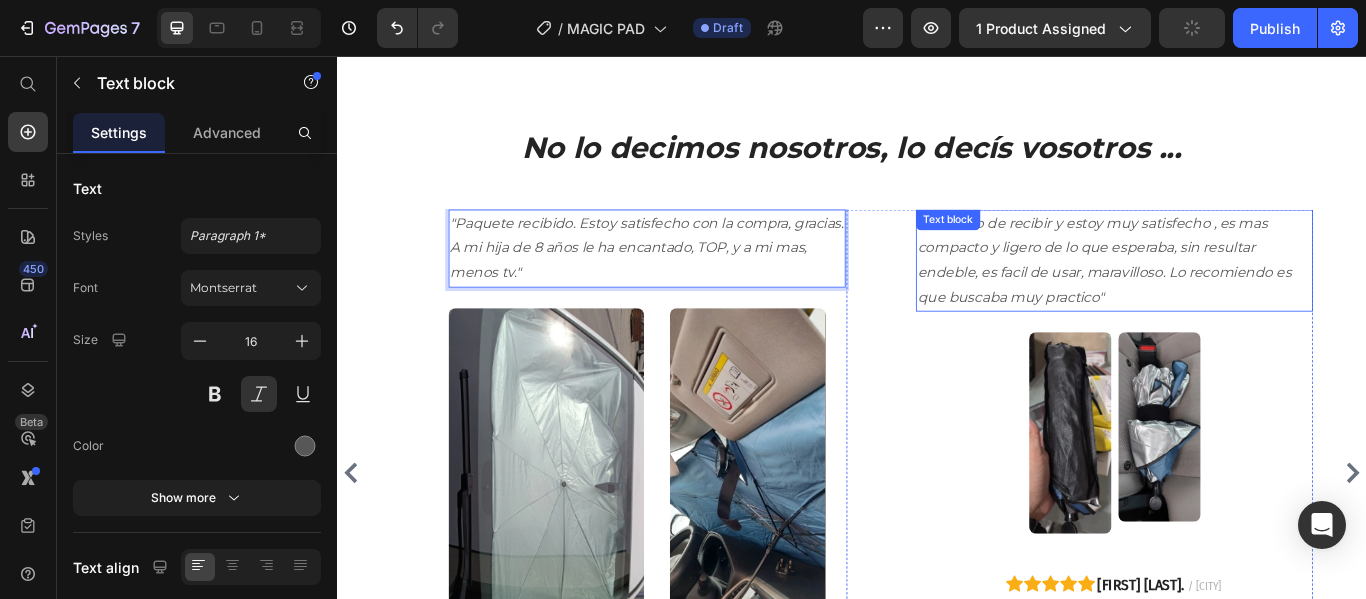 click on ""Lo acabo de recibir y estoy muy satisfecho , es mas compacto y ligero de lo que esperaba, sin resultar endeble, es facil de usar, maravilloso. Lo recomiendo es que buscaba muy practico"" at bounding box center (1242, 294) 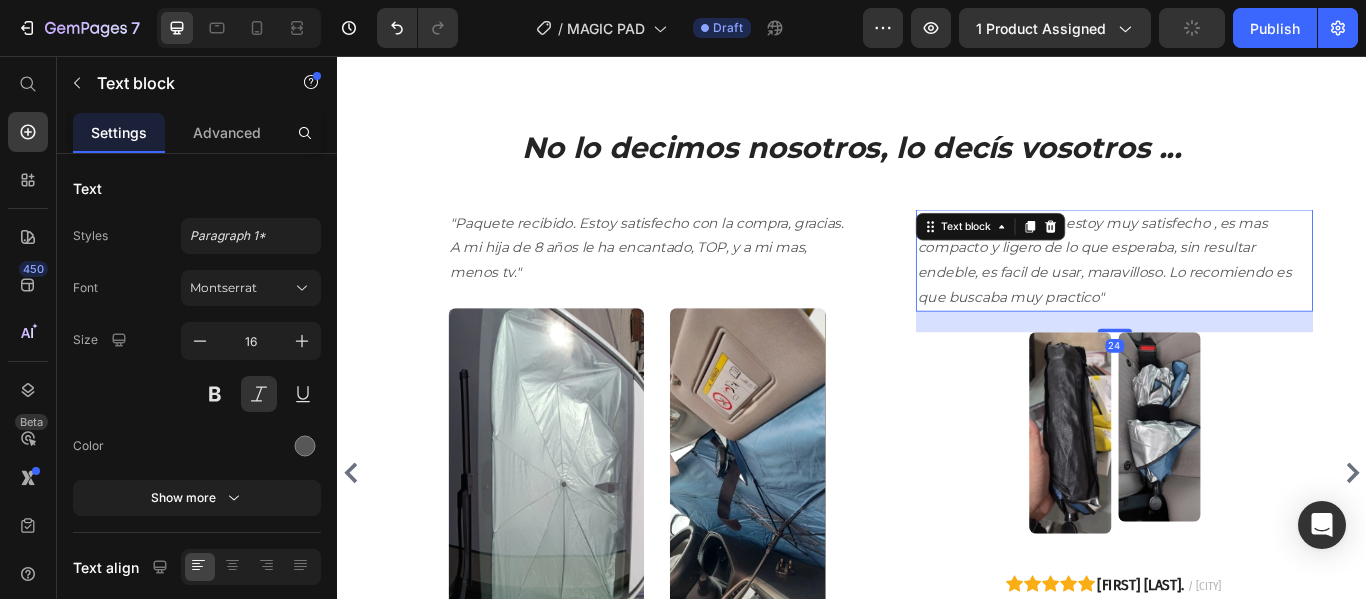 click on ""Lo acabo de recibir y estoy muy satisfecho , es mas compacto y ligero de lo que esperaba, sin resultar endeble, es facil de usar, maravilloso. Lo recomiendo es que buscaba muy practico"" at bounding box center [1242, 294] 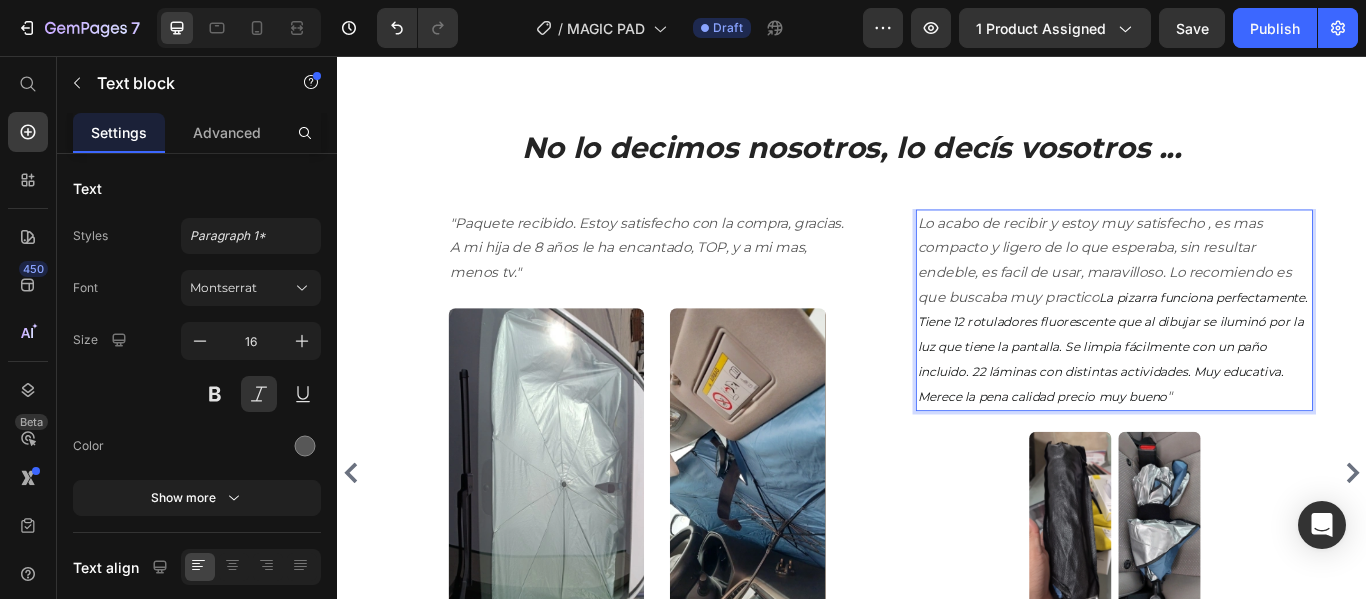 click on ""Lo acabo de recibir y estoy muy satisfecho , es mas compacto y ligero de lo que esperaba, sin resultar endeble, es facil de usar, maravilloso. Lo recomiendo es que buscaba muy practico La pizarra funciona perfectamente. Tiene 12 rotuladores fluorescente que al dibujar se iluminó por la luz que tiene la pantalla. Se limpia fácilmente con un paño incluido. 22 láminas con distintas actividades. Muy educativa. Merece la pena calidad precio muy bueno "" at bounding box center [1242, 352] 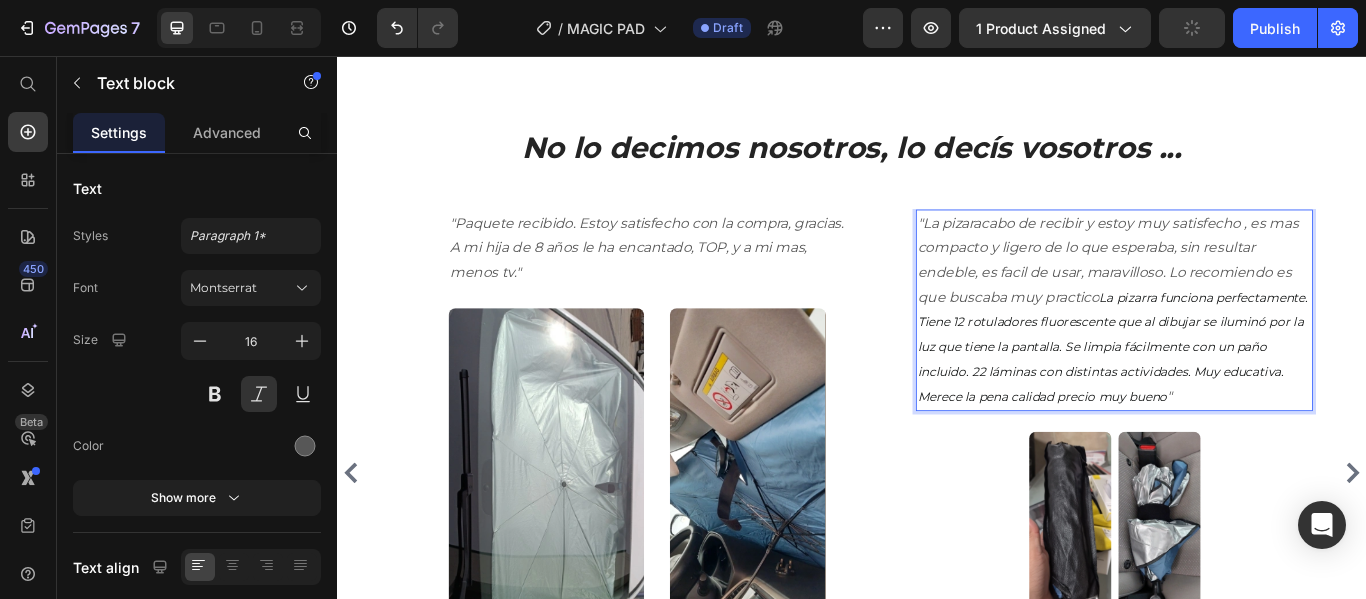 click on "La pizarra funciona perfectamente. Tiene 12 rotuladores fluorescente que al dibujar se iluminó por la luz que tiene la pantalla. Se limpia fácilmente con un paño incluido. 22 láminas con distintas actividades. Muy educativa. Merece la pena calidad precio muy bueno" at bounding box center (1240, 395) 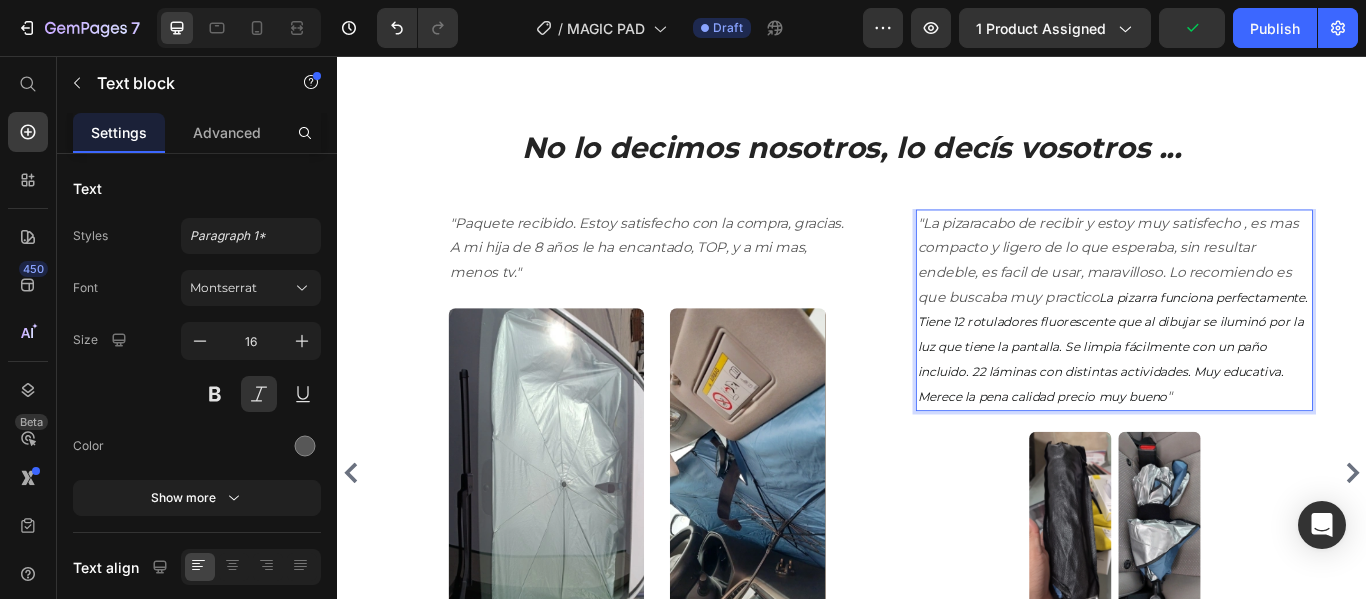 click on "La pizarra funciona perfectamente. Tiene 12 rotuladores fluorescente que al dibujar se iluminó por la luz que tiene la pantalla. Se limpia fácilmente con un paño incluido. 22 láminas con distintas actividades. Muy educativa. Merece la pena calidad precio muy bueno" at bounding box center (1240, 395) 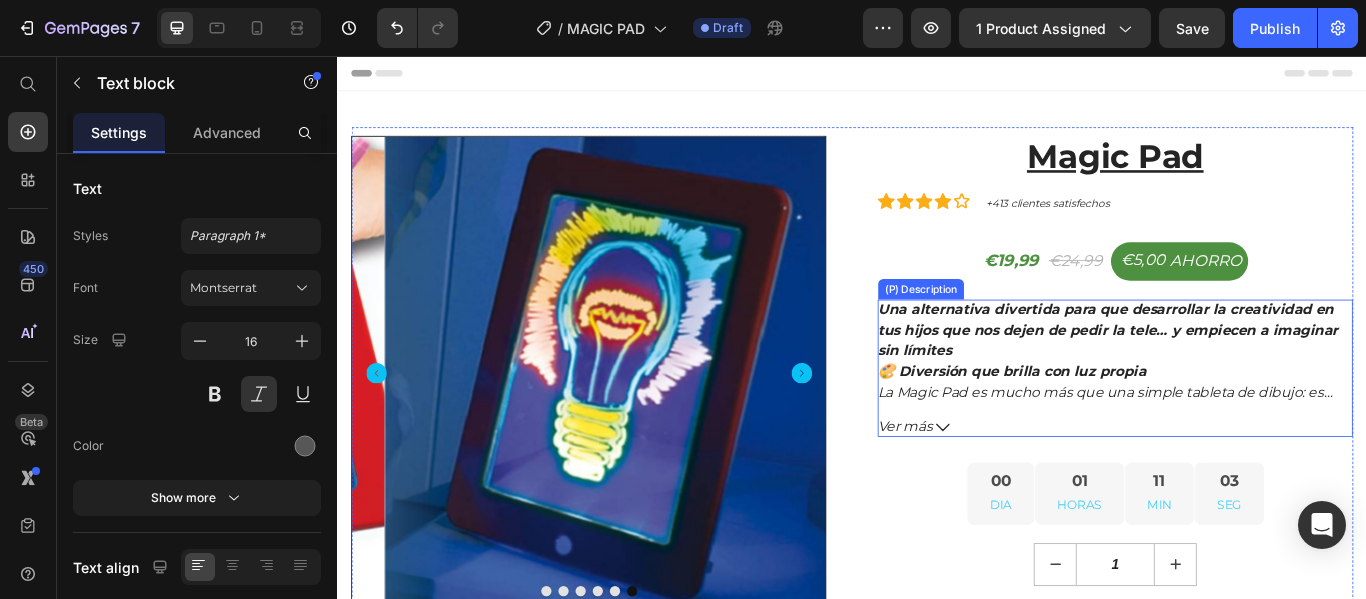 scroll, scrollTop: 200, scrollLeft: 0, axis: vertical 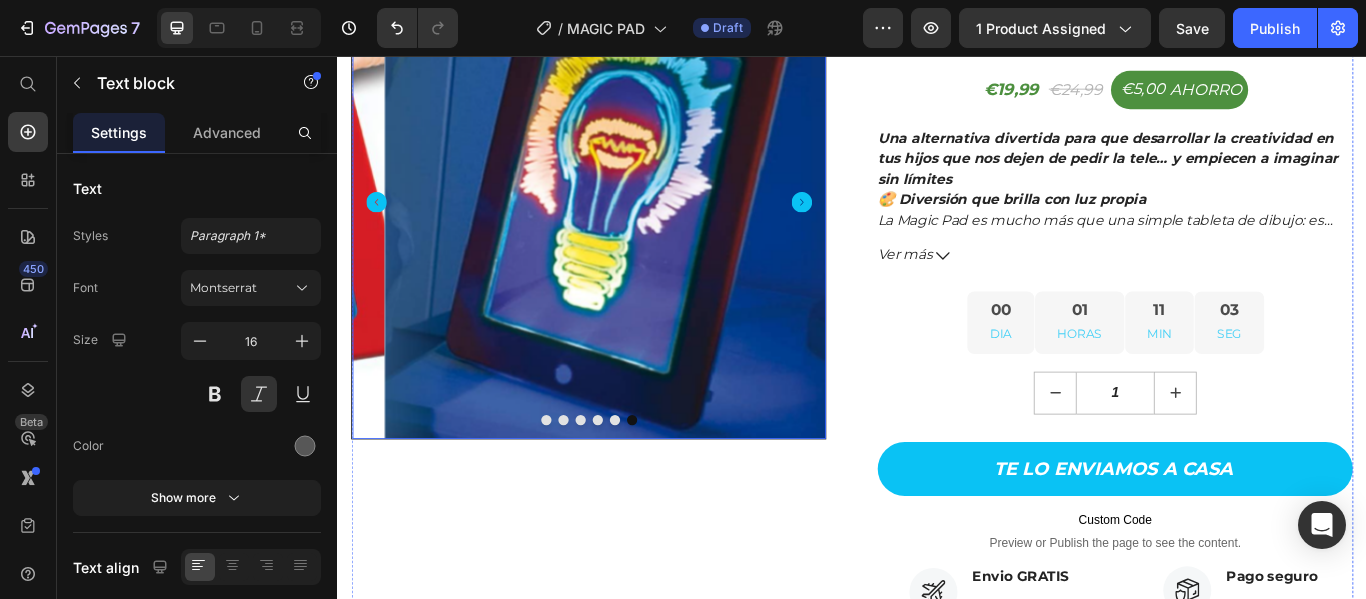 click at bounding box center (668, 226) 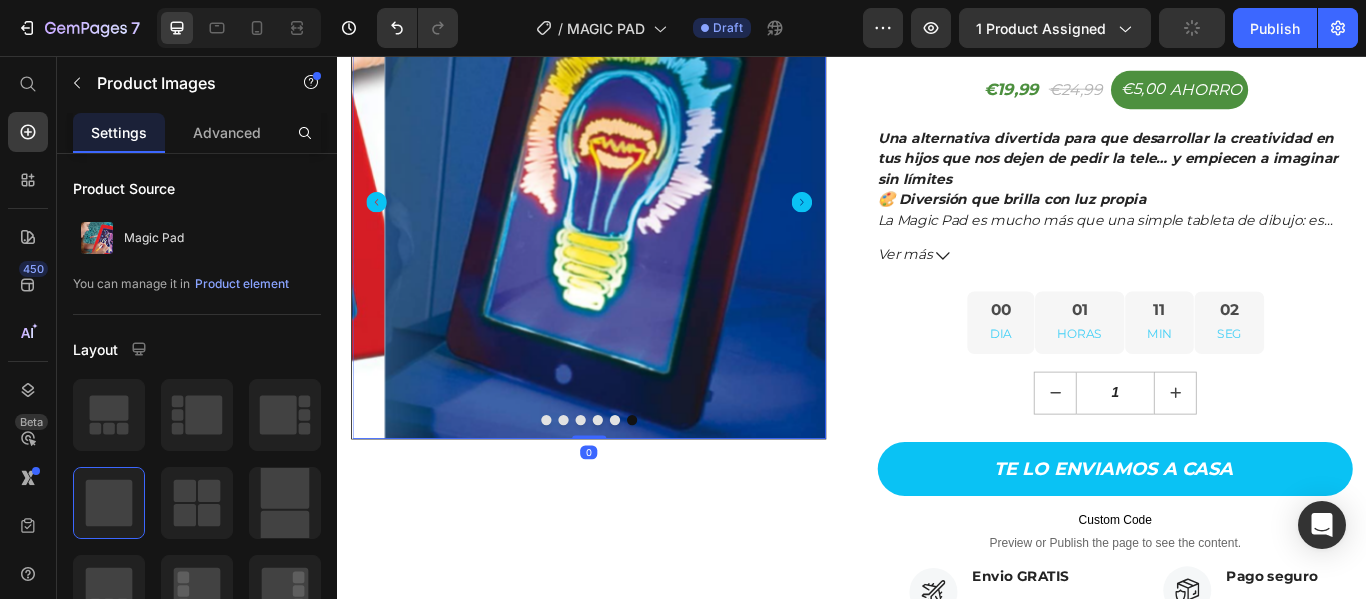 click 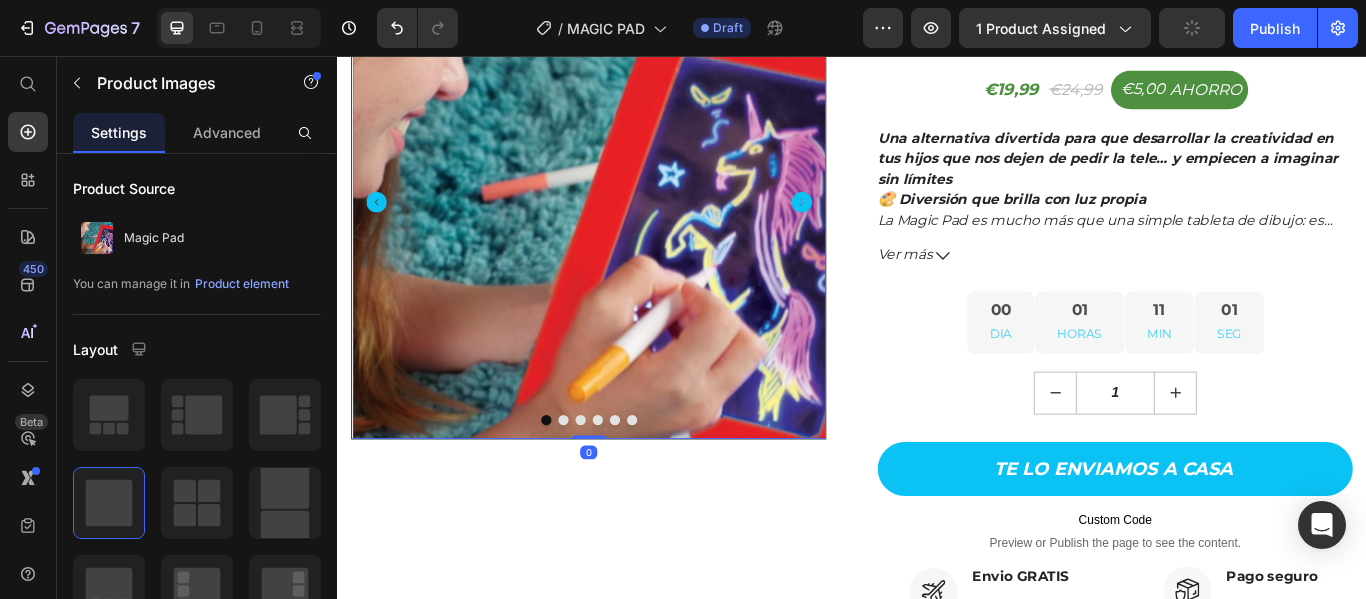 click 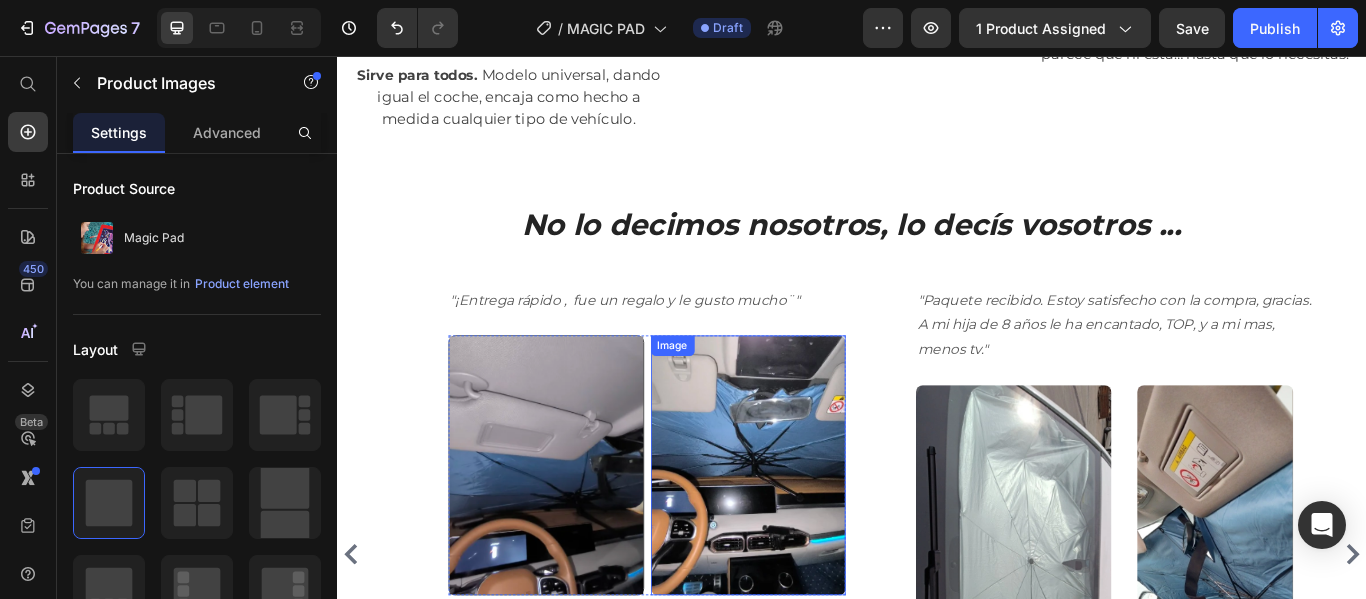 scroll, scrollTop: 3413, scrollLeft: 0, axis: vertical 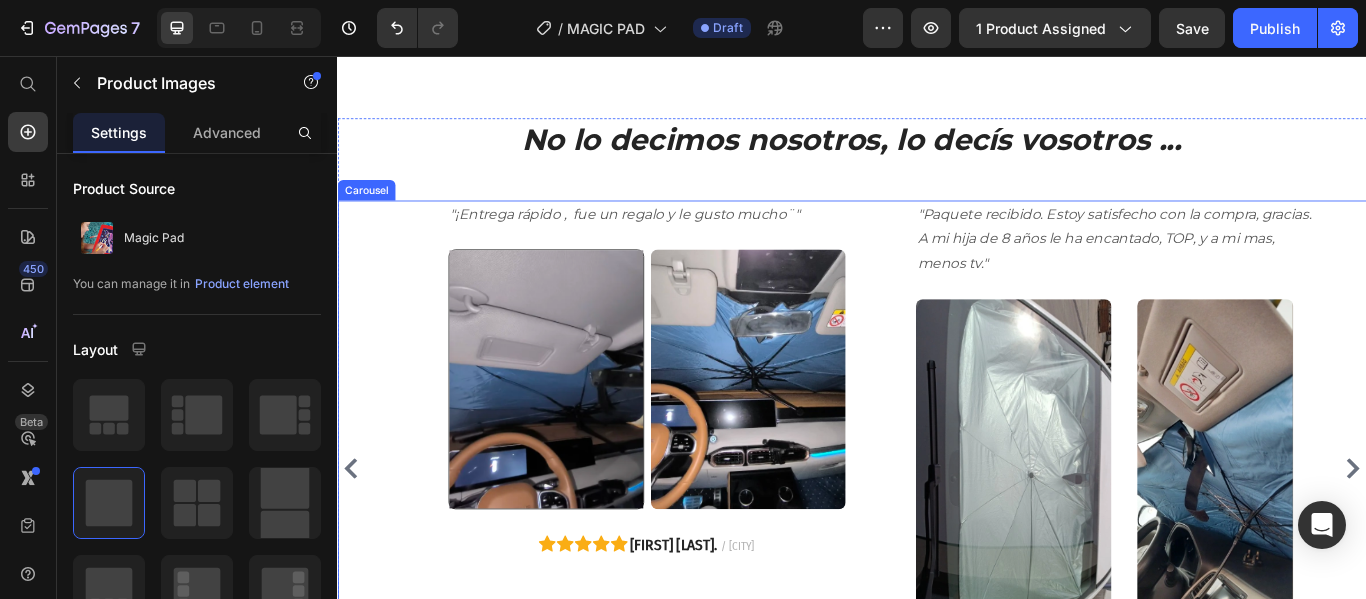 click 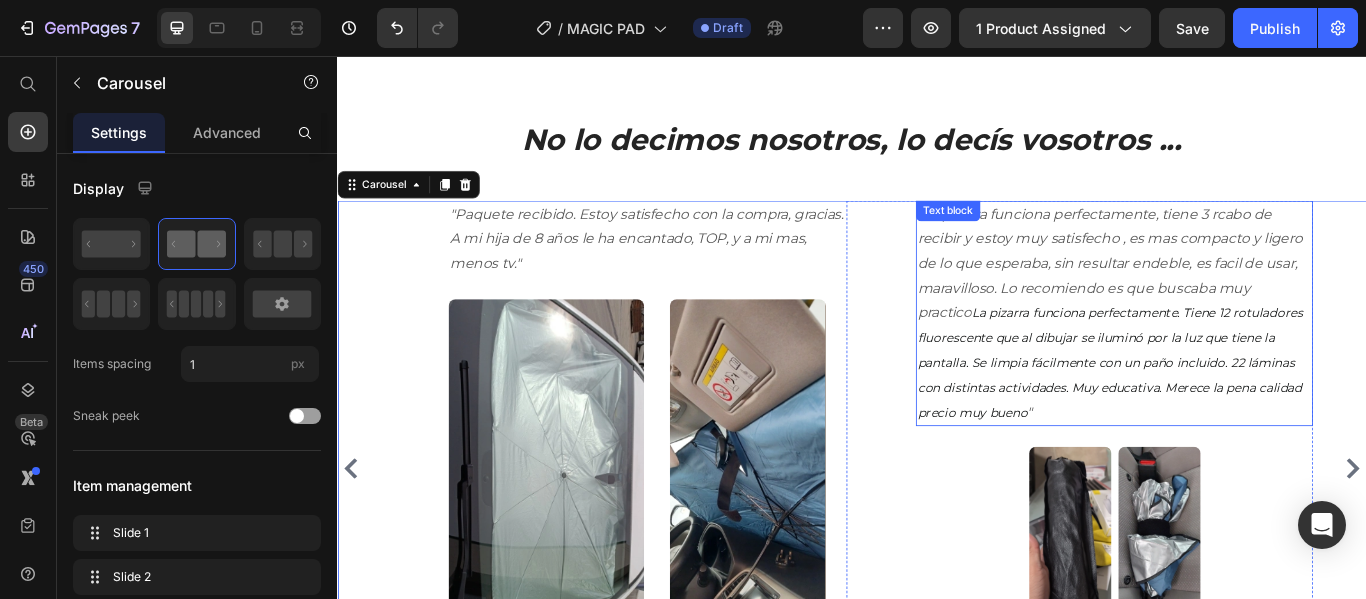 click on ""La pizarra funciona perfectamente, tiene 3 rcabo de recibir y estoy muy satisfecho , es mas compacto y ligero de lo que esperaba, sin resultar endeble, es facil de usar, maravilloso. Lo recomiendo es que buscaba muy practico La pizarra funciona perfectamente. Tiene 12 rotuladores fluorescente que al dibujar se iluminó por la luz que tiene la pantalla. Se limpia fácilmente con un paño incluido. 22 láminas con distintas actividades. Muy educativa. Merece la pena calidad precio muy bueno "" at bounding box center (1242, 356) 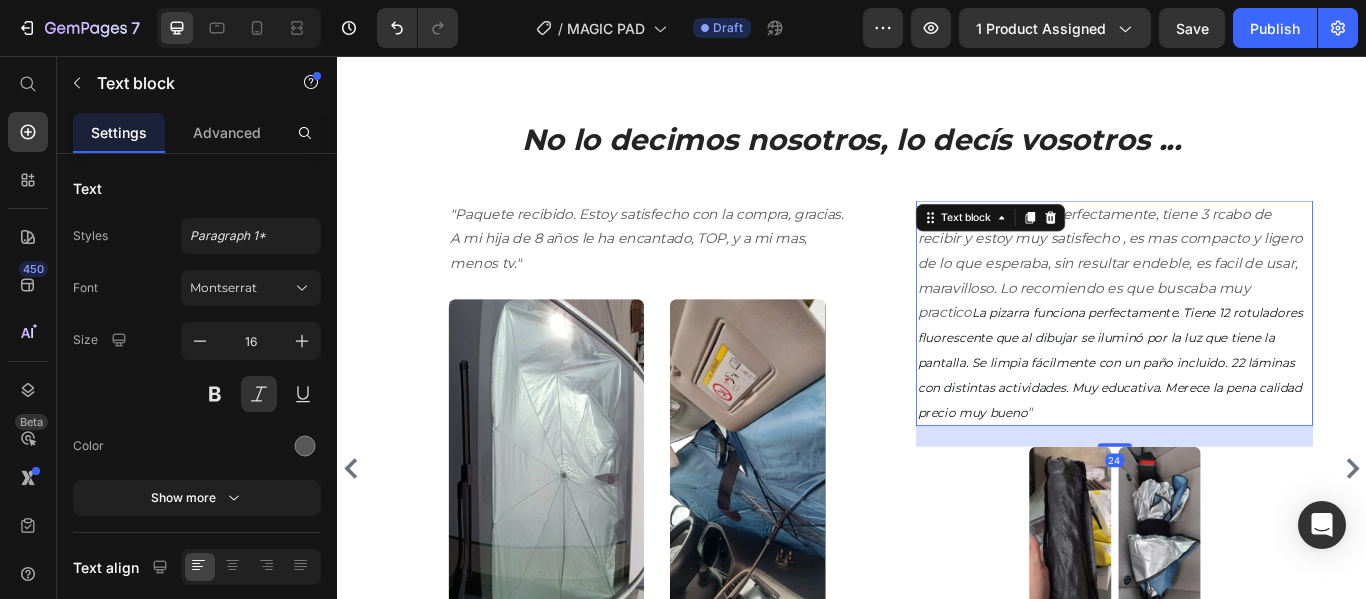 click on ""La pizarra funciona perfectamente, tiene 3 rcabo de recibir y estoy muy satisfecho , es mas compacto y ligero de lo que esperaba, sin resultar endeble, es facil de usar, maravilloso. Lo recomiendo es que buscaba muy practico La pizarra funciona perfectamente. Tiene 12 rotuladores fluorescente que al dibujar se iluminó por la luz que tiene la pantalla. Se limpia fácilmente con un paño incluido. 22 láminas con distintas actividades. Muy educativa. Merece la pena calidad precio muy bueno "" at bounding box center (1242, 356) 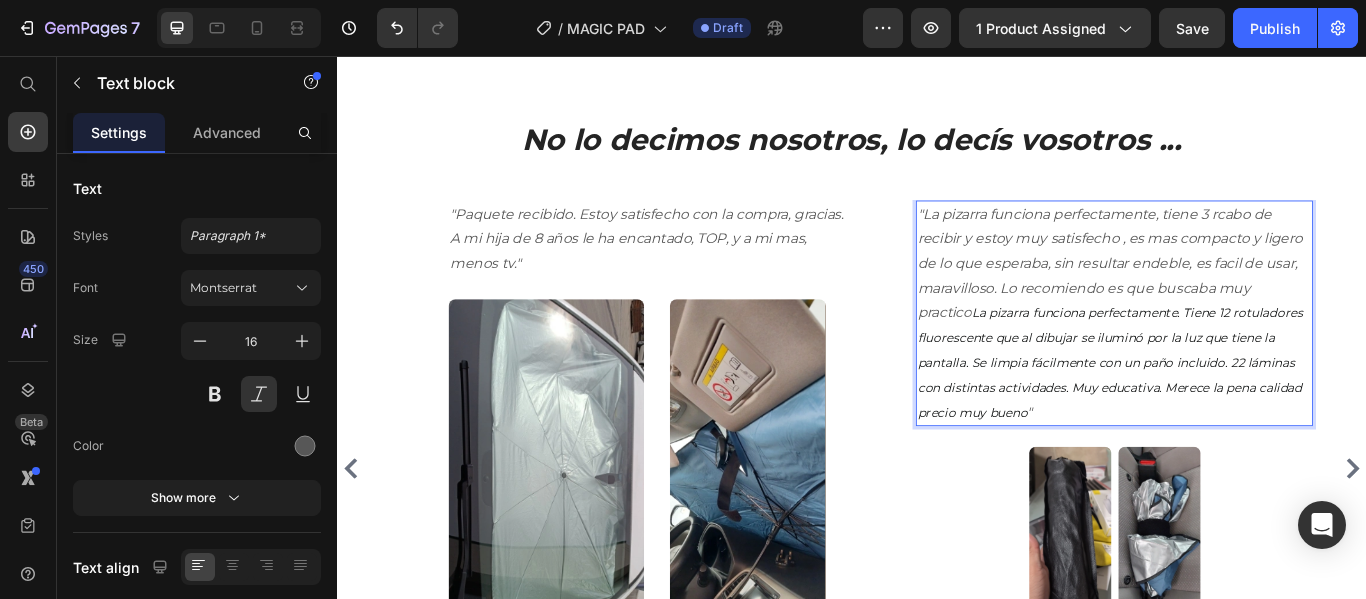 click on ""La pizarra funciona perfectamente, tiene 3 rcabo de recibir y estoy muy satisfecho , es mas compacto y ligero de lo que esperaba, sin resultar endeble, es facil de usar, maravilloso. Lo recomiendo es que buscaba muy practico La pizarra funciona perfectamente. Tiene 12 rotuladores fluorescente que al dibujar se iluminó por la luz que tiene la pantalla. Se limpia fácilmente con un paño incluido. 22 láminas con distintas actividades. Muy educativa. Merece la pena calidad precio muy bueno "" at bounding box center [1242, 356] 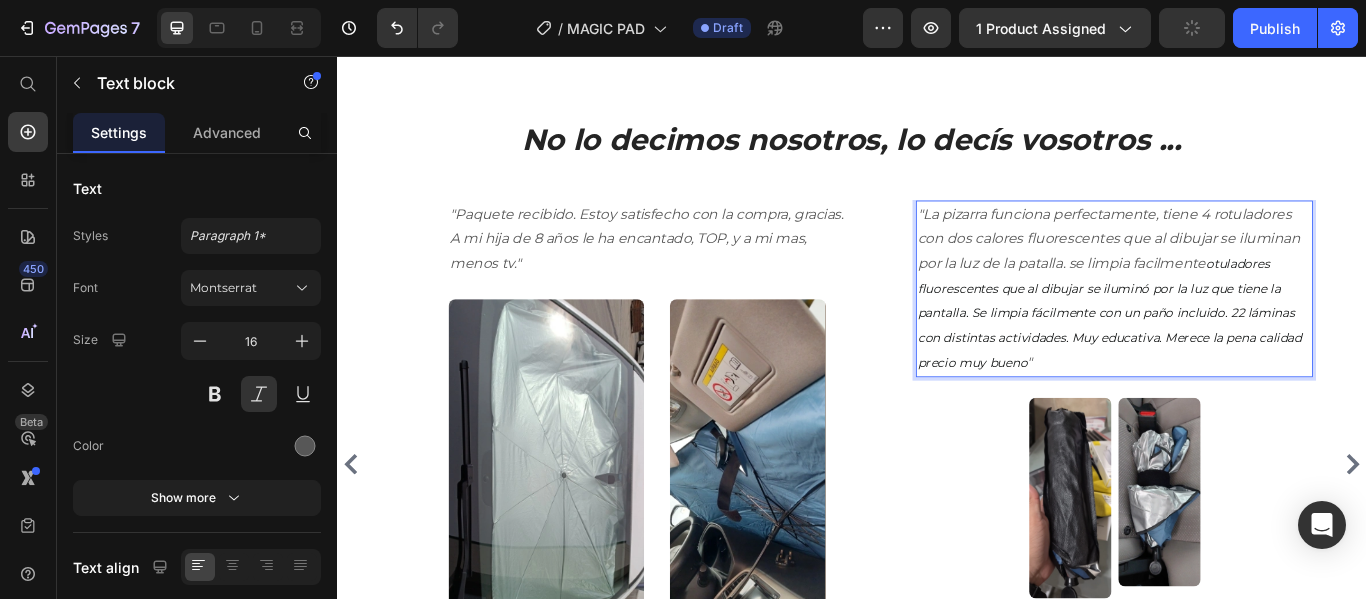 click on ""La pizarra funciona perfectamente, tiene 4 rotuladores con dos calores fluorescentes que al dibujar se iluminan por la luz de la patalla. se limpia facilmente  otuladores fluorescente que al dibujar se iluminó por la luz que tiene la pantalla. Se limpia fácilmente con un paño incluido. 22 láminas con distintas actividades. Muy educativa. Merece la pena calidad precio muy bueno "" at bounding box center [1242, 328] 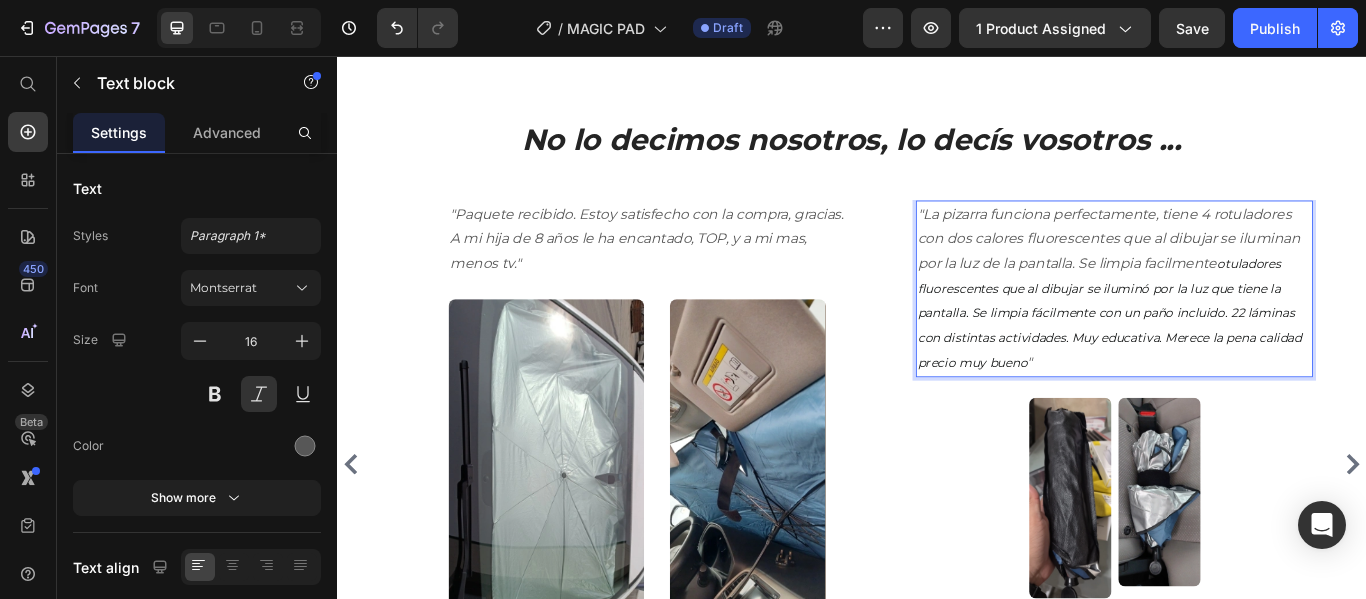 click on ""La pizarra funciona perfectamente, tiene 4 rotuladores con dos calores fluorescentes que al dibujar se iluminan por la luz de la pantalla. Se limpia facilmente  otuladores fluorescente que al dibujar se iluminó por la luz que tiene la pantalla. Se limpia fácilmente con un paño incluido. 22 láminas con distintas actividades. Muy educativa. Merece la pena calidad precio muy bueno "" at bounding box center (1242, 328) 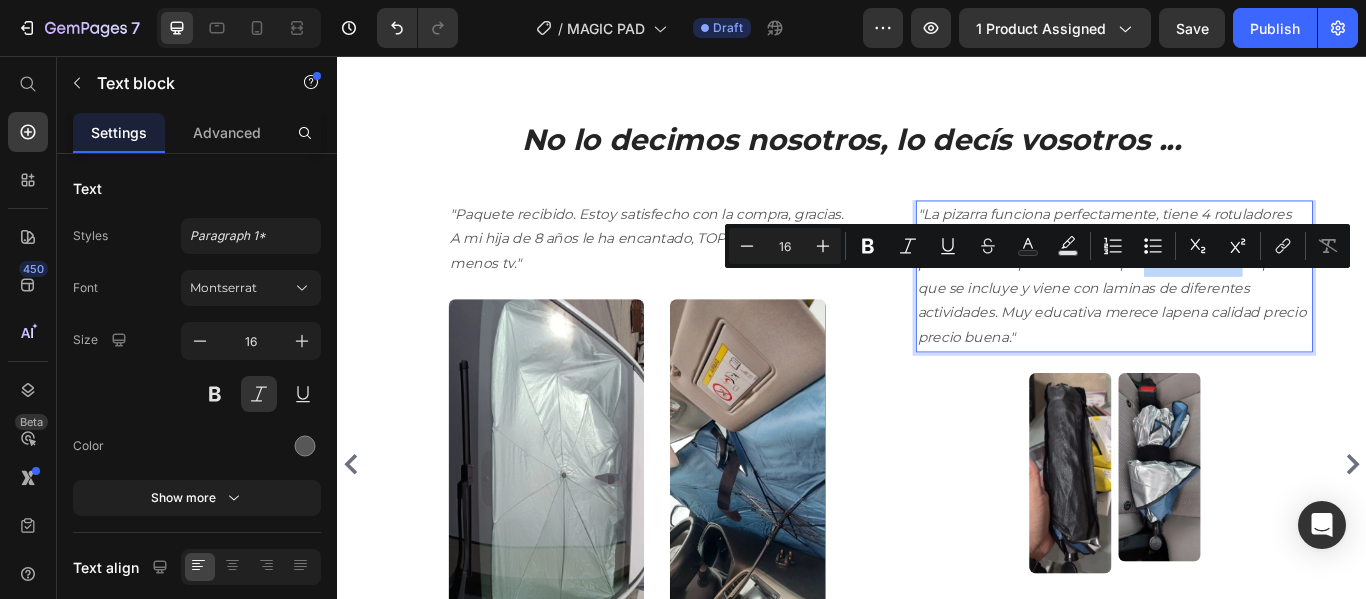 drag, startPoint x: 1317, startPoint y: 316, endPoint x: 1355, endPoint y: 347, distance: 49.0408 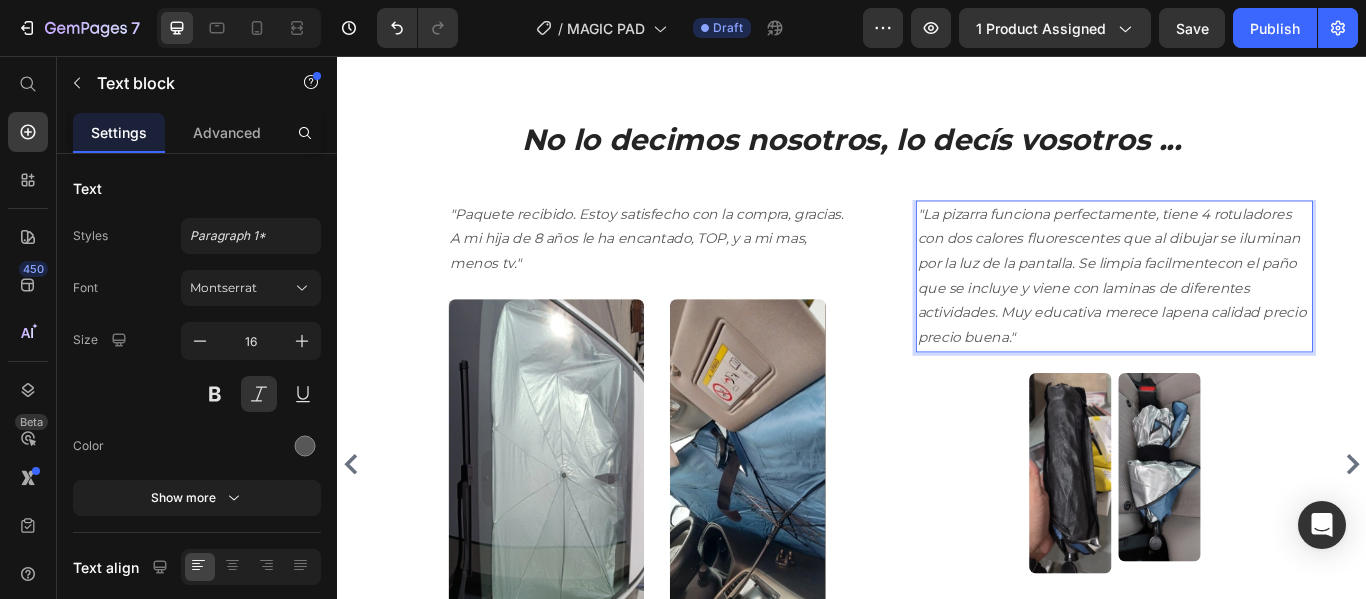 click on ""La pizarra funciona perfectamente, tiene 4 rotuladores con dos calores fluorescentes que al dibujar se iluminan por la luz de la pantalla. Se limpia facilmentecon el paño que se incluye y viene con laminas de diferentes actividades. Muy educativa merece lapena calidad precio precio buena."" at bounding box center [1242, 313] 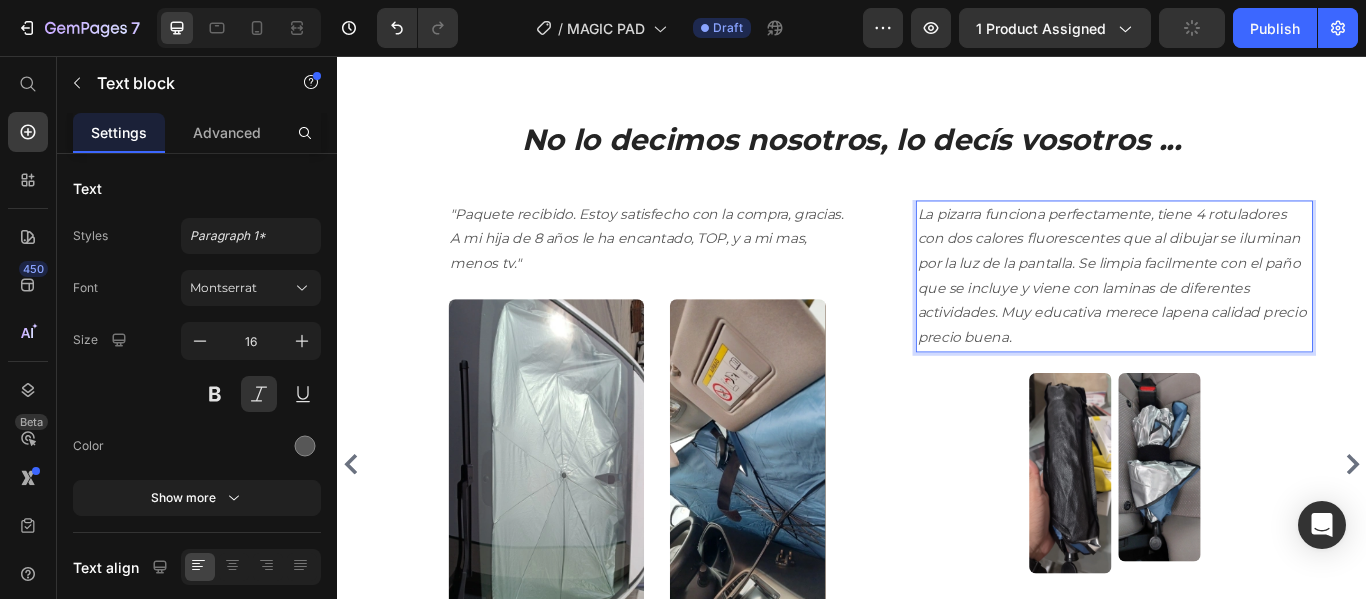 click on ""La pizarra funciona perfectamente, tiene 4 rotuladores con dos calores fluorescentes que al dibujar se iluminan por la luz de la pantalla. Se limpia facilmente con el paño que se incluye y viene con laminas de diferentes actividades. Muy educativa merece lapena calidad precio precio buena."" at bounding box center (1242, 313) 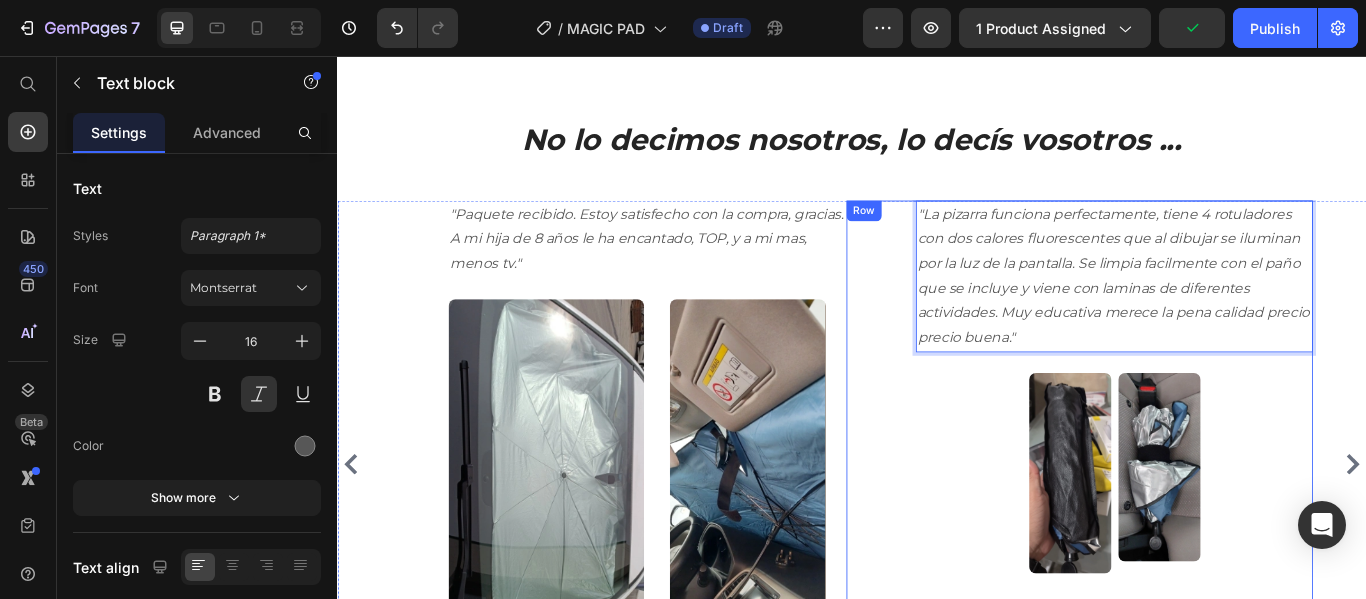 click on ""La pizarra funciona perfectamente, tiene 4 rotuladores con dos calores fluorescentes que al dibujar se iluminan por la luz de la pantalla. Se limpia facilmente con el paño que se incluye y viene con laminas de diferentes actividades. Muy educativa merece la pena calidad precio precio buena." Text block   24 Image Image Row
Icon
Icon
Icon
Icon
Icon   Jorge C.   / Toledo Text block Row" at bounding box center (1242, 493) 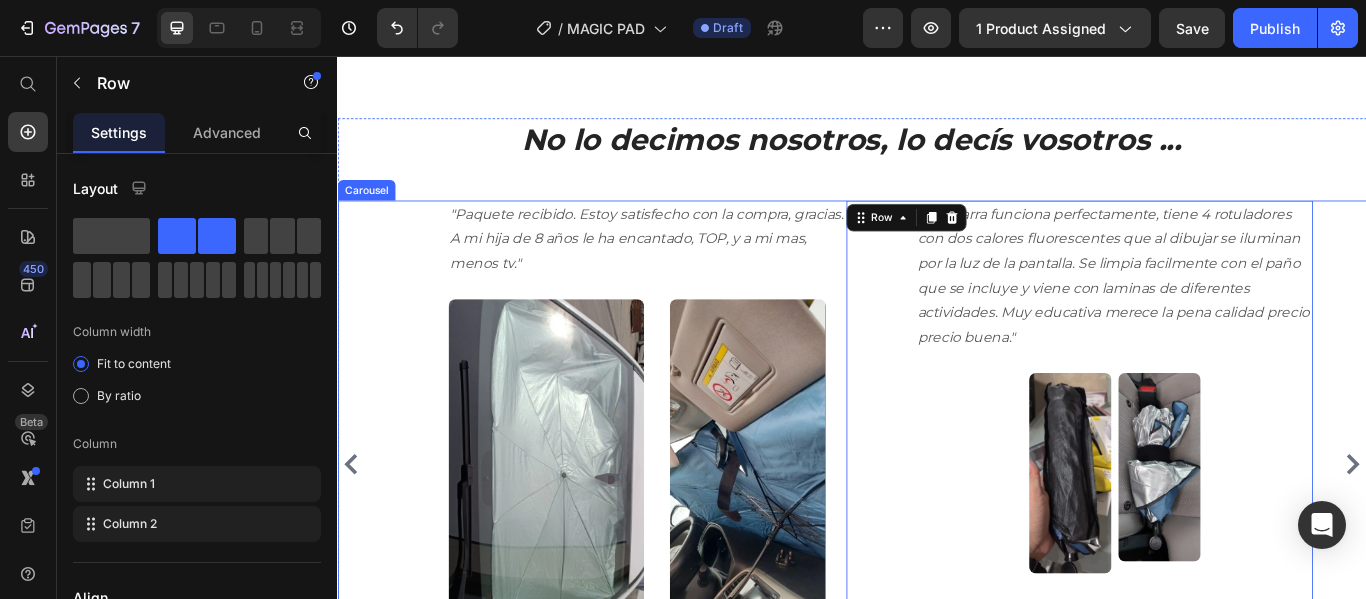 click 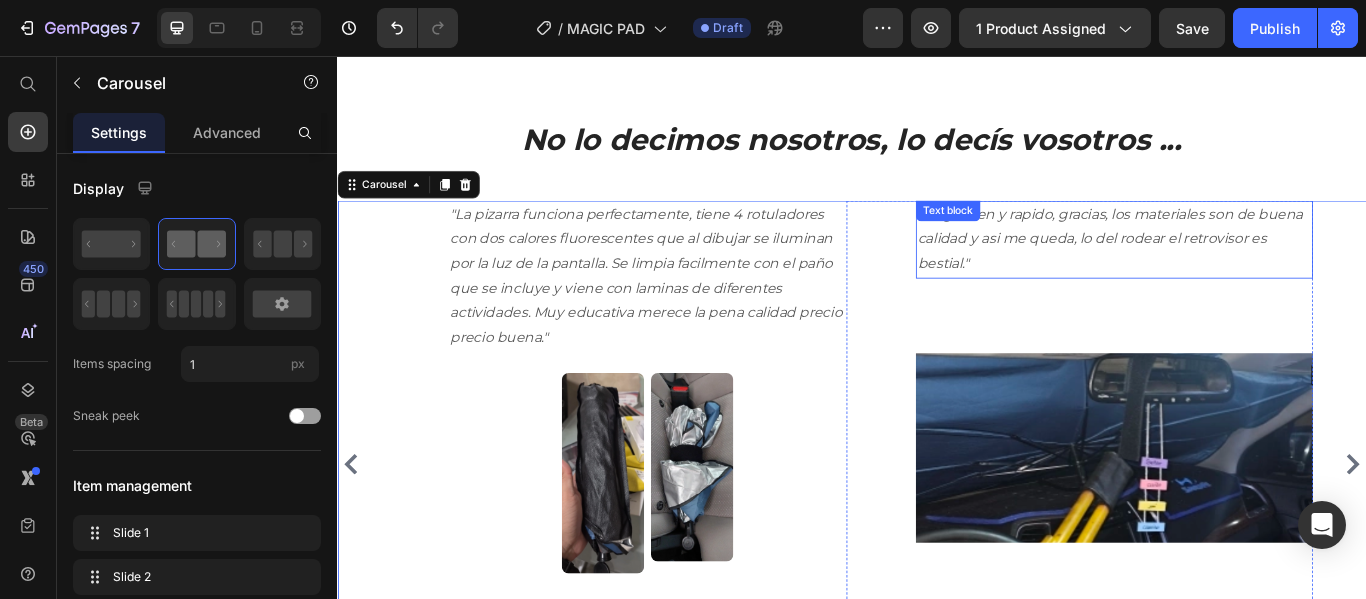 click on ""Llego bien y rapido, gracias, los materiales son de buena calidad y asi me queda, lo del rodear el retrovisor es bestial."" at bounding box center [1242, 270] 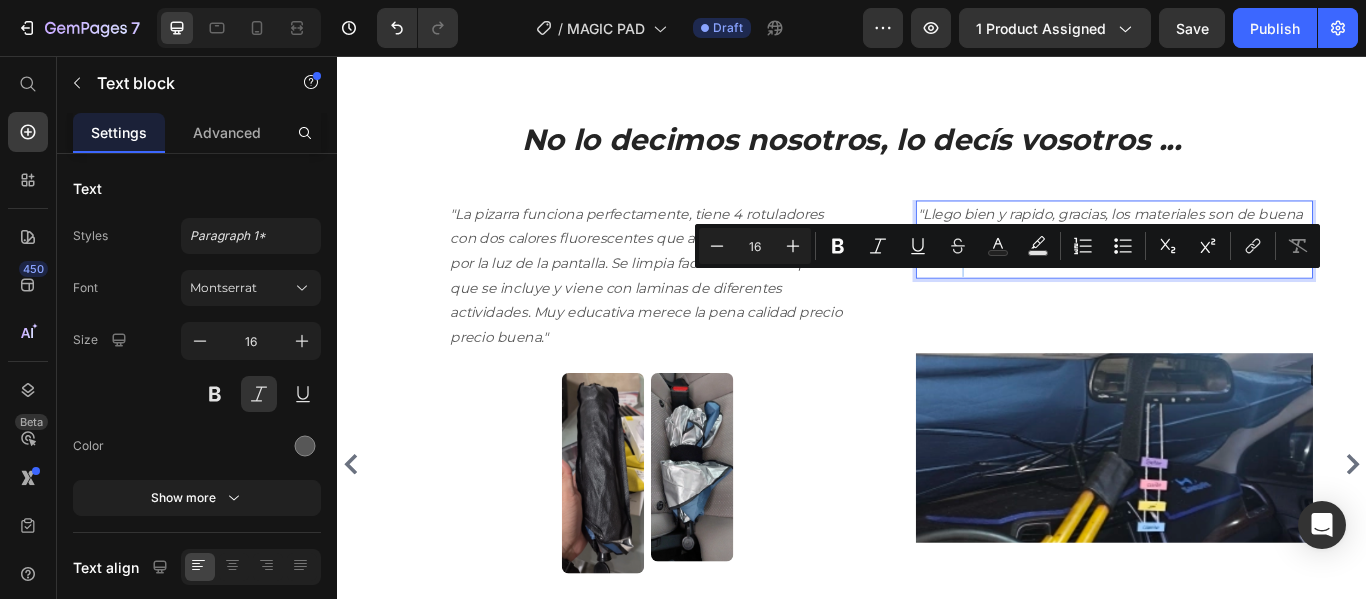 click on ""Llego bien y rapido, gracias, los materiales son de buena calidad y asi me queda, lo del rodear el retrovisor es bestial."" at bounding box center (1242, 270) 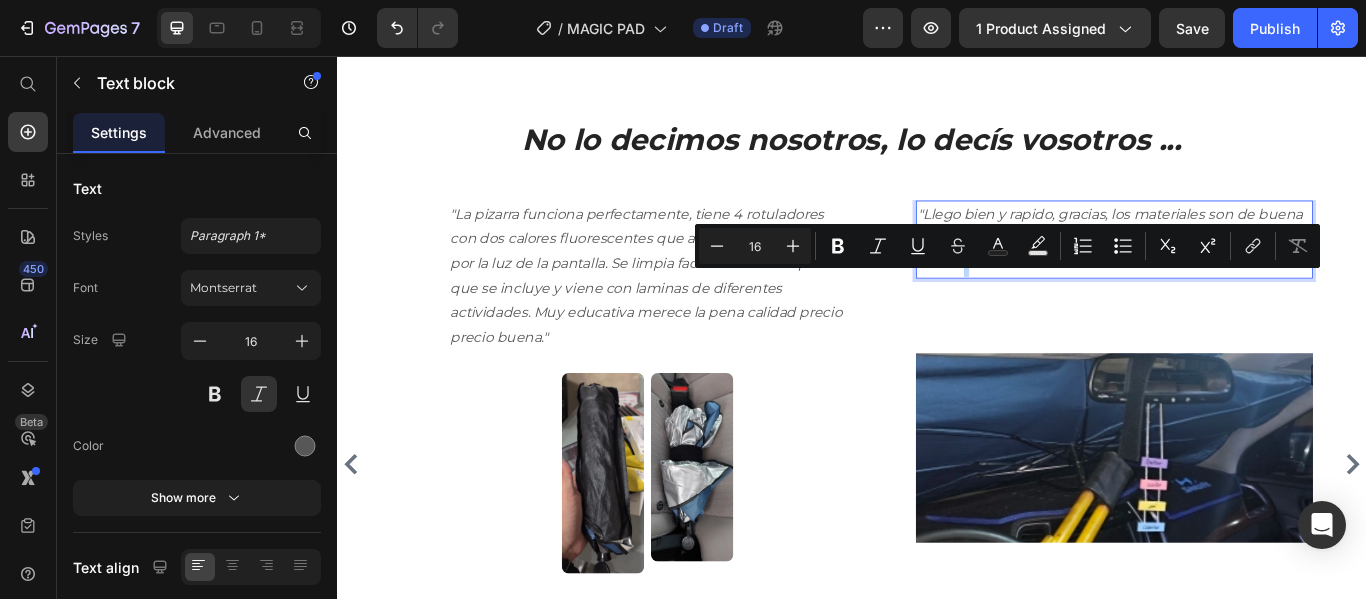 click on ""Llego bien y rapido, gracias, los materiales son de buena calidad y asi me queda, lo del rodear el retrovisor es bestial."" at bounding box center (1242, 270) 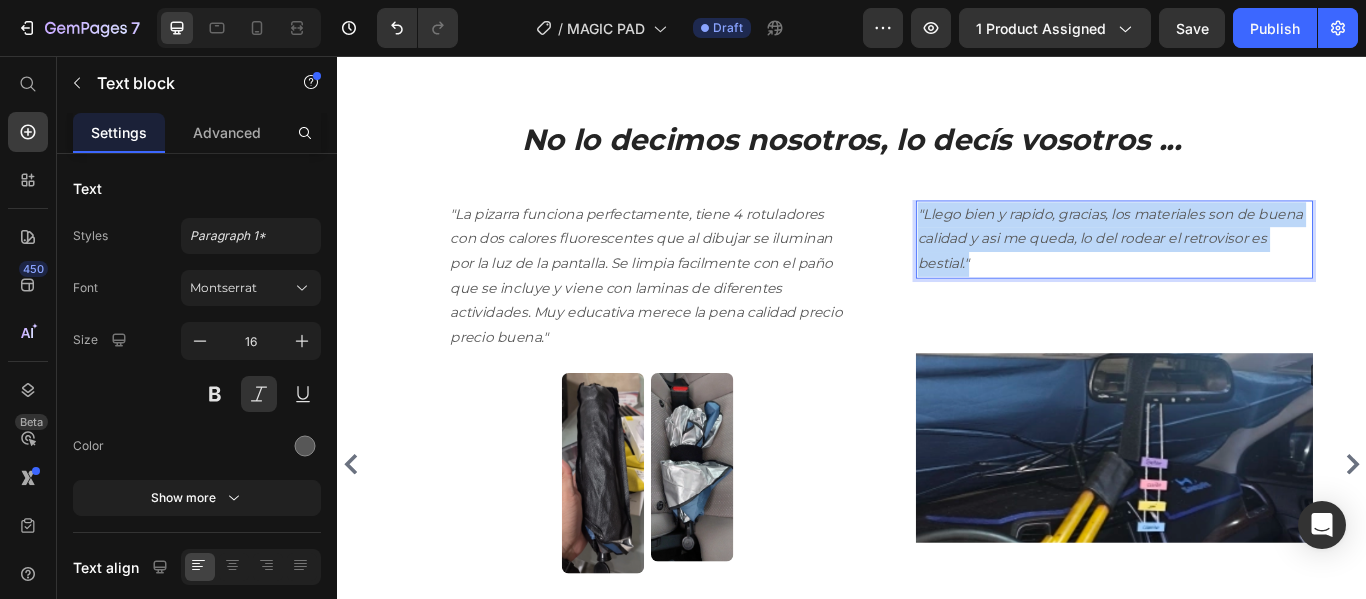 click on ""Llego bien y rapido, gracias, los materiales son de buena calidad y asi me queda, lo del rodear el retrovisor es bestial."" at bounding box center (1242, 270) 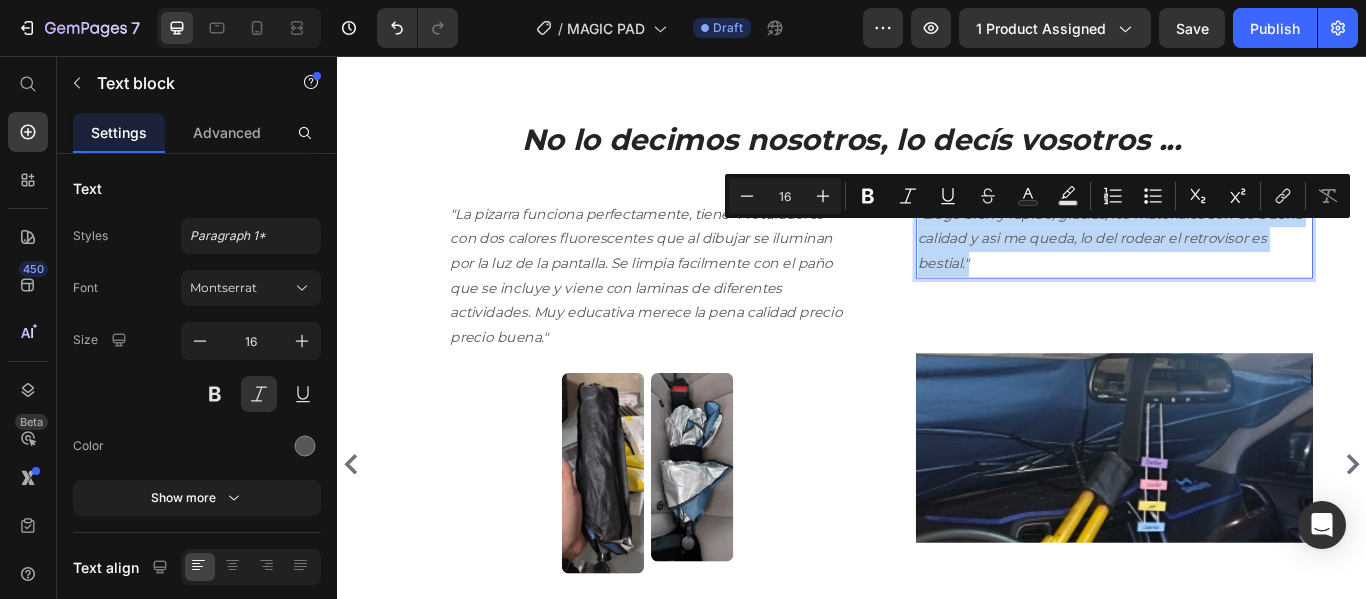 click on ""Llego bien y rapido, gracias, los materiales son de buena calidad y asi me queda, lo del rodear el retrovisor es bestial."" at bounding box center (1242, 270) 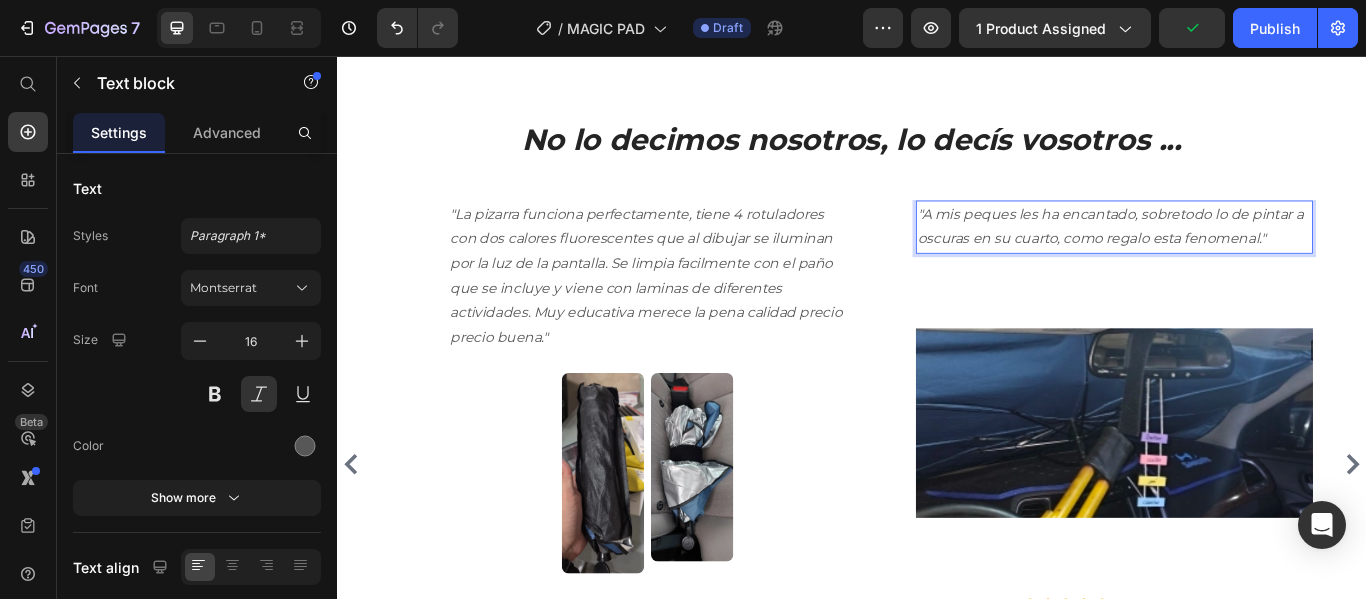 click on ""A mis peques les ha encantado, sobretodo lo de pintar a oscuras en su cuarto, como regalo esta fenomenal."" at bounding box center [1242, 256] 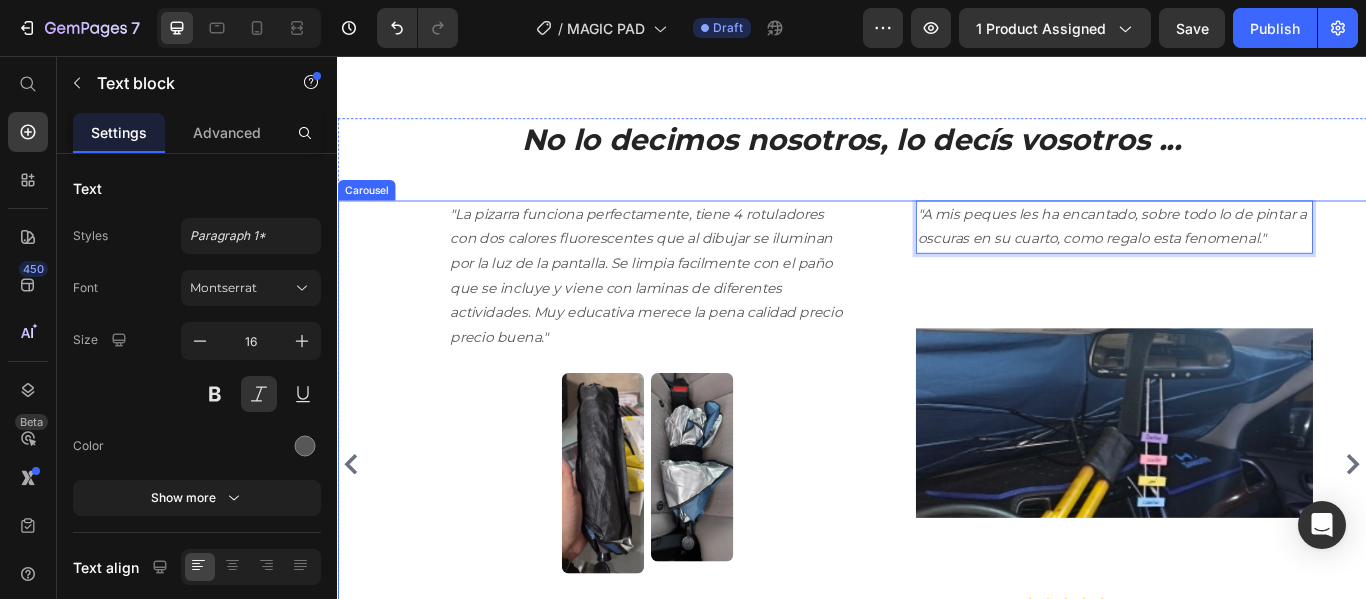 click 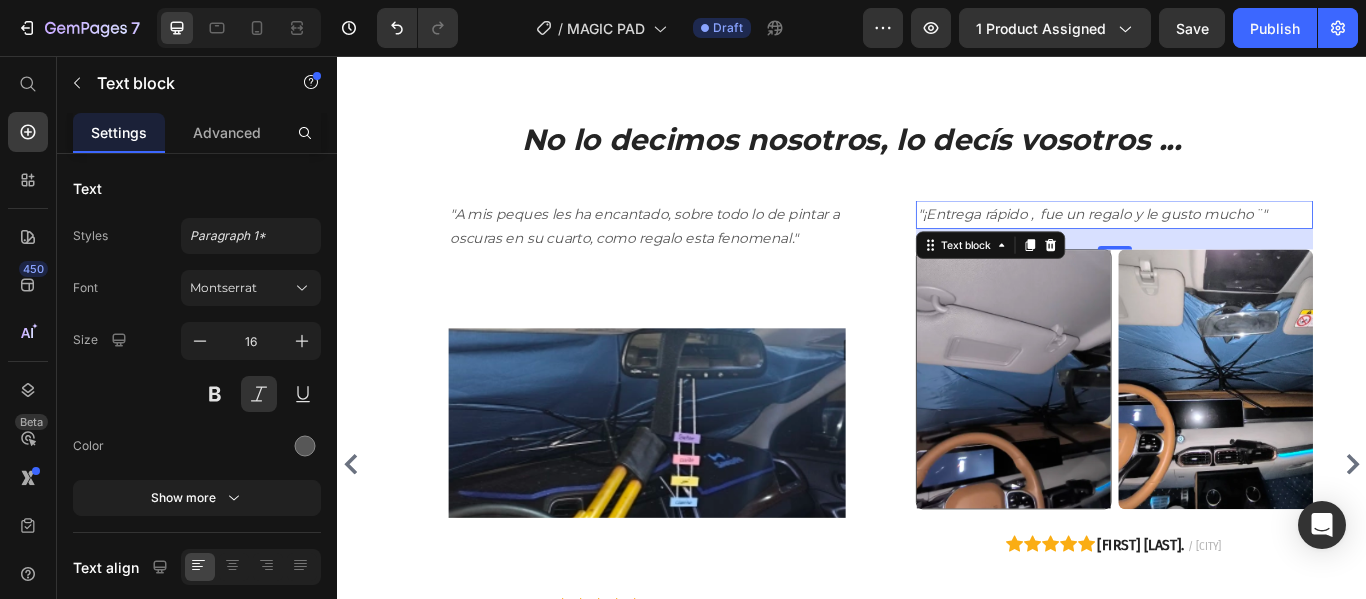 click on ""¡Entrega rápido ,  fue un regalo y le gusto mucho¨" at bounding box center [1242, 241] 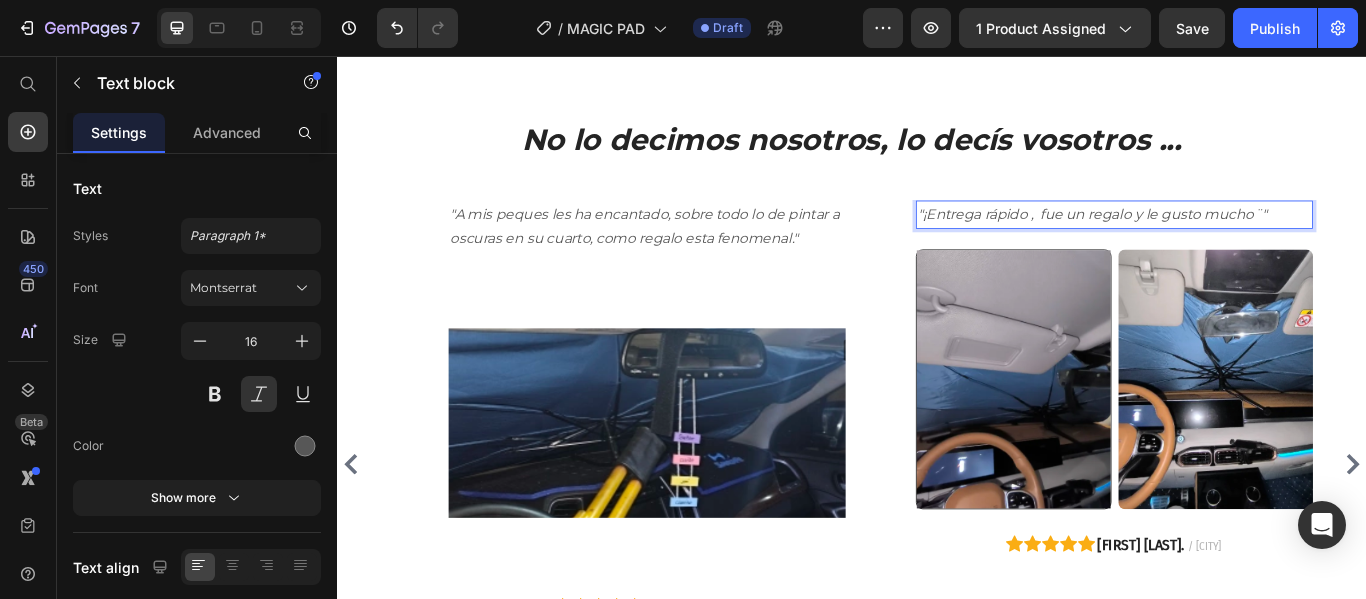 click on ""¡Entrega rápido ,  fue un regalo y le gusto mucho¨" at bounding box center (1242, 241) 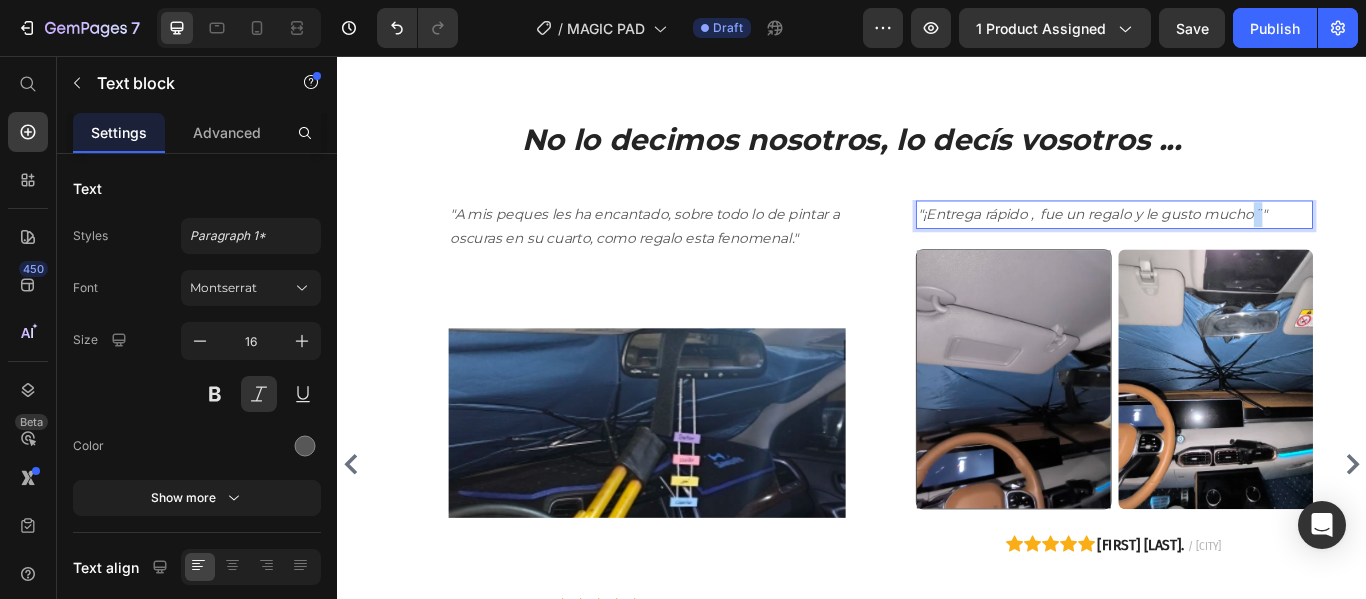click on ""¡Entrega rápido ,  fue un regalo y le gusto mucho¨" at bounding box center (1242, 241) 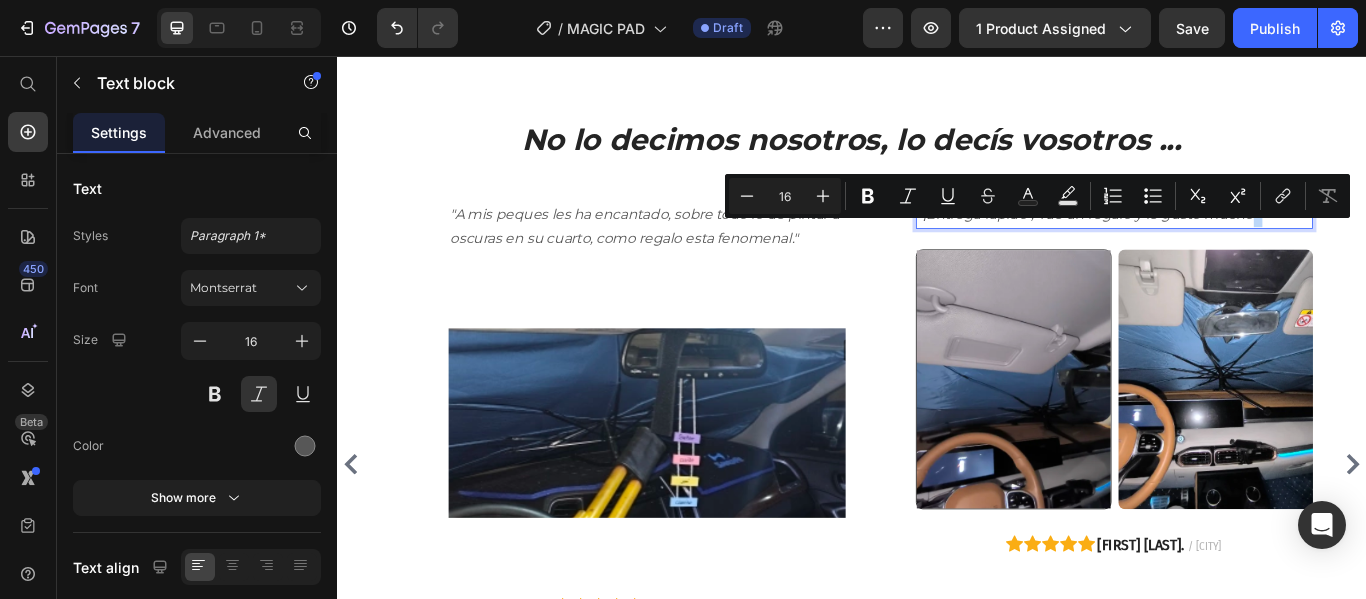 click on ""¡Entrega rápido ,  fue un regalo y le gusto mucho¨" at bounding box center [1242, 241] 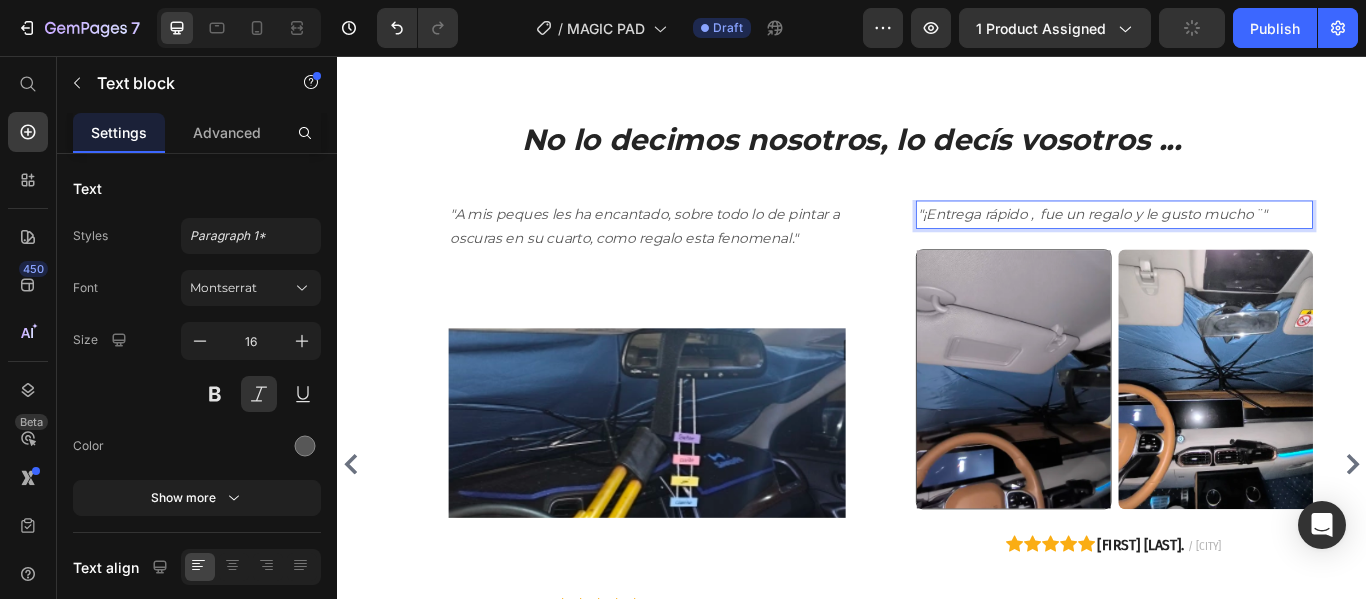 click on ""¡Entrega rápido ,  fue un regalo y le gusto mucho¨" at bounding box center (1242, 241) 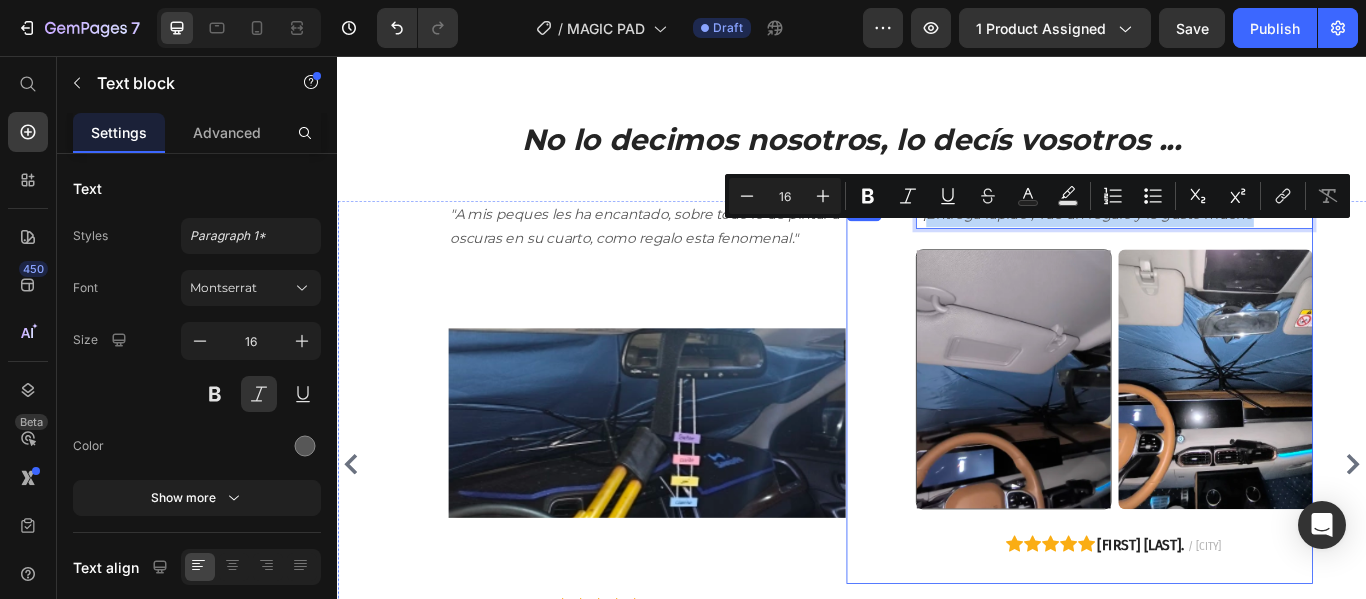 copy on "Entrega rápido ,  fue un regalo y le gusto mucho" 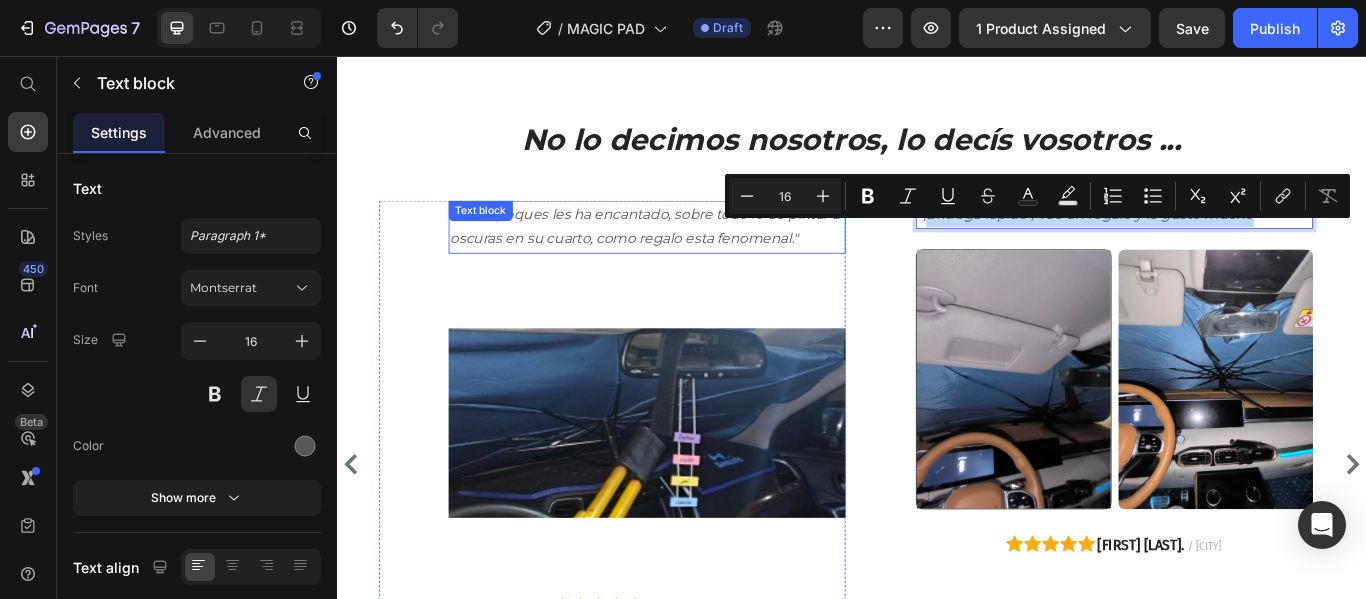 click on ""A mis peques les ha encantado, sobre todo lo de pintar a oscuras en su cuarto, como regalo esta fenomenal."" at bounding box center [697, 256] 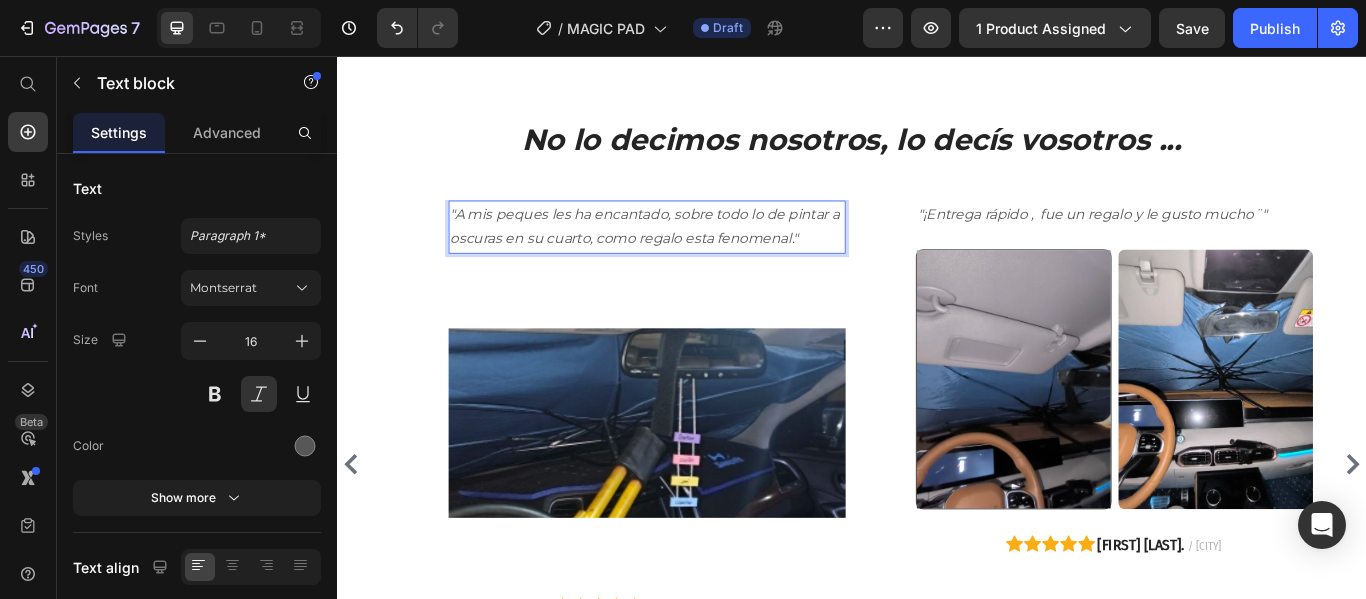 click on ""A mis peques les ha encantado, sobre todo lo de pintar a oscuras en su cuarto, como regalo esta fenomenal."" at bounding box center (697, 256) 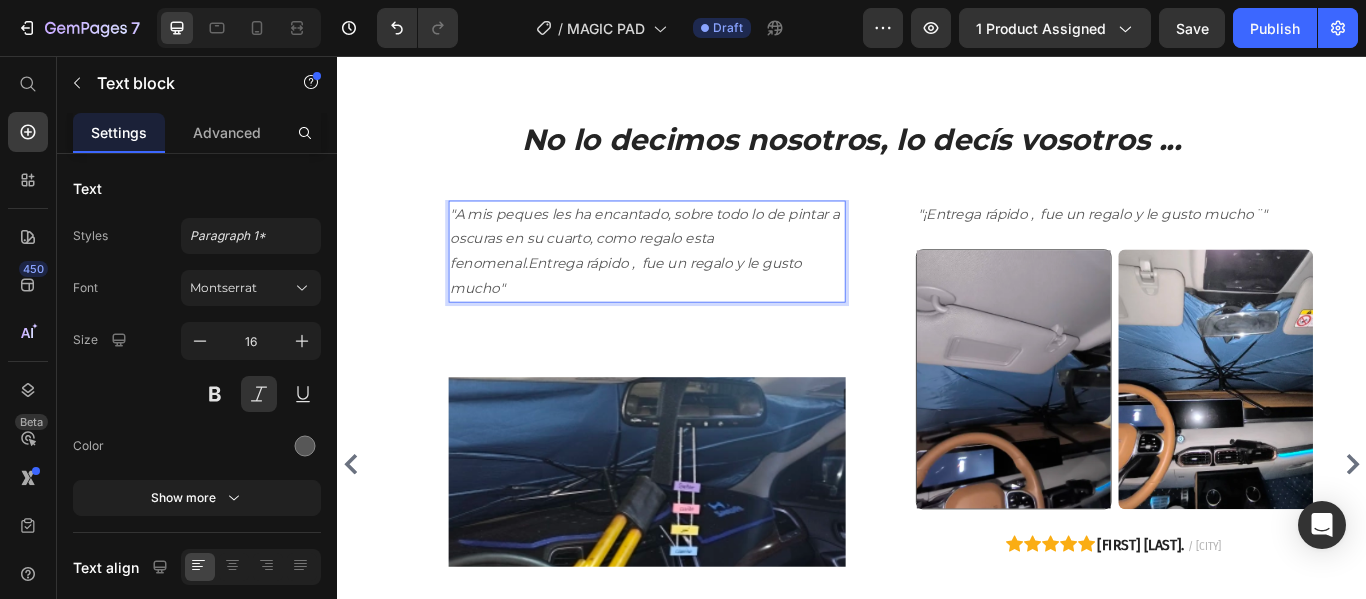 click on ""A mis peques les ha encantado, sobre todo lo de pintar a oscuras en su cuarto, como regalo esta fenomenal.Entrega rápido ,  fue un regalo y le gusto mucho"" at bounding box center (697, 284) 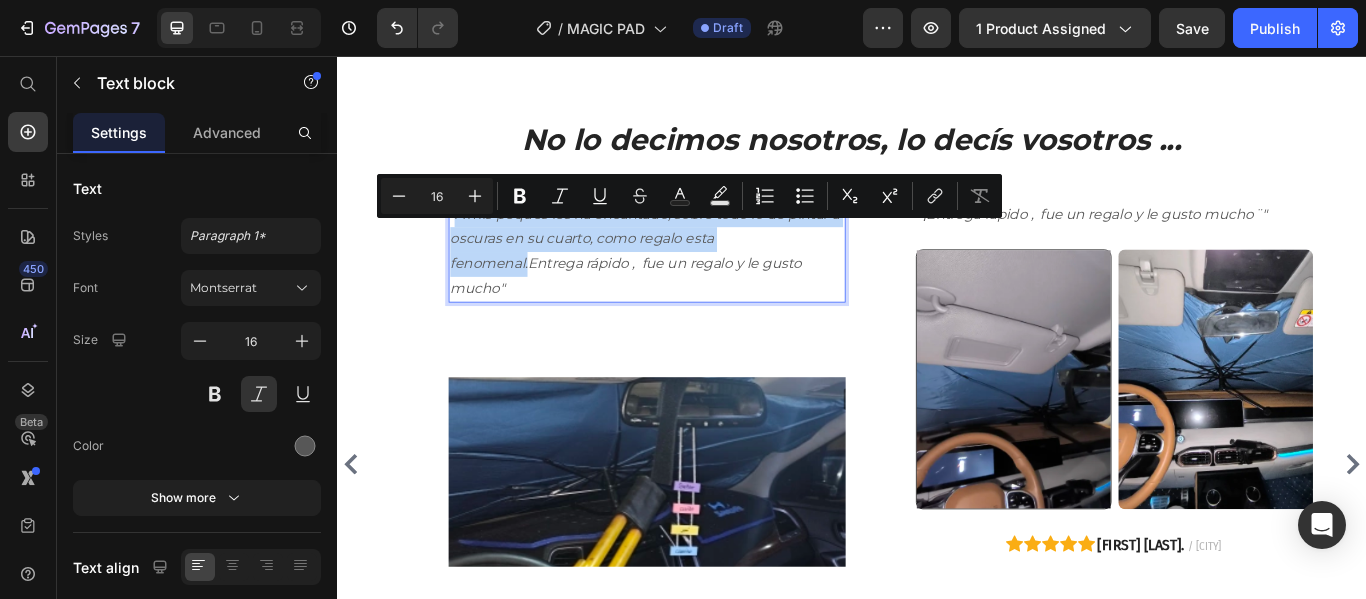copy on "A mis peques les ha encantado, sobre todo lo de pintar a oscuras en su cuarto, como regalo esta fenomenal." 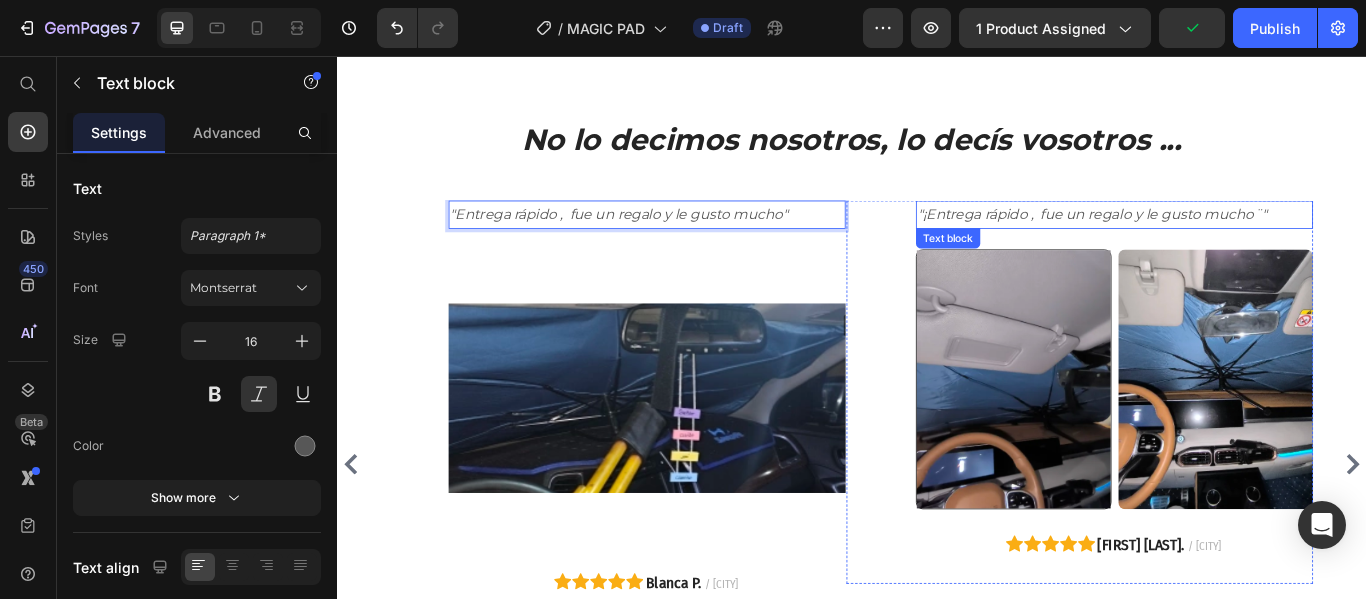 click on ""¡Entrega rápido ,  fue un regalo y le gusto mucho¨" at bounding box center [1242, 241] 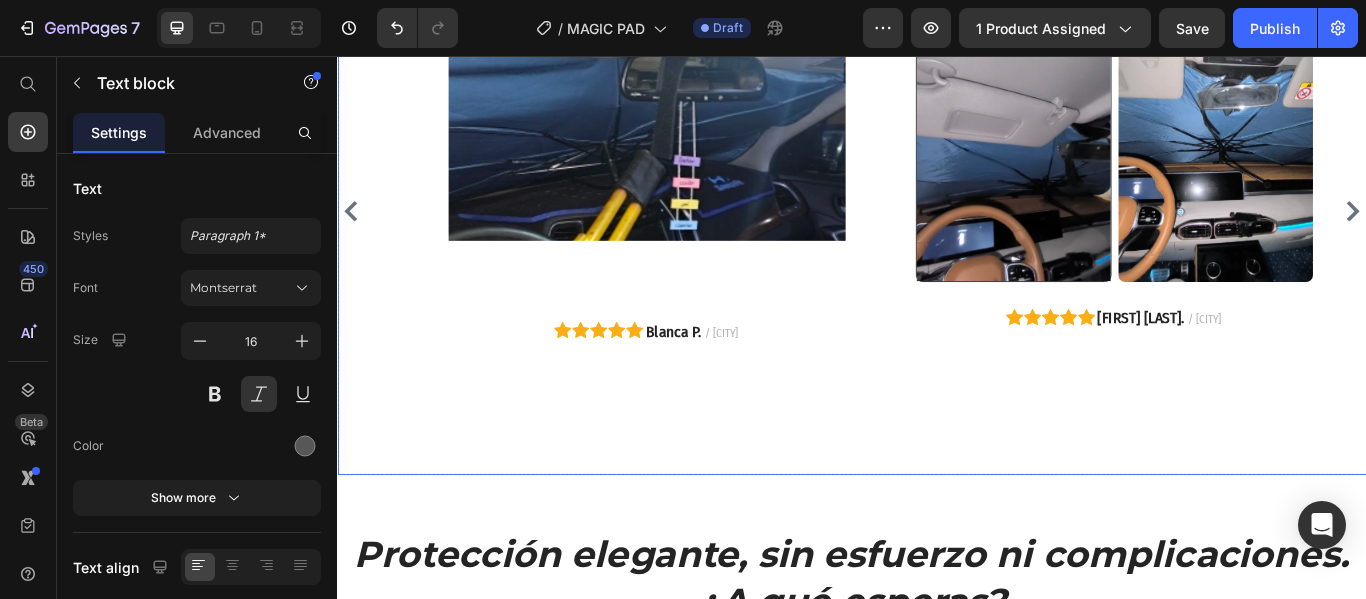 scroll, scrollTop: 3713, scrollLeft: 0, axis: vertical 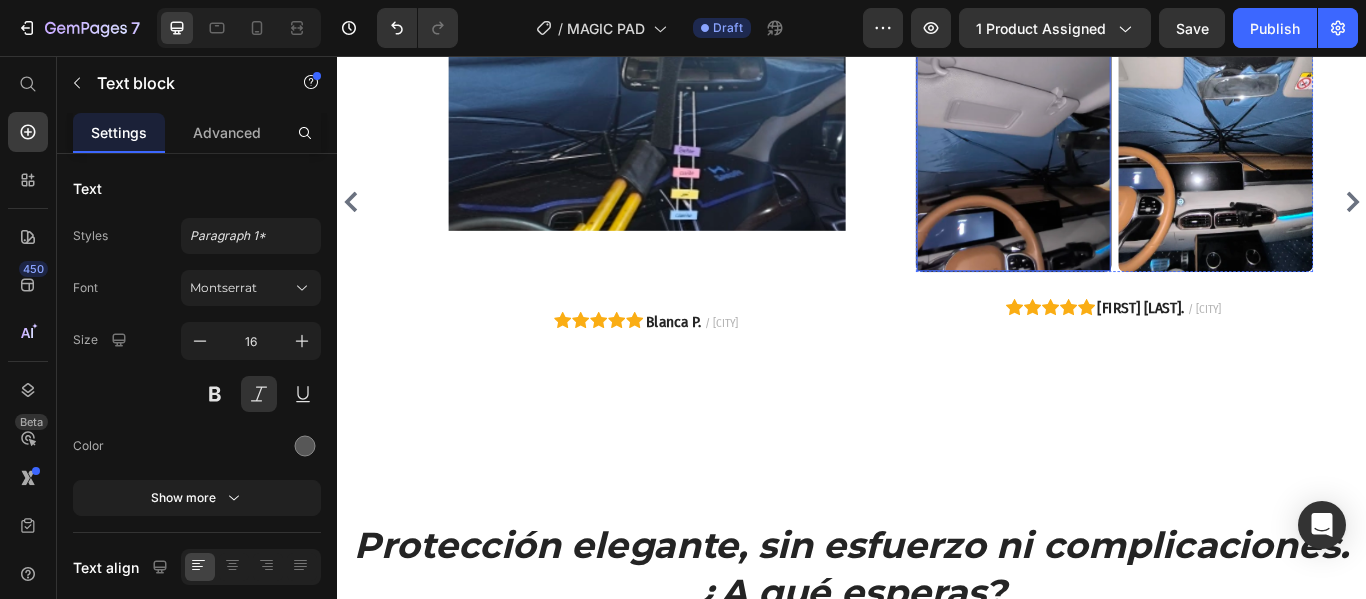 click at bounding box center [1125, 156] 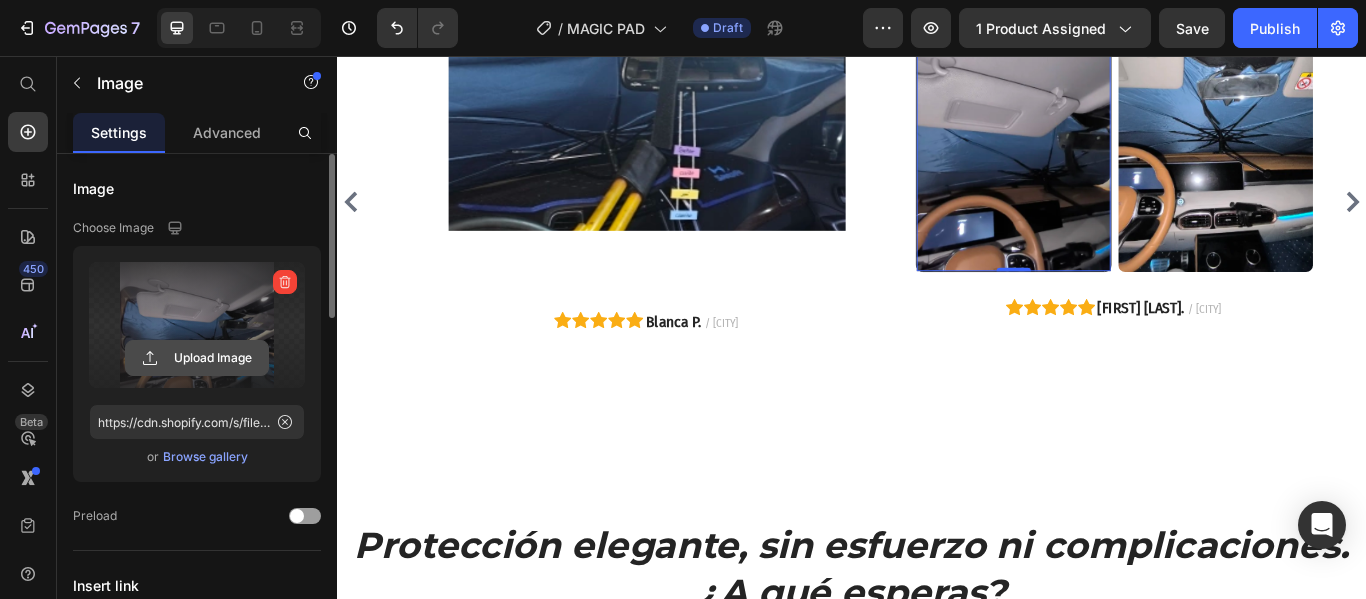 click 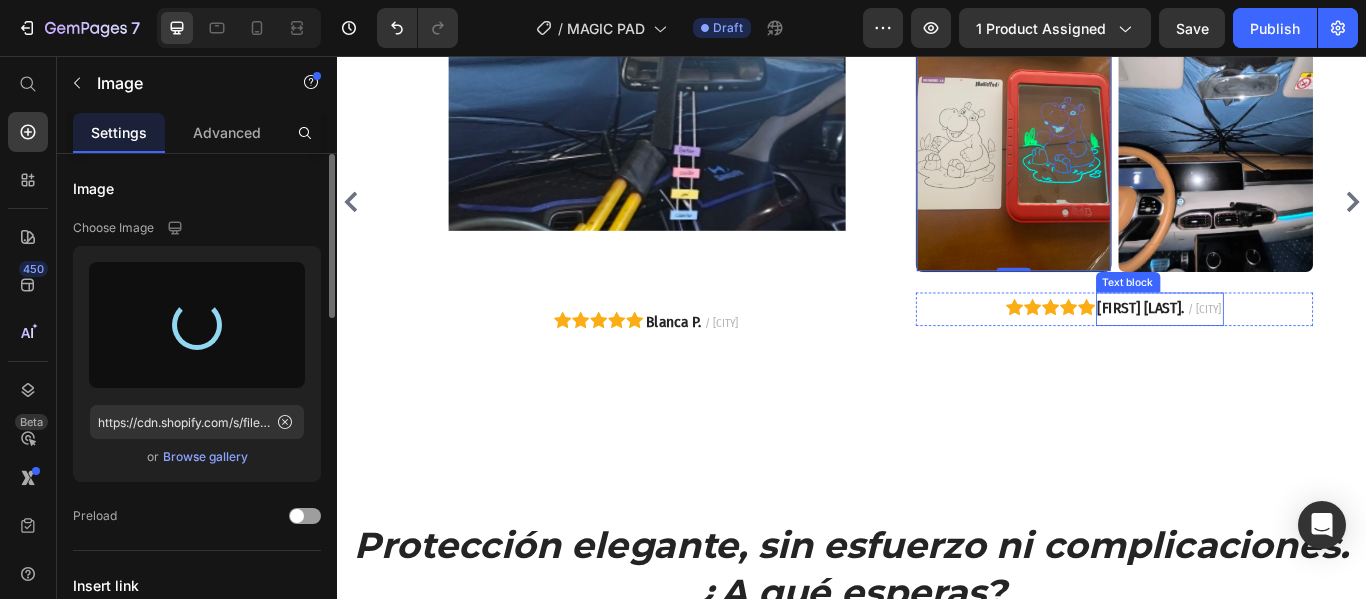 type on "https://cdn.shopify.com/s/files/1/0905/5384/4046/files/gempages_559748872570667813-d6d5f1fc-f67a-427f-97c6-9d7fd69a497e.png" 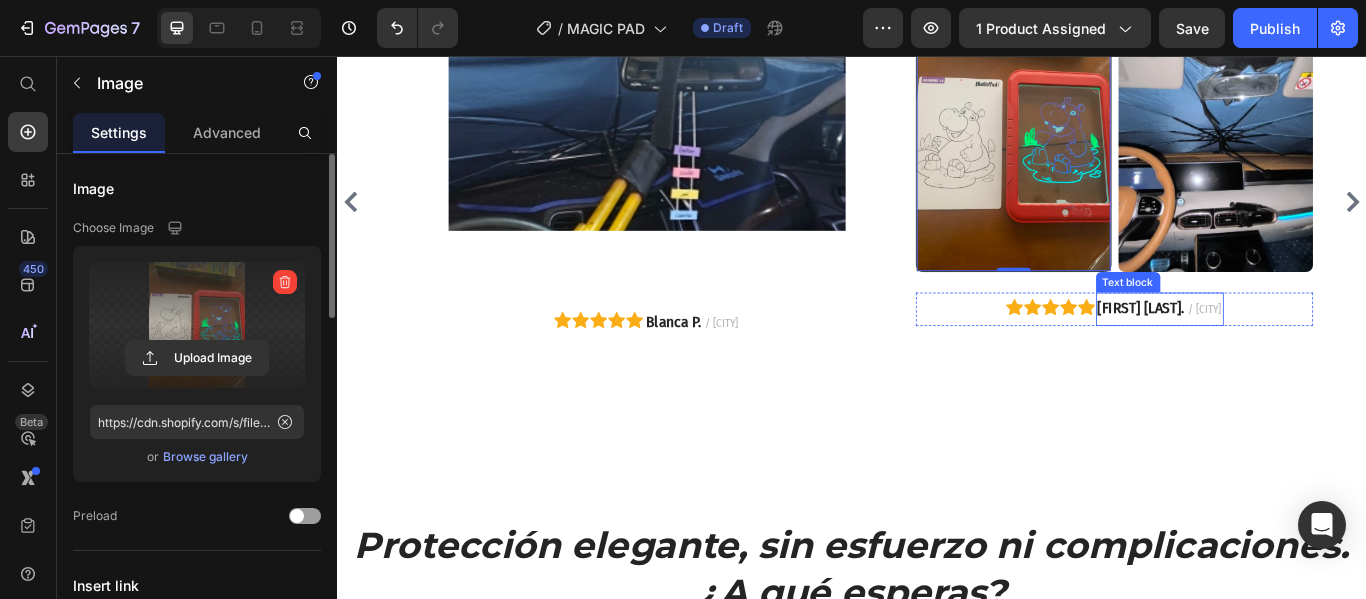 click on "Juan V." at bounding box center [1274, 350] 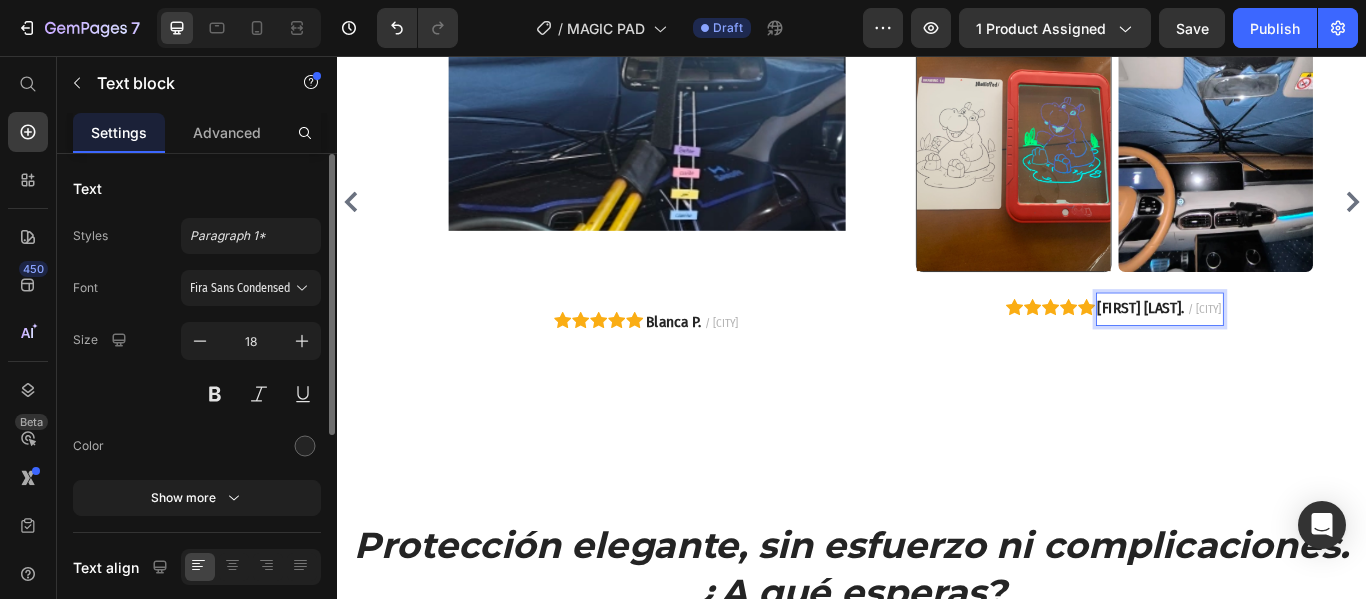 click on "/ Madrid" at bounding box center [1348, 351] 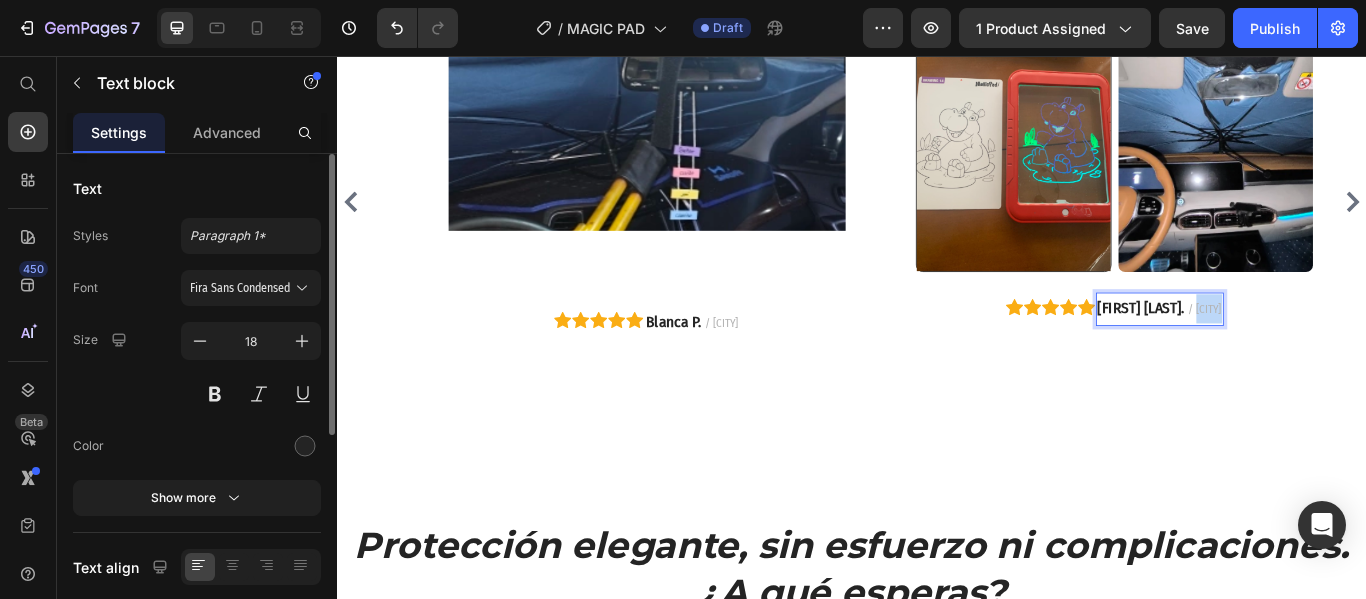 click on "/ Madrid" at bounding box center [1348, 351] 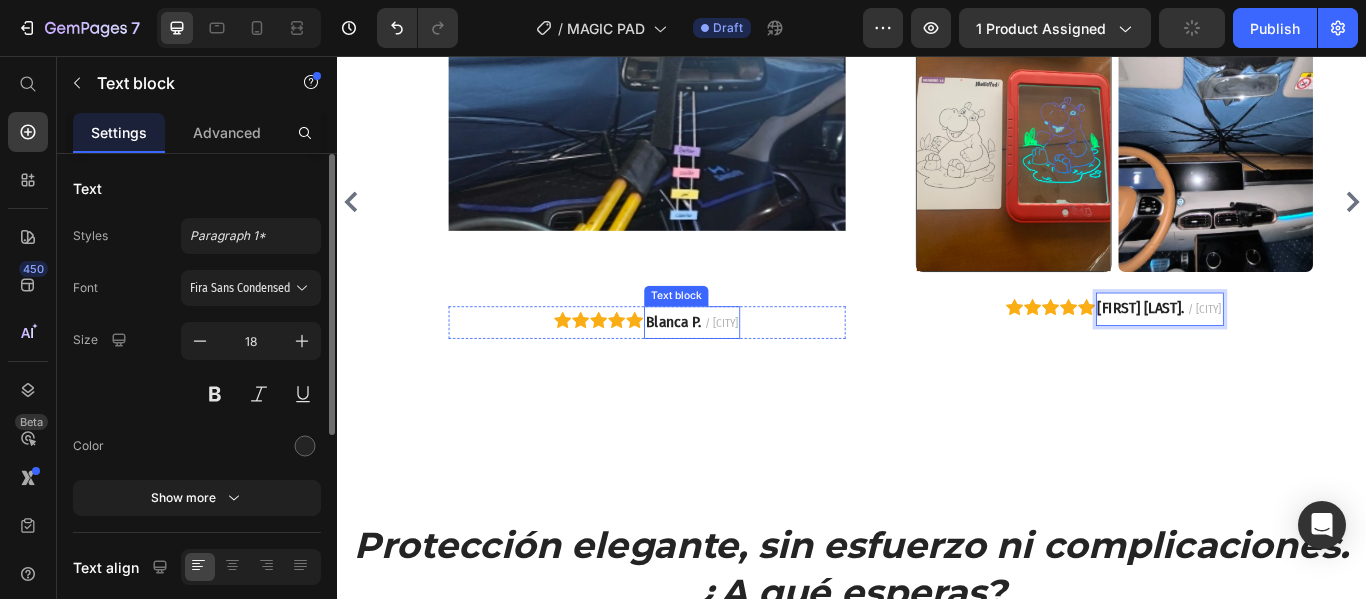 click on "Blanca P." at bounding box center [728, 366] 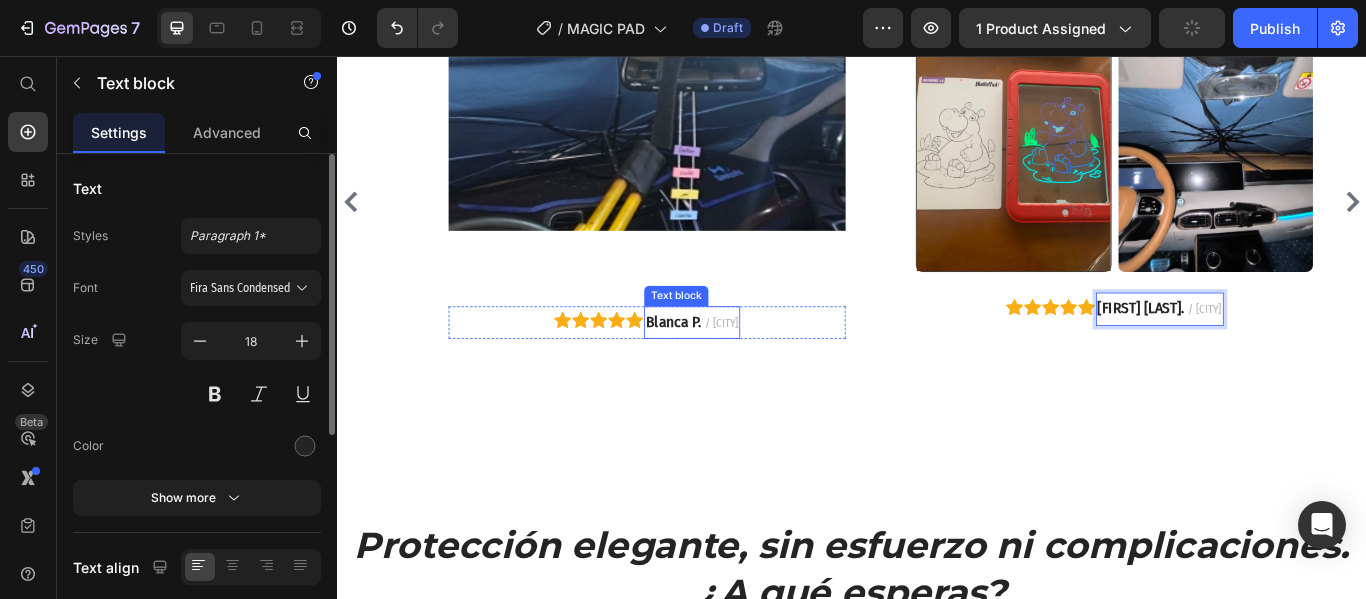 click on "Blanca P." at bounding box center [728, 366] 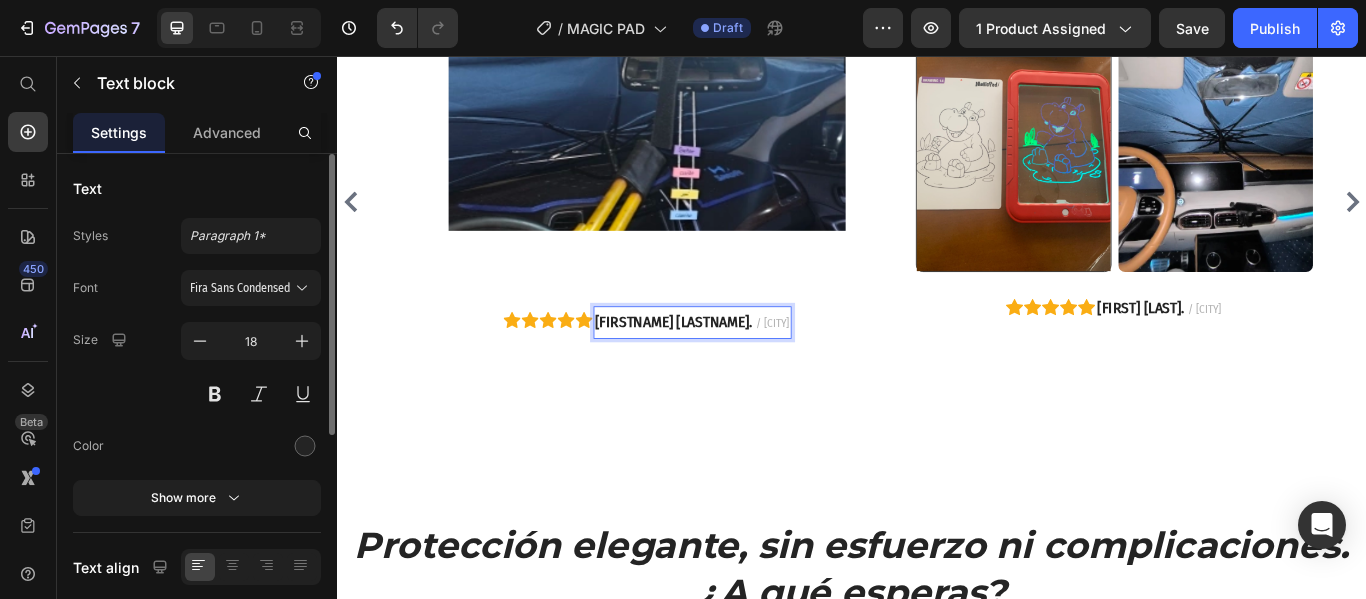 click on "/ Alicante" at bounding box center (844, 367) 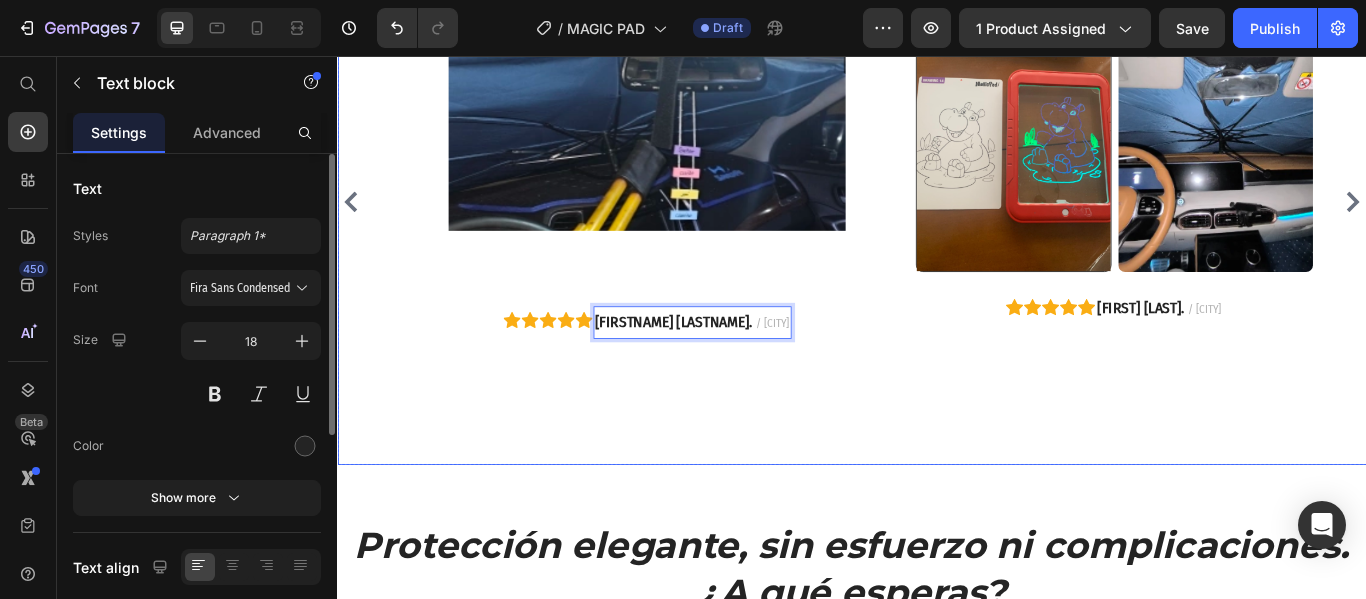 click 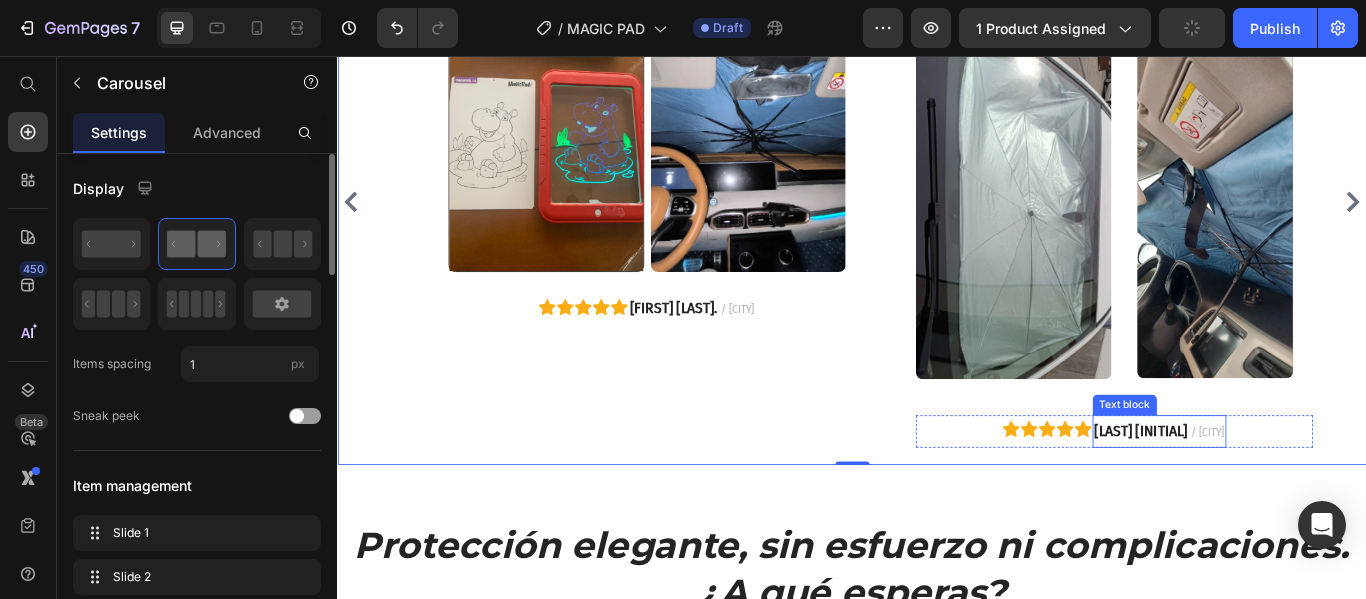 click on "Natalia M." at bounding box center (1273, 493) 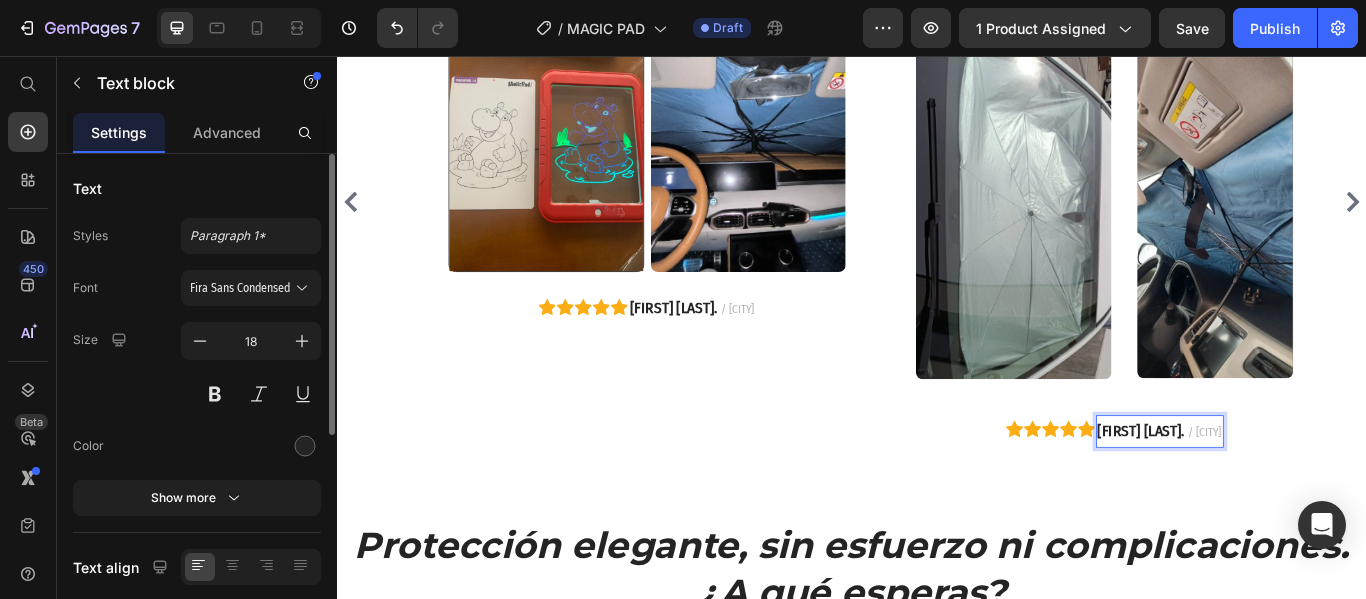 click on "/ Huelva" at bounding box center [1348, 494] 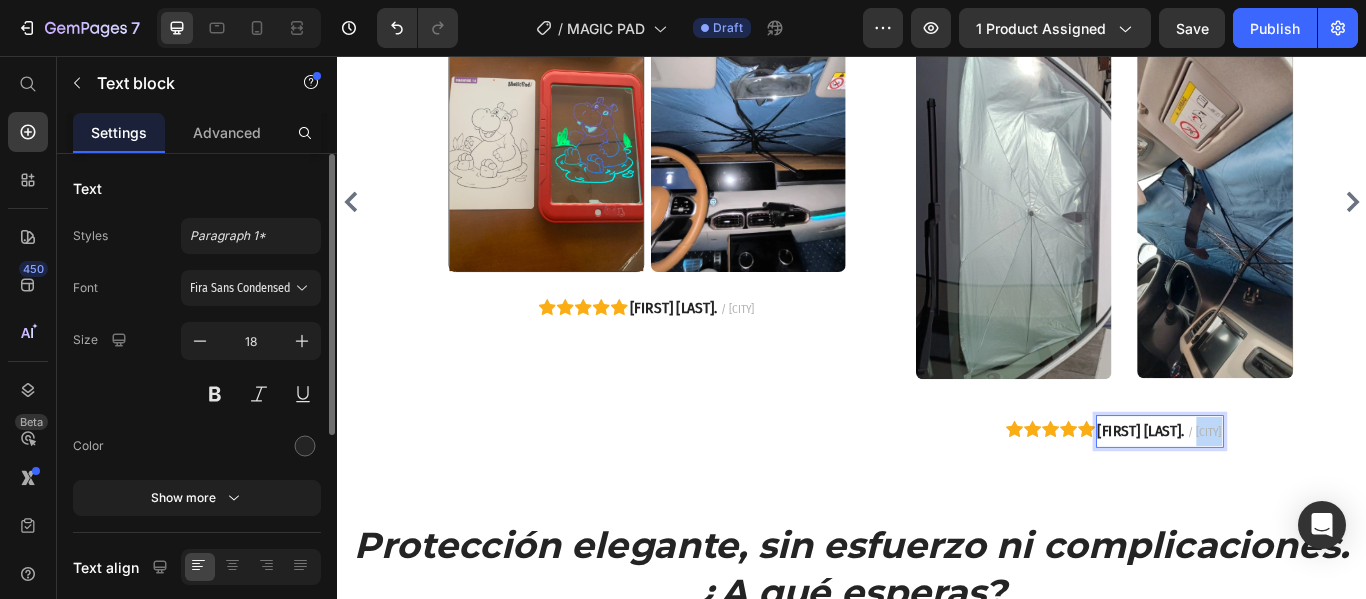 click on "/ Huelva" at bounding box center (1348, 494) 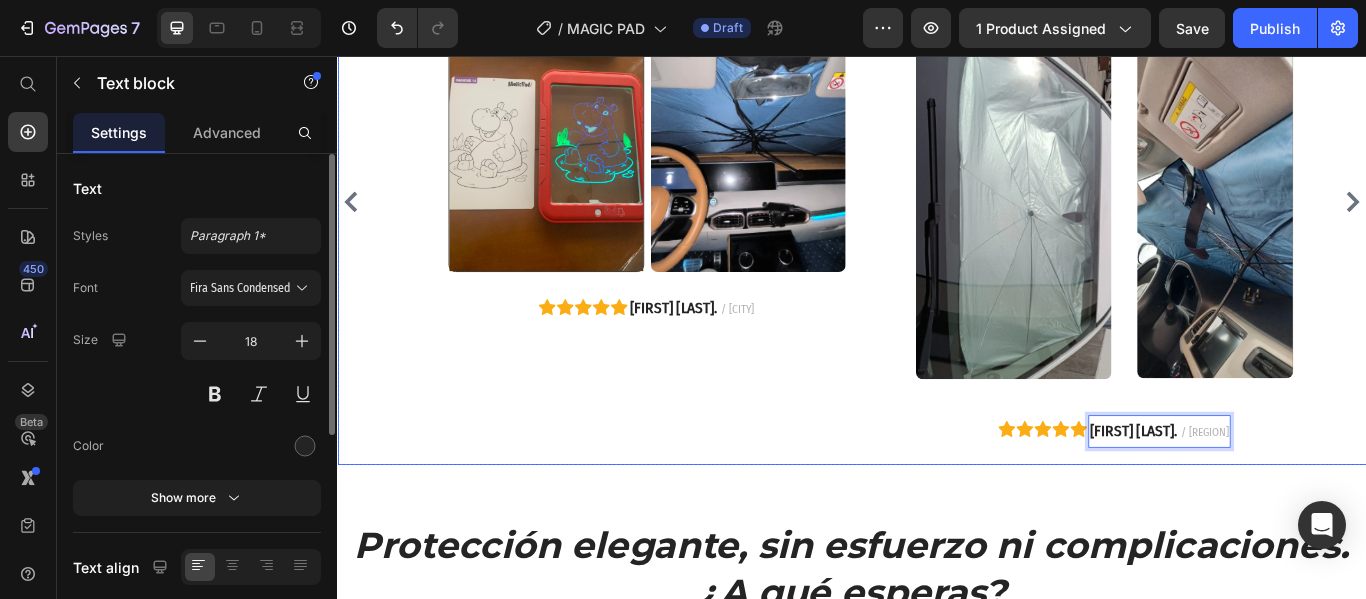 click 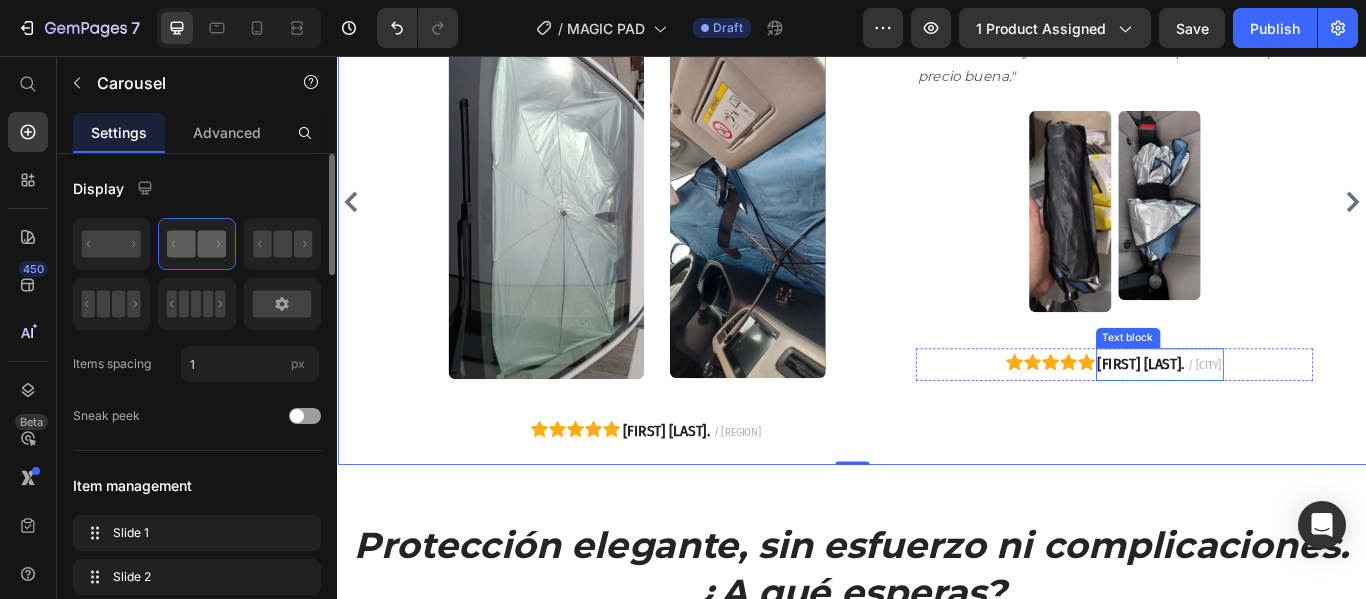 click on "Jorge C." at bounding box center (1274, 415) 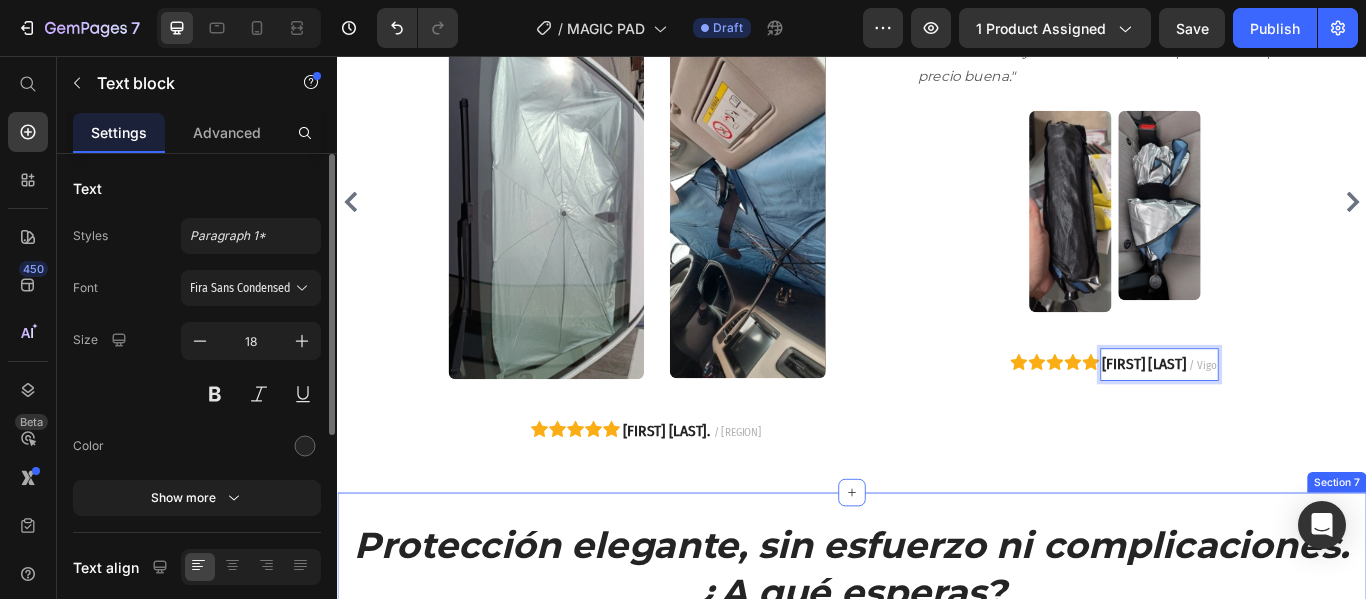 click on "No lo decimos nosotros, lo decís vosotros ... Heading Image "A mis peques les ha encantado, sobre todo lo de pintar a oscuras en su cuarto, como regalo esta fenomenal.¨ Text block Image Image Row
Icon
Icon
Icon
Icon
Icon   Izchel V.   / Segovia Text block Row Row Image "Paquete recibido. Estoy satisfecho con la compra, gracias. A mi hija de 8 años le ha encantado, TOP, y a mi mas, menos tv." Text block Image Image Row
Icon
Icon
Icon
Icon
Icon   Cristobal G.   / Asturias Text block Row Row Image "La pizarra funciona perfectamente, tiene 4 rotuladores con dos calores fluorescentes que al dibujar se iluminan por la luz de la pantalla. Se limpia facilmente con el paño que se incluye y viene con laminas de diferentes actividades. Muy educativa merece la pena calidad precio precio buena." Text block Image Image Row
Icon" at bounding box center (937, 178) 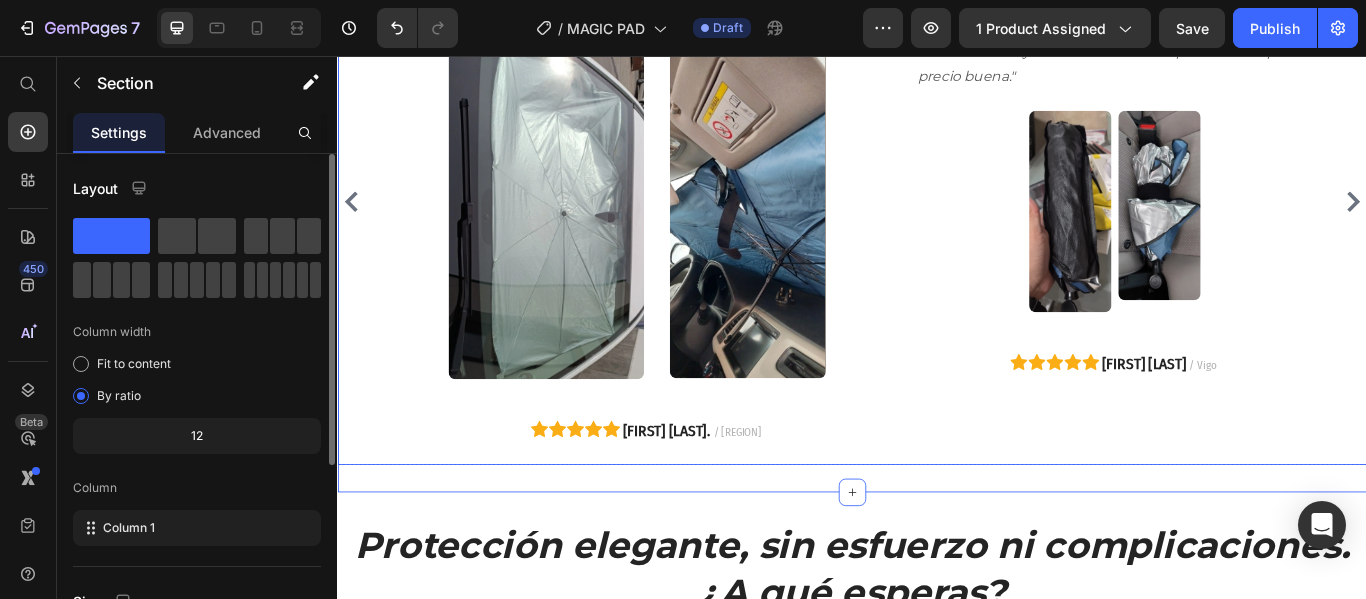 click 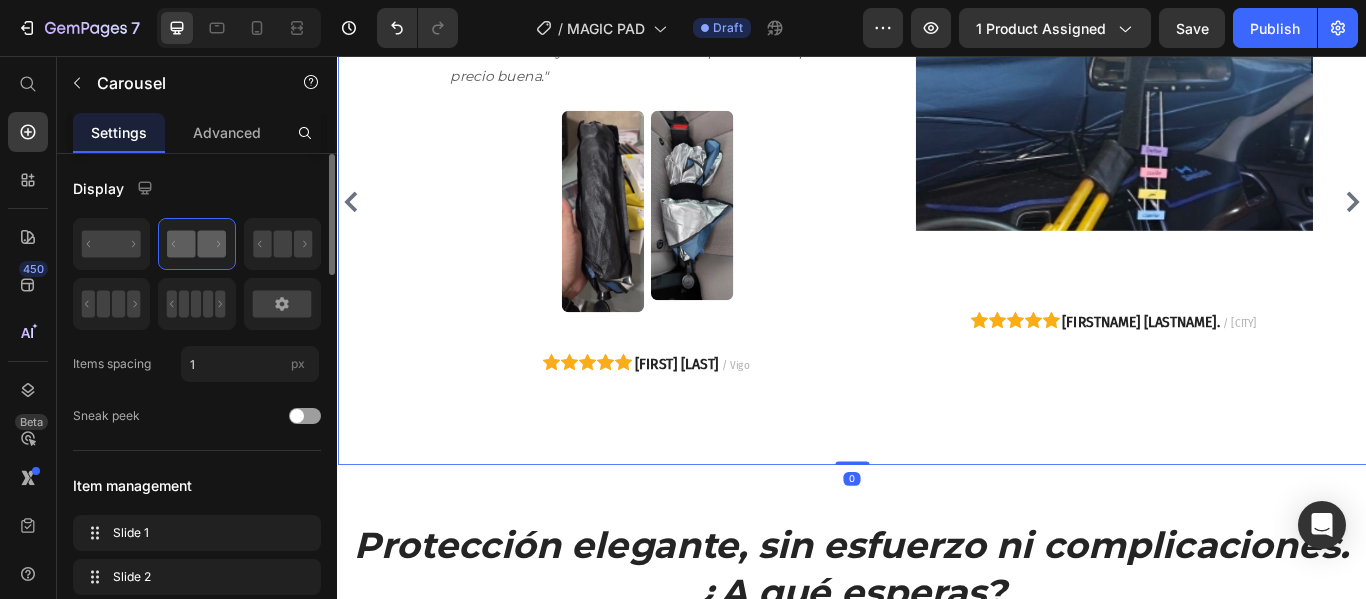 click 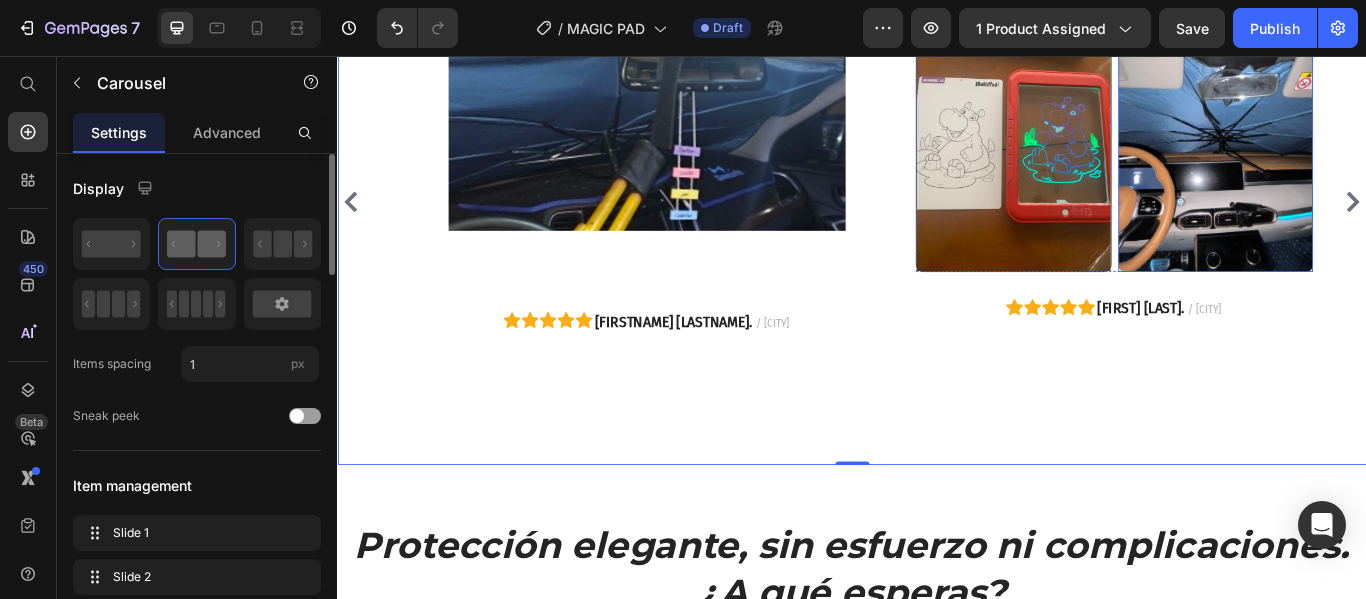click at bounding box center (1361, 156) 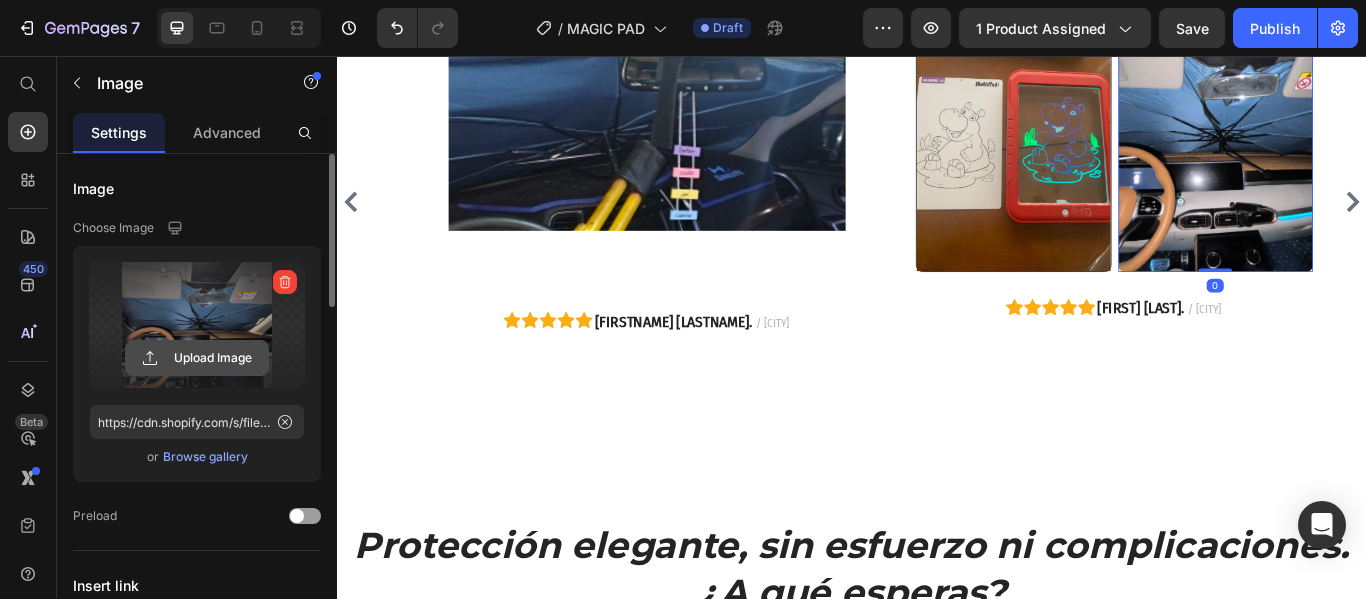 click 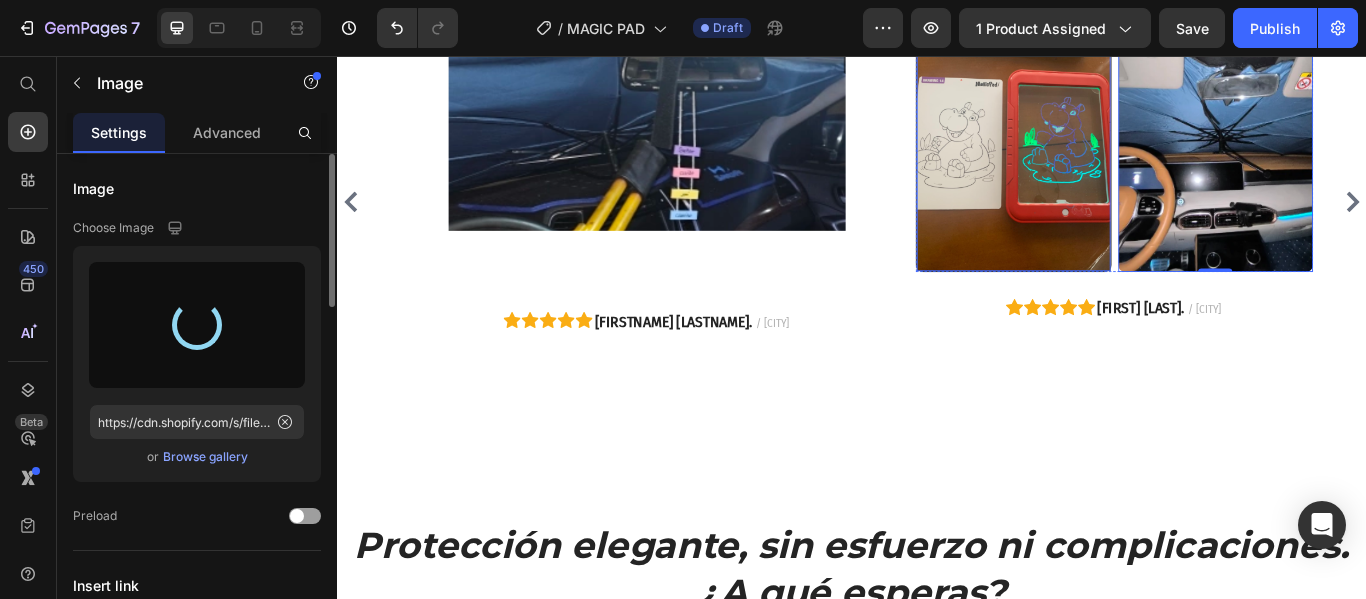 type on "https://cdn.shopify.com/s/files/1/0905/5384/4046/files/gempages_559748872570667813-76d96d01-dca0-4b62-a1a1-36ad1c41040a.png" 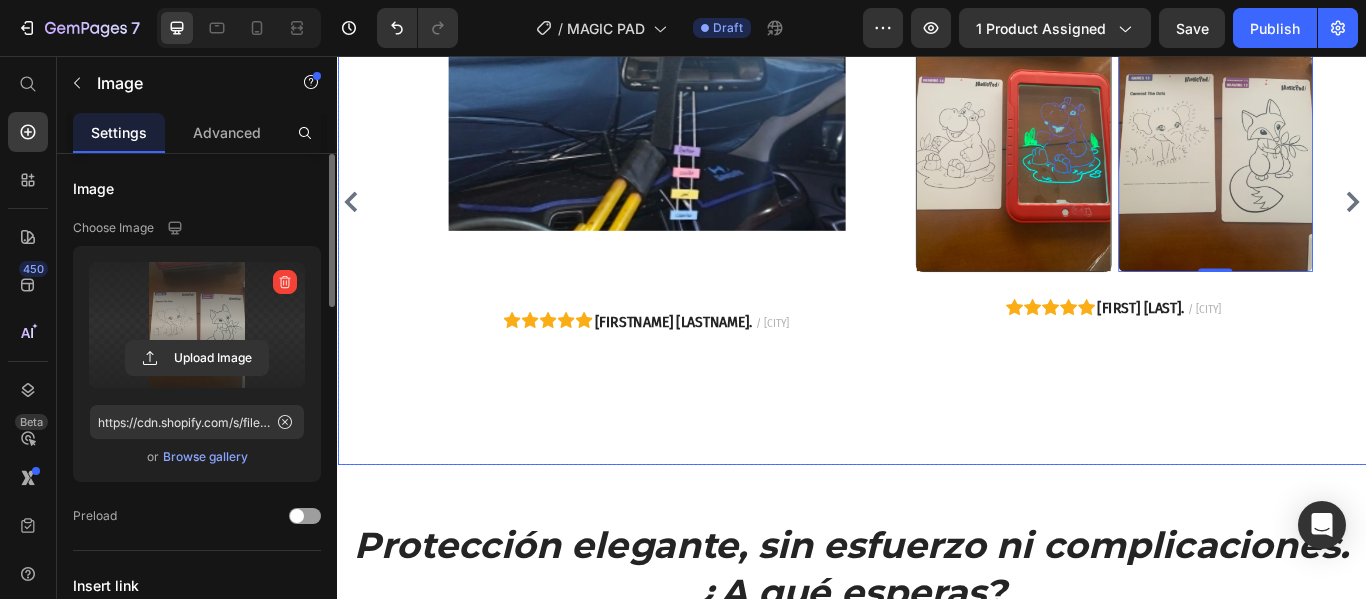 click 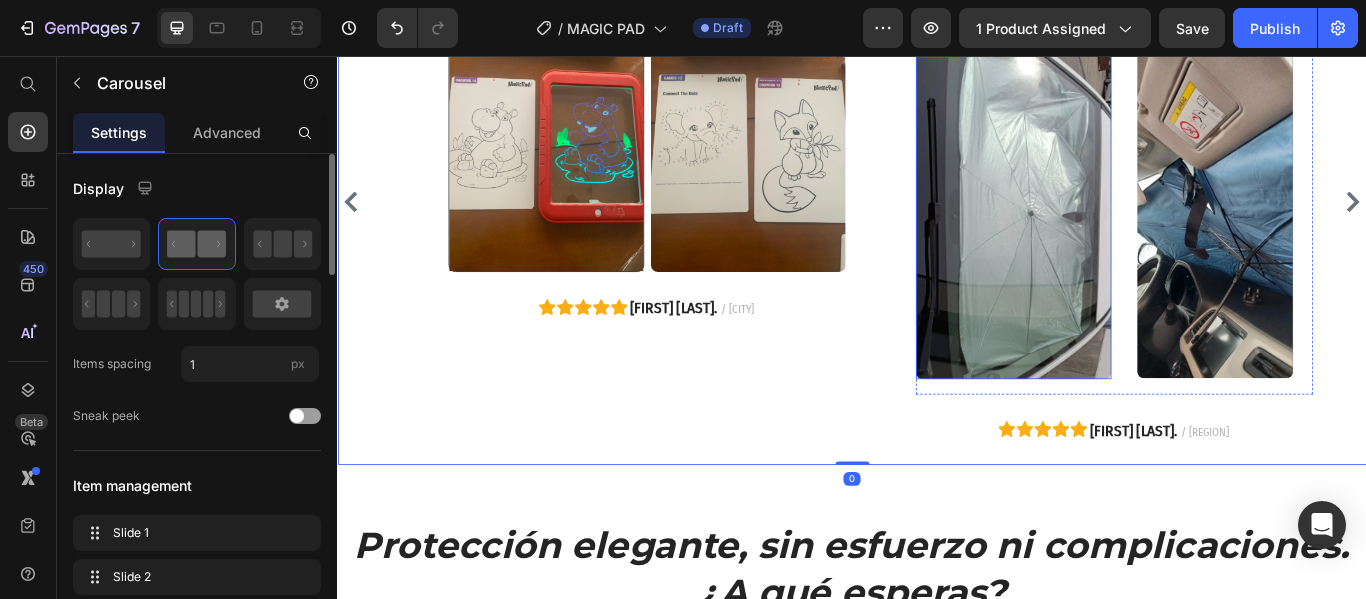 click at bounding box center [1125, 233] 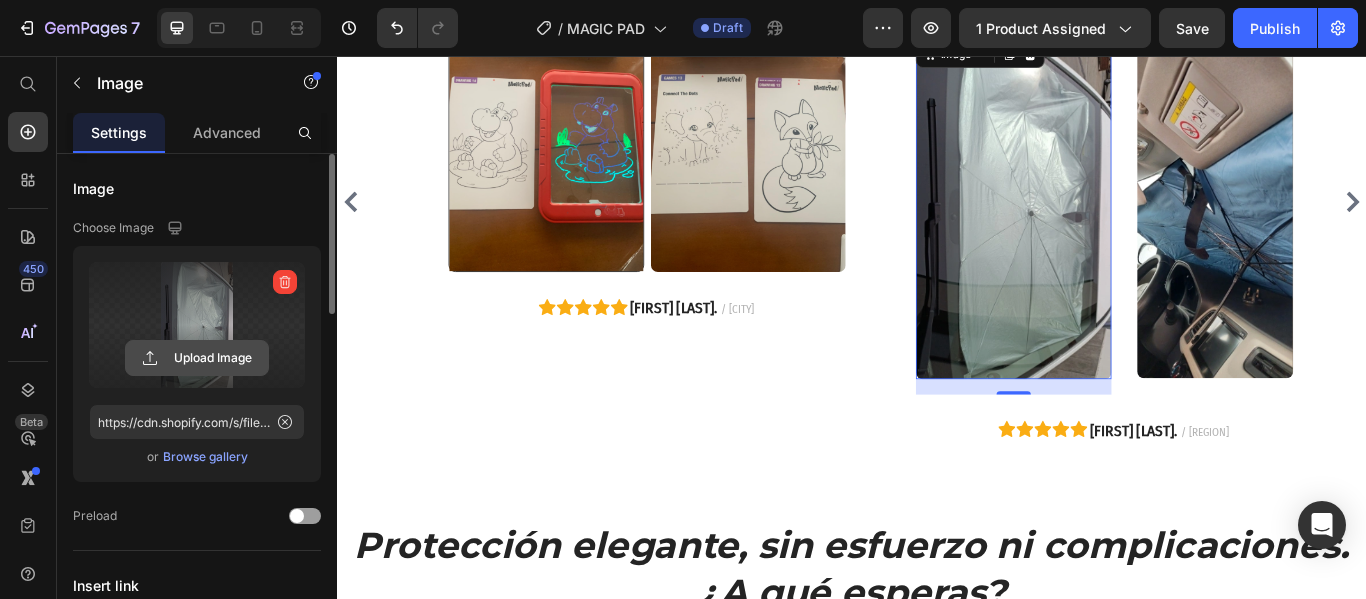 click 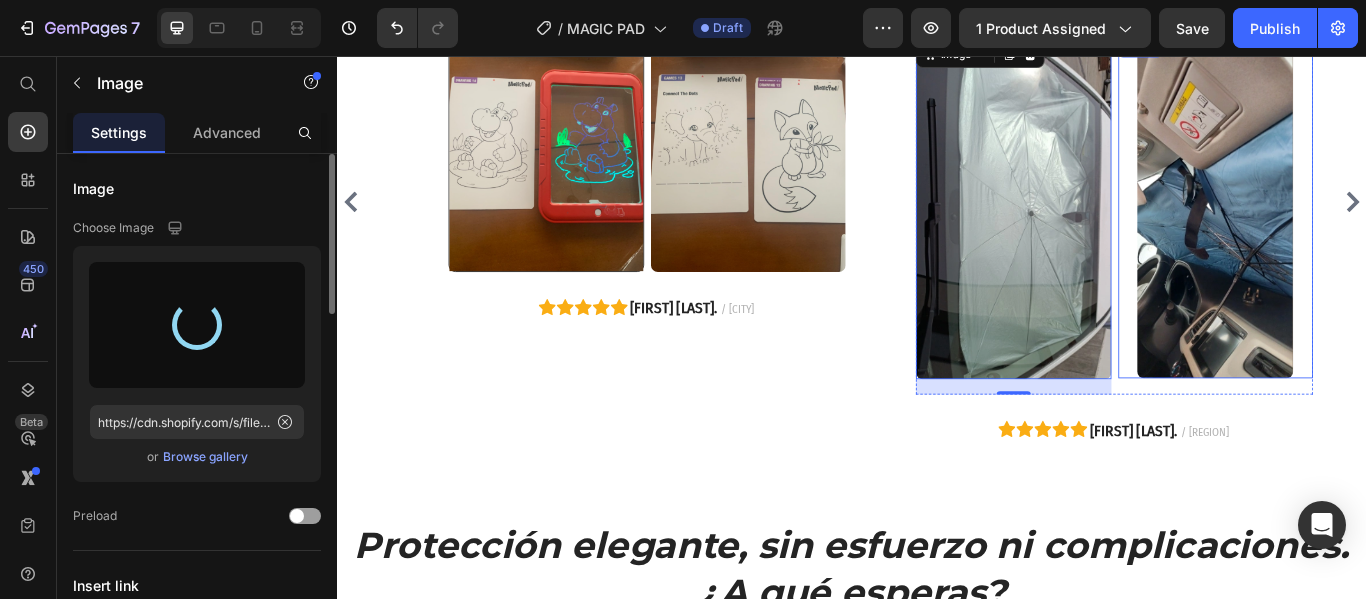 click at bounding box center (1361, 233) 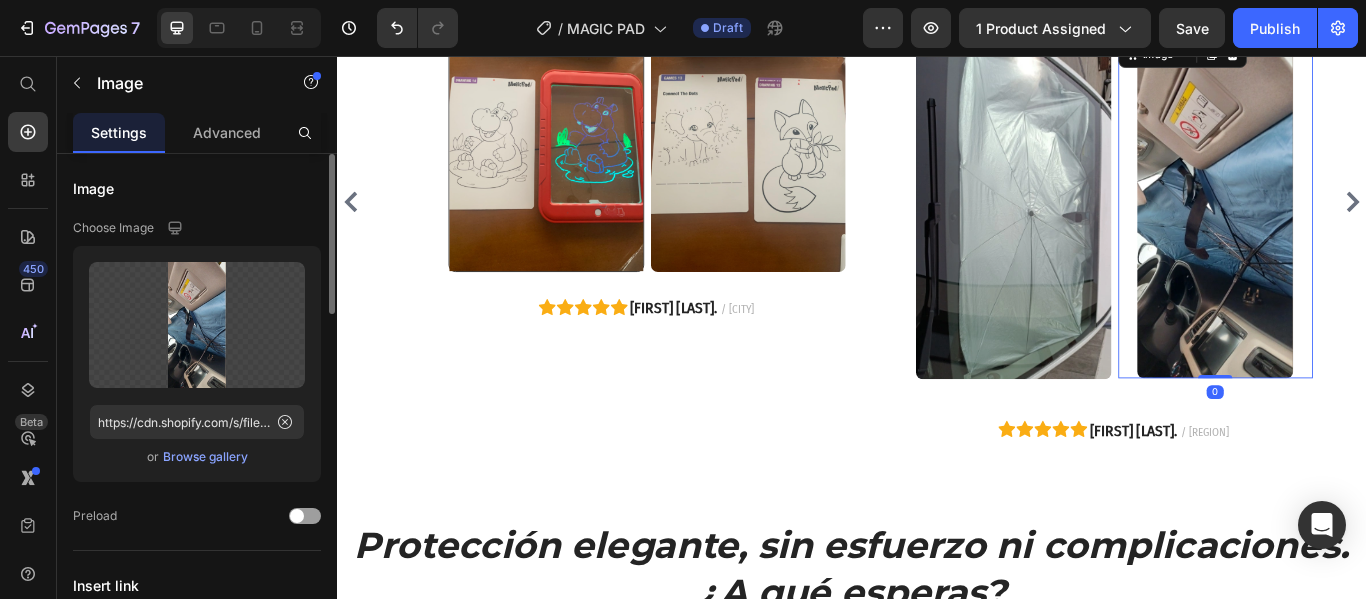 click at bounding box center [1125, 233] 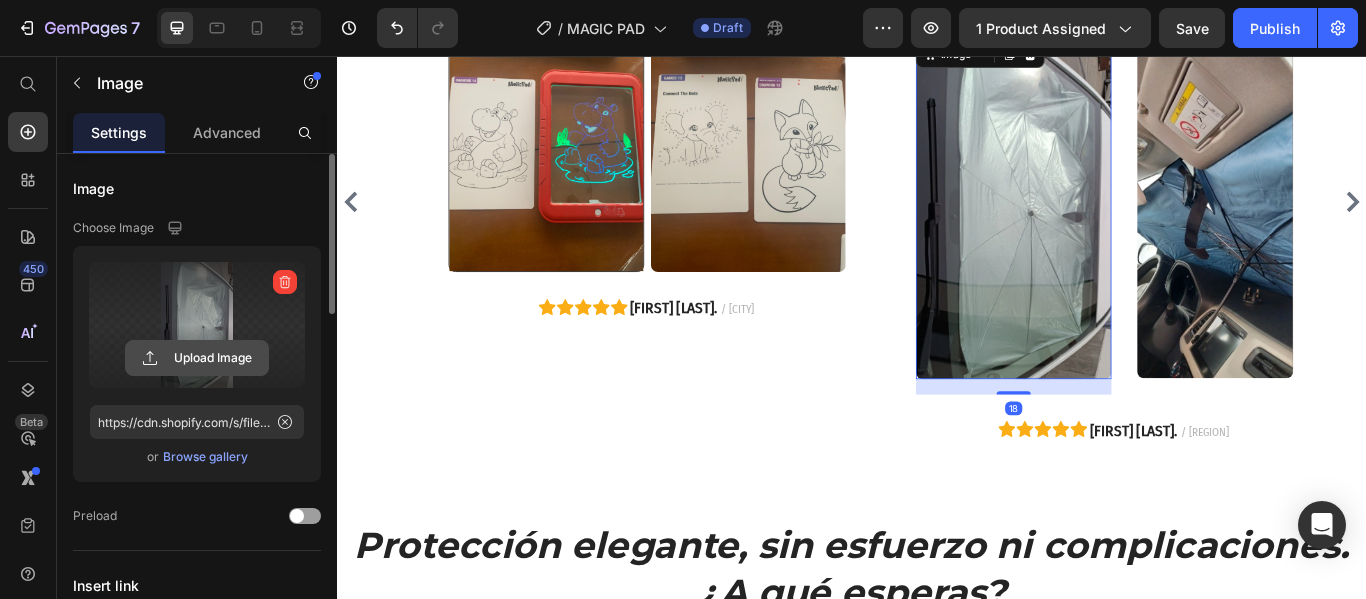 click 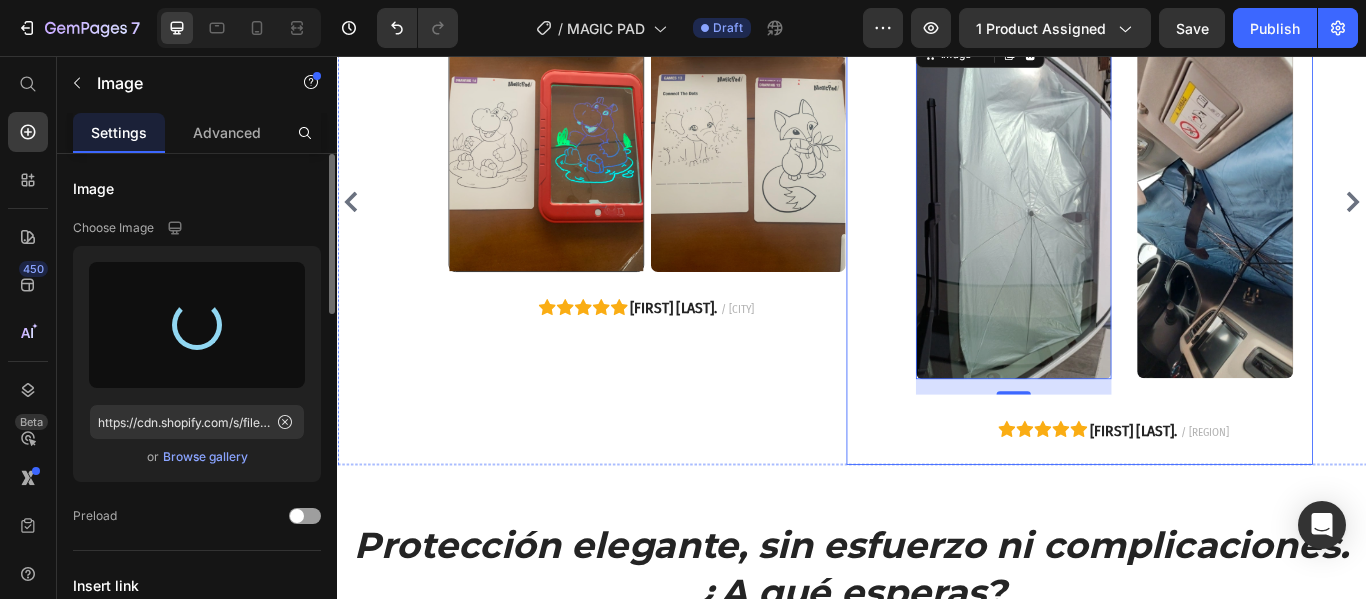 type on "https://cdn.shopify.com/s/files/1/0905/5384/4046/files/gempages_559748872570667813-aaf31199-99a2-4c3a-a055-b7888c0fc4e6.png" 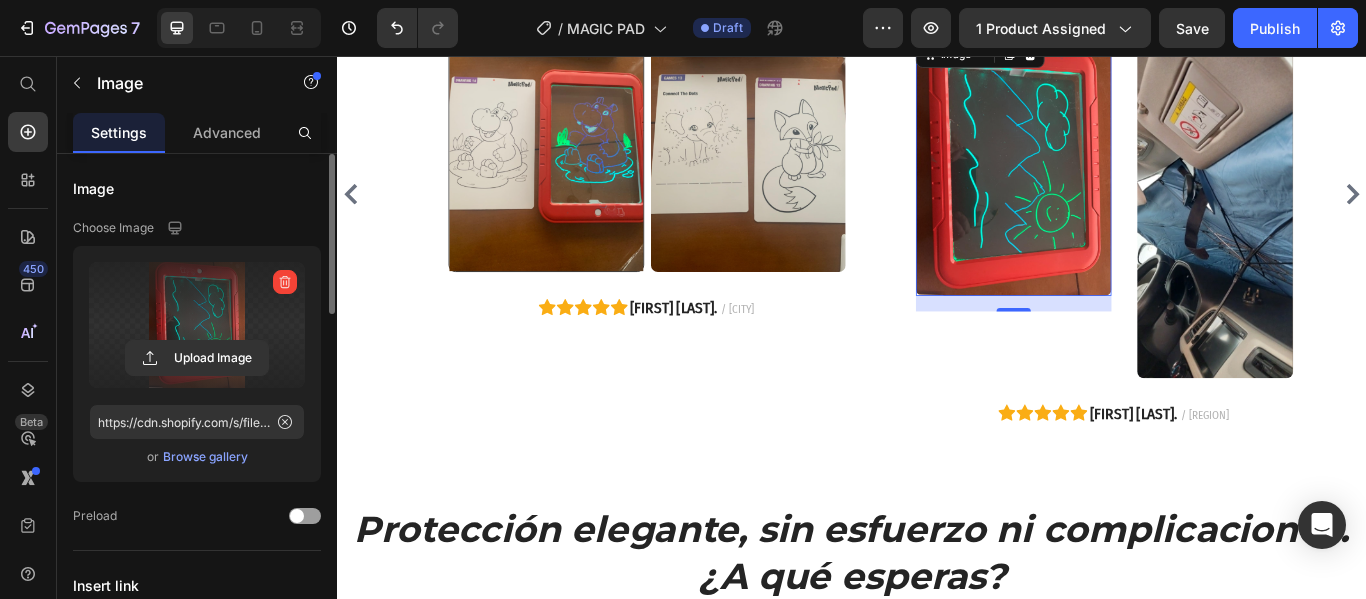 scroll, scrollTop: 3704, scrollLeft: 0, axis: vertical 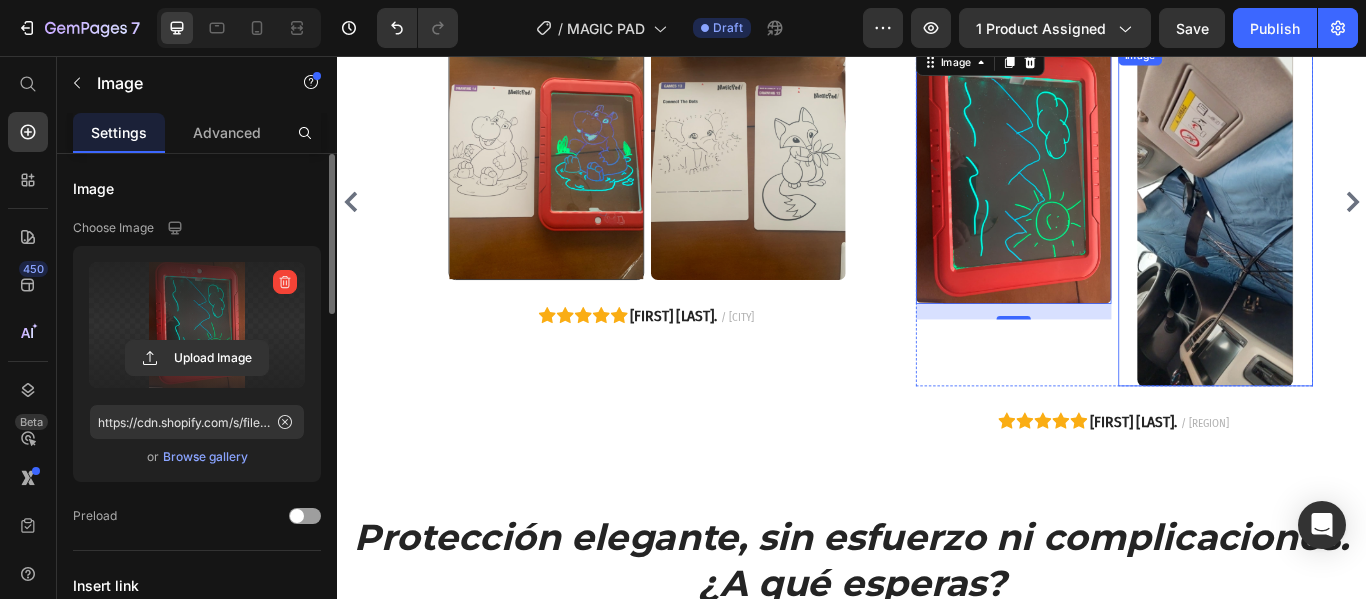 click at bounding box center [1361, 242] 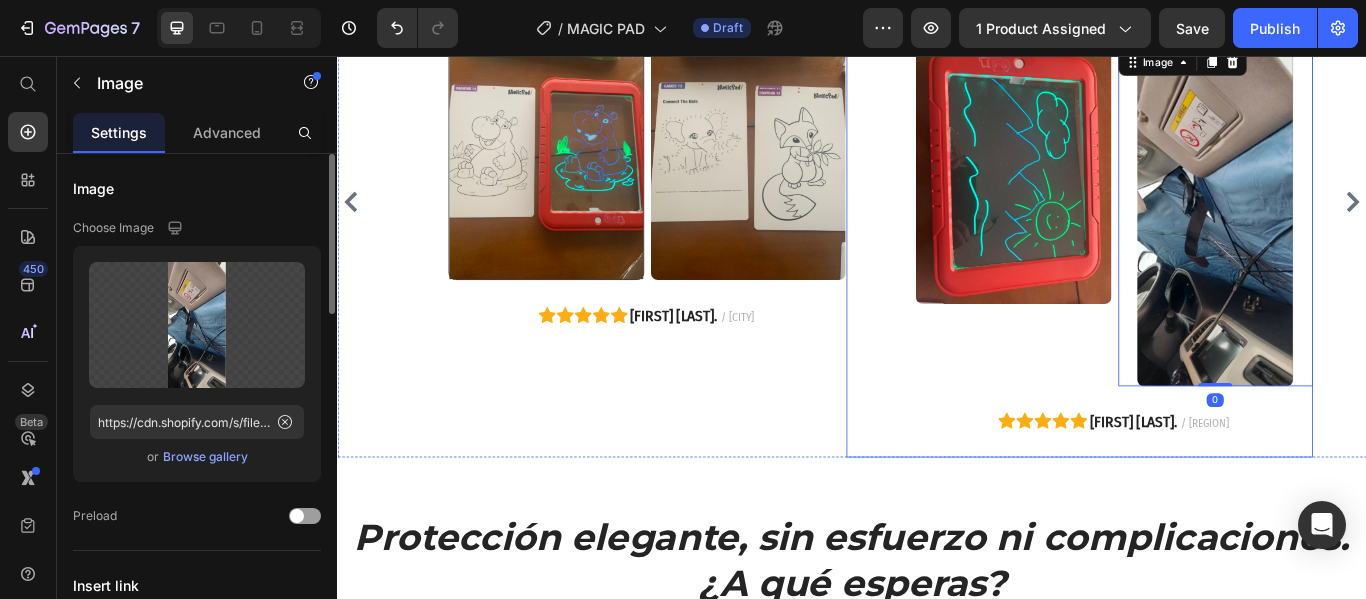 scroll, scrollTop: 3504, scrollLeft: 0, axis: vertical 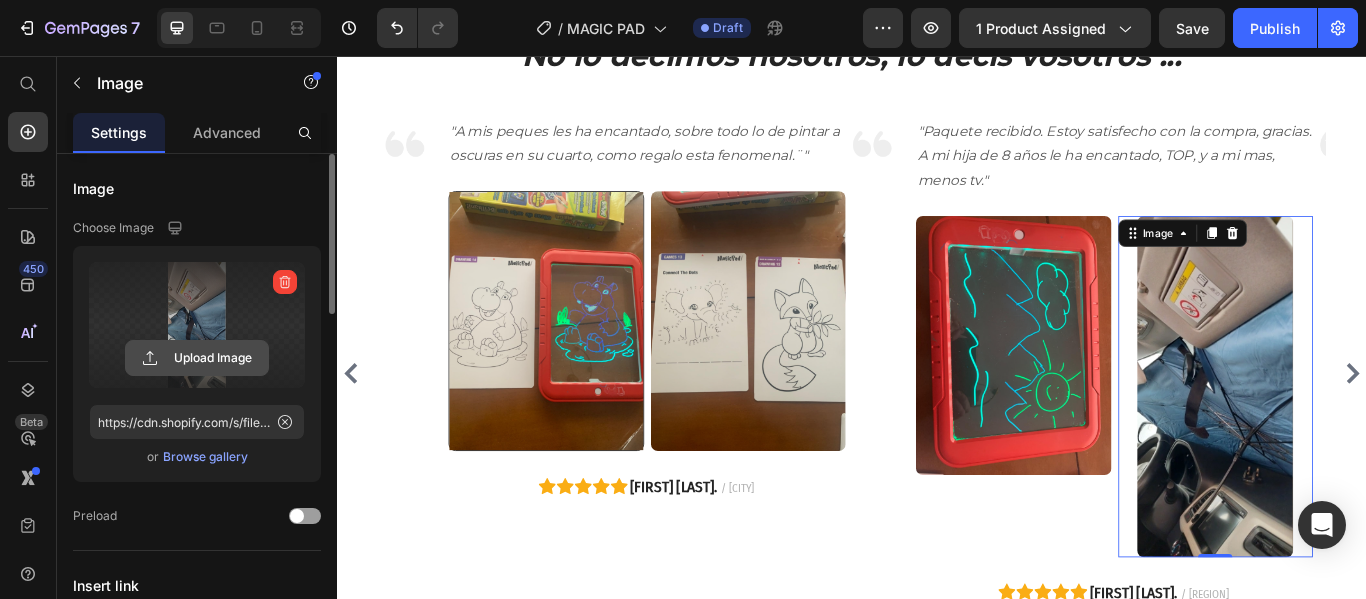 click 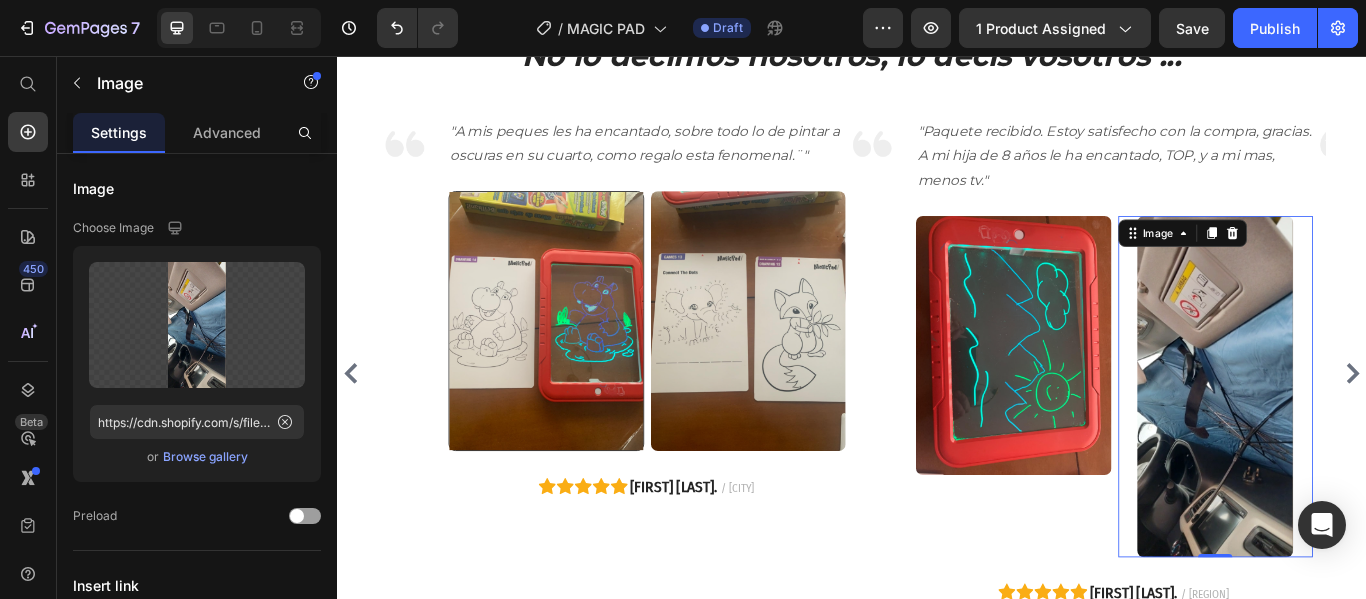 click at bounding box center [1361, 442] 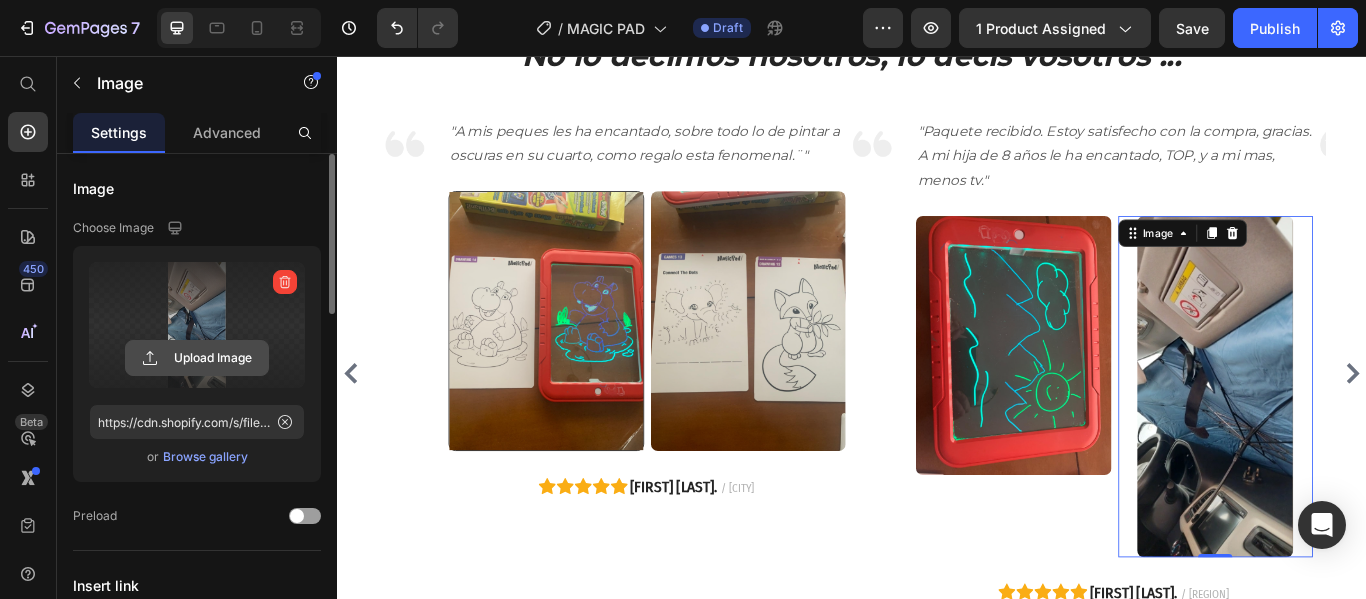 click 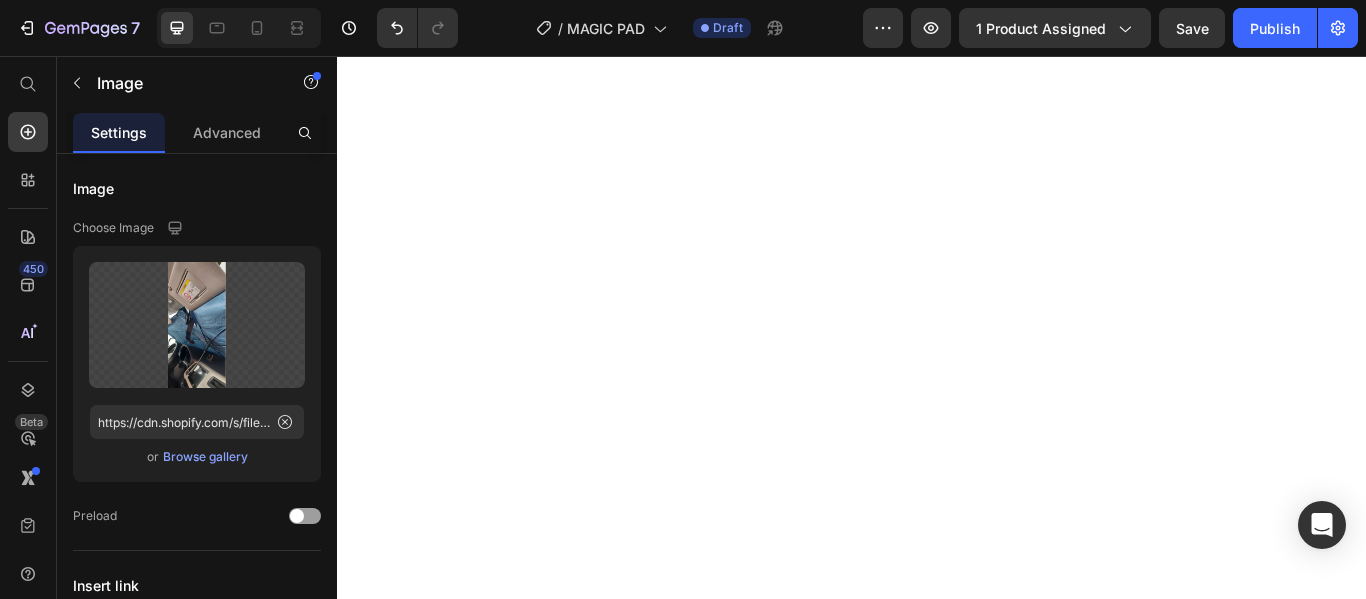 scroll, scrollTop: 0, scrollLeft: 0, axis: both 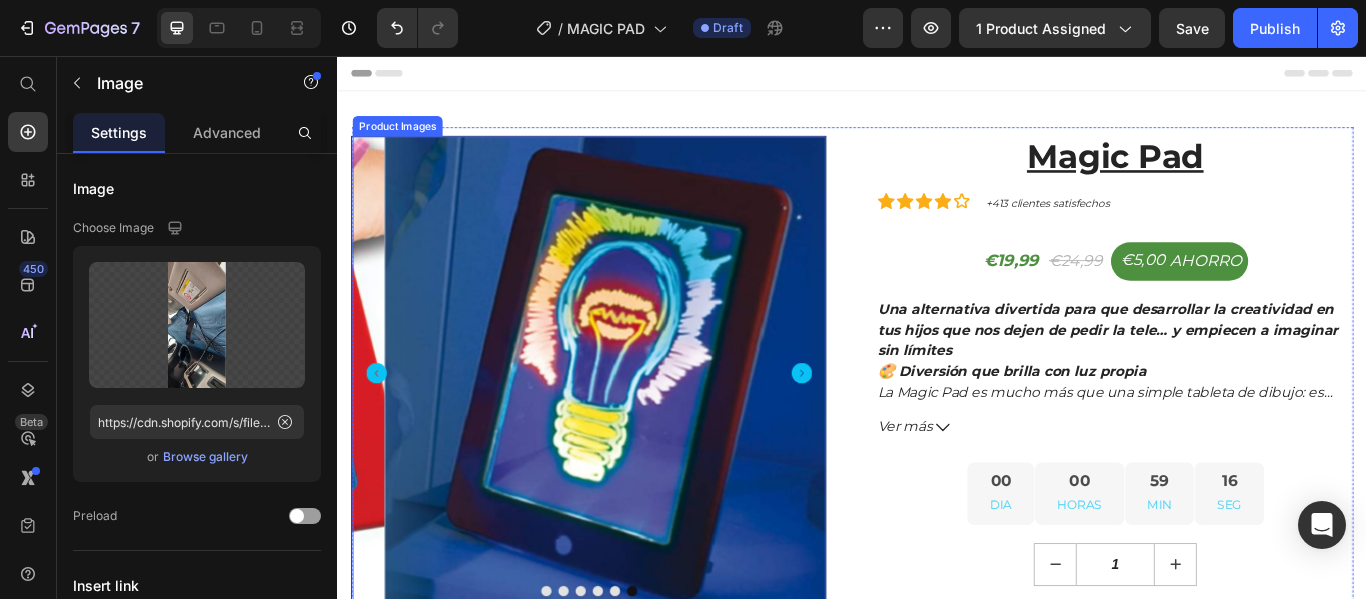 click at bounding box center (668, 426) 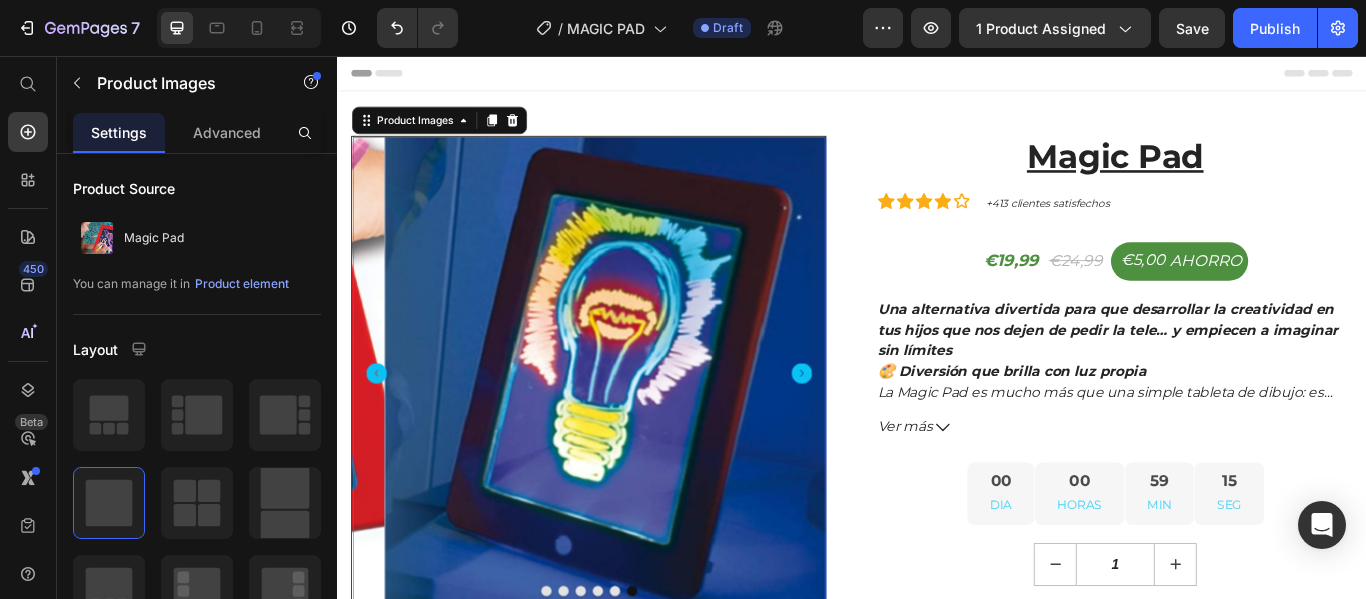 click 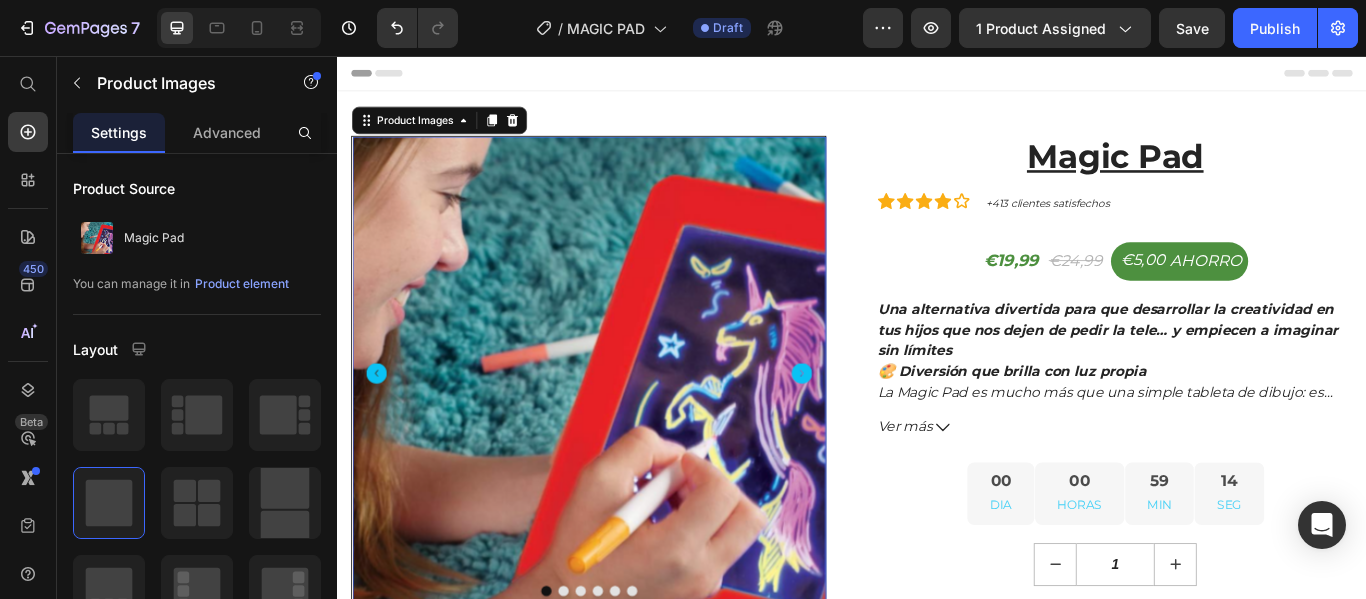 click 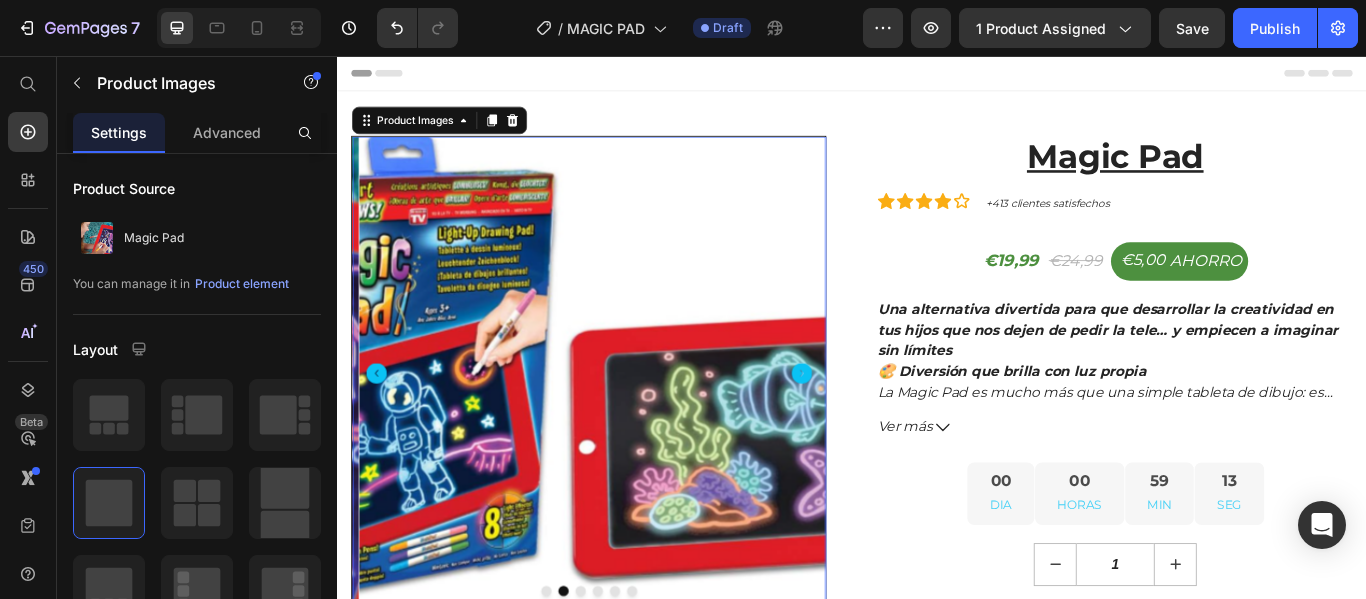click 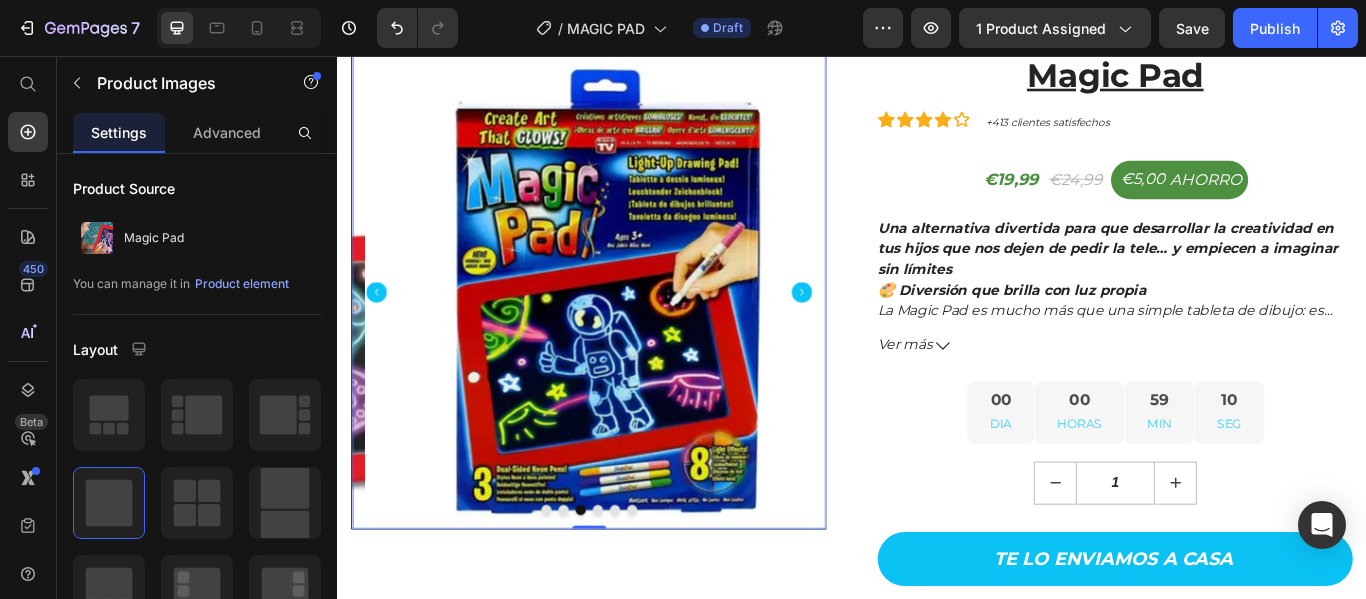 scroll, scrollTop: 100, scrollLeft: 0, axis: vertical 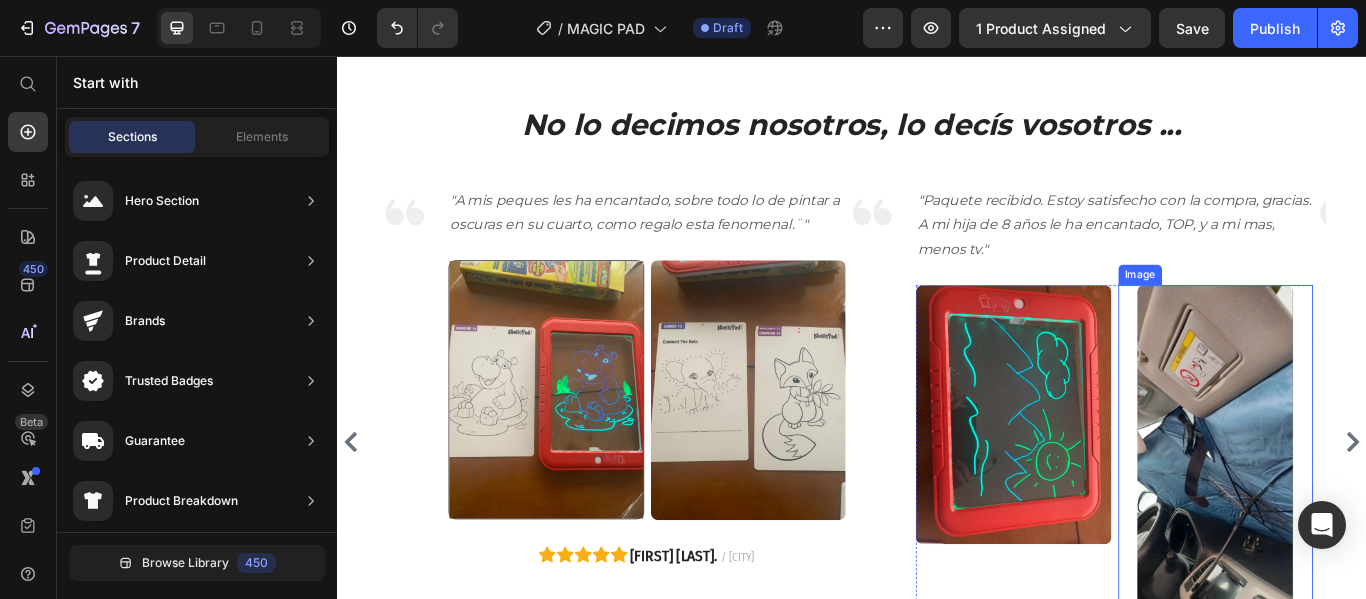 click at bounding box center [1361, 522] 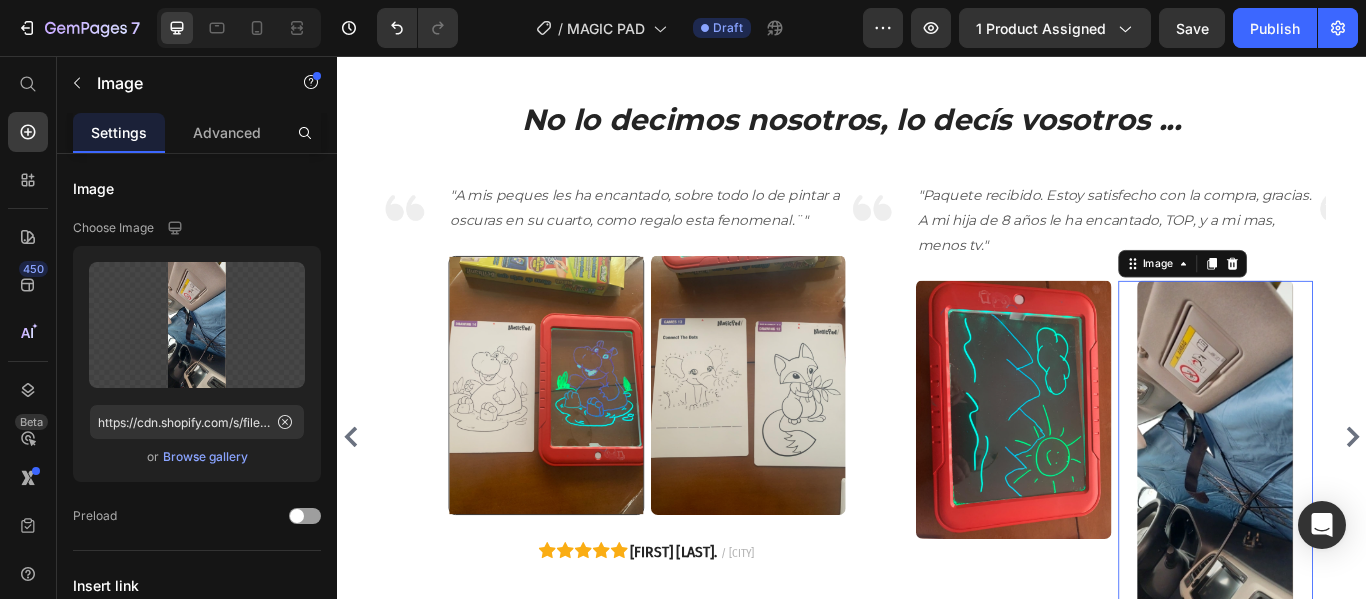 scroll, scrollTop: 3630, scrollLeft: 0, axis: vertical 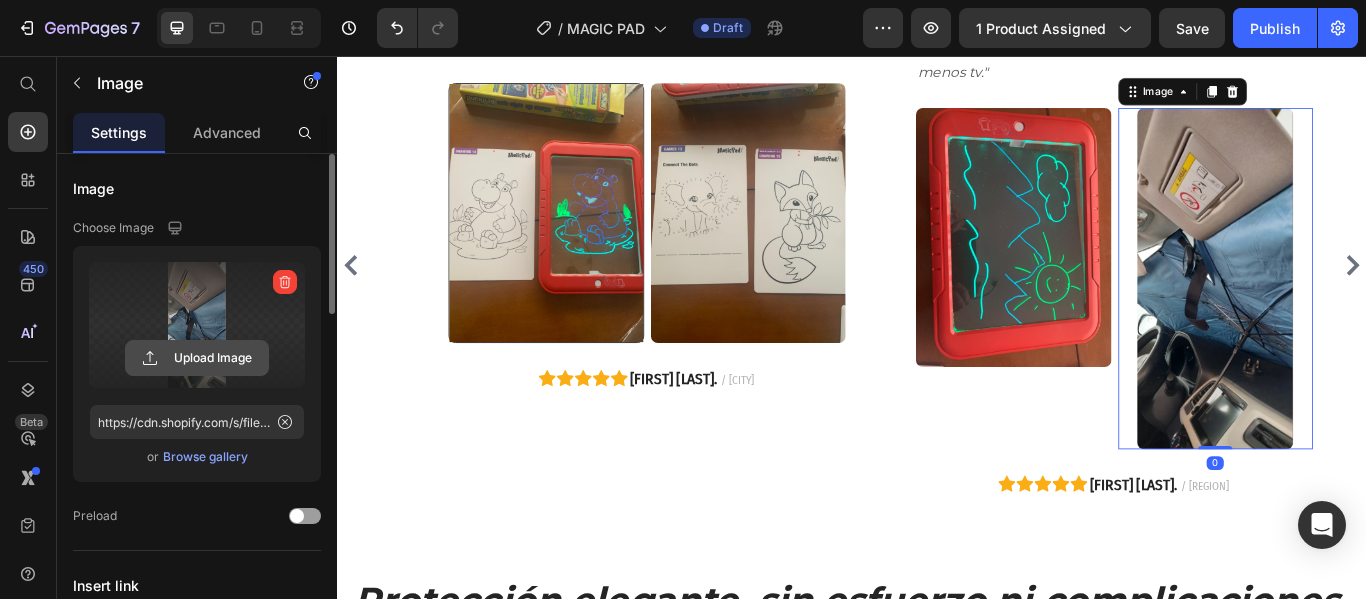 click 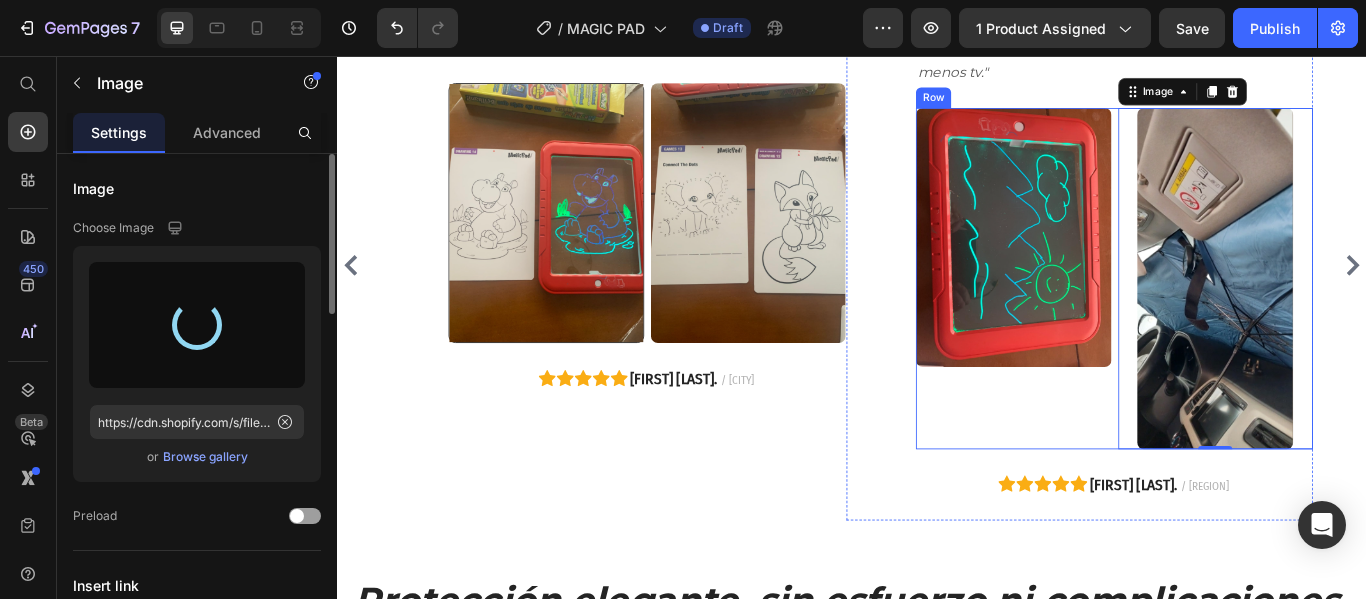 type on "https://cdn.shopify.com/s/files/1/0905/5384/4046/files/gempages_559748872570667813-a79d16b9-6405-43fa-8556-09a8d6af13c4.png" 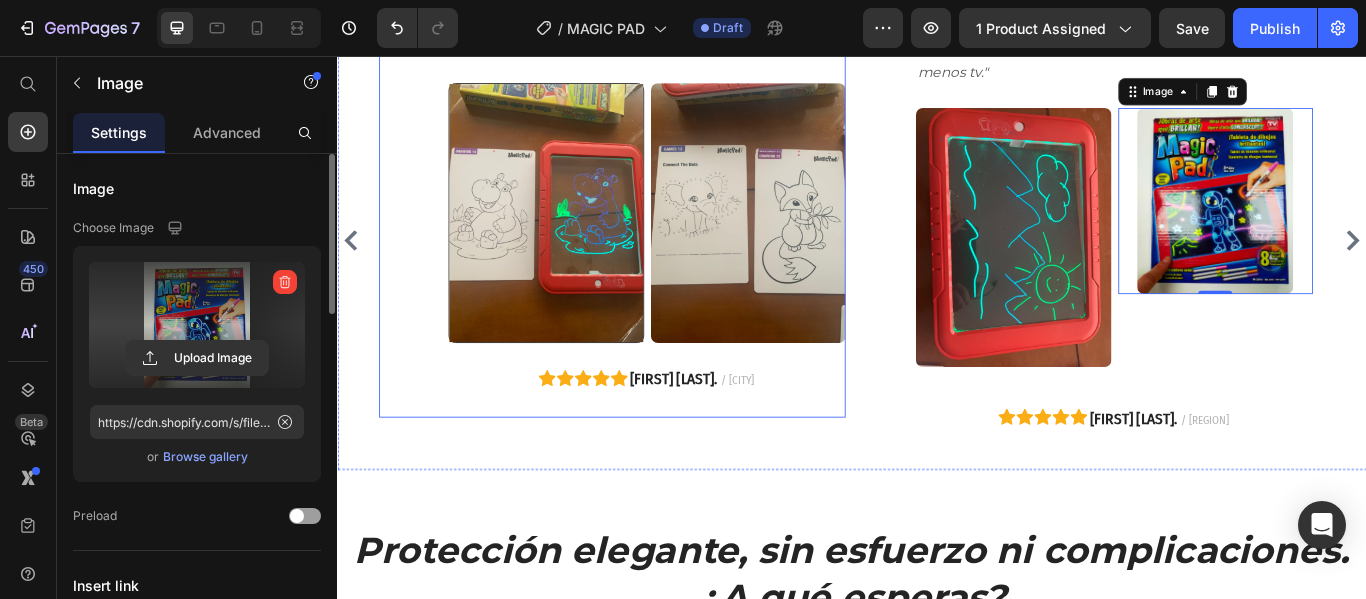 scroll, scrollTop: 3600, scrollLeft: 0, axis: vertical 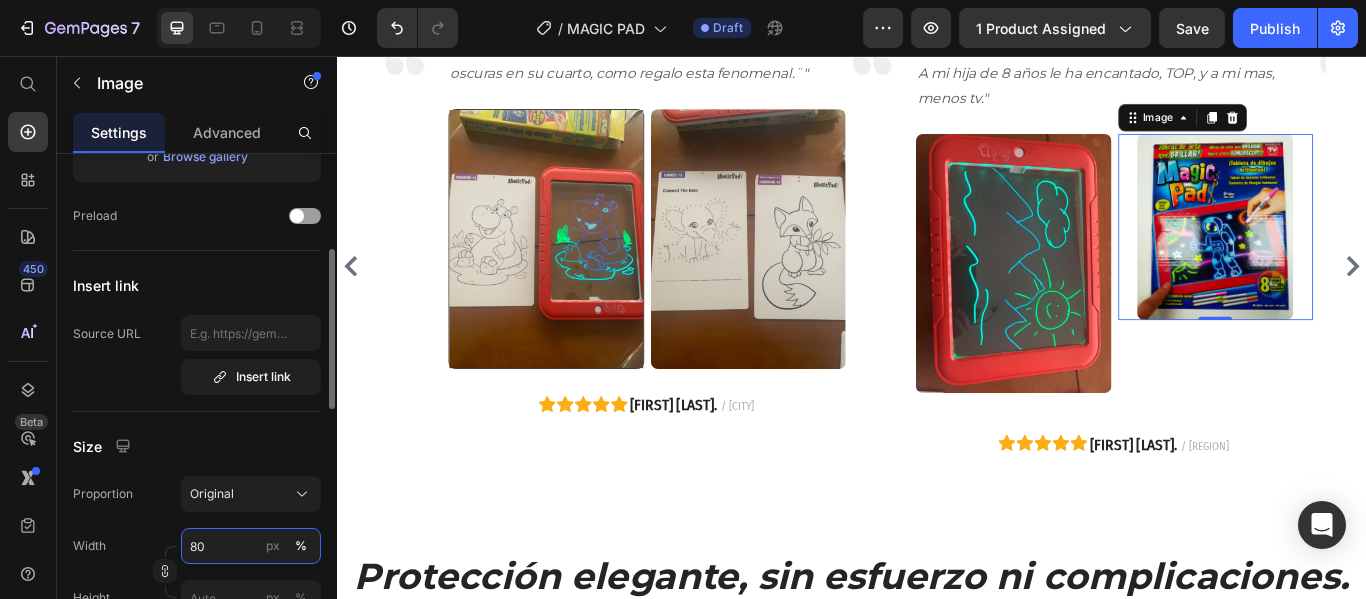 click on "80" at bounding box center (251, 546) 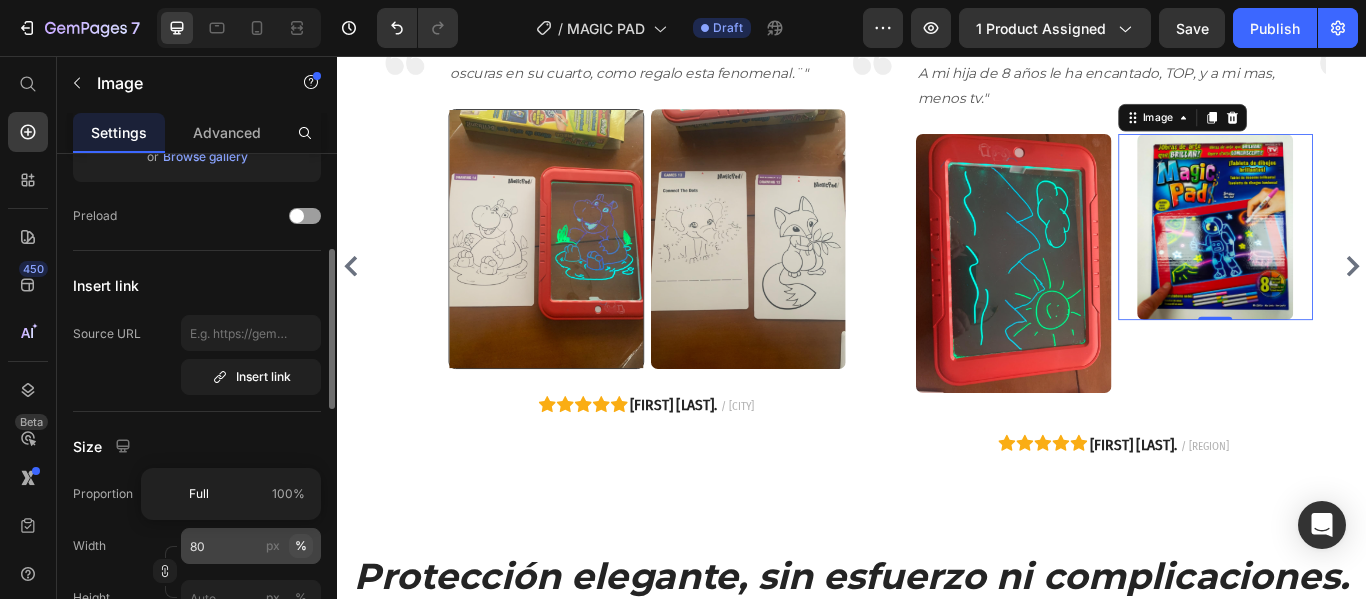 click on "%" at bounding box center (301, 546) 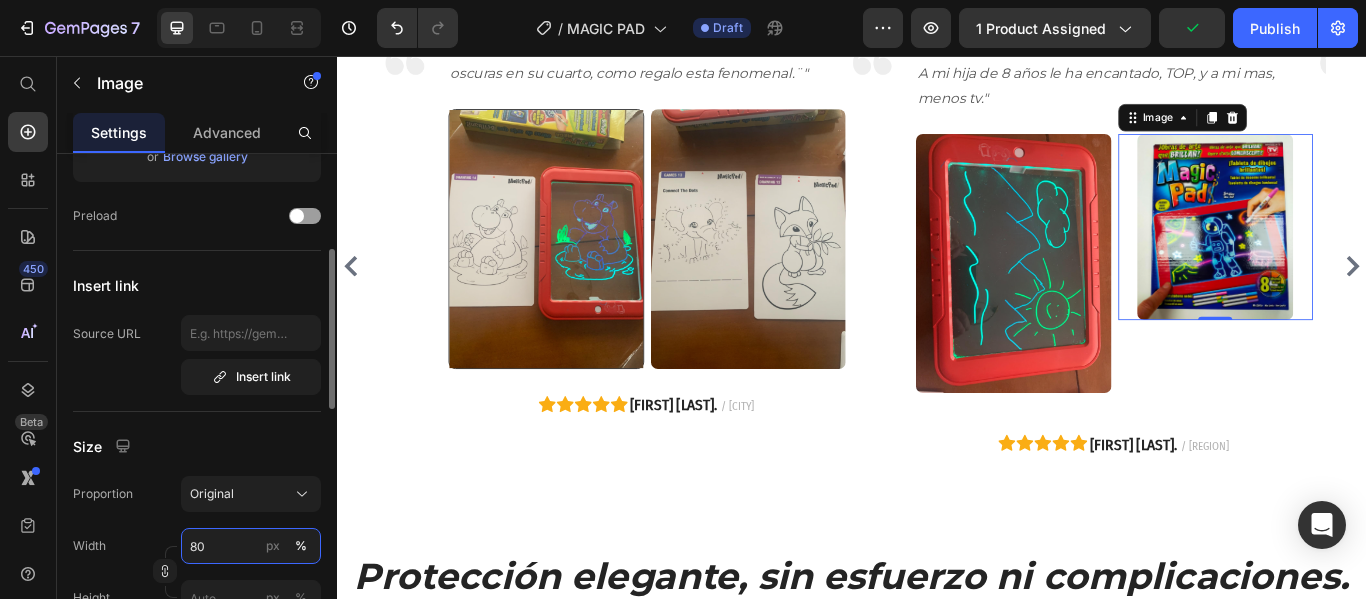 click on "80" at bounding box center (251, 546) 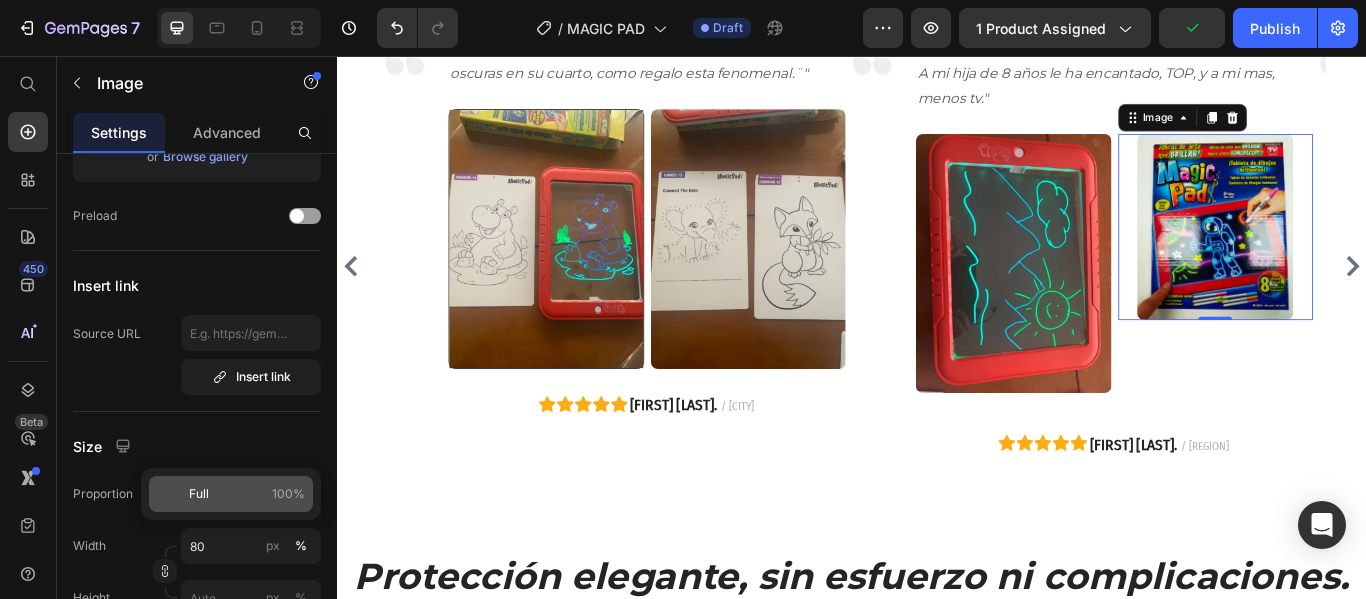 click on "Full 100%" 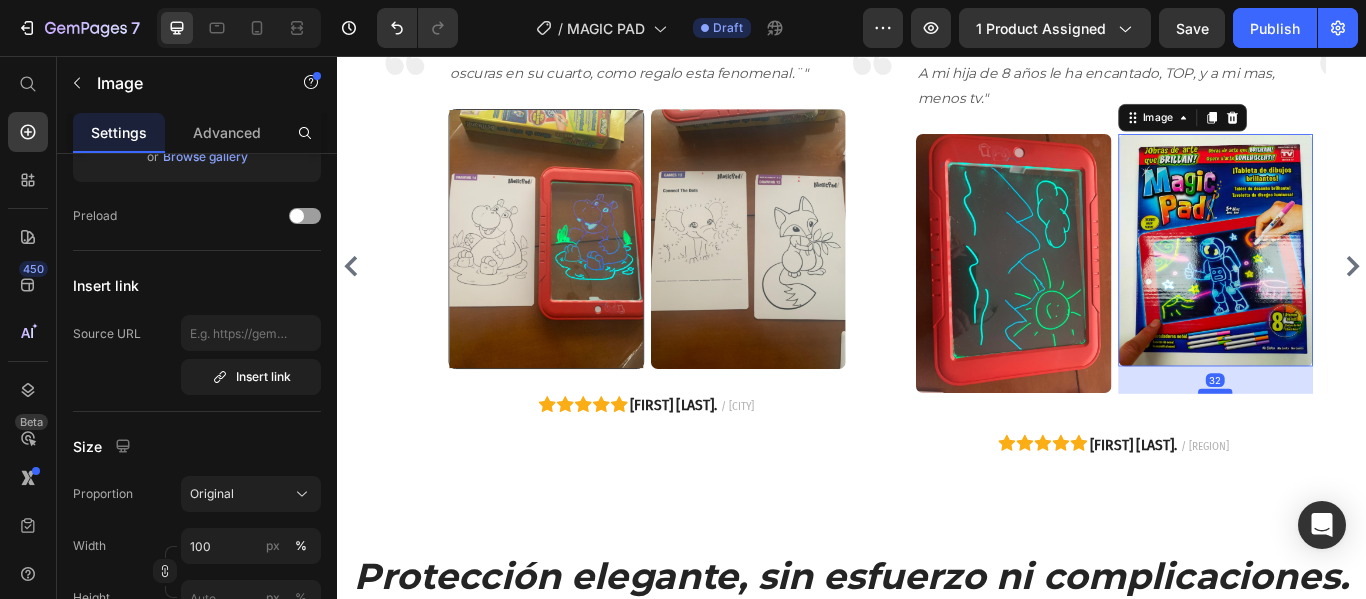 drag, startPoint x: 1362, startPoint y: 440, endPoint x: 1365, endPoint y: 472, distance: 32.140316 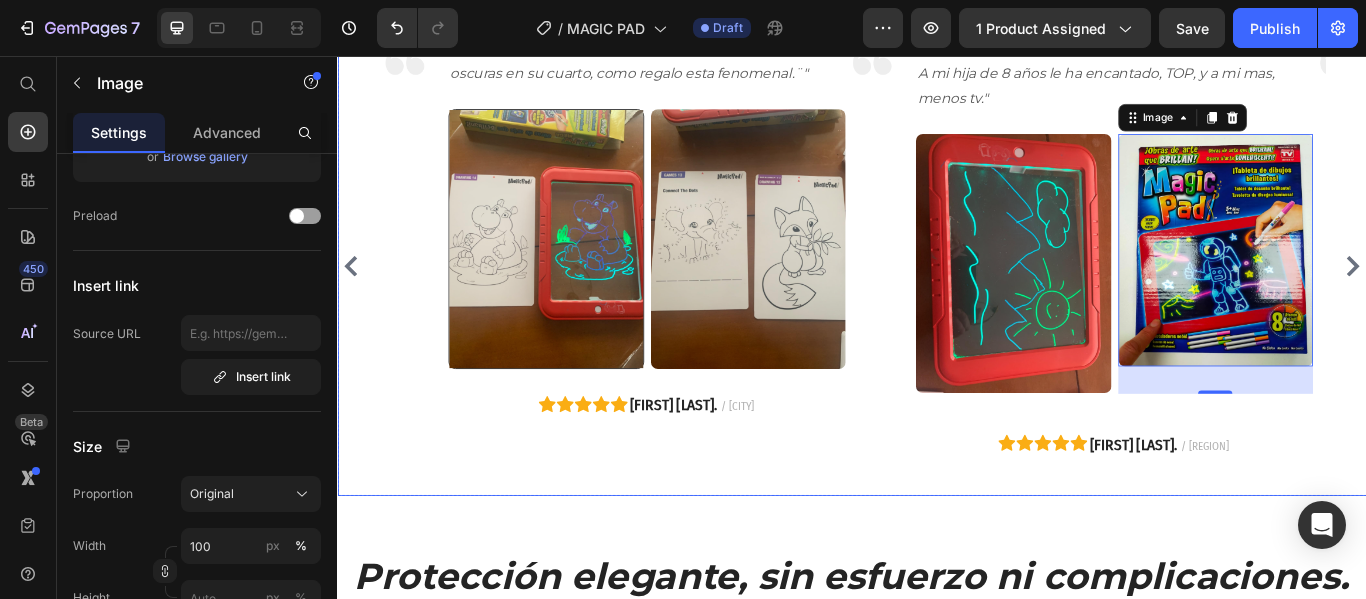 click 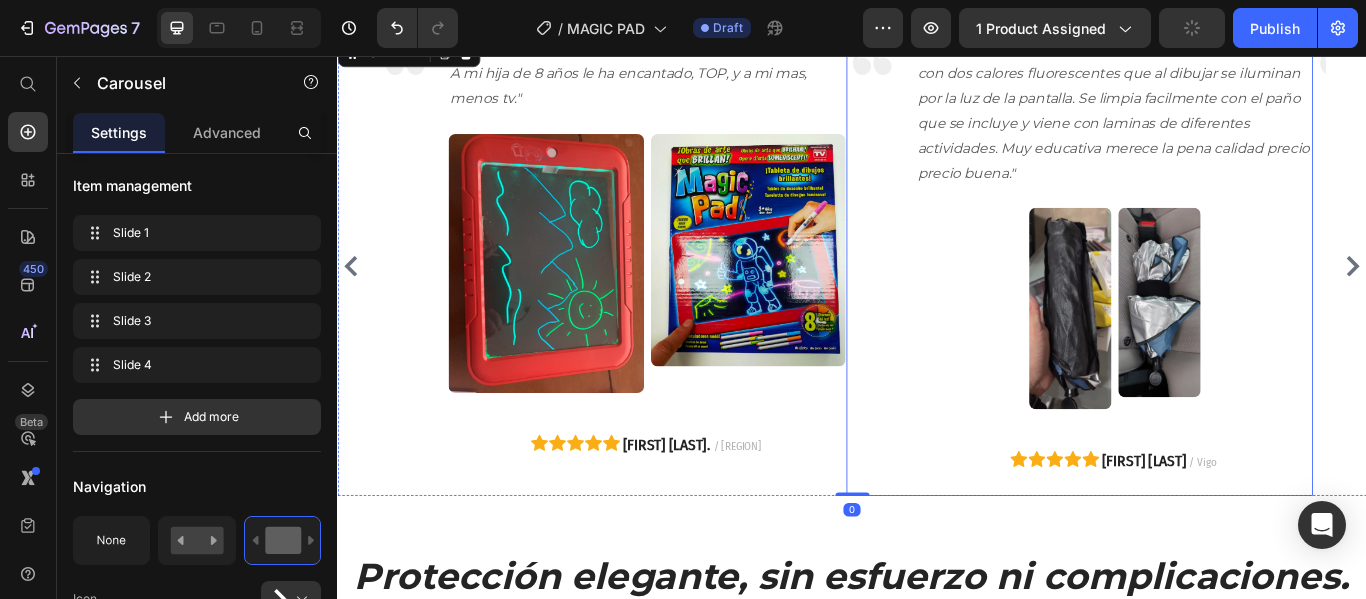 scroll, scrollTop: 0, scrollLeft: 0, axis: both 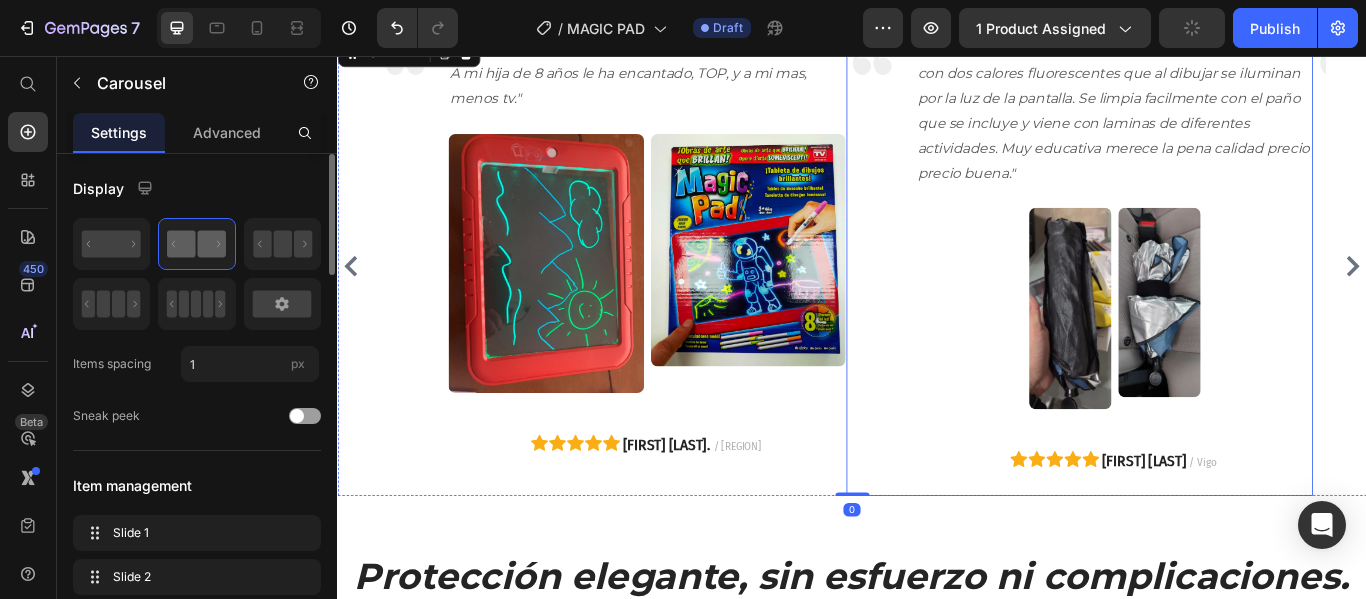 click at bounding box center [1191, 350] 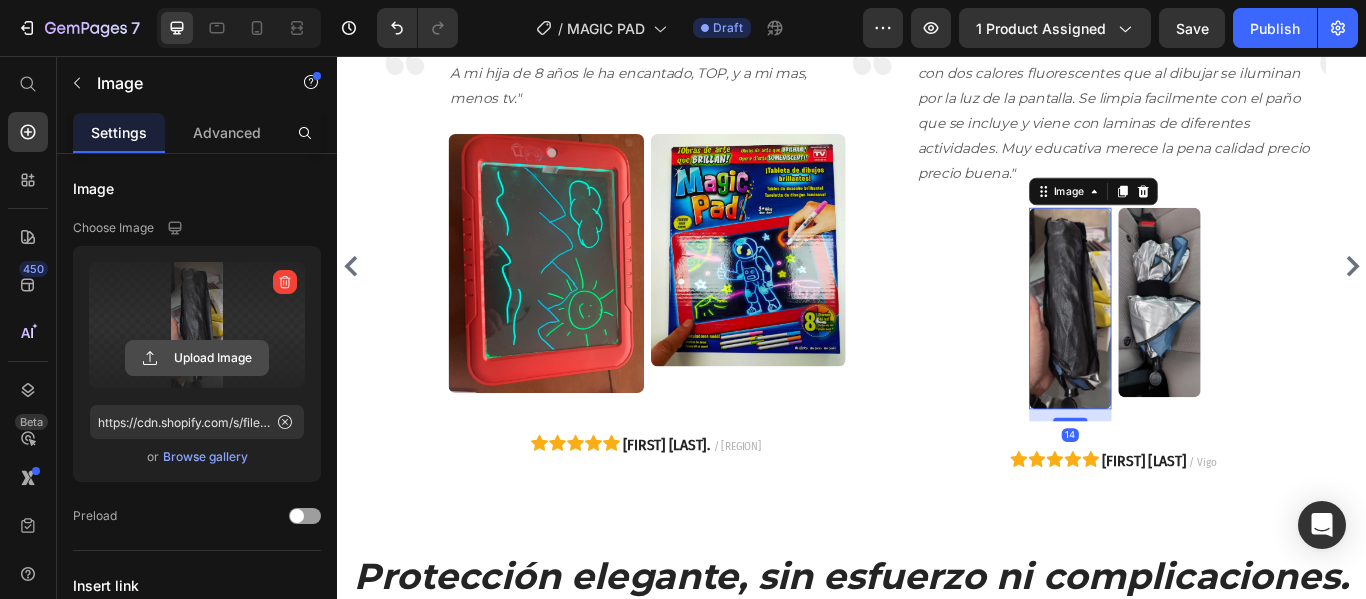 click 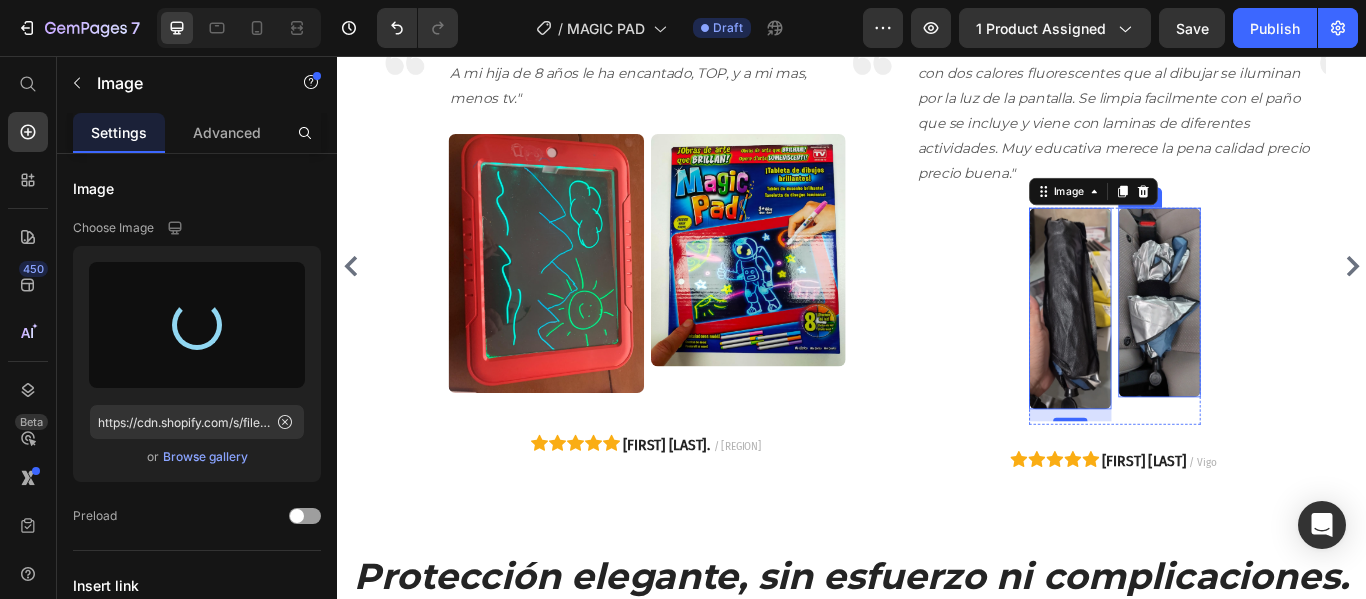 type on "https://cdn.shopify.com/s/files/1/0905/5384/4046/files/gempages_559748872570667813-18bd5582-dc71-4cb3-9d03-459d2efa0c68.png" 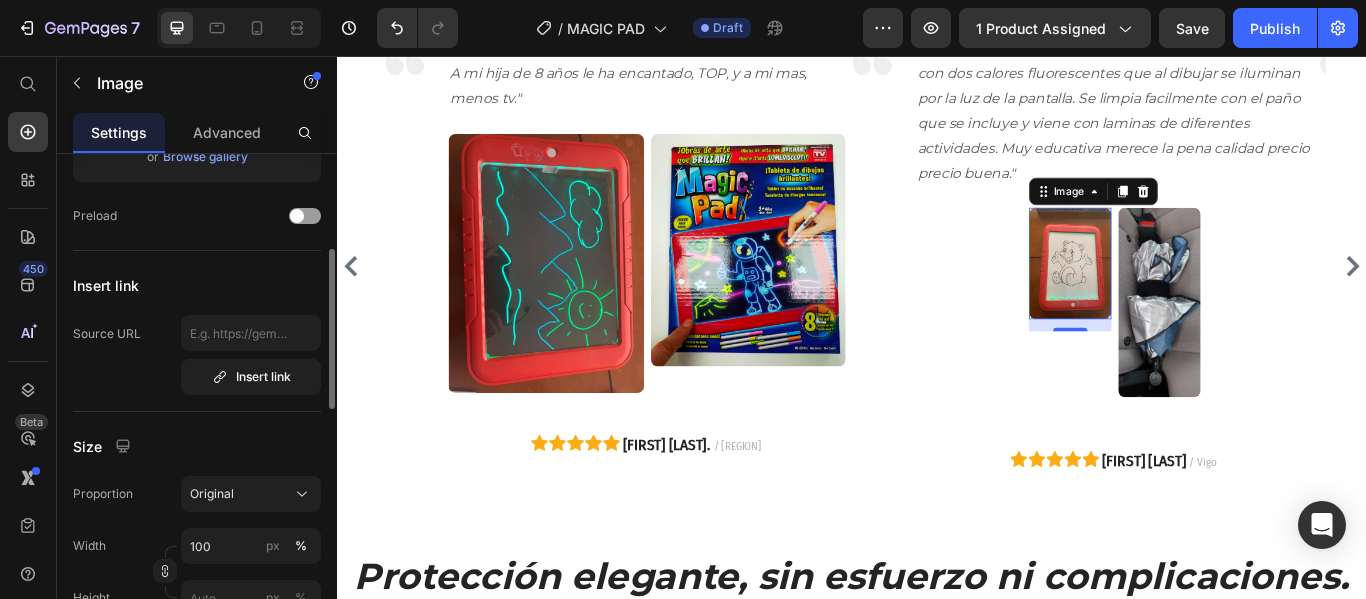 scroll, scrollTop: 400, scrollLeft: 0, axis: vertical 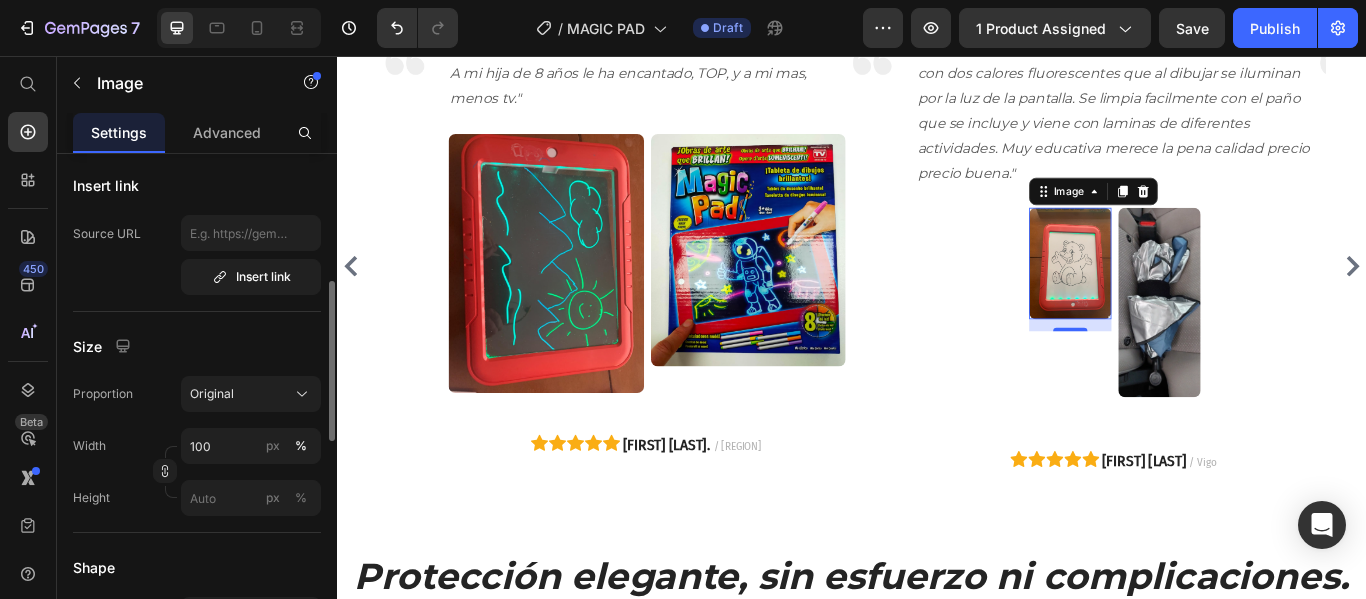 click at bounding box center [1191, 297] 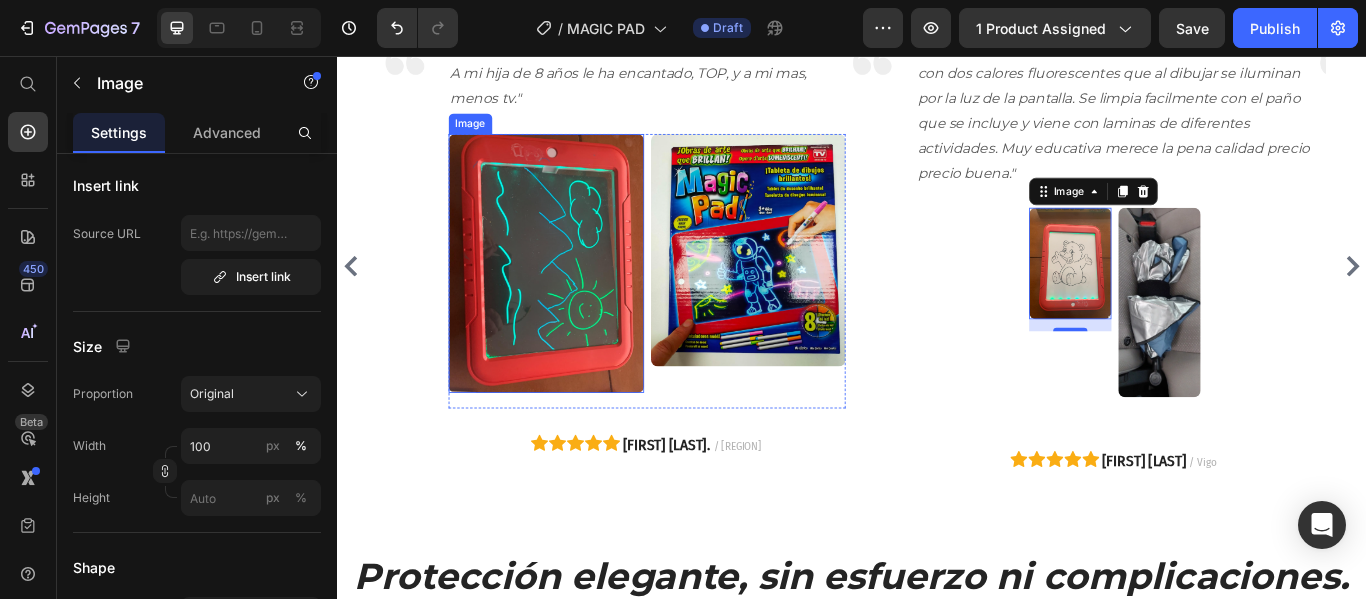 click at bounding box center [580, 298] 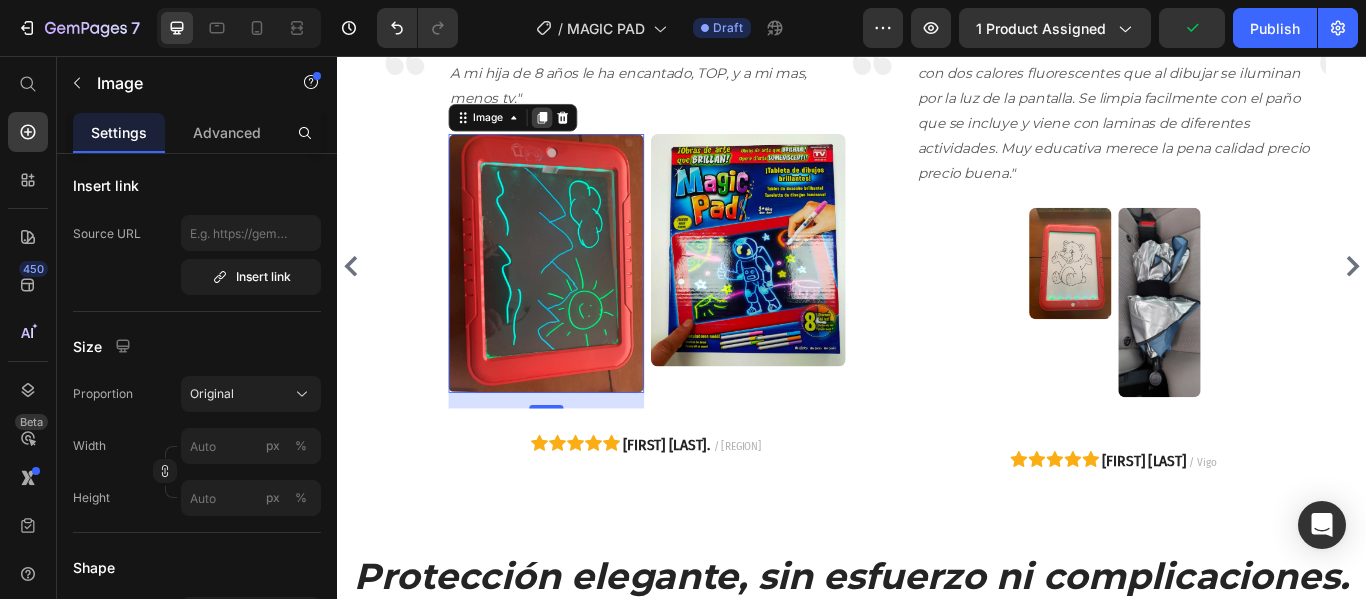 click 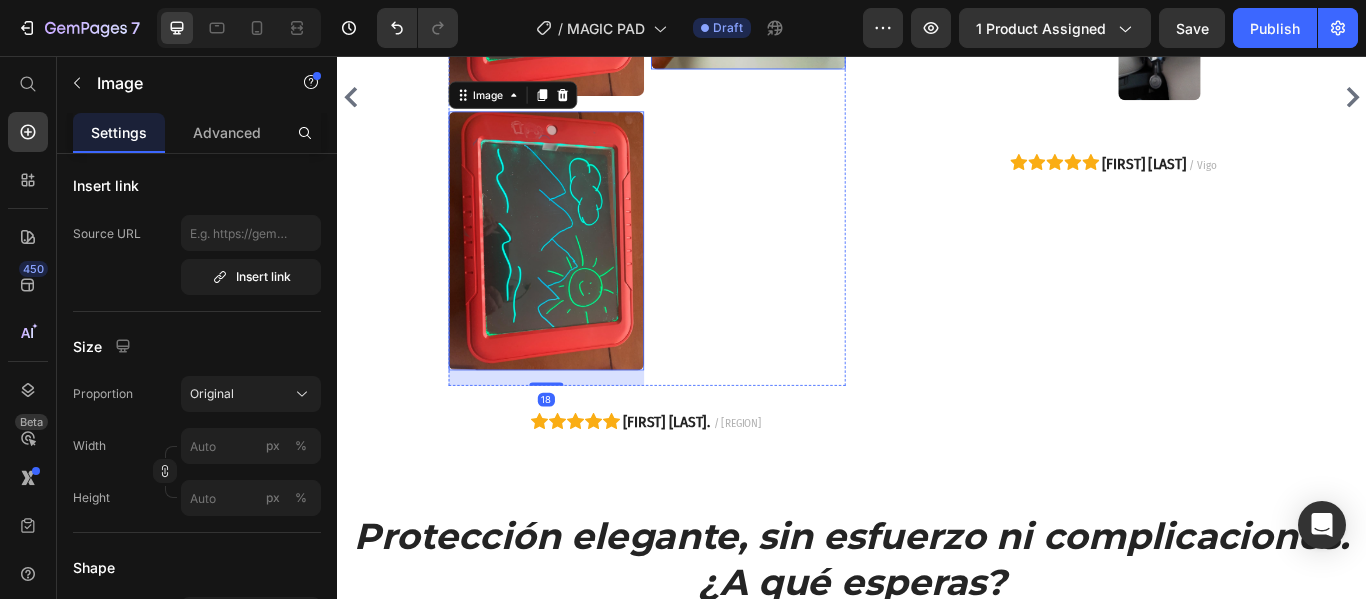 scroll, scrollTop: 3967, scrollLeft: 0, axis: vertical 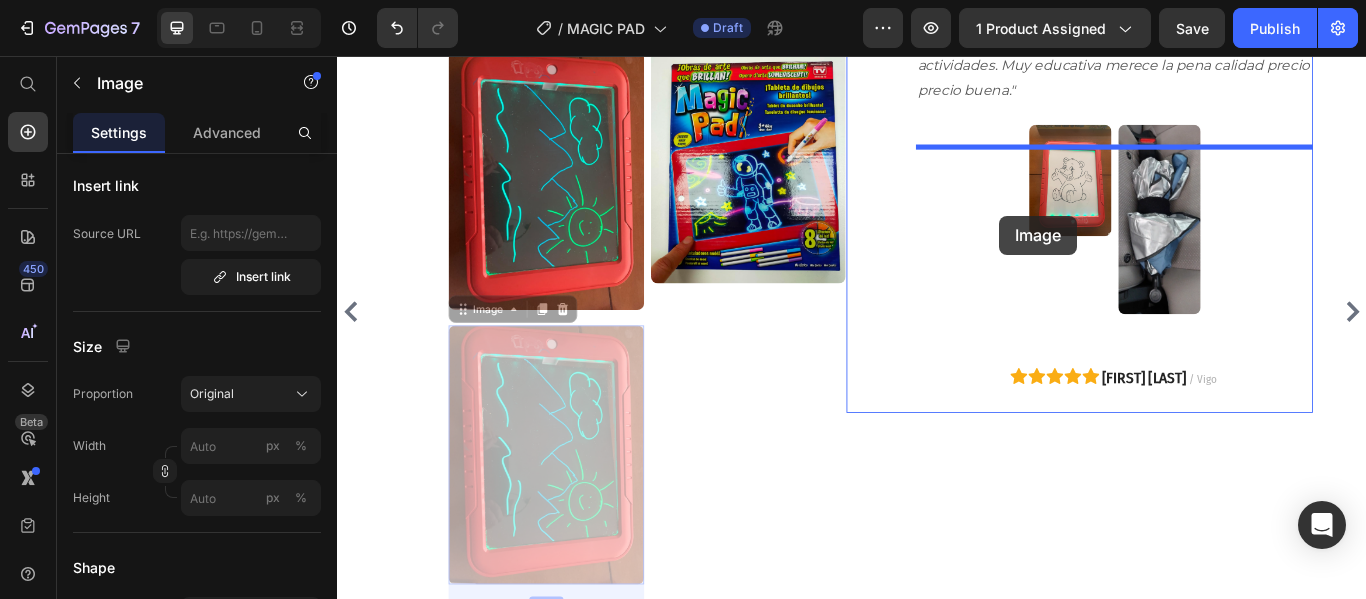 drag, startPoint x: 612, startPoint y: 264, endPoint x: 1109, endPoint y: 242, distance: 497.4867 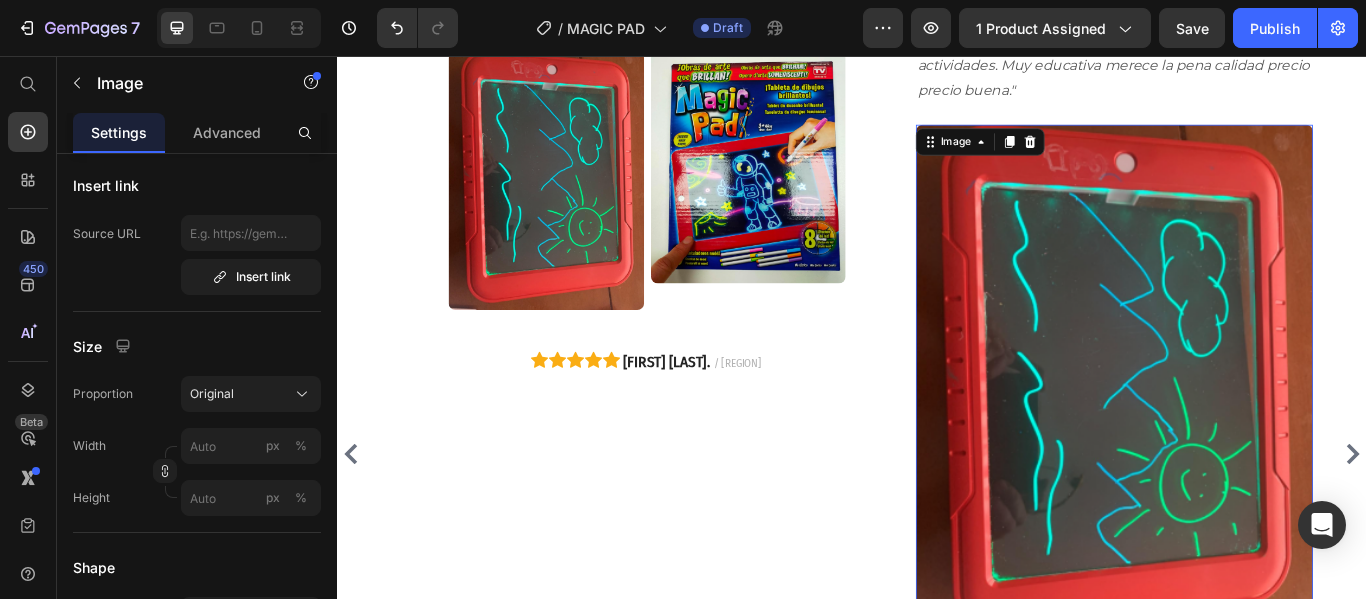 scroll, scrollTop: 3863, scrollLeft: 0, axis: vertical 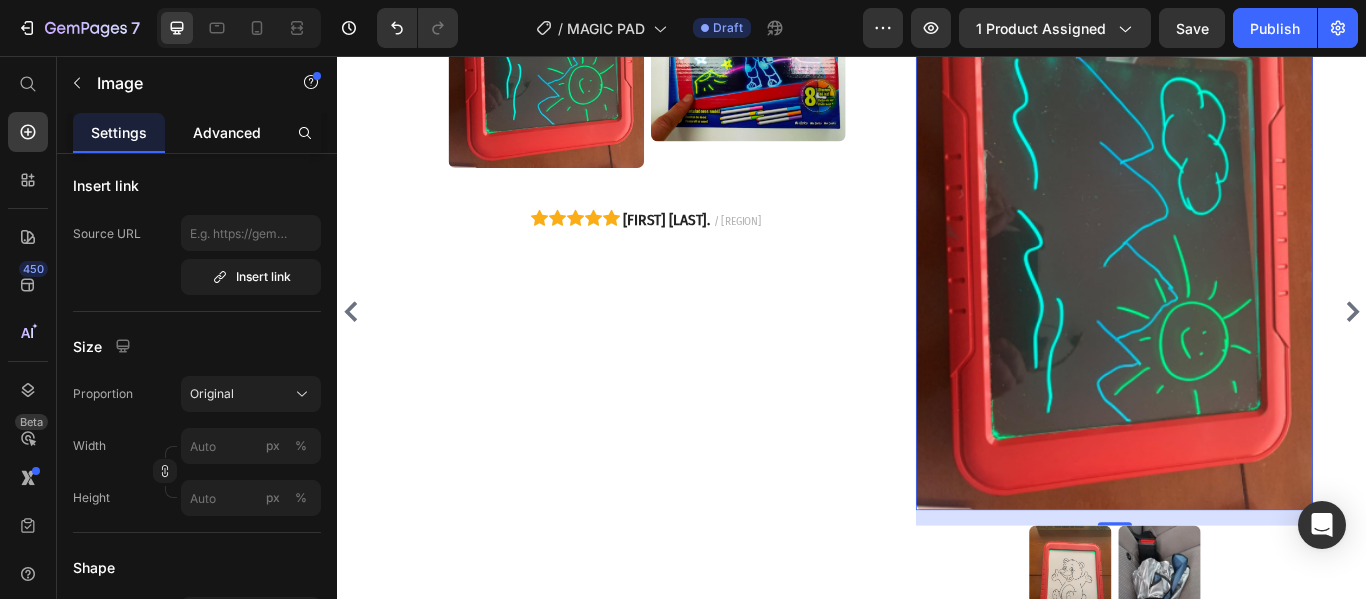 click on "Advanced" at bounding box center [227, 132] 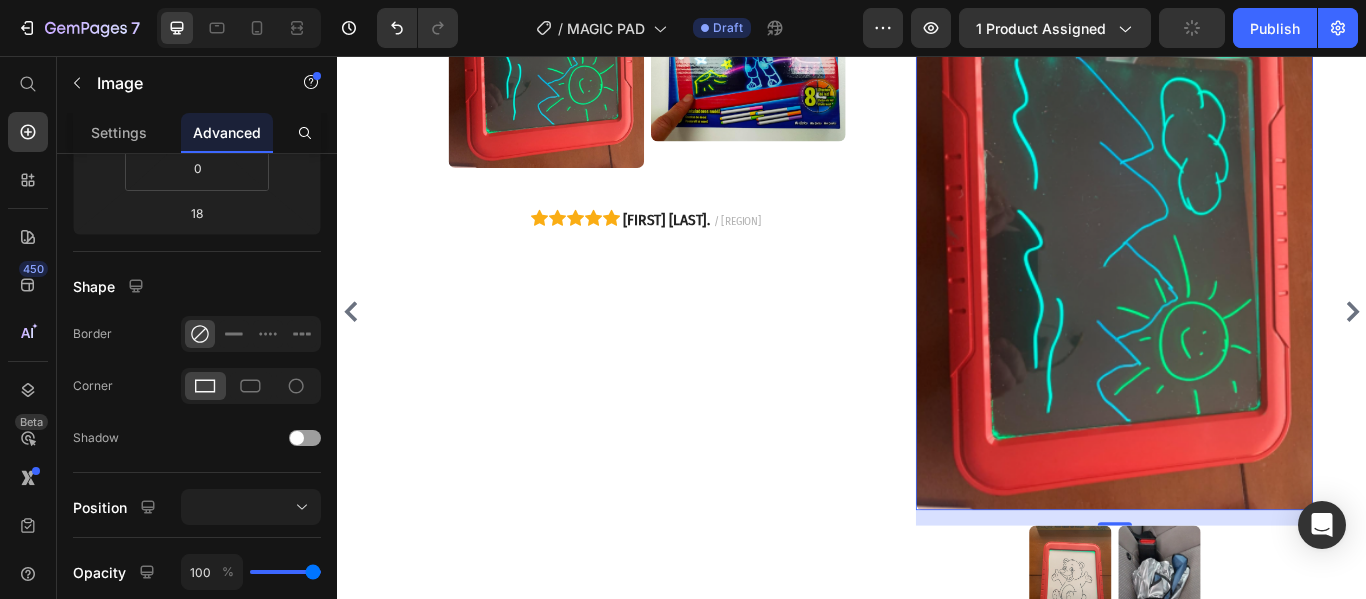 scroll, scrollTop: 0, scrollLeft: 0, axis: both 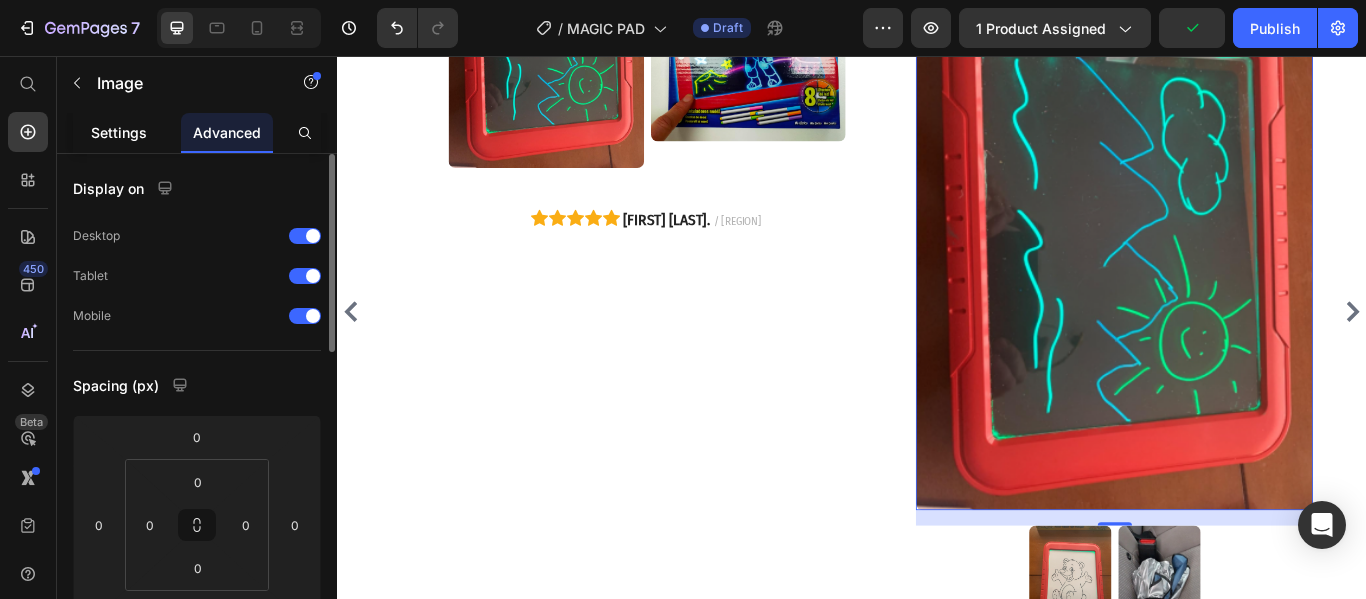 click on "Settings" 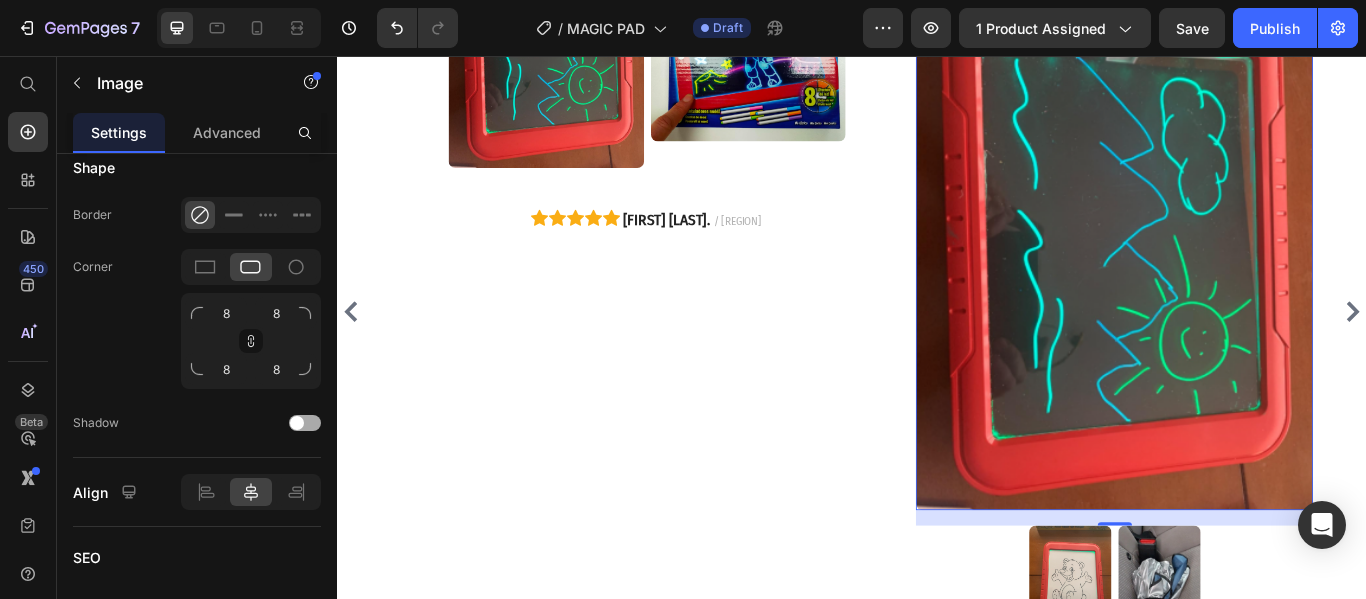 scroll, scrollTop: 1073, scrollLeft: 0, axis: vertical 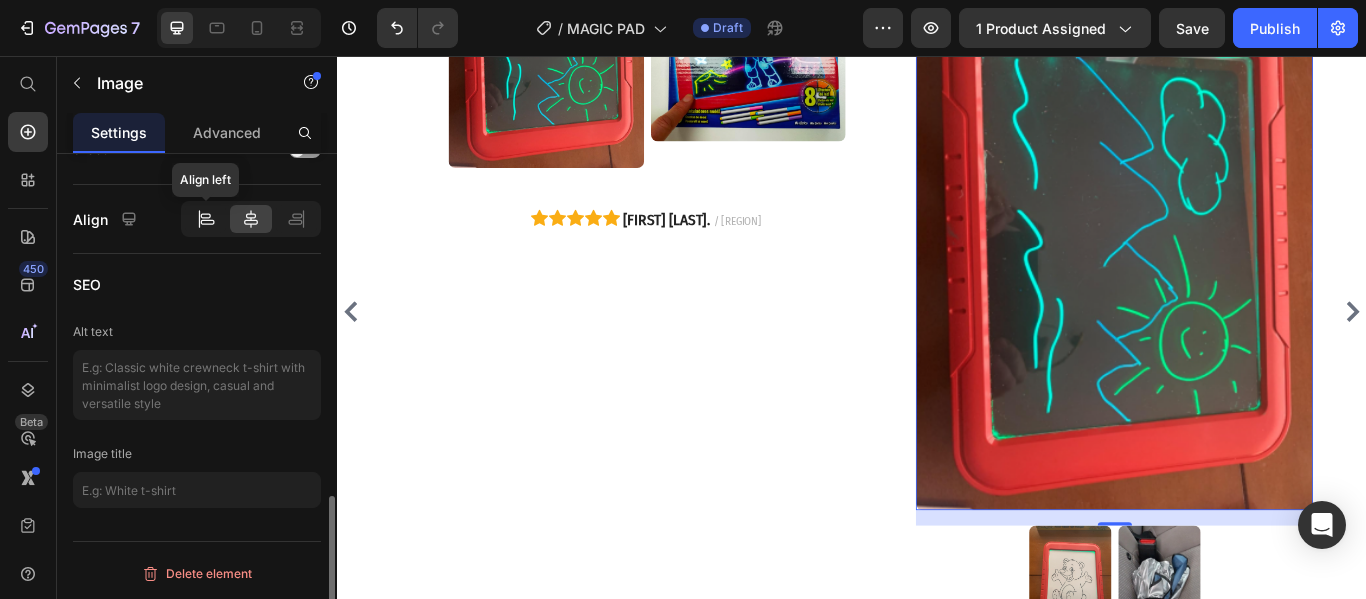 click 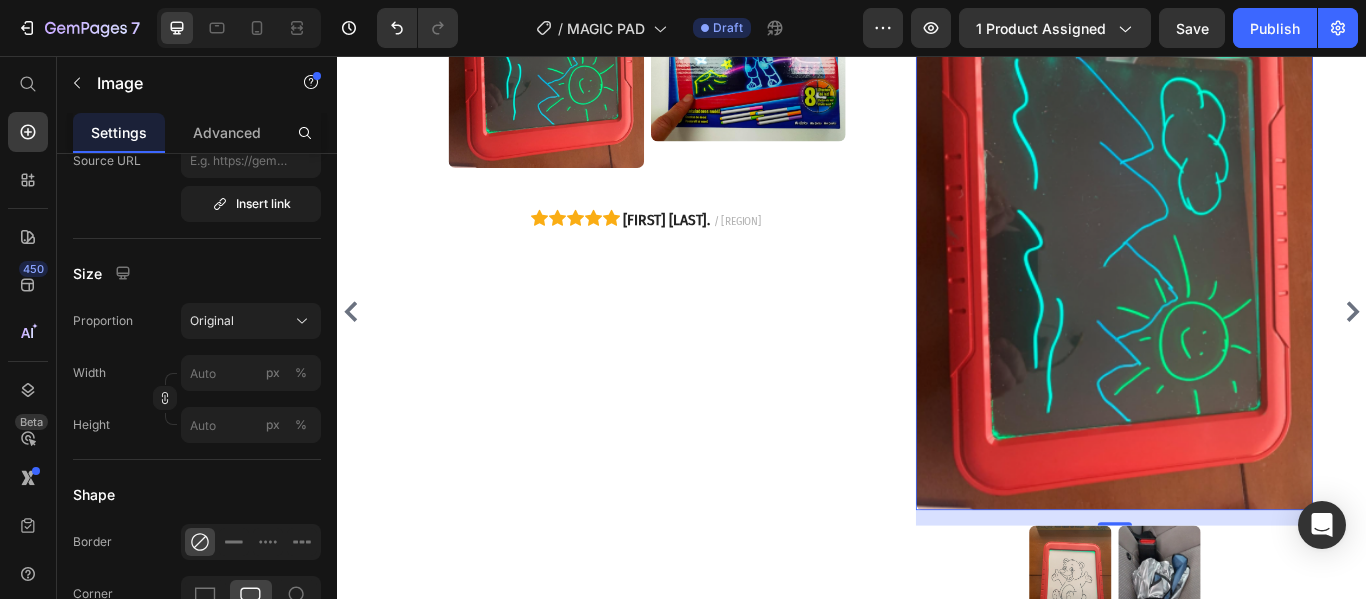scroll, scrollTop: 0, scrollLeft: 0, axis: both 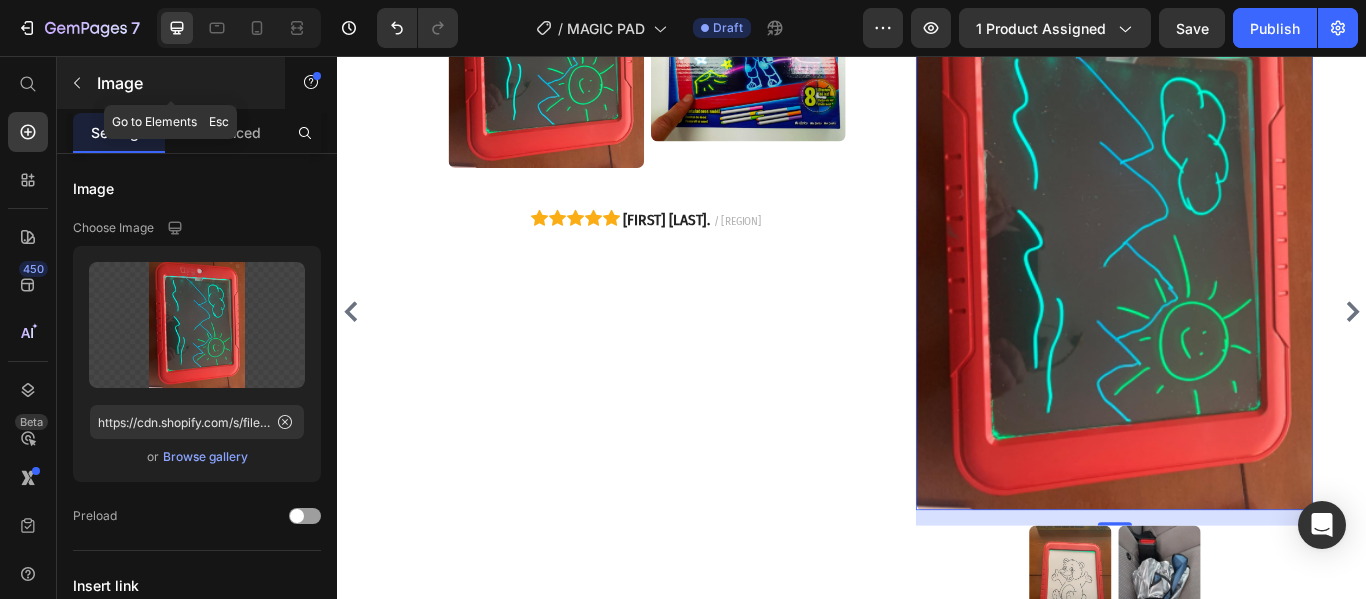 click at bounding box center [77, 83] 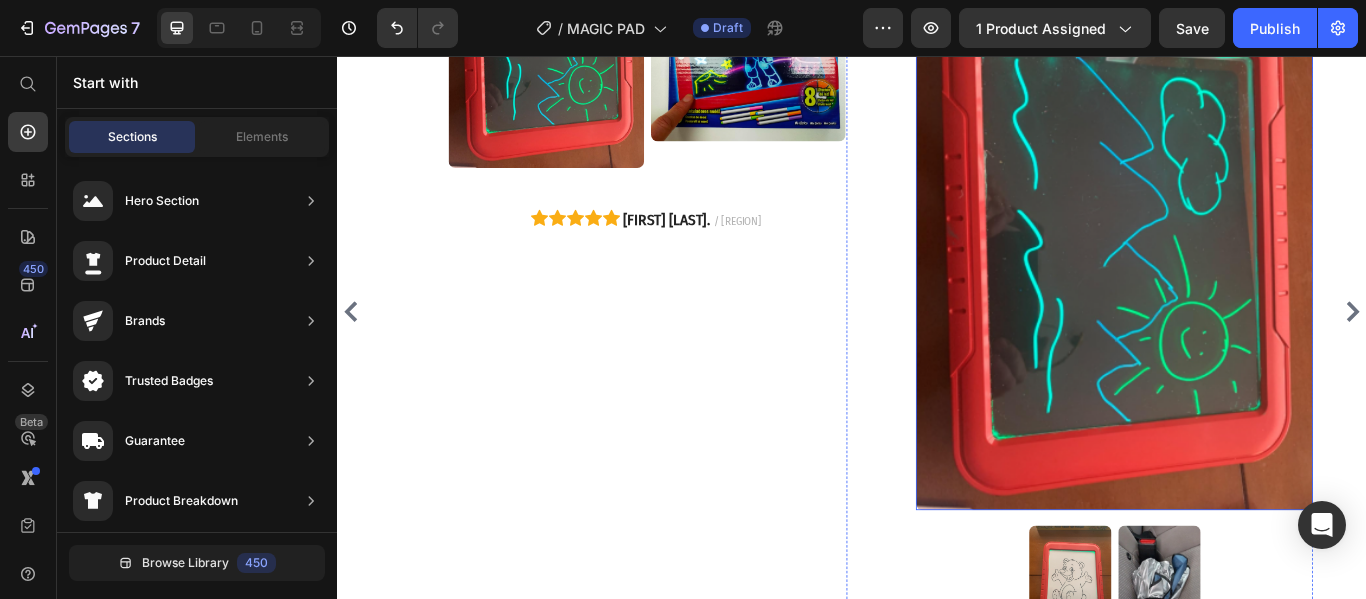 click at bounding box center [1242, 277] 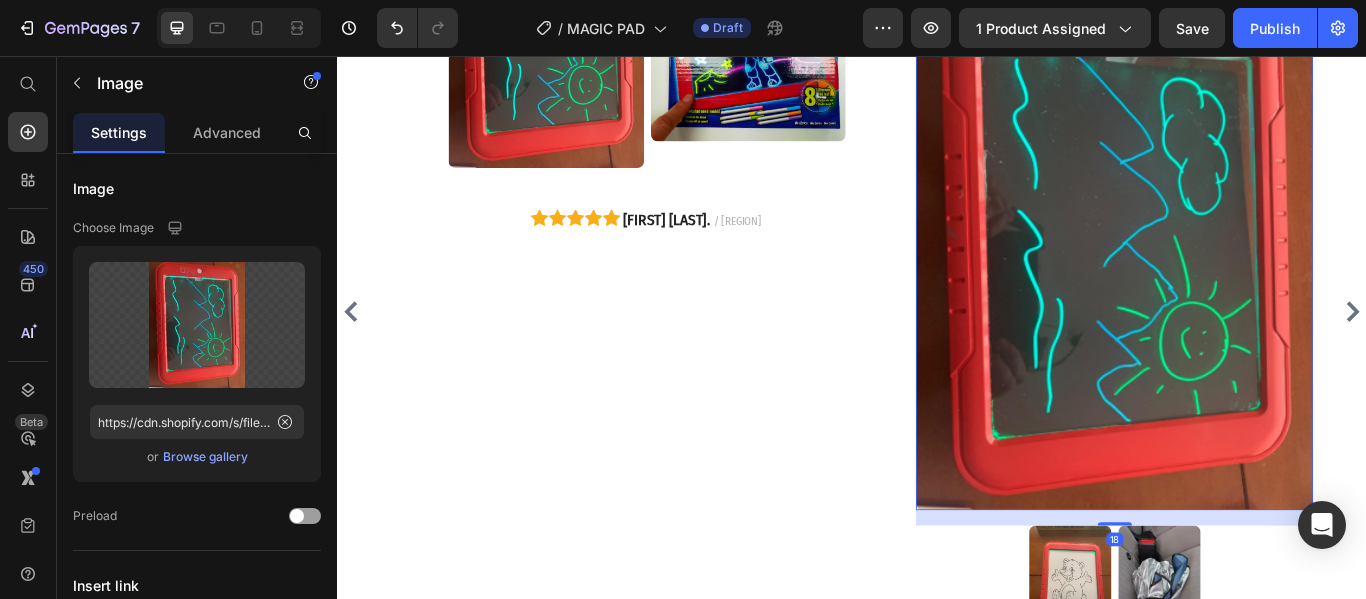 click on "Image" at bounding box center [960, 355] 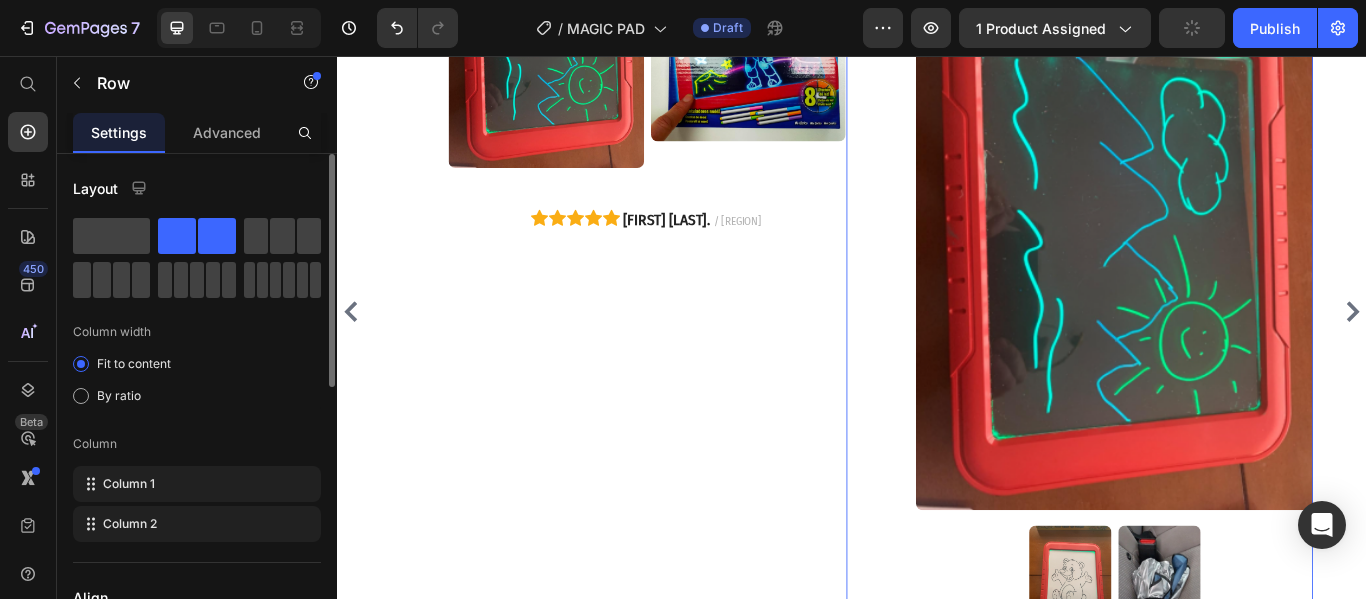 click 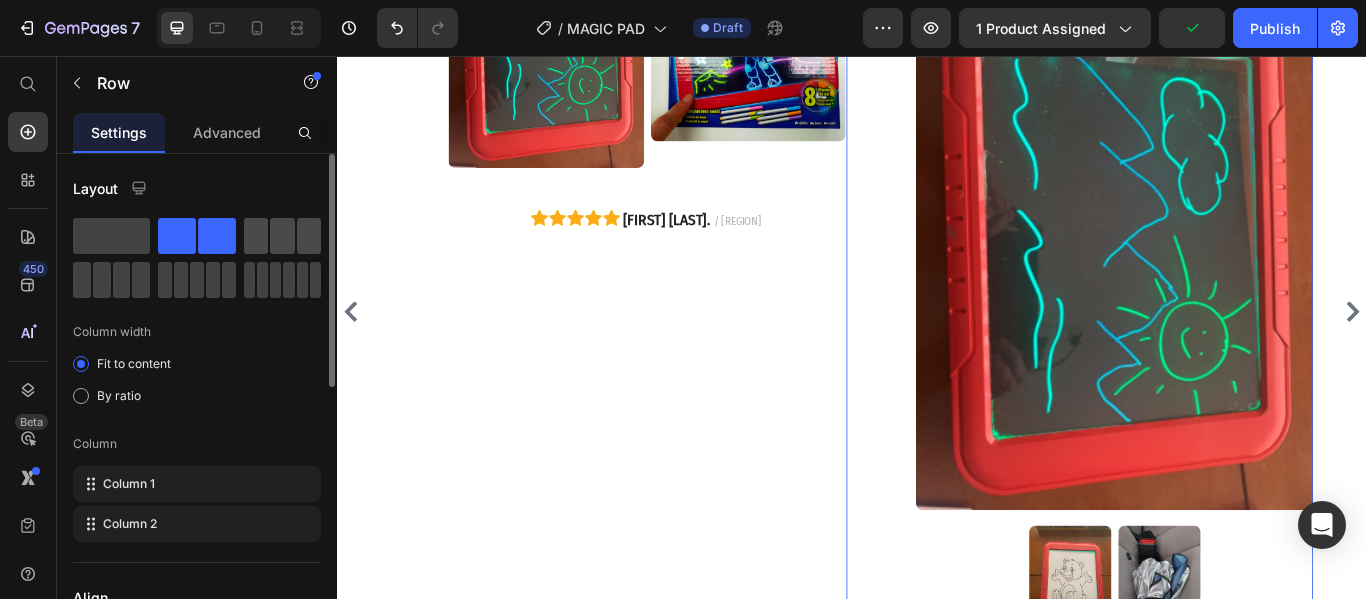 drag, startPoint x: 283, startPoint y: 246, endPoint x: 727, endPoint y: 215, distance: 445.0809 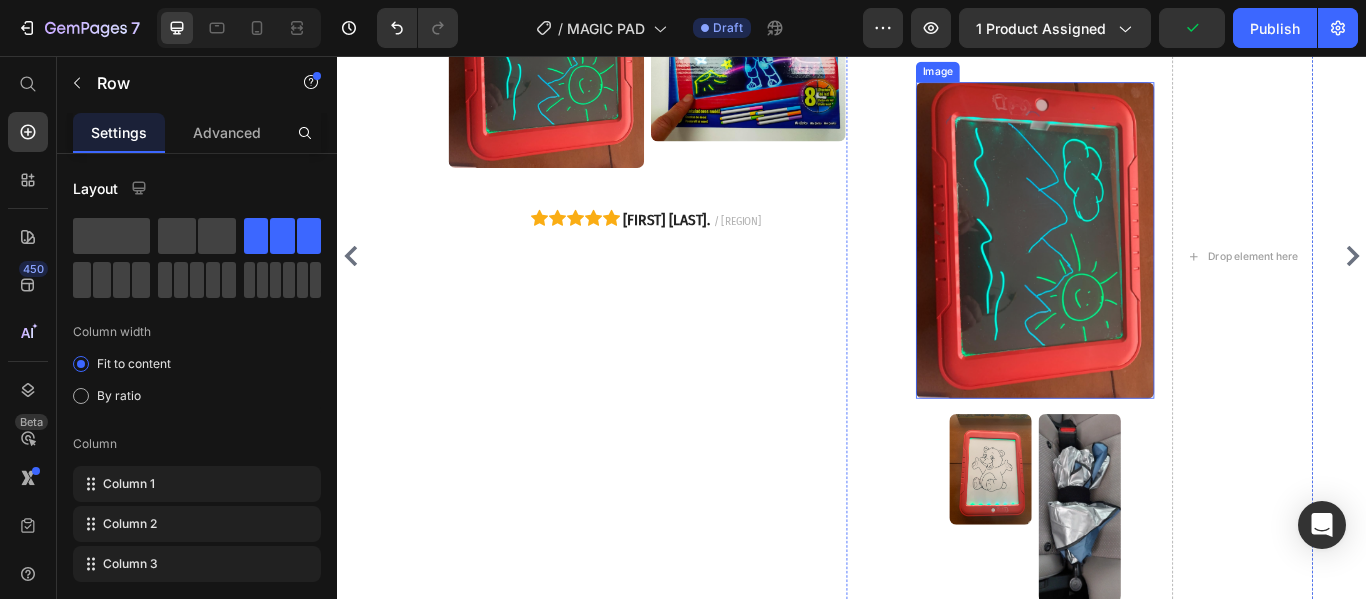 scroll, scrollTop: 3798, scrollLeft: 0, axis: vertical 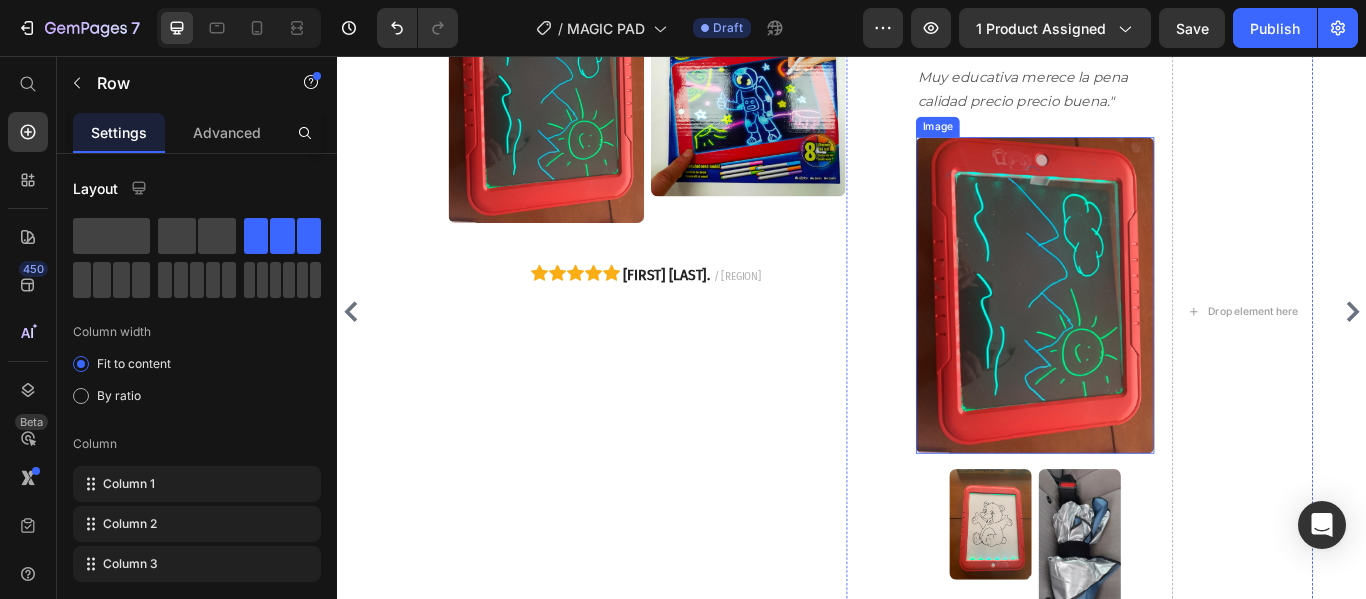 click at bounding box center (1150, 335) 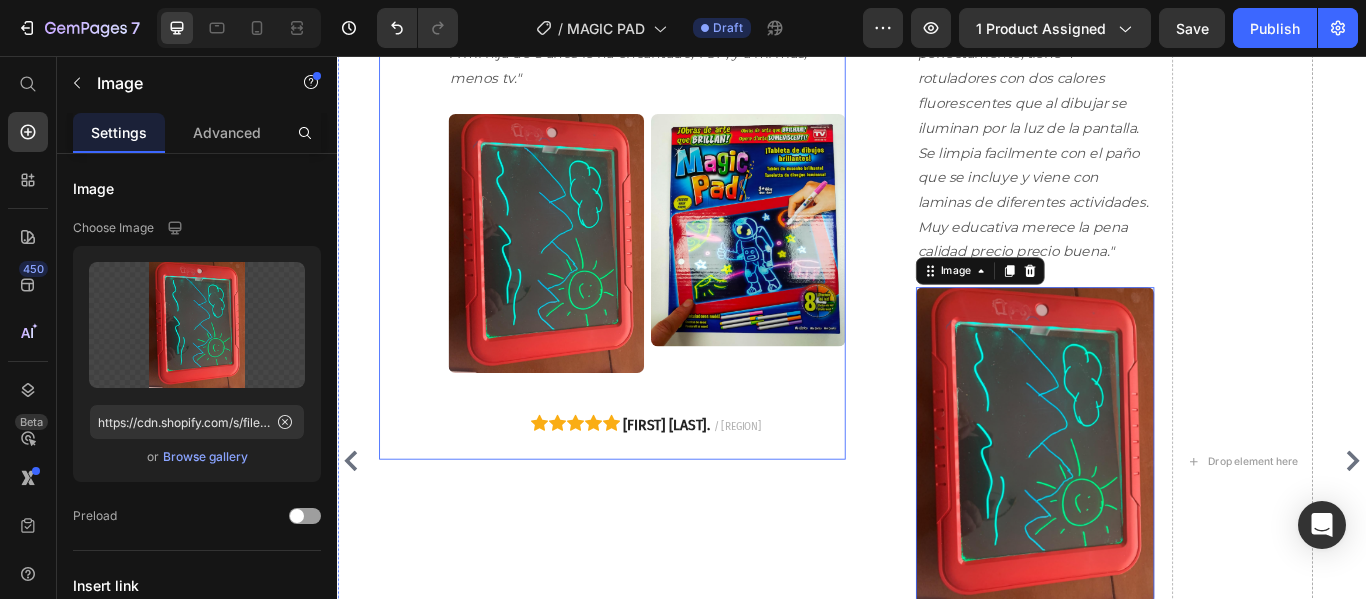 scroll, scrollTop: 3498, scrollLeft: 0, axis: vertical 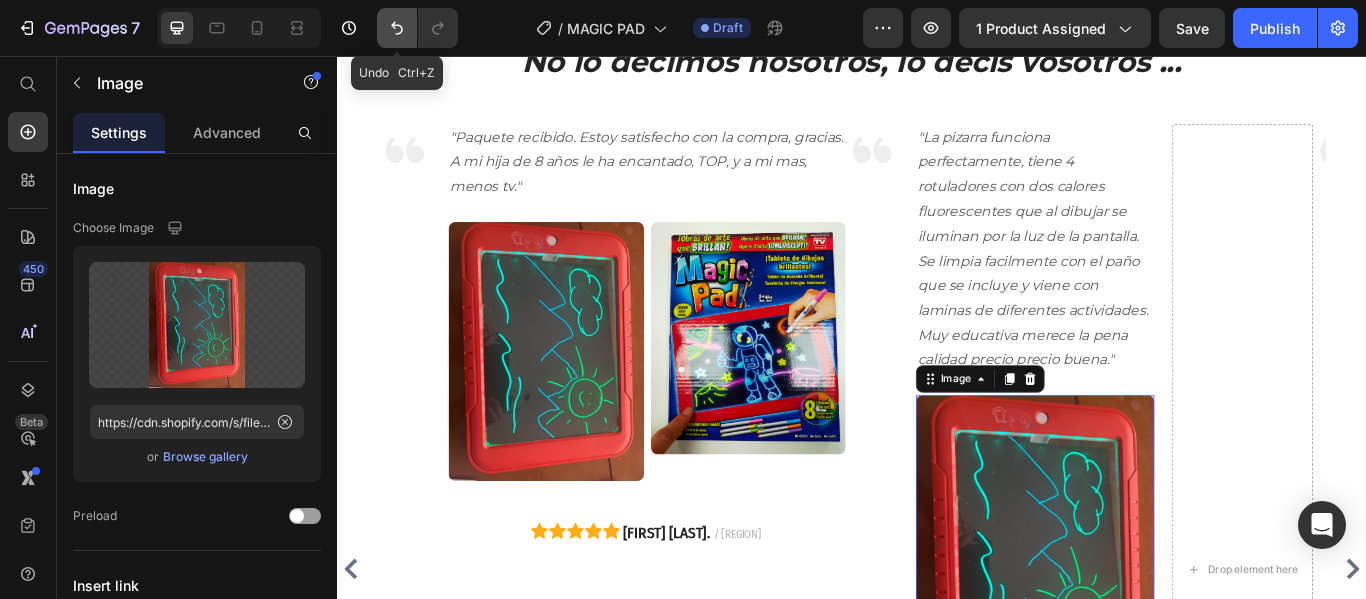 drag, startPoint x: 390, startPoint y: 26, endPoint x: 885, endPoint y: 543, distance: 715.7611 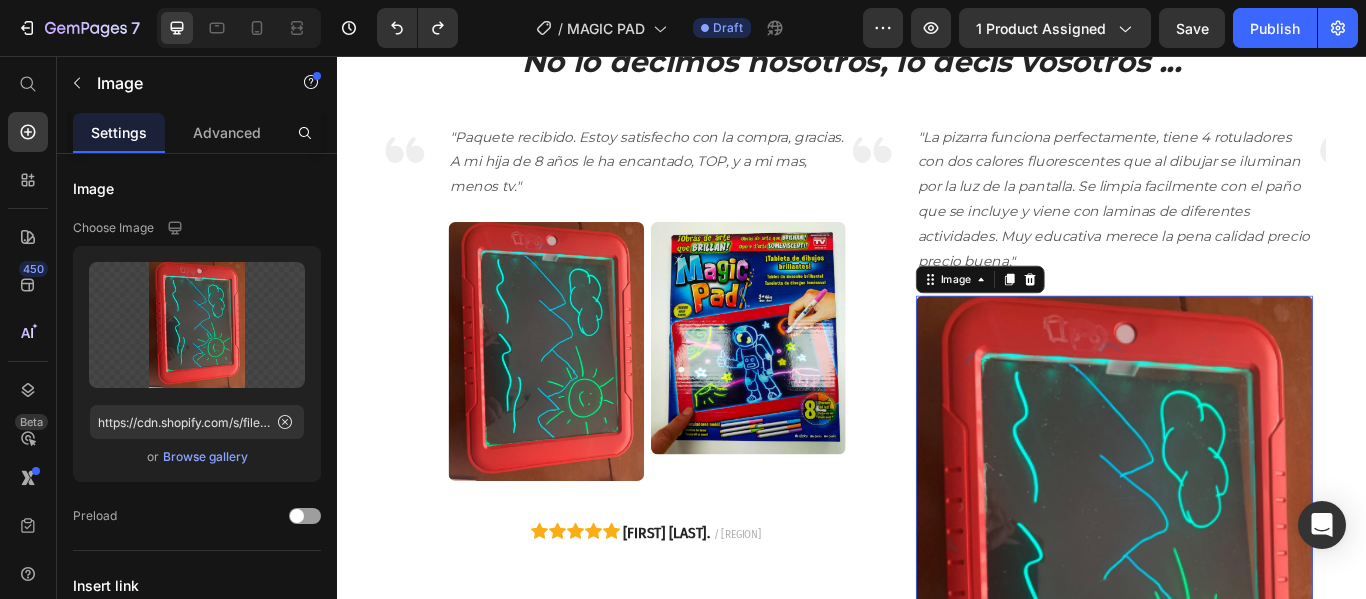 click at bounding box center (1242, 642) 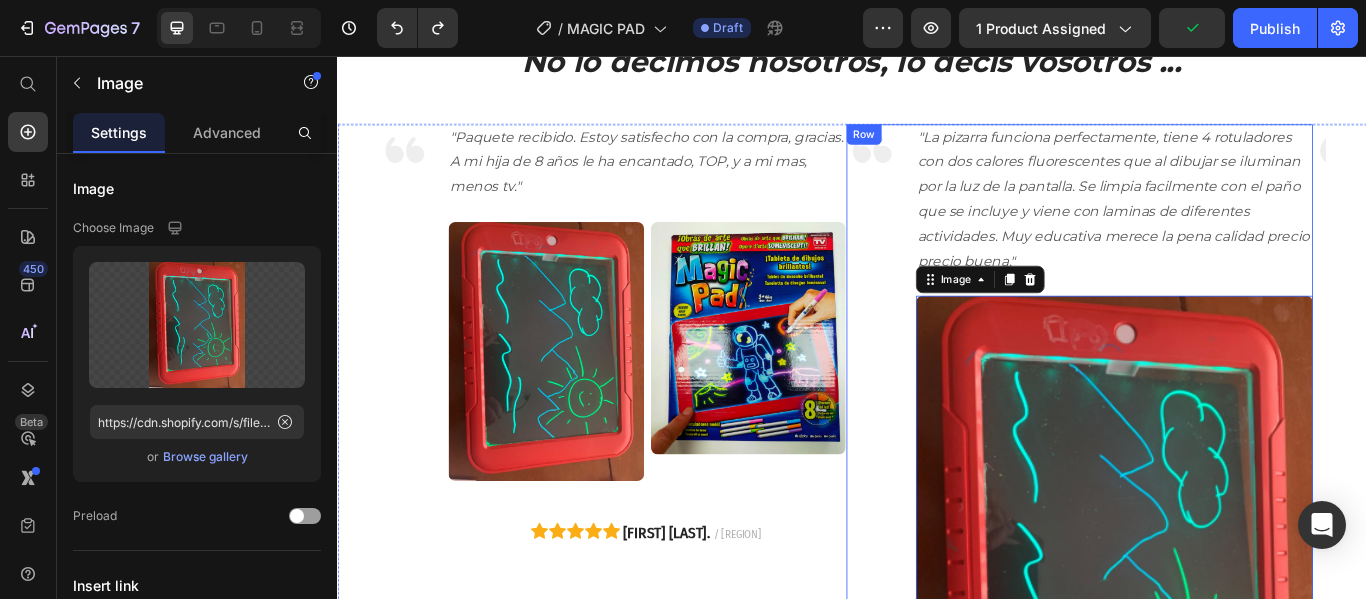 click on "Image" at bounding box center [960, 720] 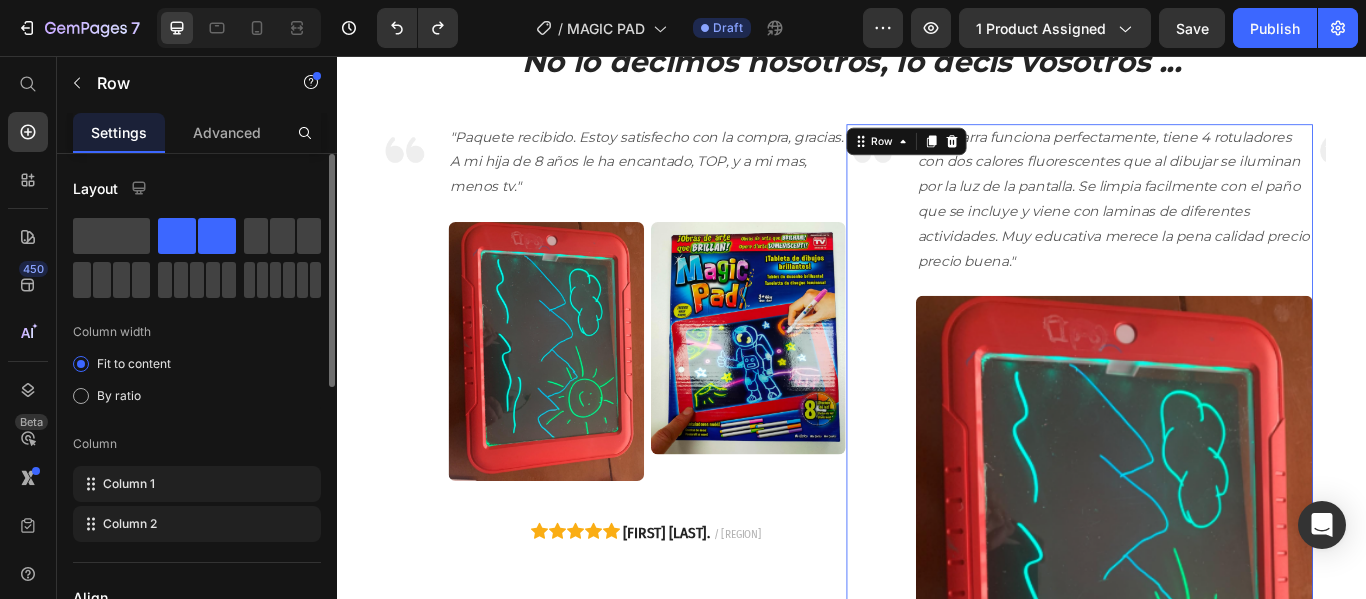 click 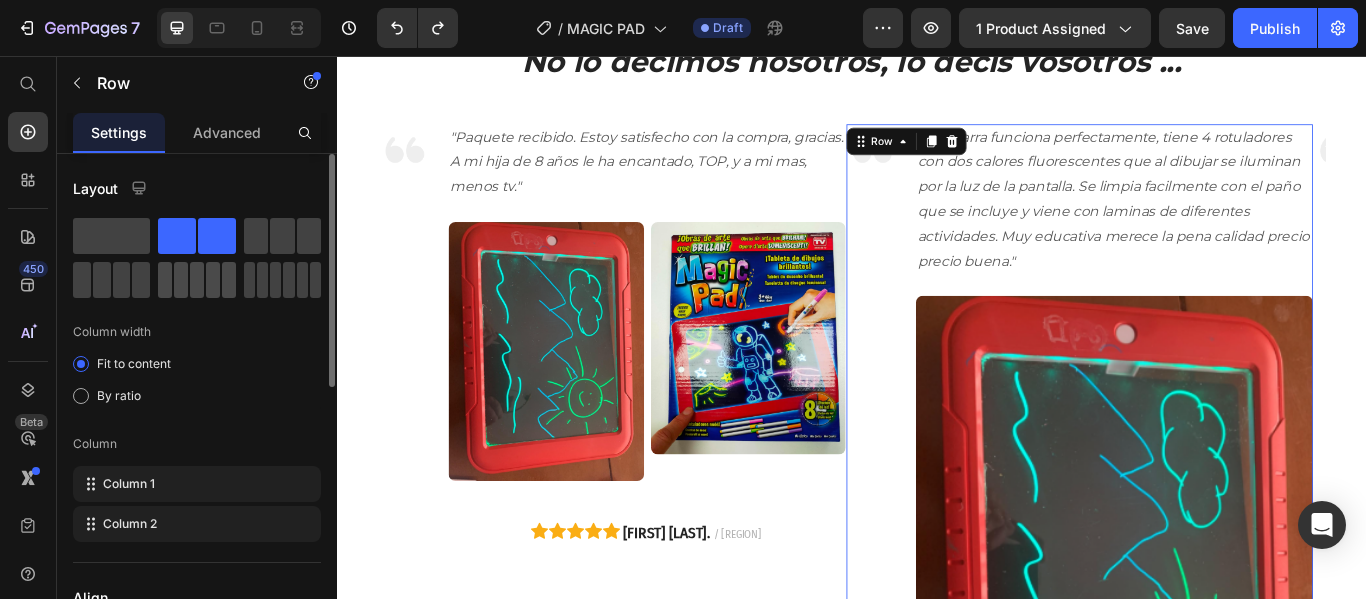 click 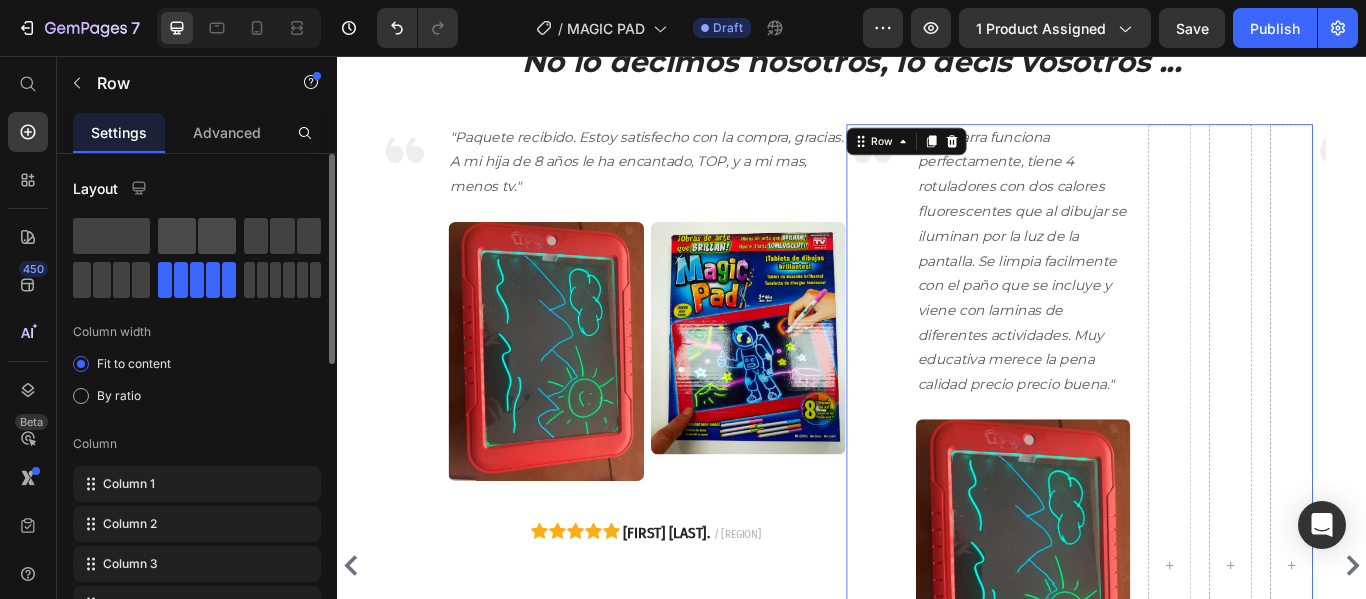click 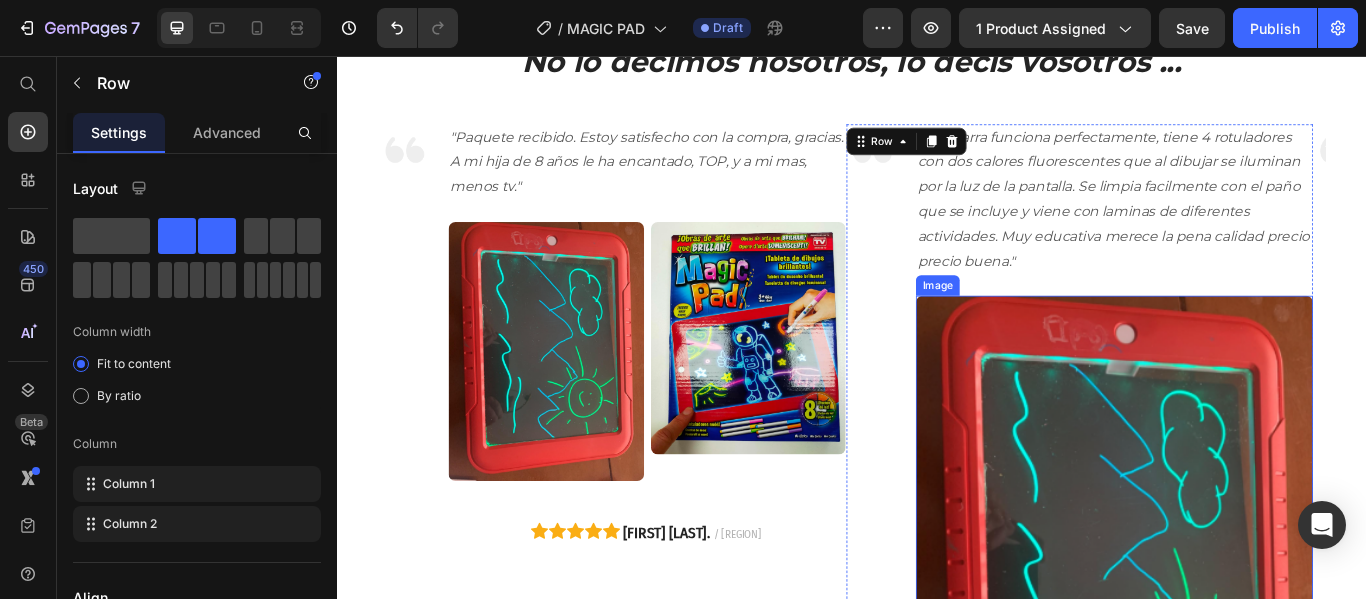 click at bounding box center [1242, 642] 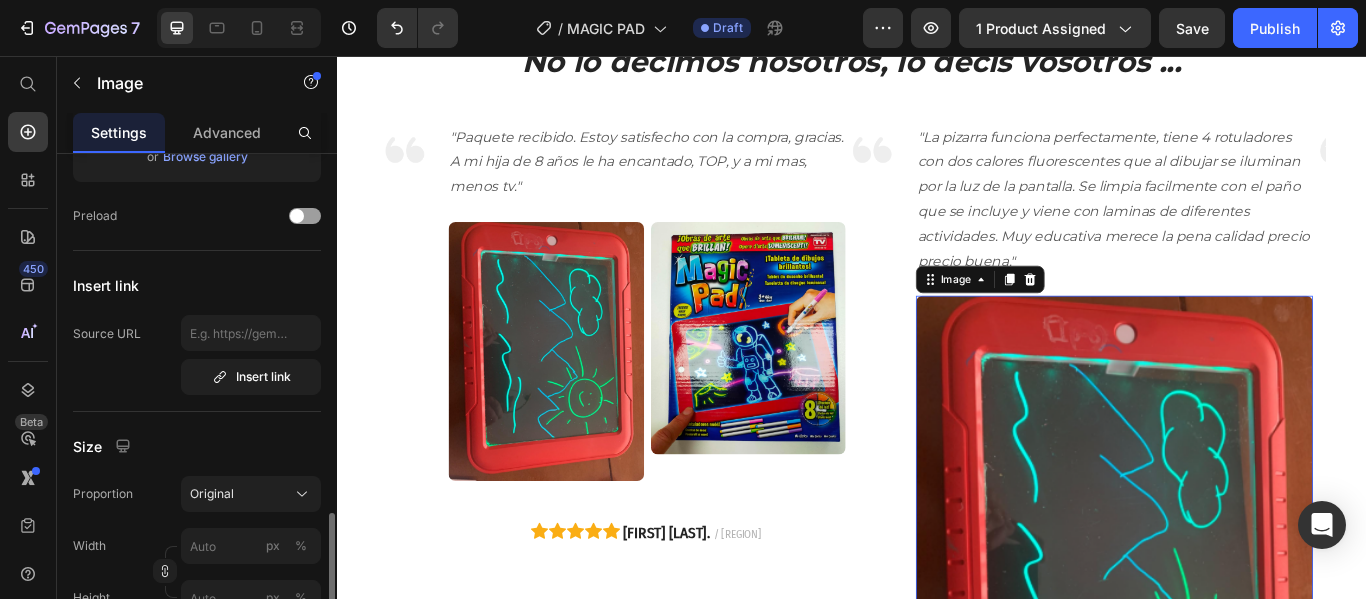 scroll, scrollTop: 500, scrollLeft: 0, axis: vertical 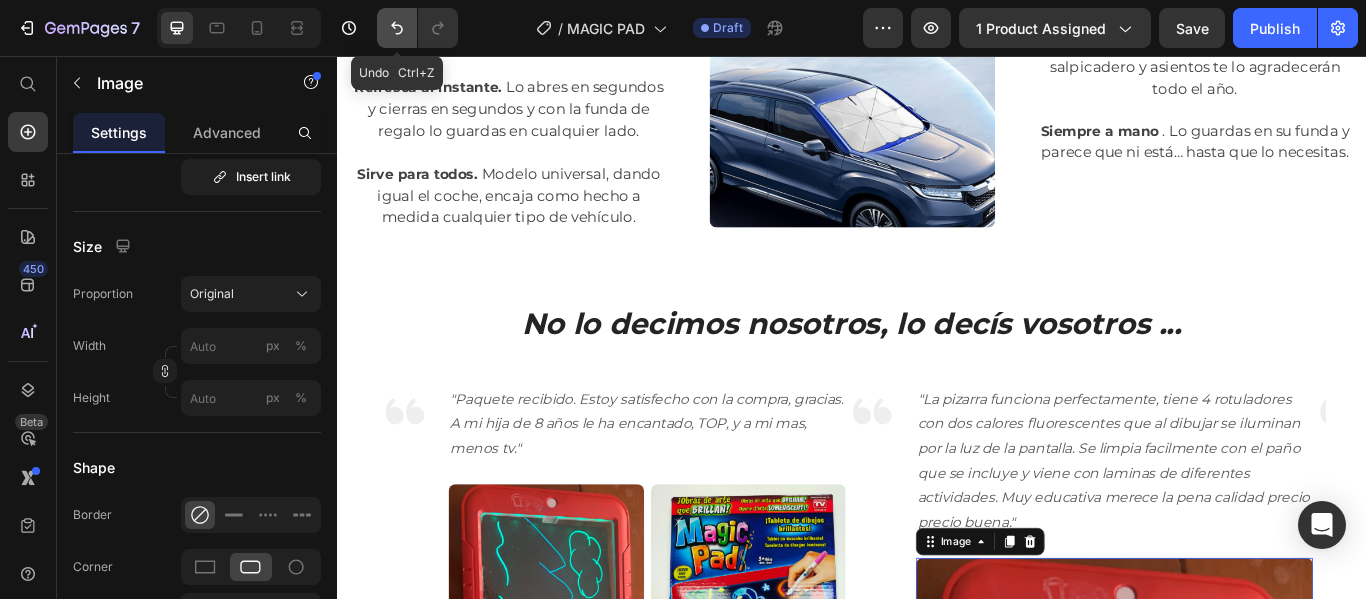 click 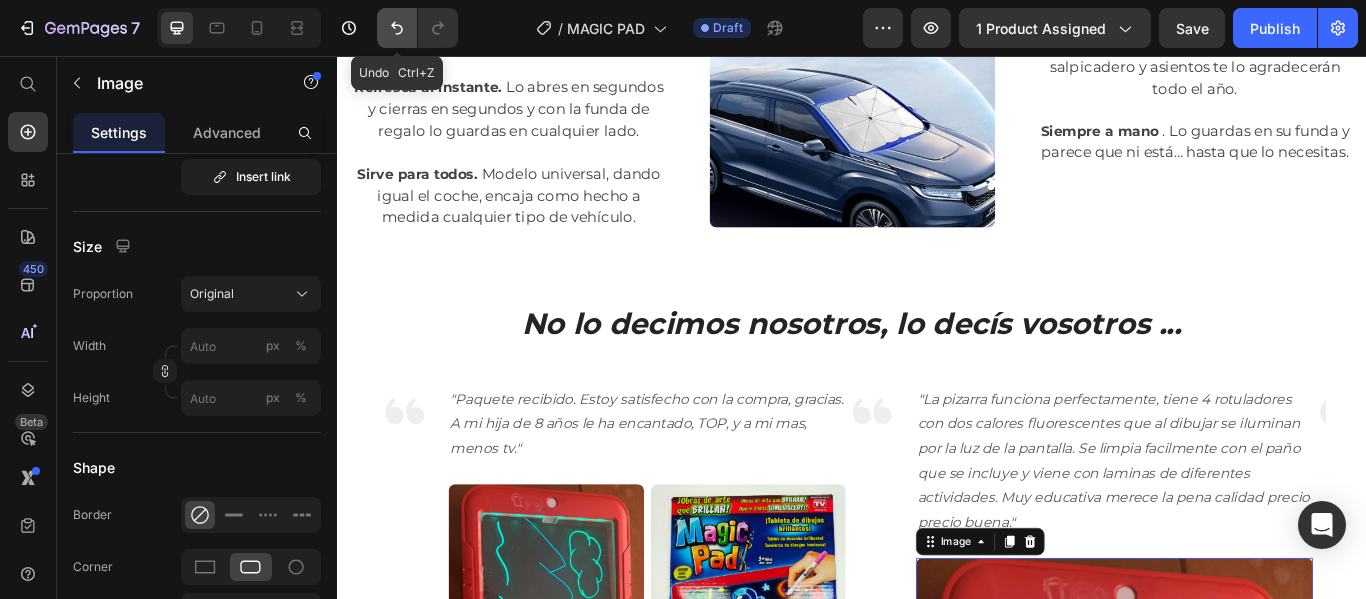 click 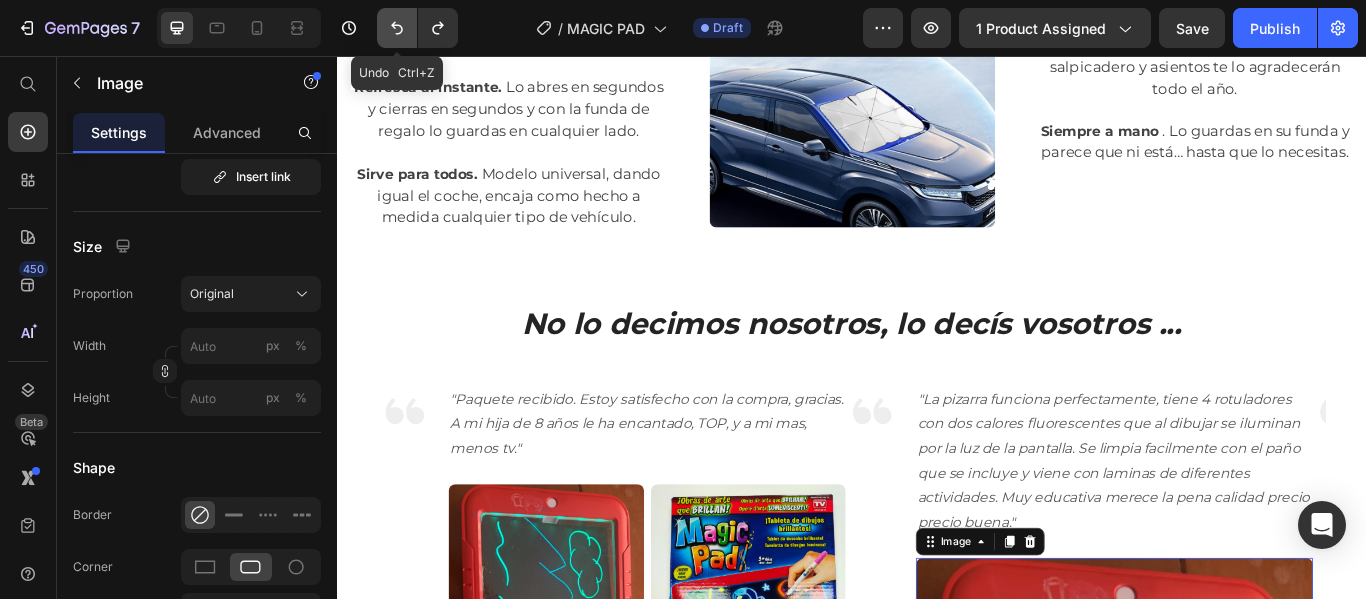 click 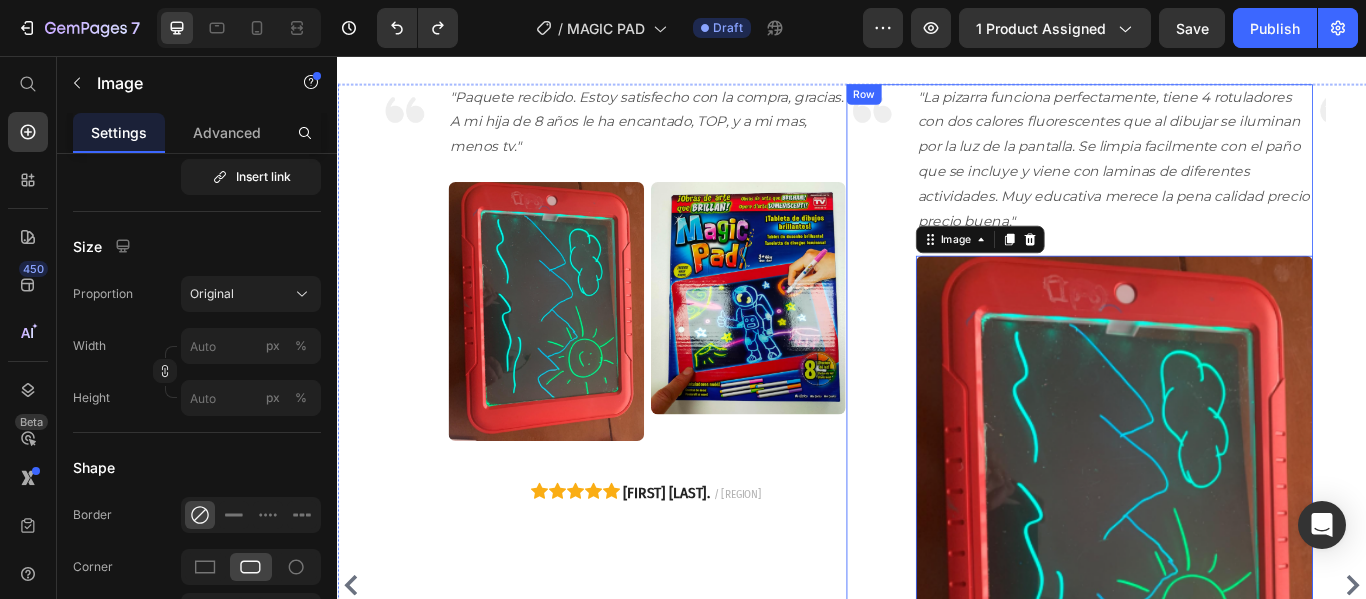 scroll, scrollTop: 3598, scrollLeft: 0, axis: vertical 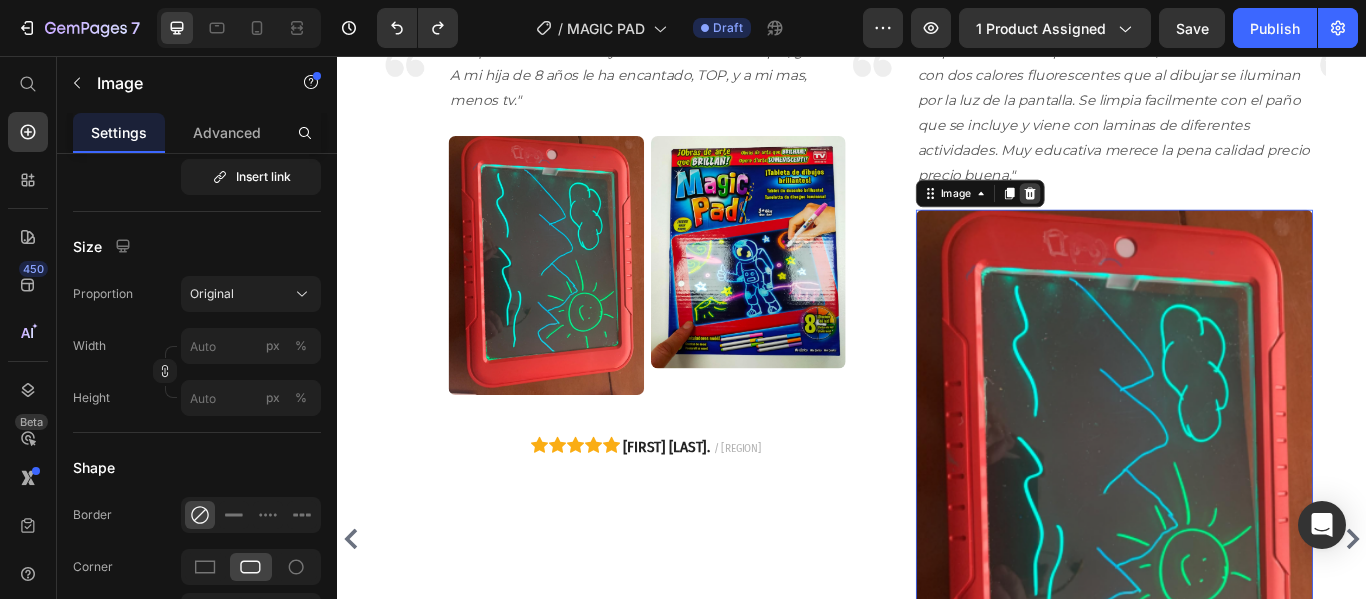 click 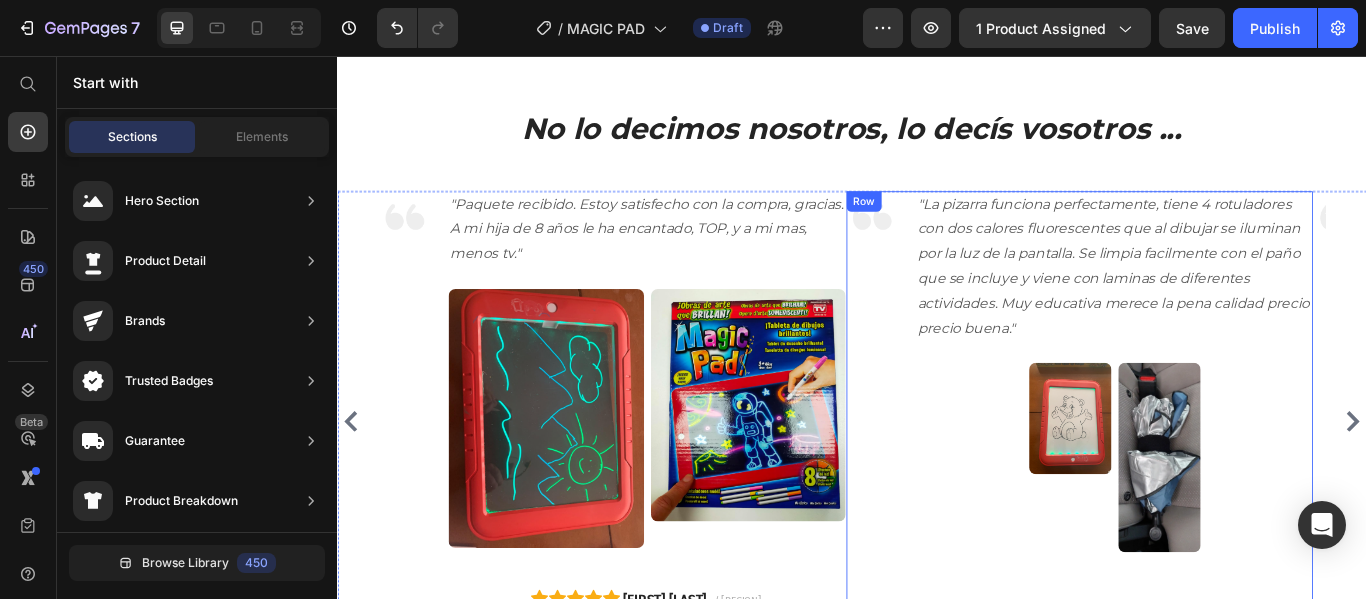 scroll, scrollTop: 3581, scrollLeft: 0, axis: vertical 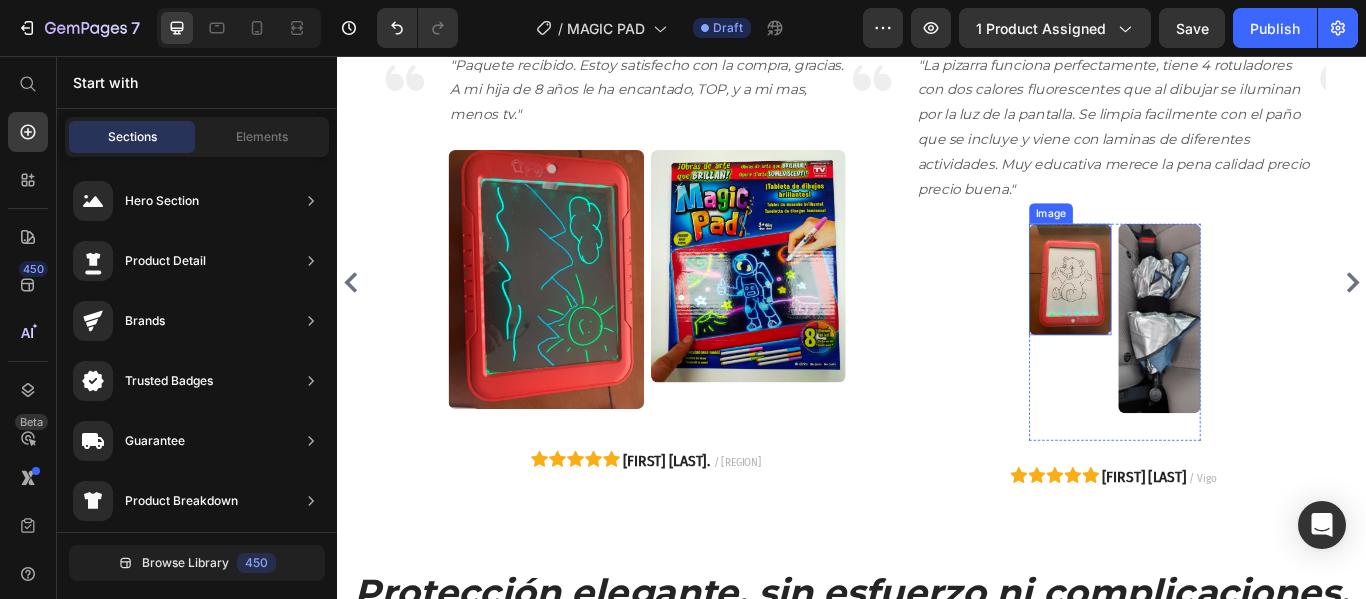 click at bounding box center (1191, 316) 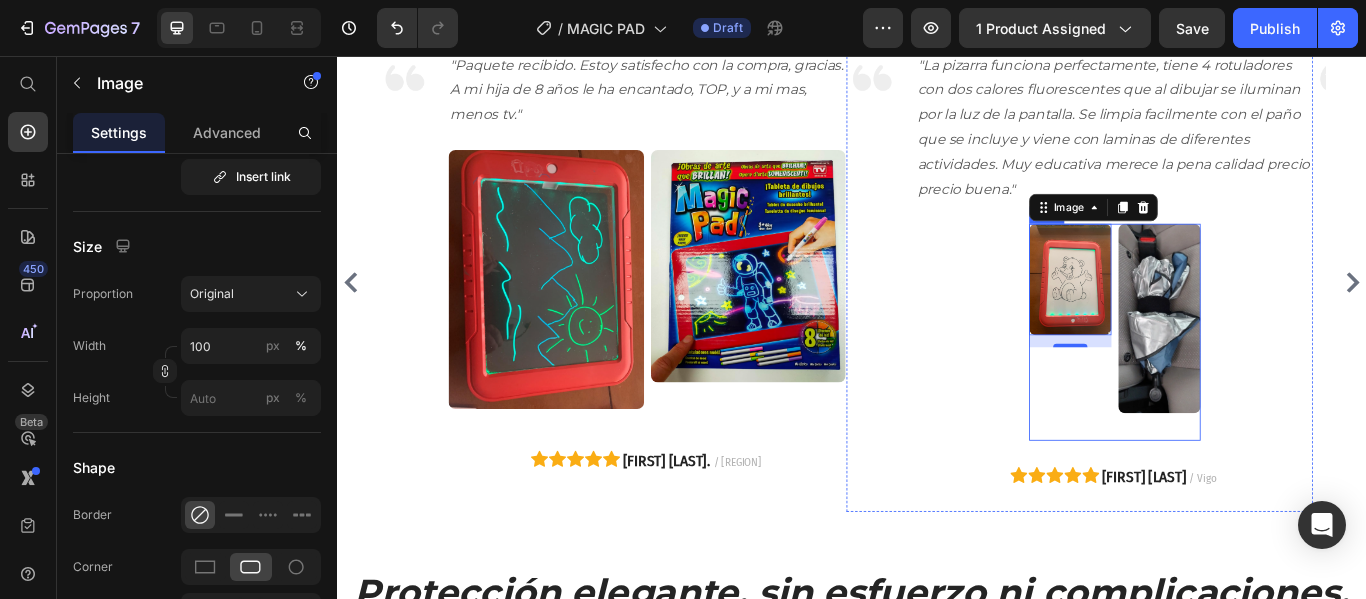 click on "Image   14" at bounding box center [1191, 378] 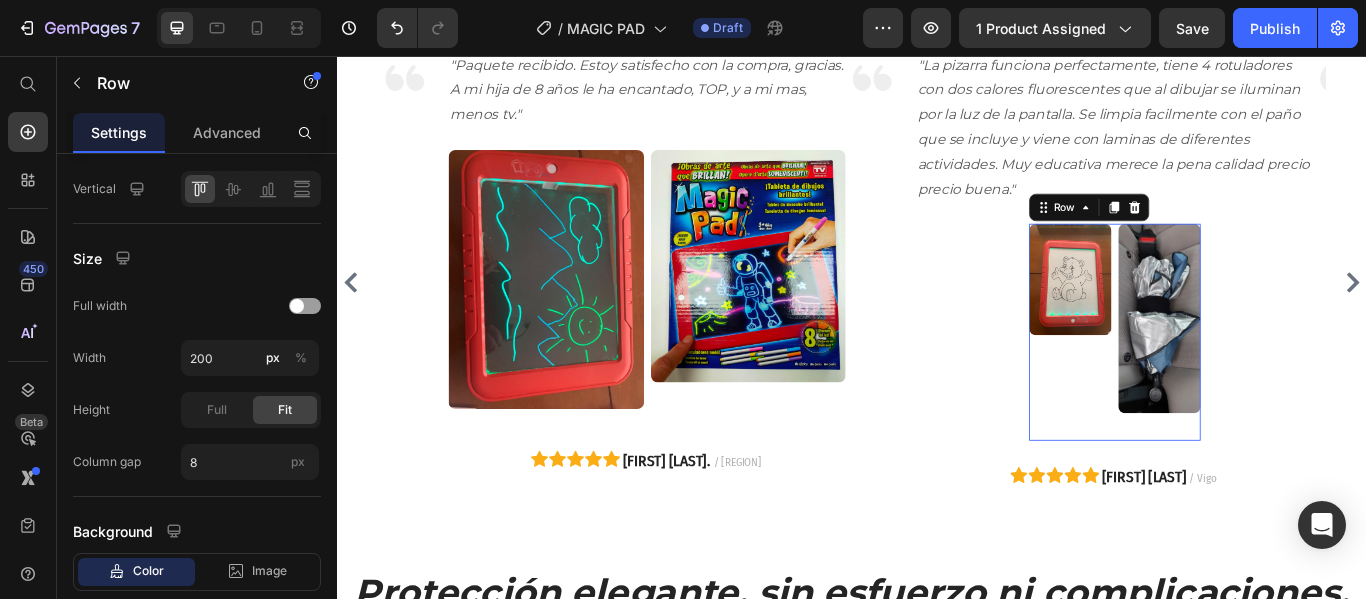 scroll, scrollTop: 0, scrollLeft: 0, axis: both 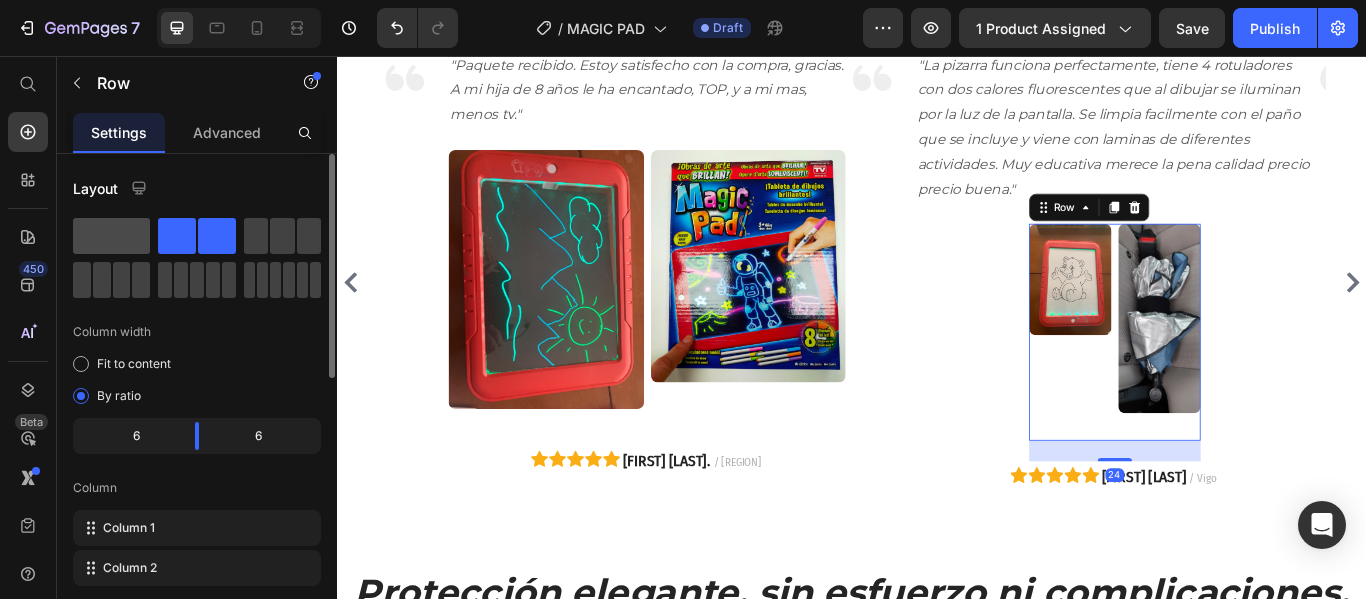 click 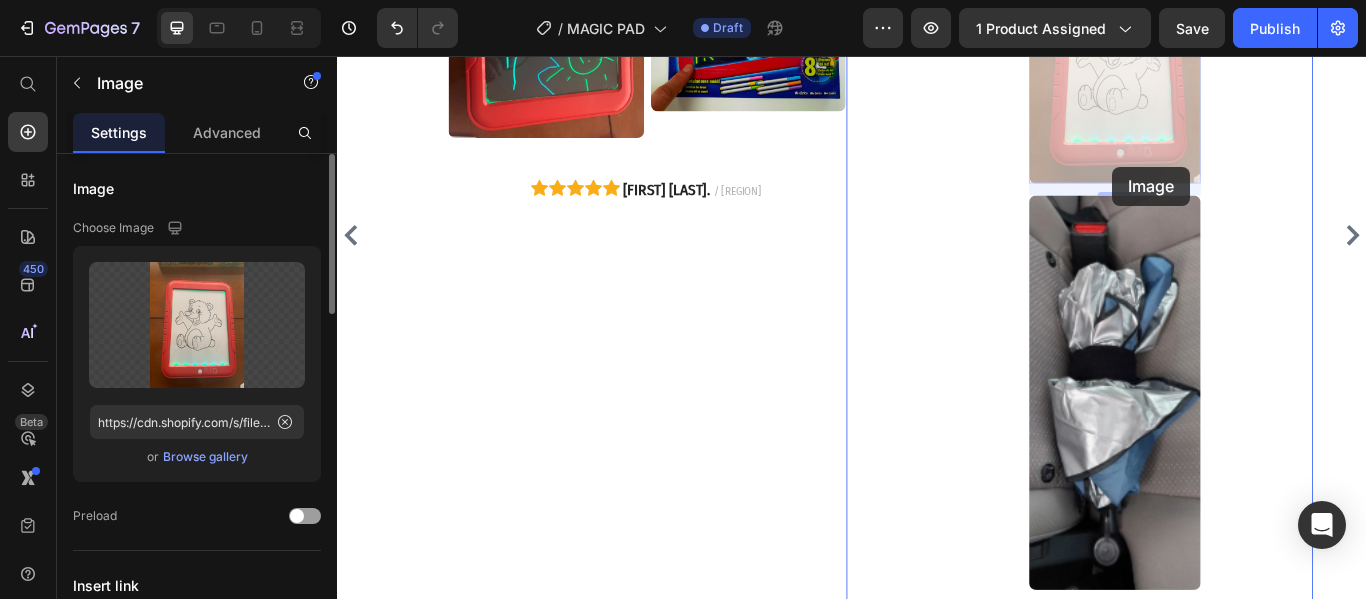 scroll, scrollTop: 3900, scrollLeft: 0, axis: vertical 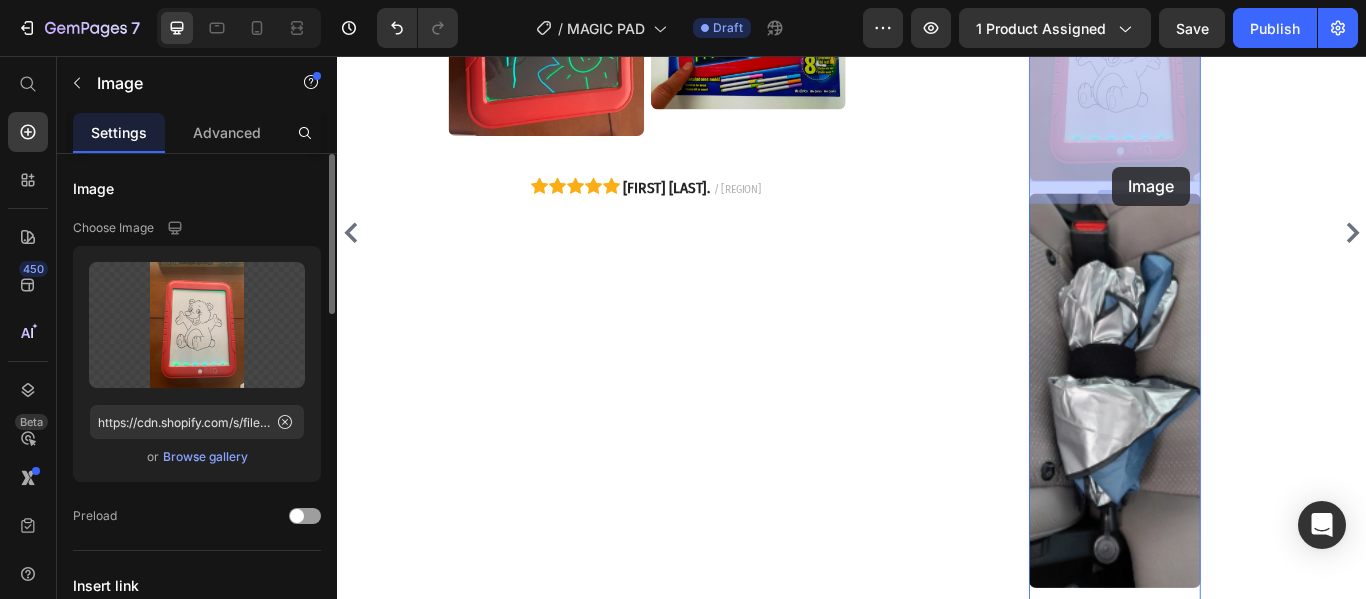 drag, startPoint x: 1212, startPoint y: 349, endPoint x: 1241, endPoint y: 185, distance: 166.54428 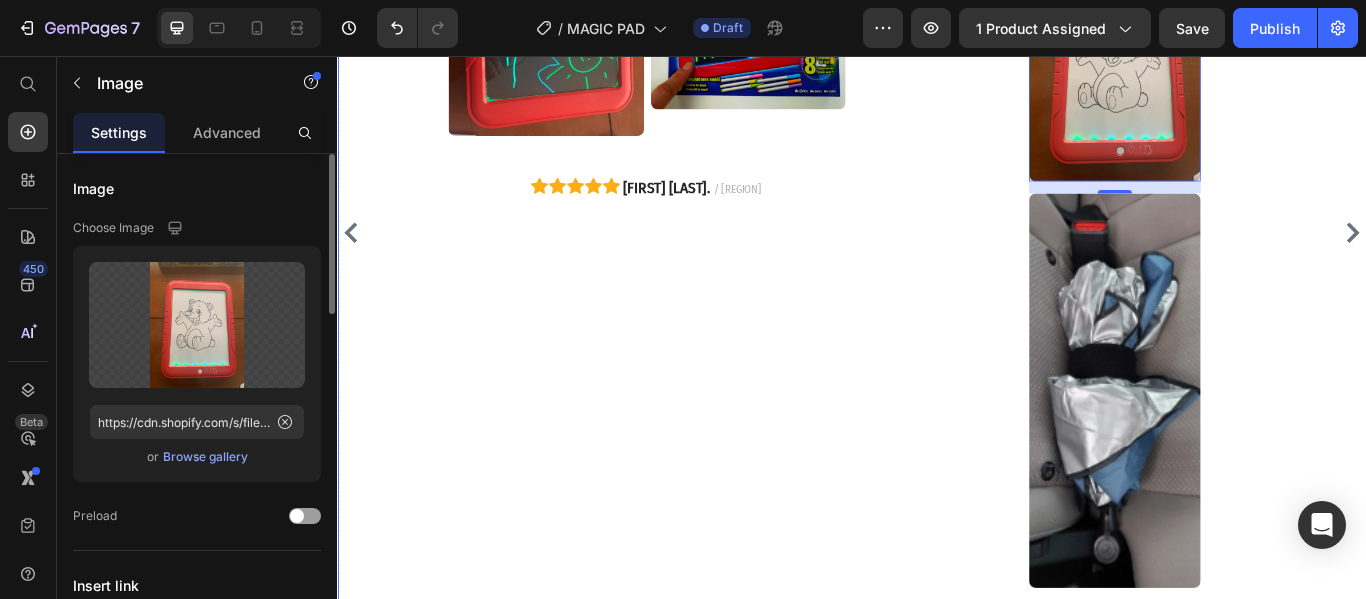 scroll, scrollTop: 3500, scrollLeft: 0, axis: vertical 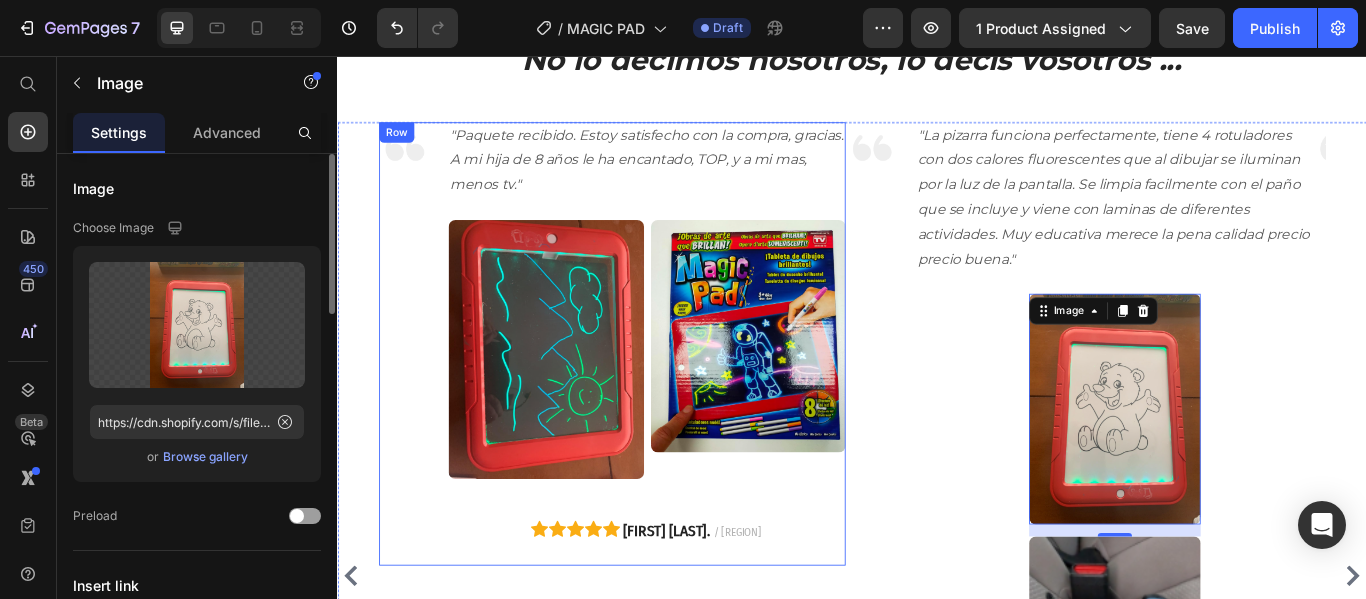 click on "Image" at bounding box center [415, 391] 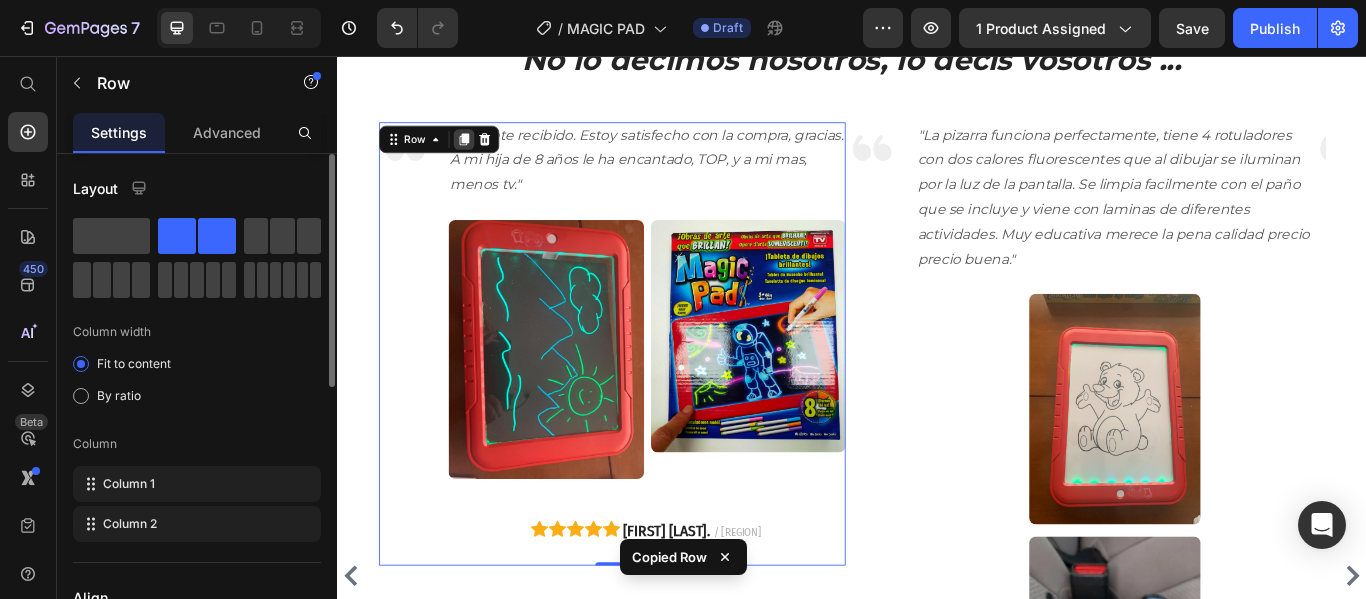 click 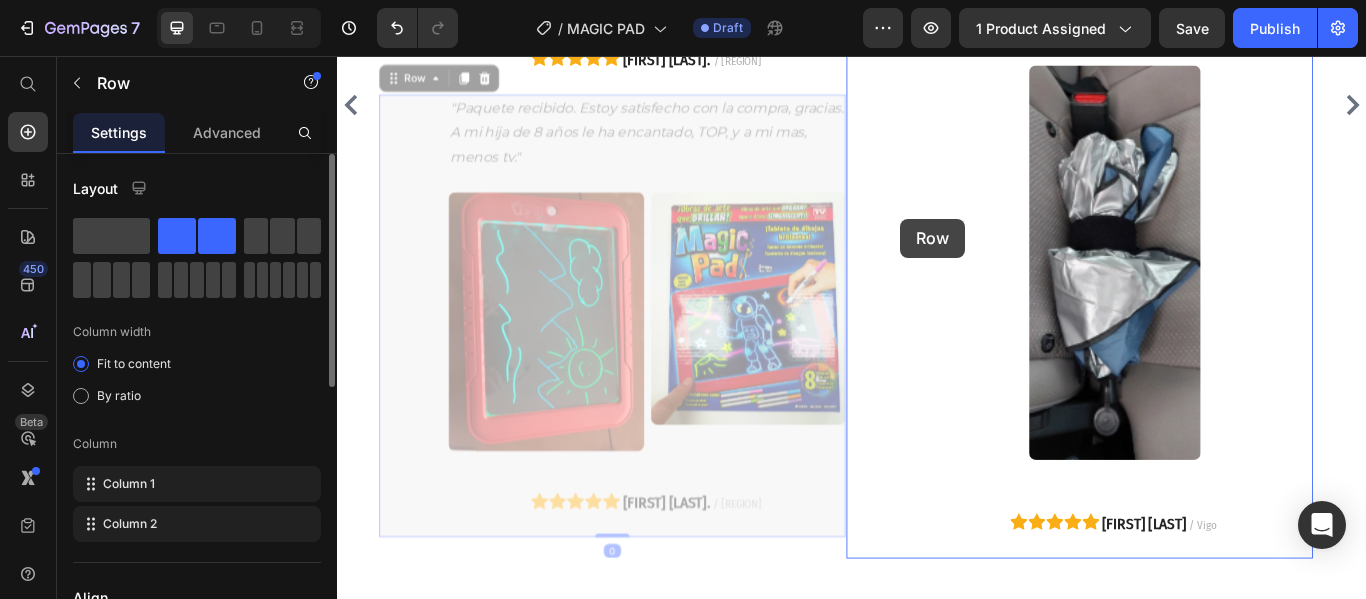 scroll, scrollTop: 3697, scrollLeft: 0, axis: vertical 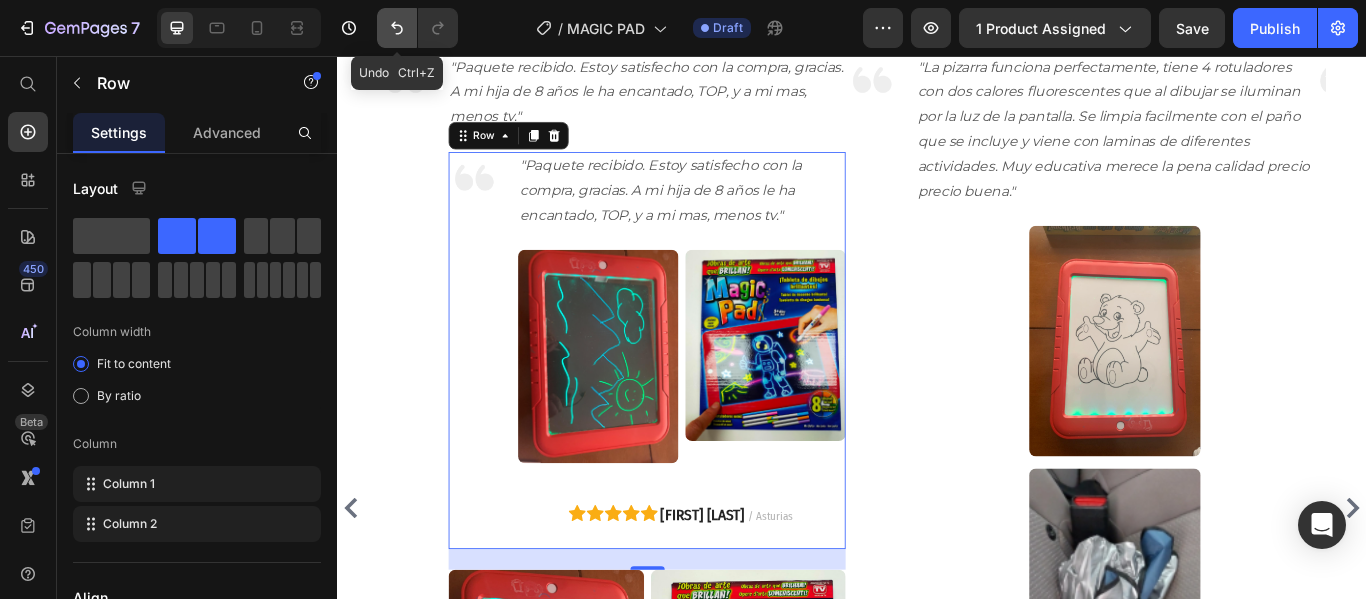 click 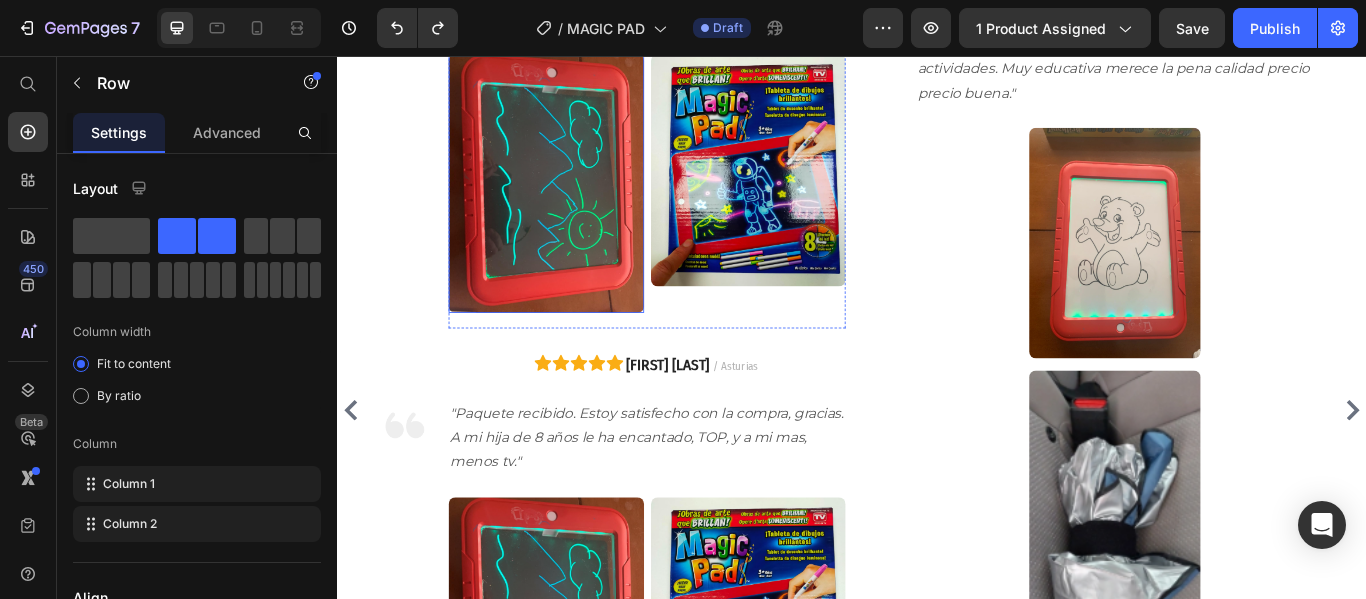 scroll, scrollTop: 3779, scrollLeft: 0, axis: vertical 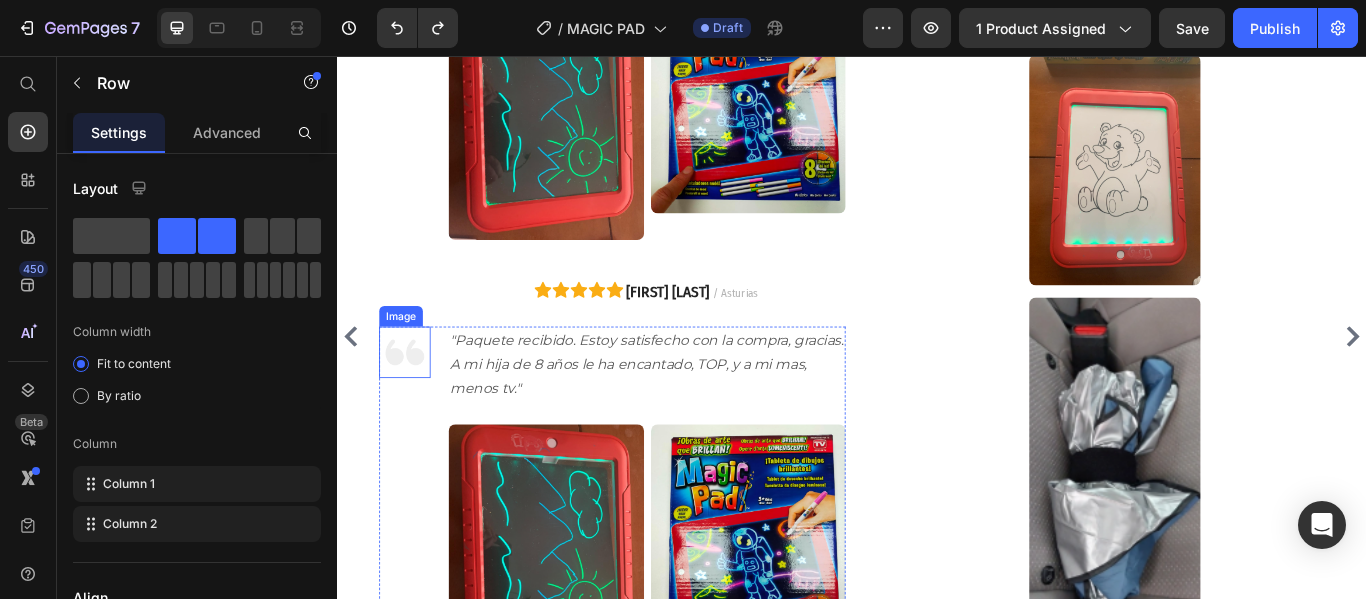 click at bounding box center [415, 401] 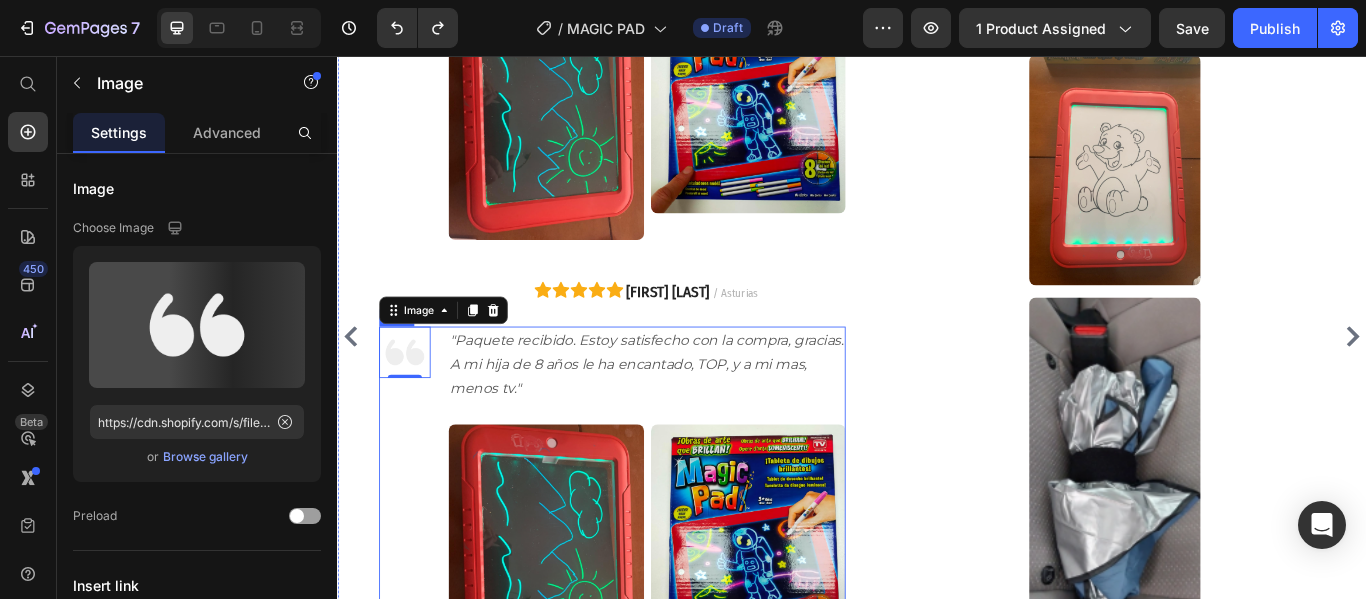 click on "Image   0" at bounding box center [415, 629] 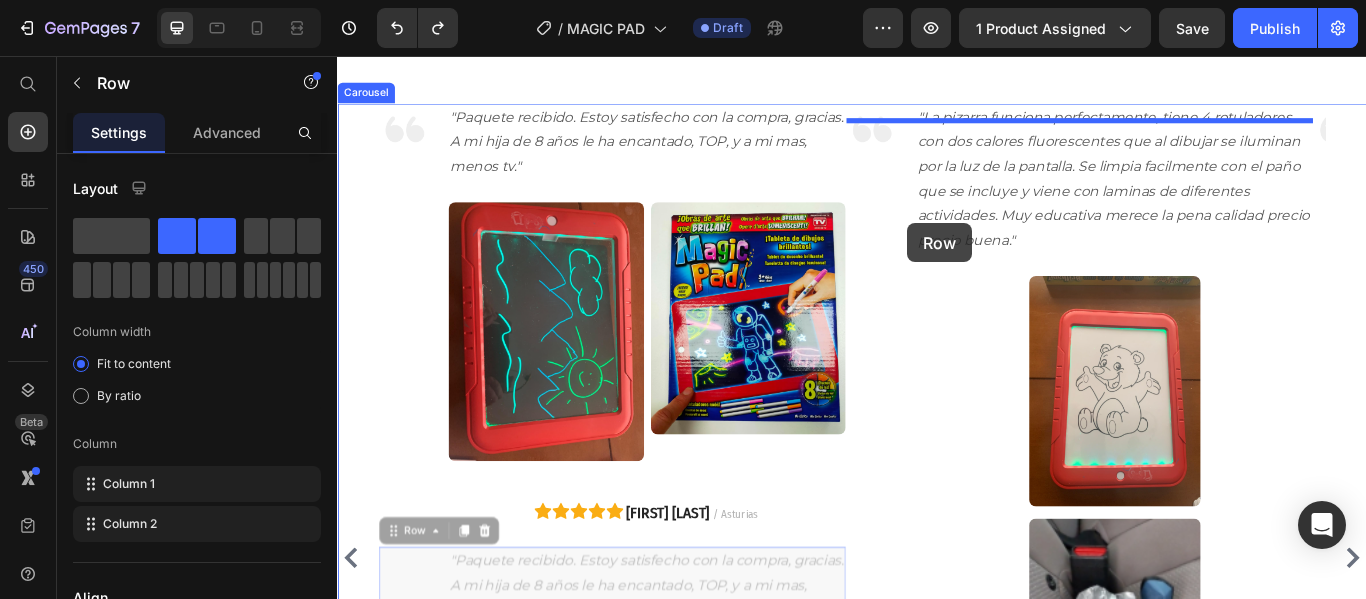 scroll, scrollTop: 3431, scrollLeft: 0, axis: vertical 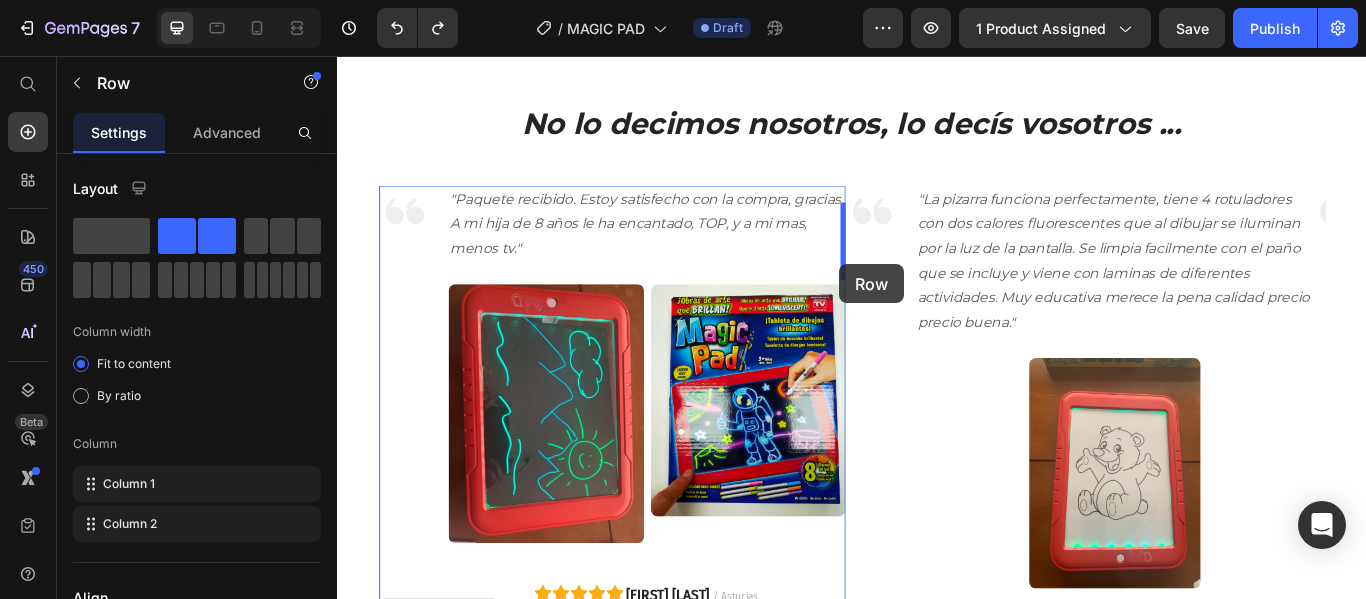 drag, startPoint x: 395, startPoint y: 529, endPoint x: 922, endPoint y: 299, distance: 575.0035 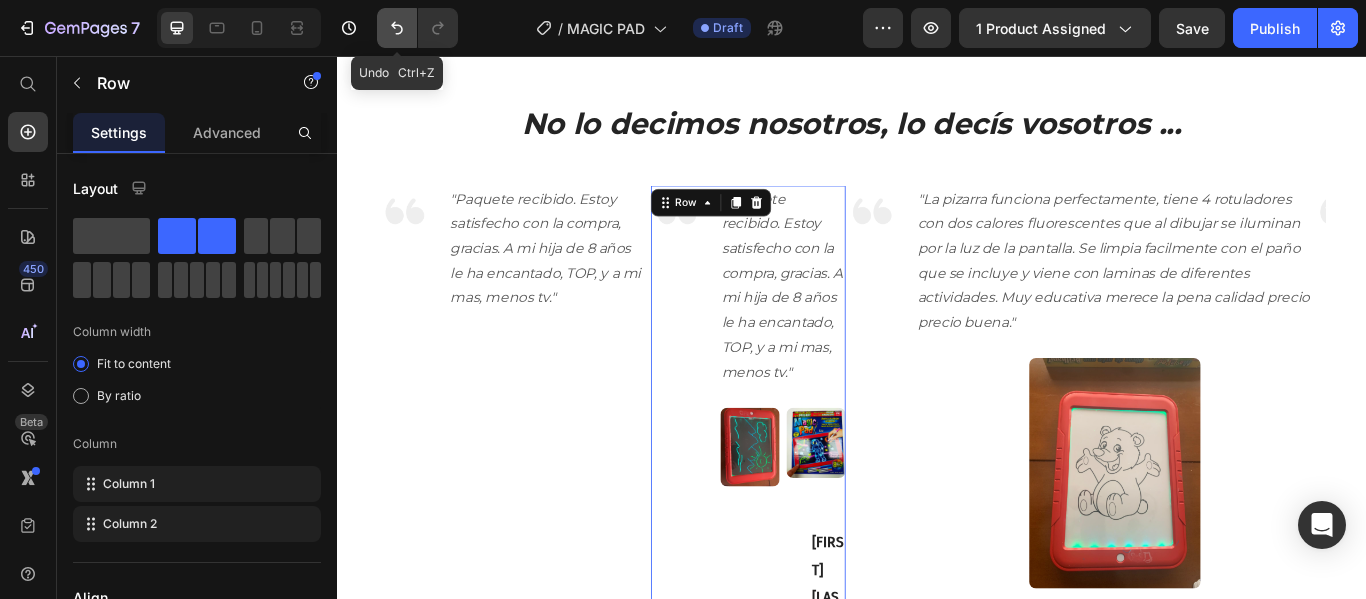 click 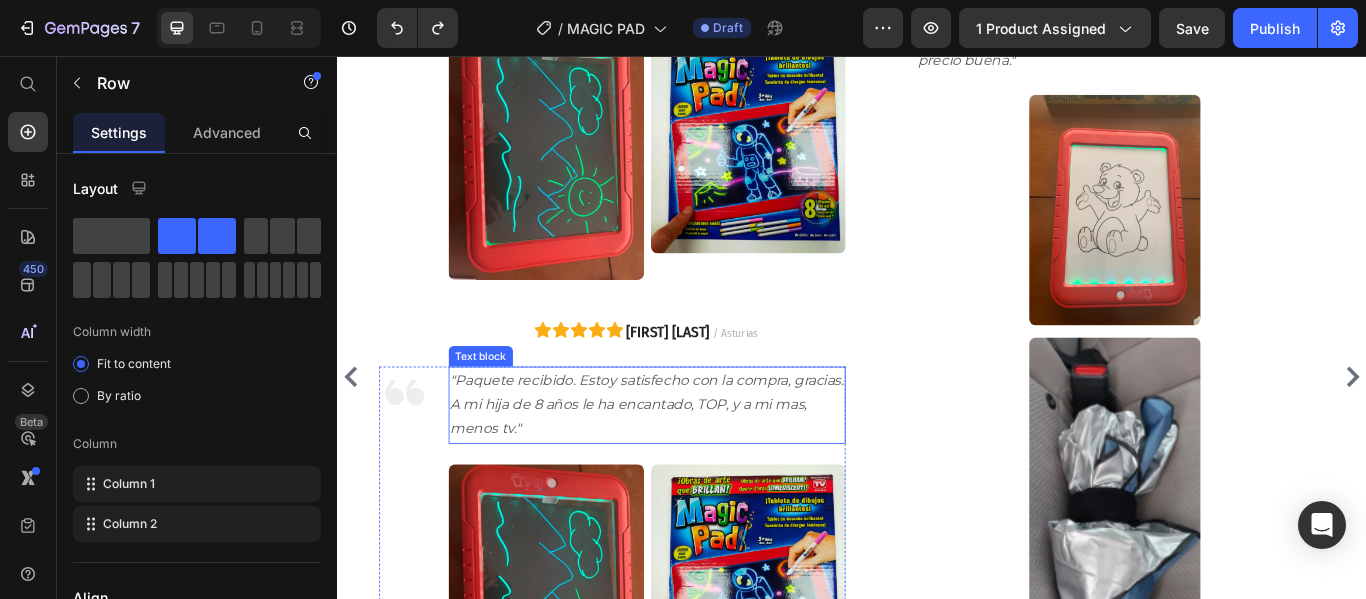 scroll, scrollTop: 3831, scrollLeft: 0, axis: vertical 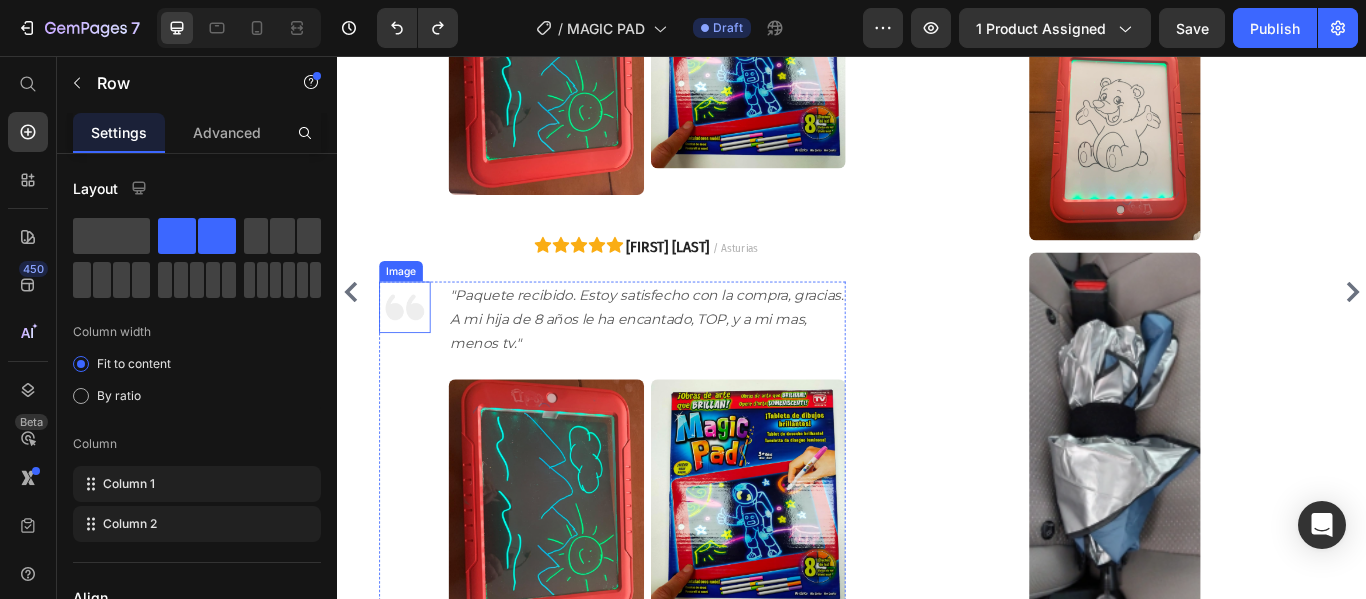 click at bounding box center (415, 349) 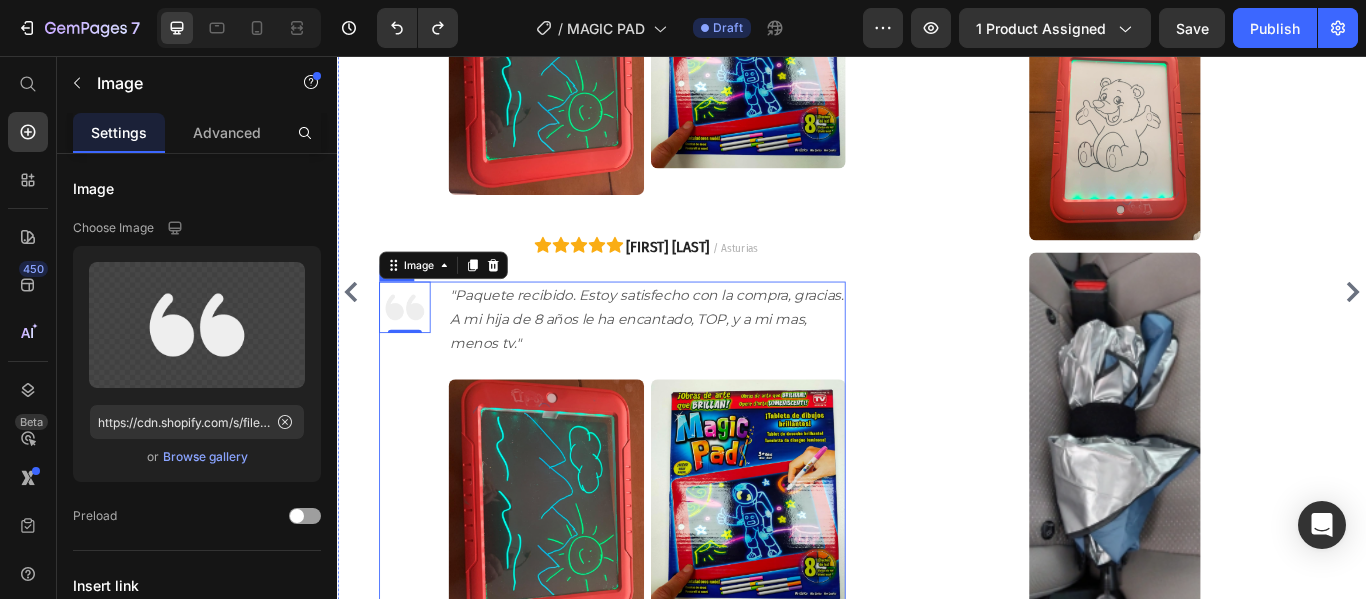 click on ""Paquete recibido. Estoy satisfecho con la compra, gracias. A mi hija de 8 años le ha encantado, TOP, y a mi mas, menos tv."" at bounding box center [697, 364] 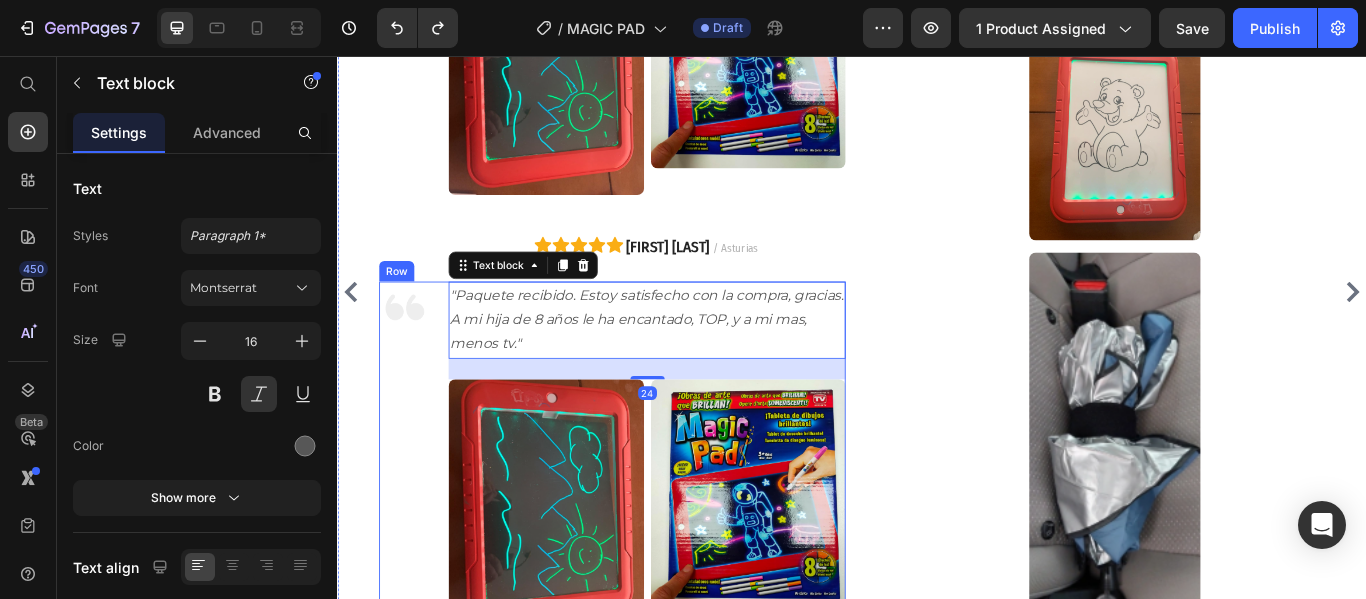 click on "Image" at bounding box center [415, 577] 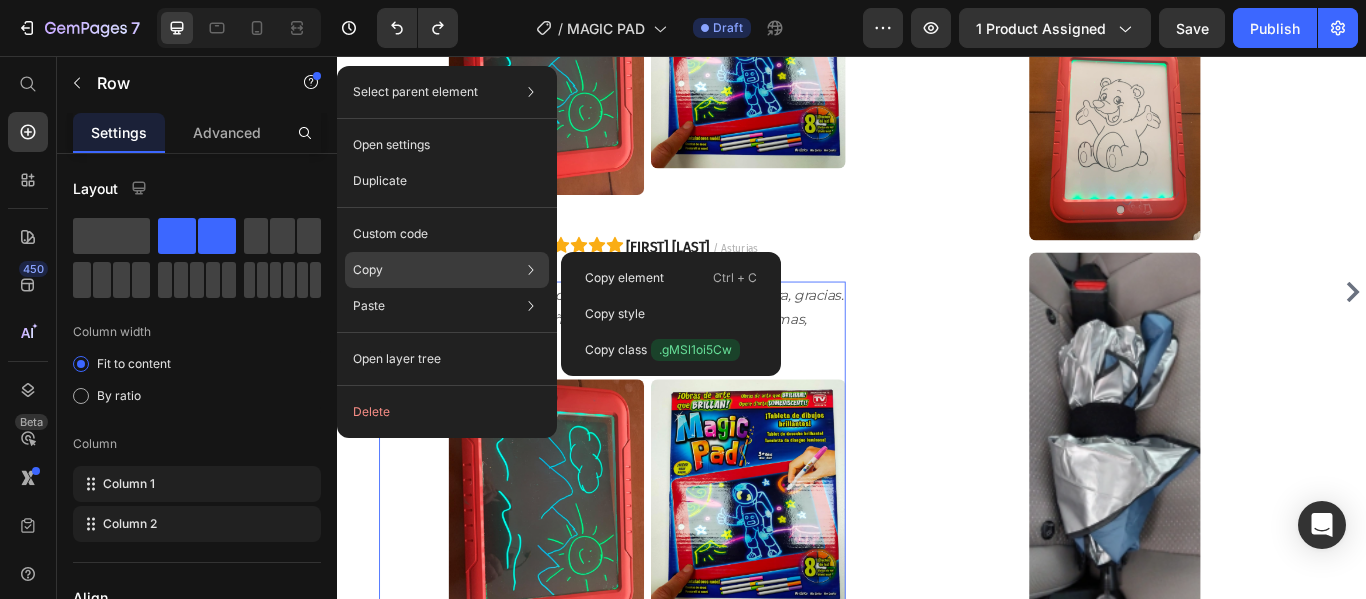 click on "Copy Copy element  Ctrl + C Copy style  Copy class  .gMSl1oi5Cw" 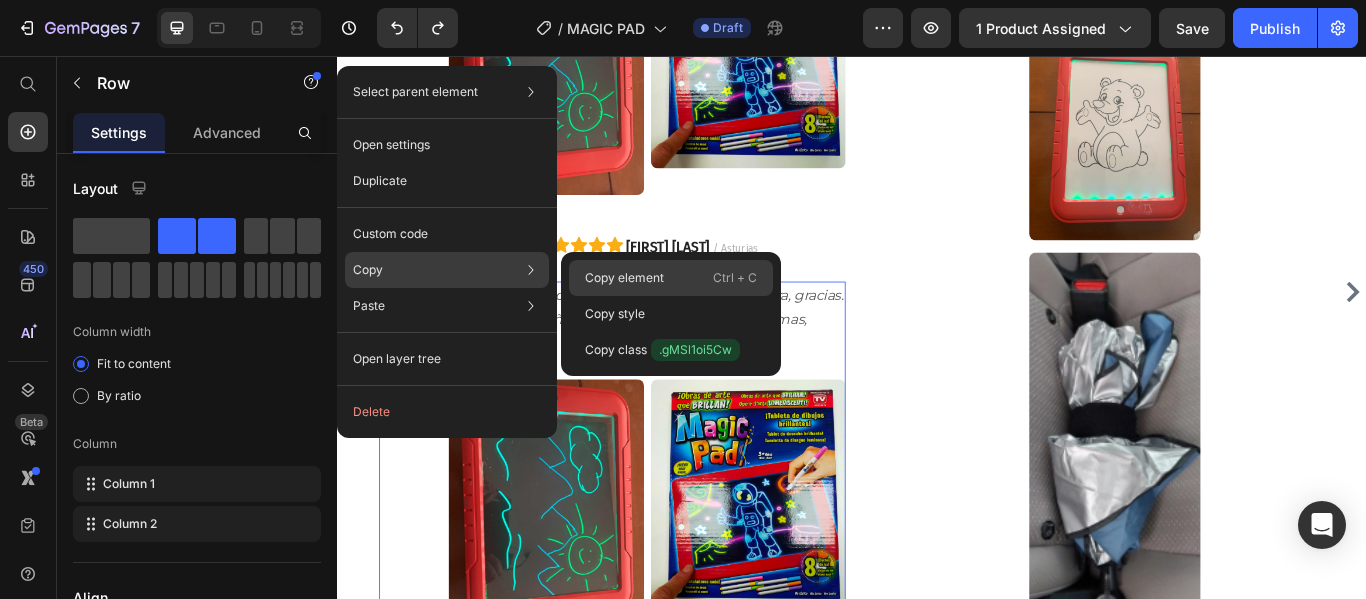 click on "Copy element  Ctrl + C" 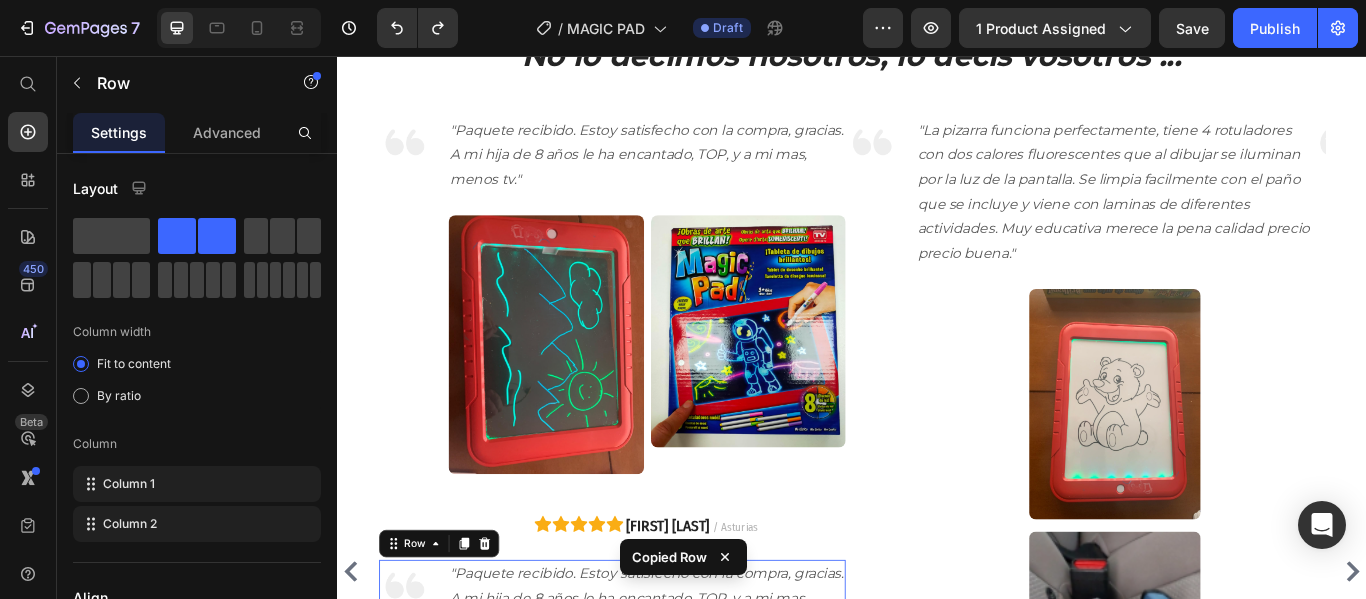 scroll, scrollTop: 3331, scrollLeft: 0, axis: vertical 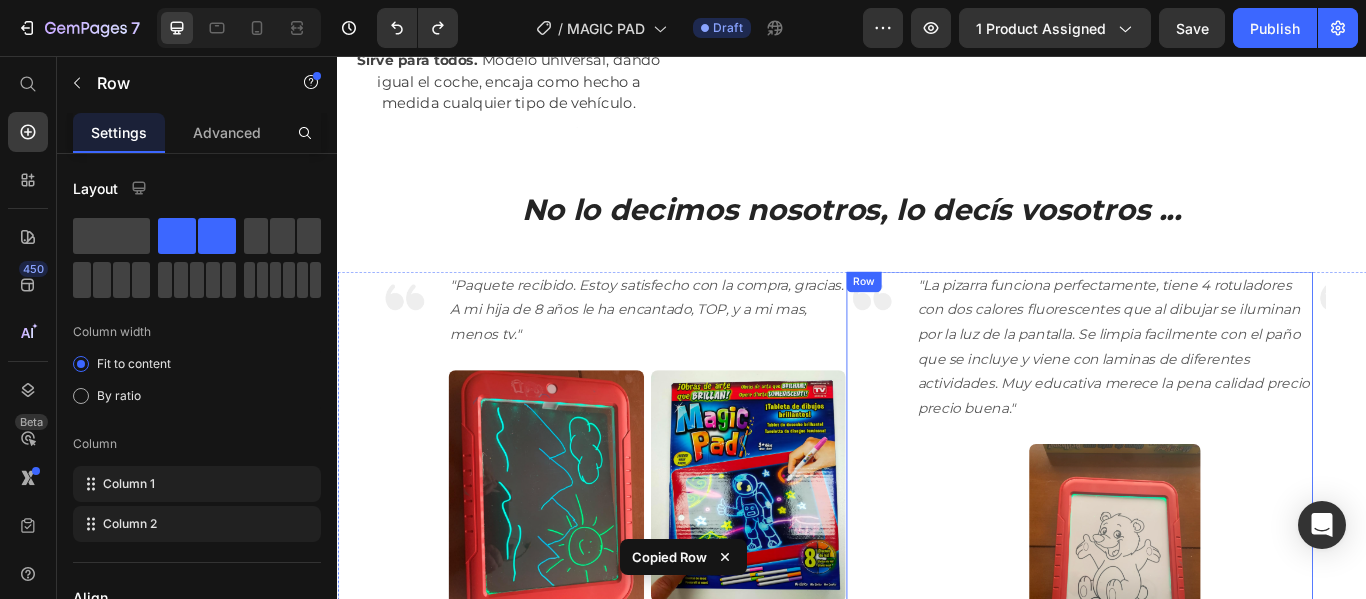 click on "Image" at bounding box center [960, 836] 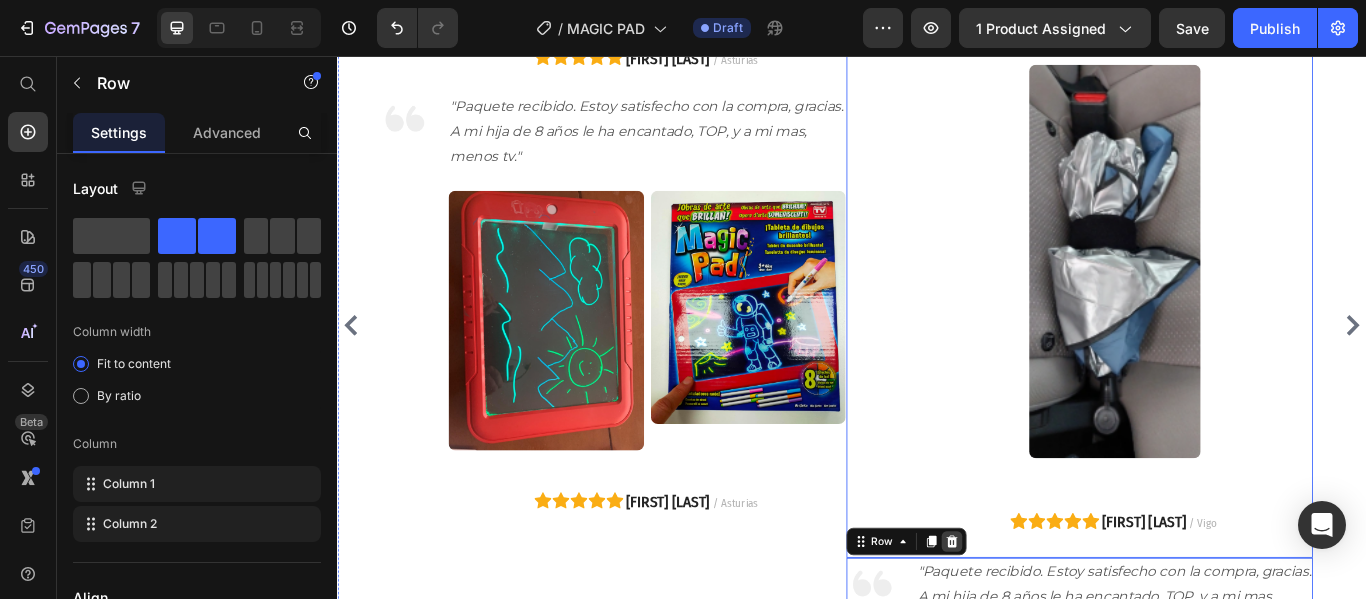 scroll, scrollTop: 4191, scrollLeft: 0, axis: vertical 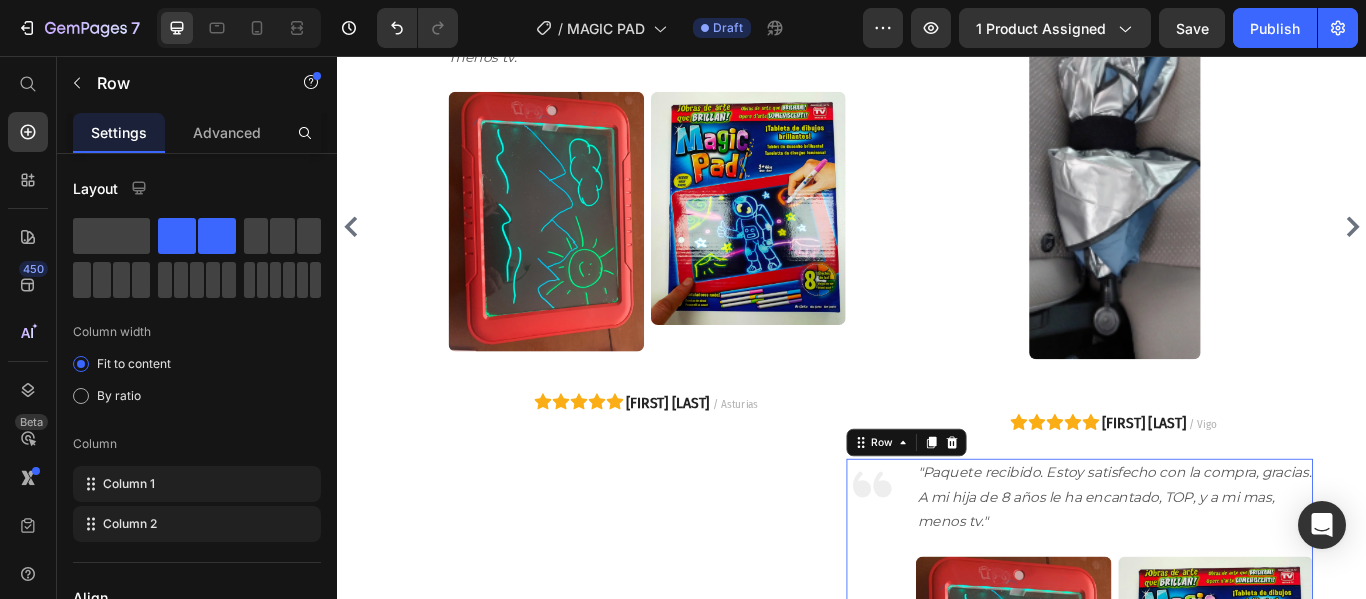 click on "Image" at bounding box center [960, 784] 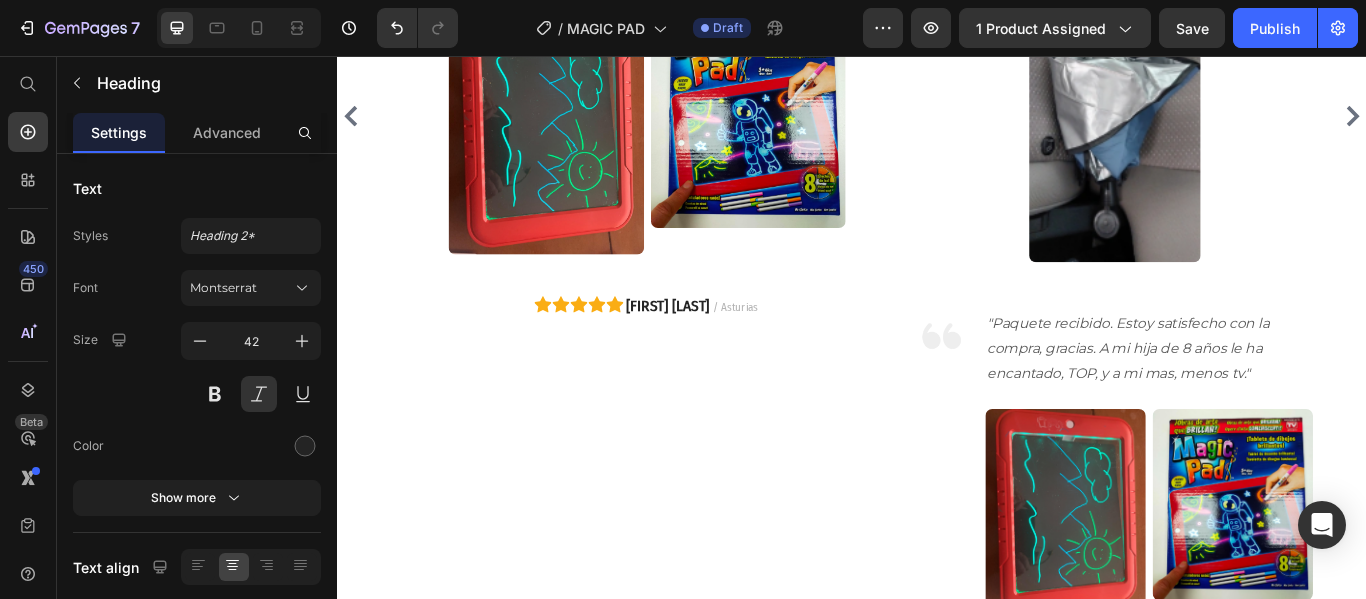 scroll, scrollTop: 4636, scrollLeft: 0, axis: vertical 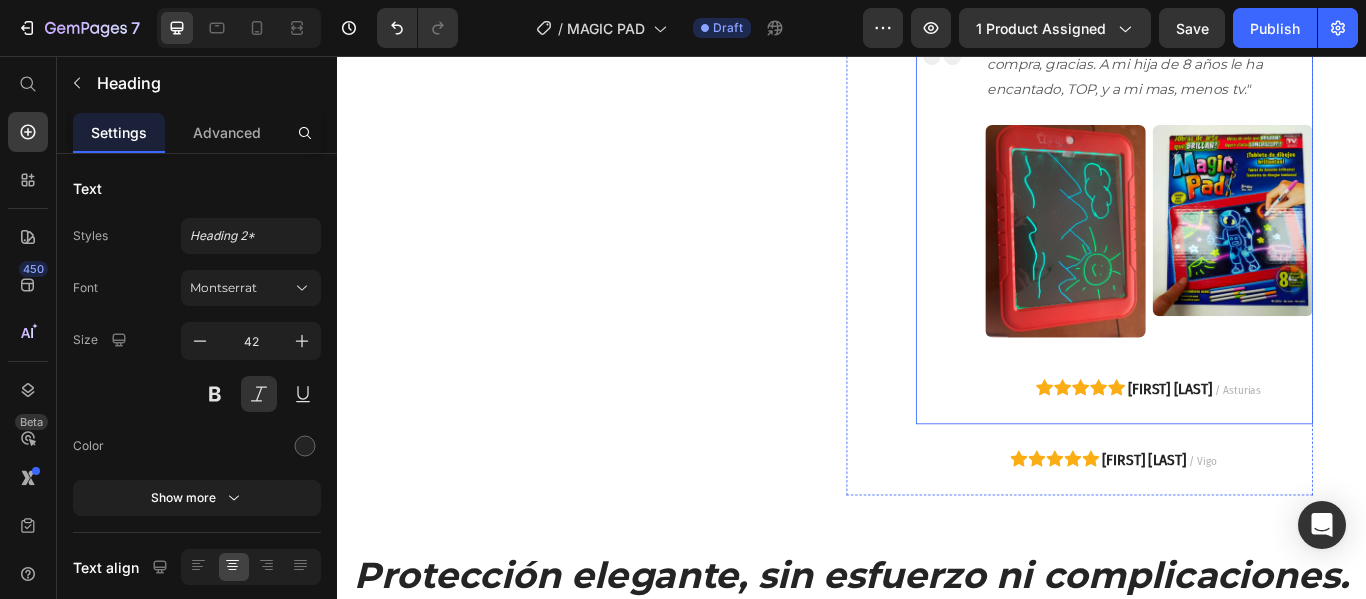 click on "Image" at bounding box center [1041, 252] 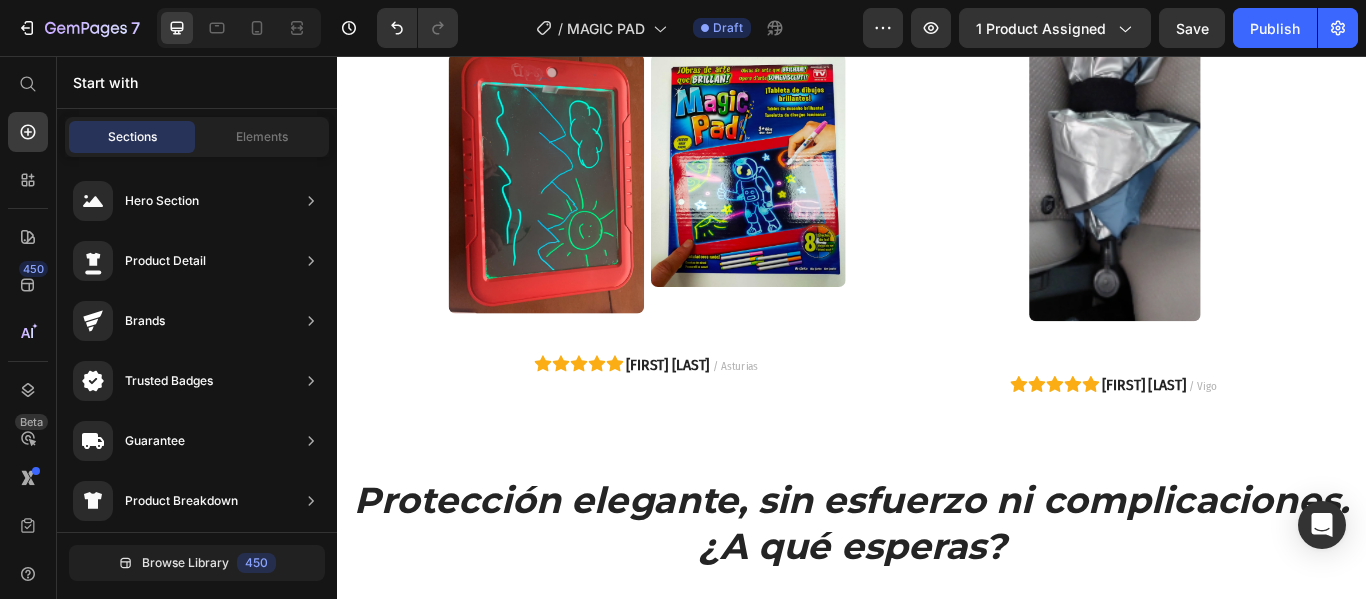 scroll, scrollTop: 3992, scrollLeft: 0, axis: vertical 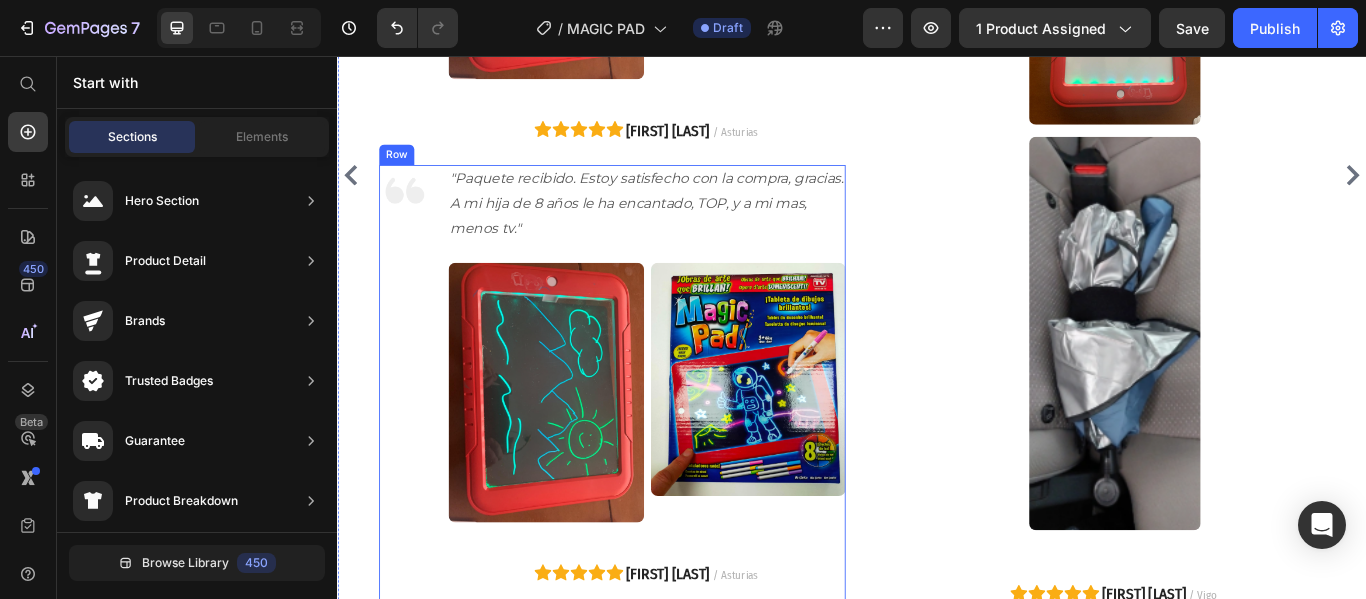 click on "Image" at bounding box center (415, 441) 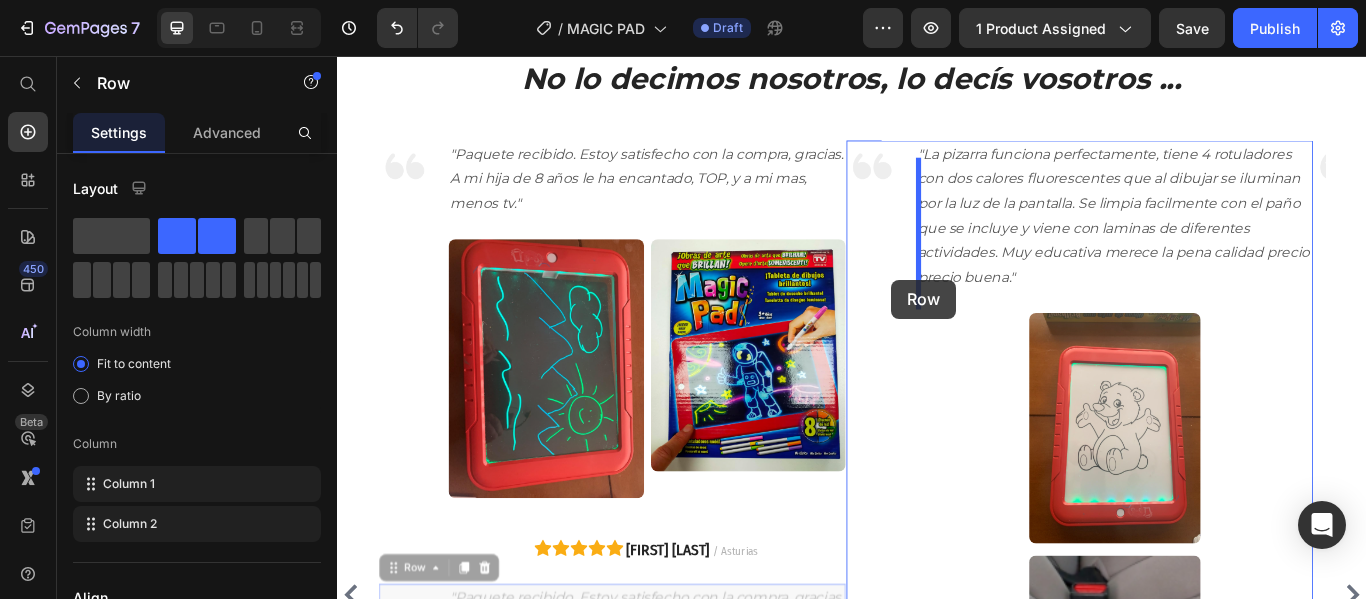 scroll, scrollTop: 3440, scrollLeft: 0, axis: vertical 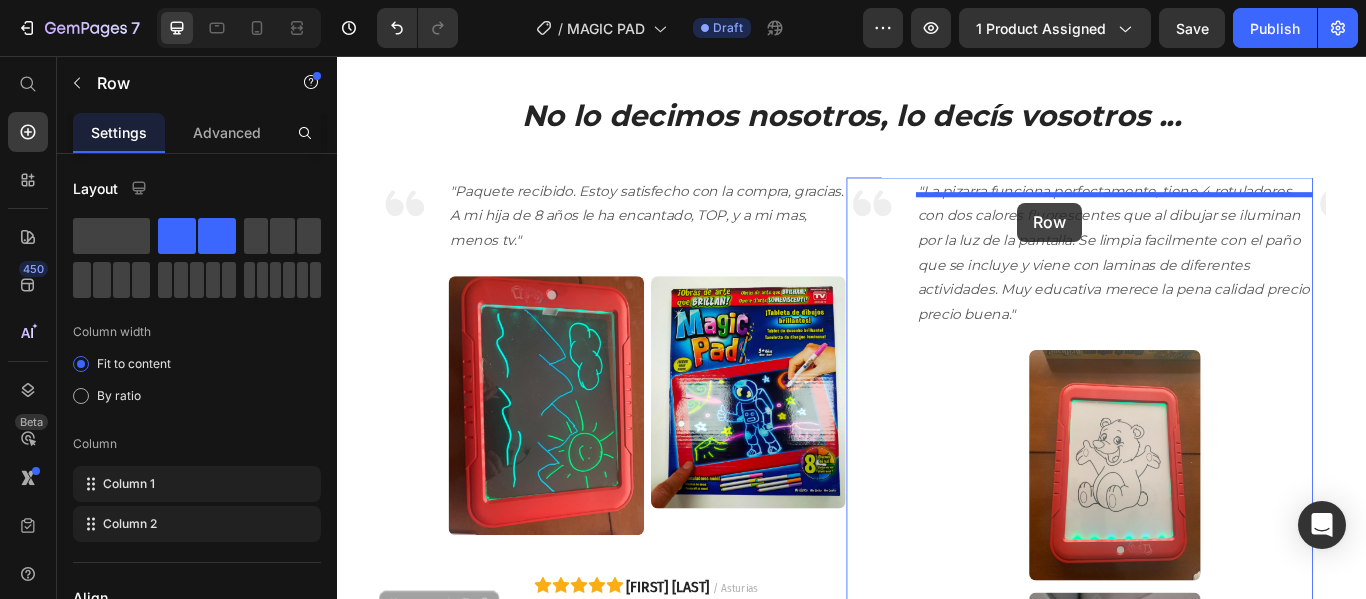 drag, startPoint x: 413, startPoint y: 286, endPoint x: 1130, endPoint y: 227, distance: 719.4234 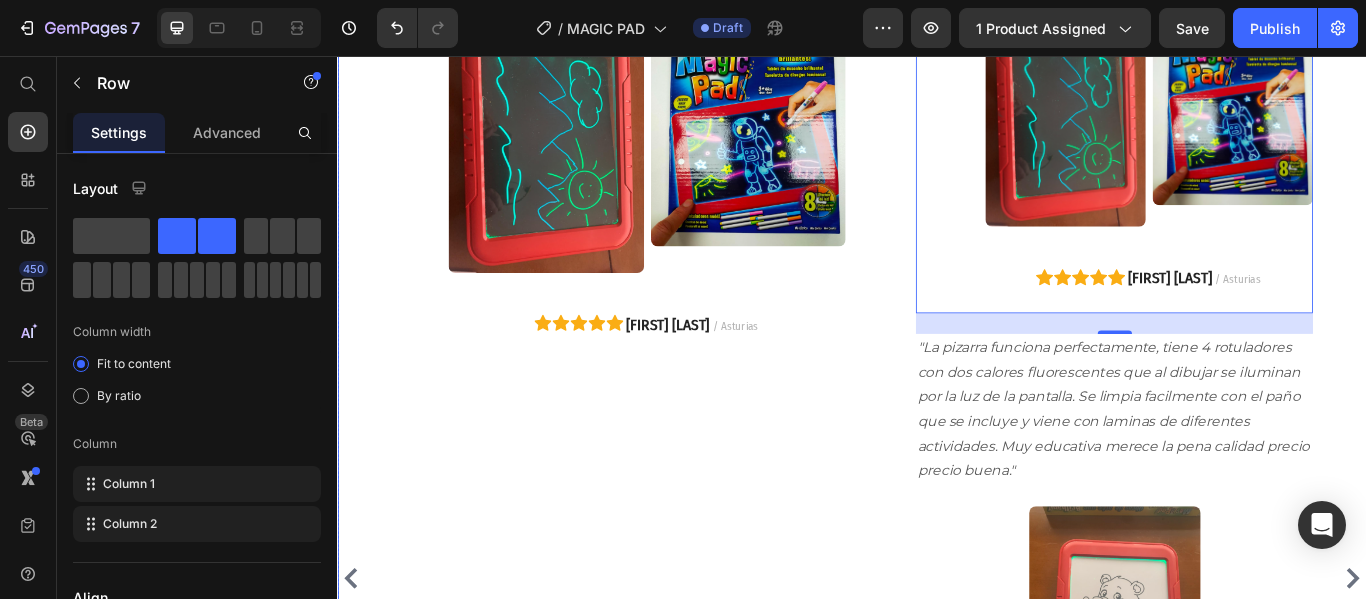 scroll, scrollTop: 3940, scrollLeft: 0, axis: vertical 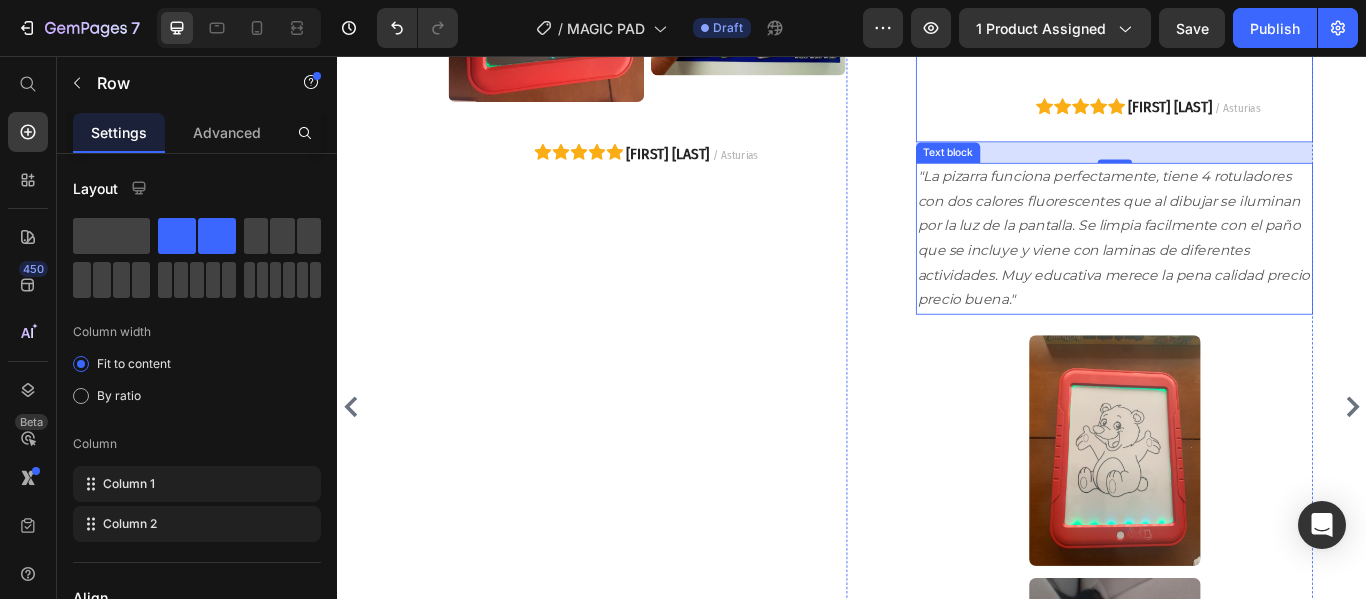 click on ""La pizarra funciona perfectamente, tiene 4 rotuladores con dos calores fluorescentes que al dibujar se iluminan por la luz de la pantalla. Se limpia facilmente con el paño que se incluye y viene con laminas de diferentes actividades. Muy educativa merece la pena calidad precio precio buena."" at bounding box center [1242, 268] 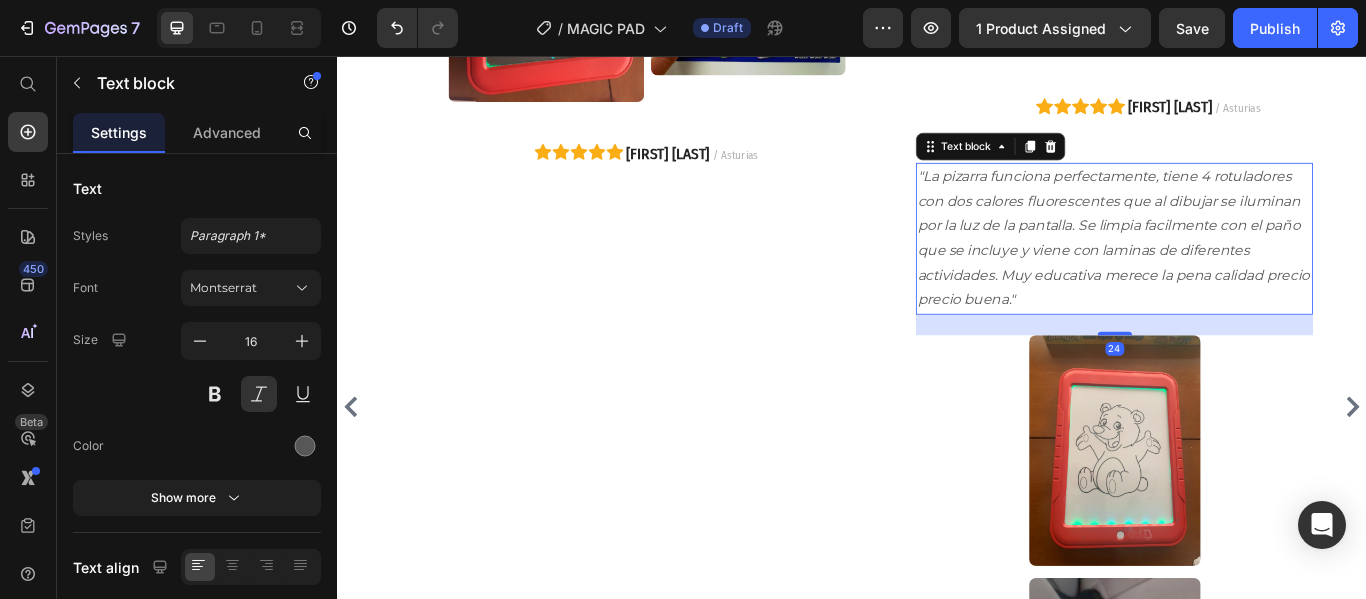 click on ""La pizarra funciona perfectamente, tiene 4 rotuladores con dos calores fluorescentes que al dibujar se iluminan por la luz de la pantalla. Se limpia facilmente con el paño que se incluye y viene con laminas de diferentes actividades. Muy educativa merece la pena calidad precio precio buena."" at bounding box center (1242, 268) 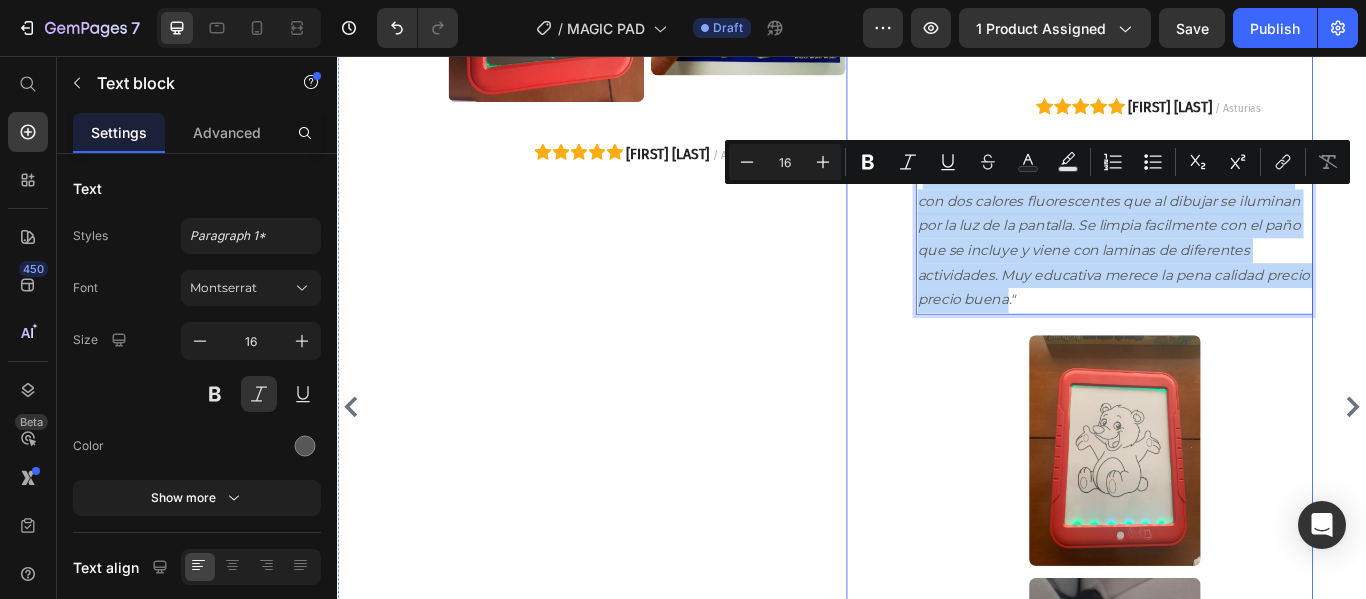 copy on "La pizarra funciona perfectamente, tiene 4 rotuladores con dos calores fluorescentes que al dibujar se iluminan por la luz de la pantalla. Se limpia facilmente con el paño que se incluye y viene con laminas de diferentes actividades. Muy educativa merece la pena calidad precio precio buena" 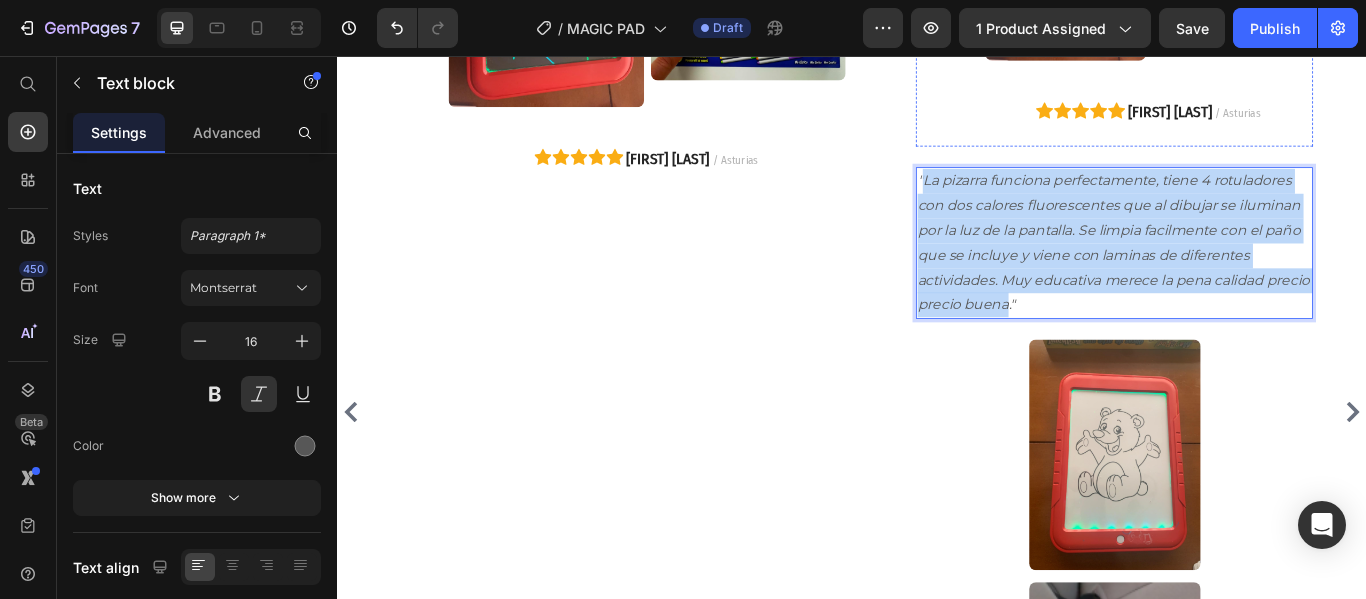 scroll, scrollTop: 3340, scrollLeft: 0, axis: vertical 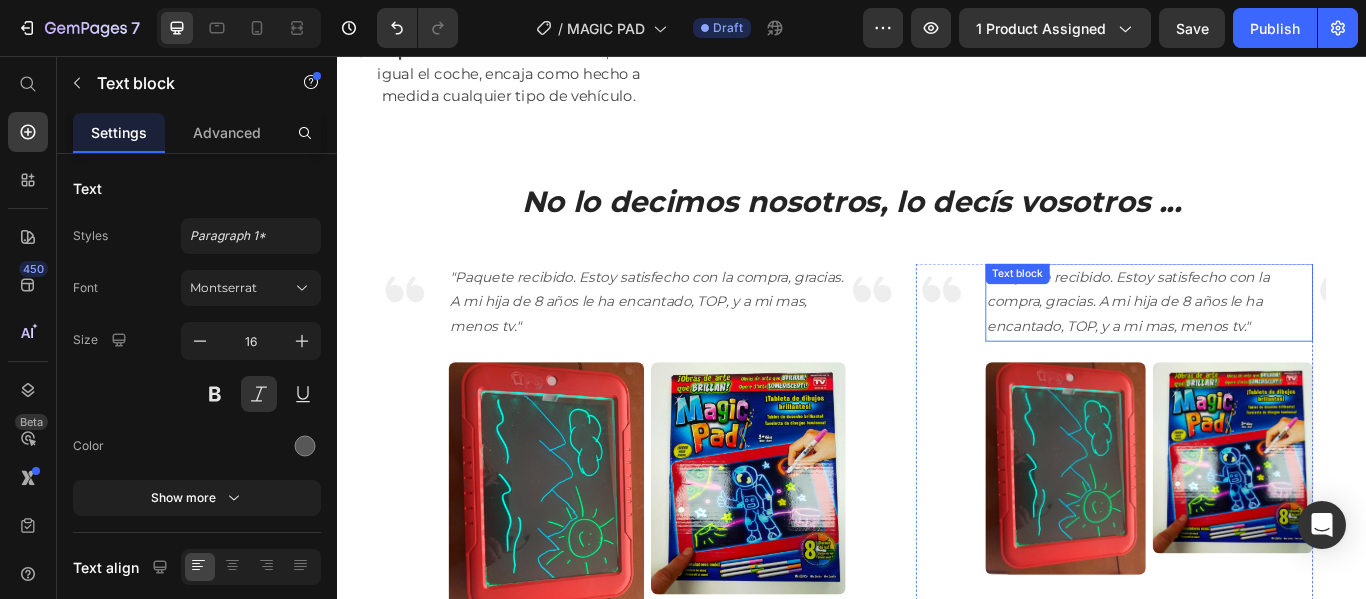 click on ""Paquete recibido. Estoy satisfecho con la compra, gracias. A mi hija de 8 años le ha encantado, TOP, y a mi mas, menos tv."" at bounding box center [1283, 343] 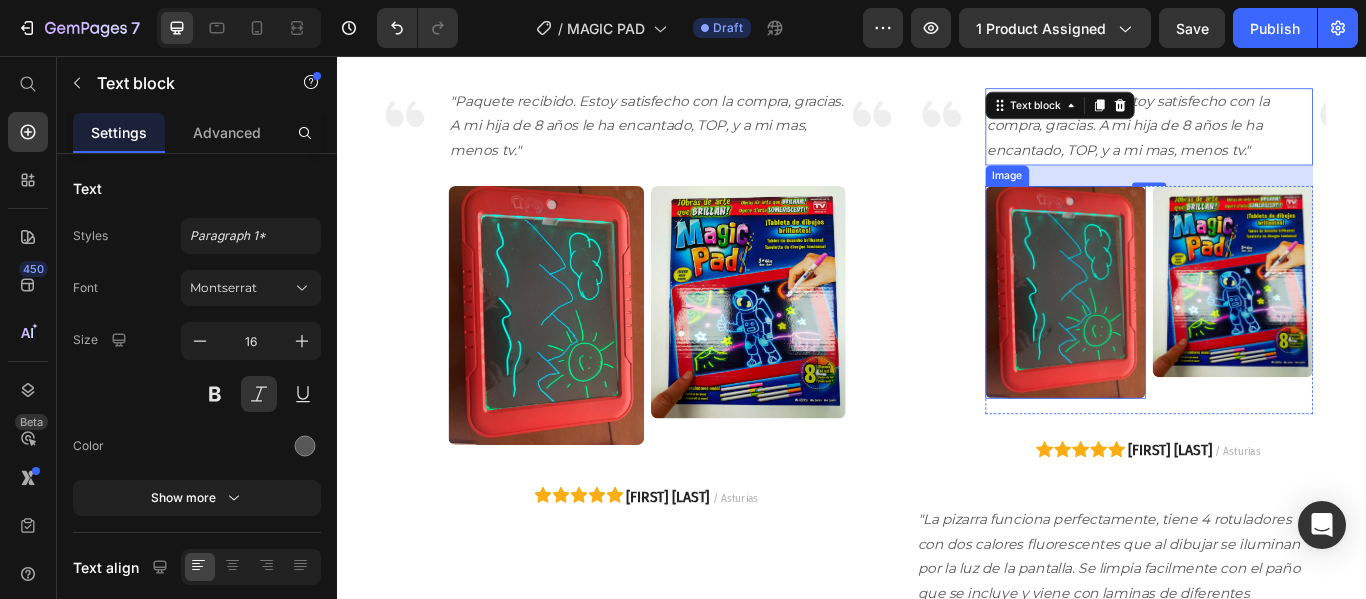 scroll, scrollTop: 3540, scrollLeft: 0, axis: vertical 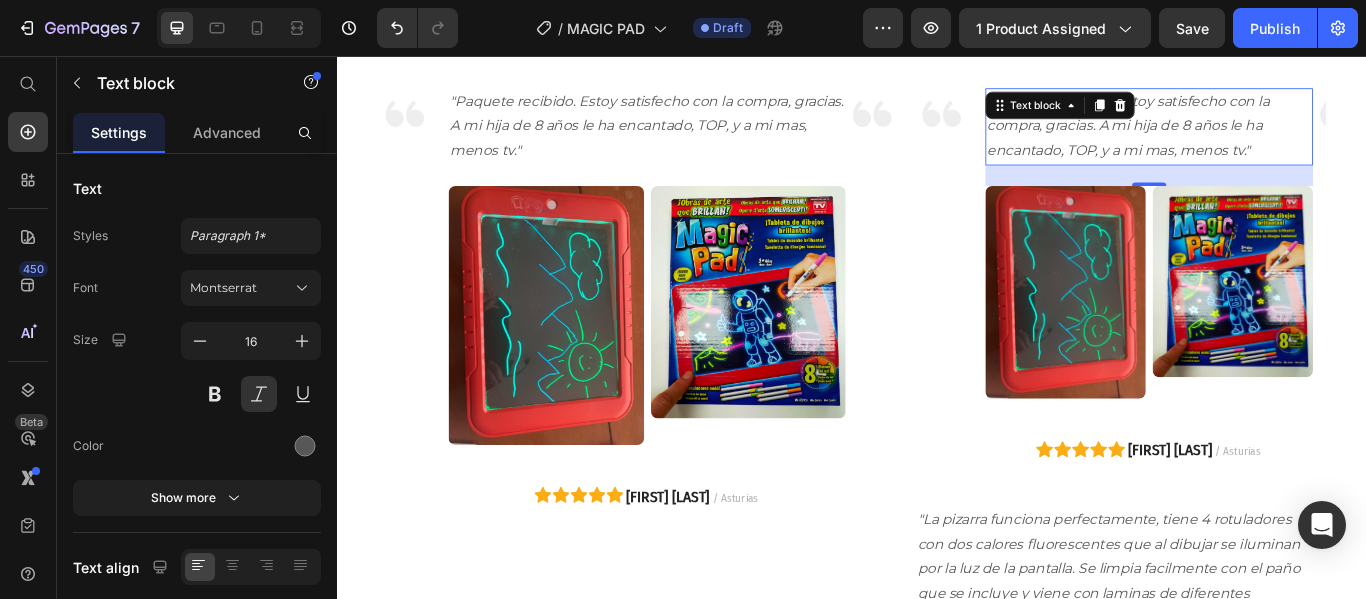 click on ""Paquete recibido. Estoy satisfecho con la compra, gracias. A mi hija de 8 años le ha encantado, TOP, y a mi mas, menos tv."" at bounding box center (1283, 138) 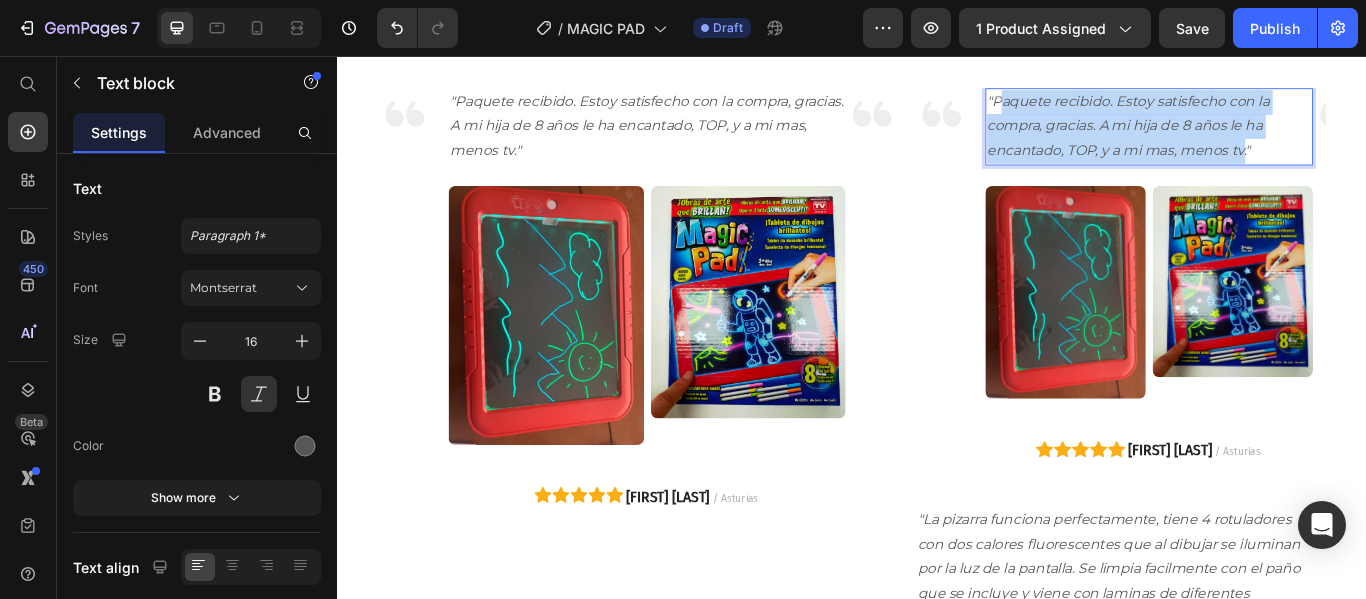 drag, startPoint x: 1107, startPoint y: 132, endPoint x: 1398, endPoint y: 202, distance: 299.30084 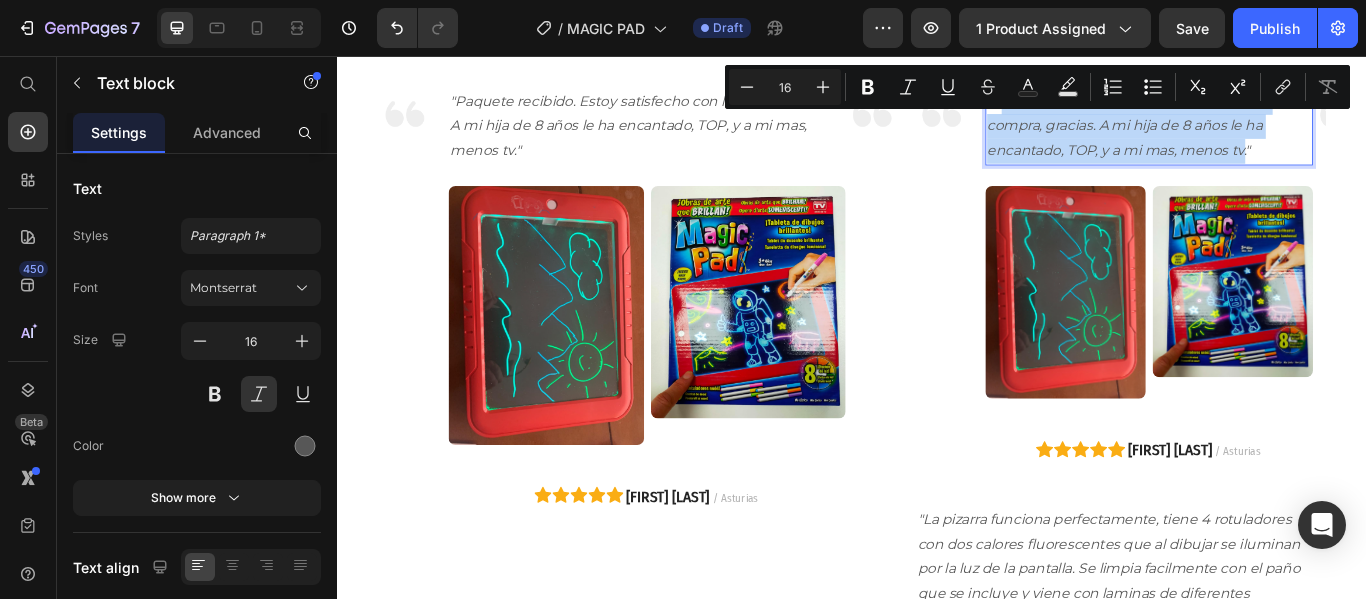click on ""Paquete recibido. Estoy satisfecho con la compra, gracias. A mi hija de 8 años le ha encantado, TOP, y a mi mas, menos tv."" at bounding box center [1283, 138] 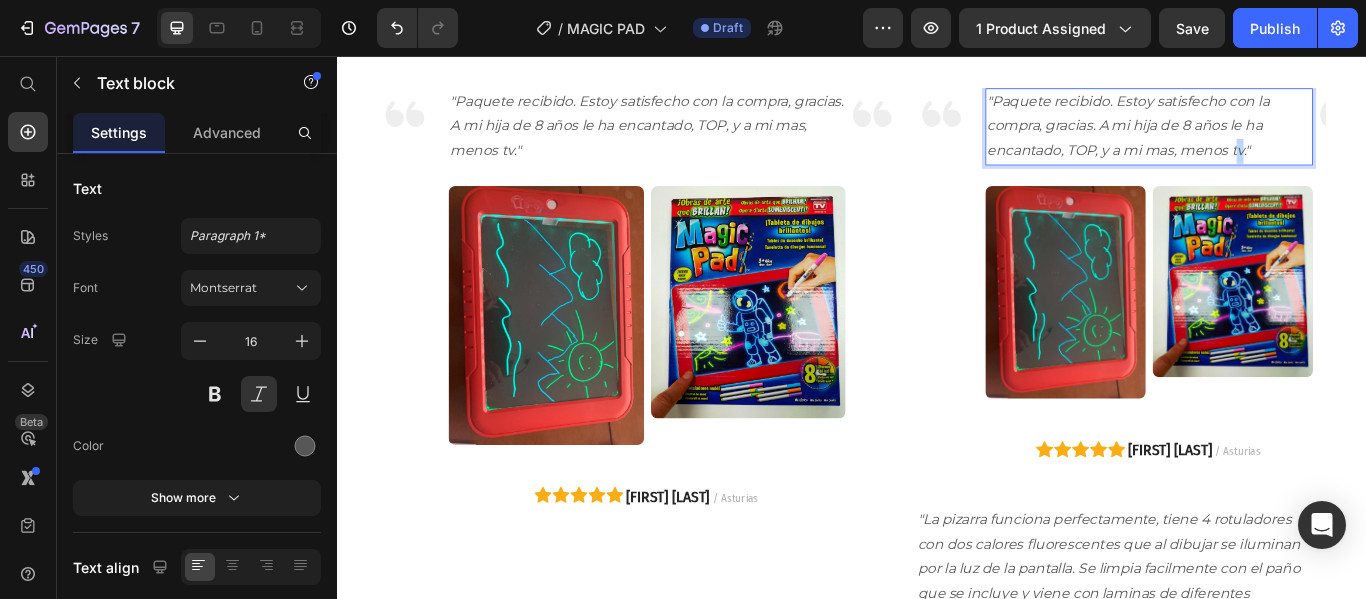 click on ""Paquete recibido. Estoy satisfecho con la compra, gracias. A mi hija de 8 años le ha encantado, TOP, y a mi mas, menos tv."" at bounding box center (1283, 138) 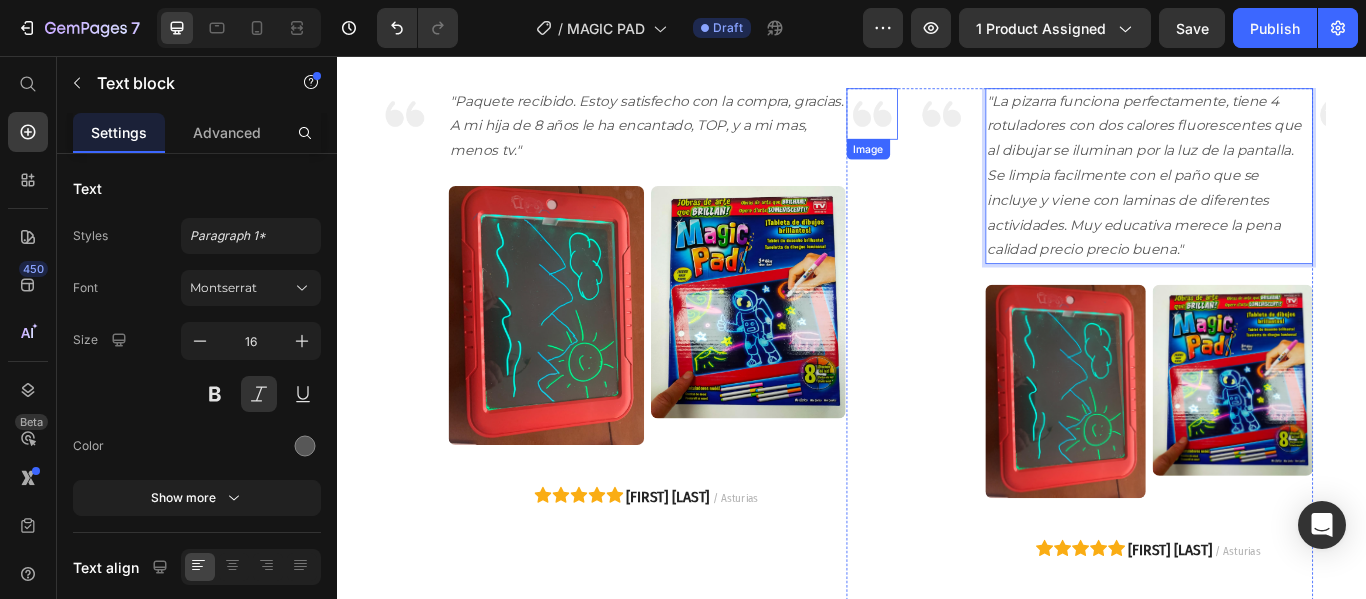 click at bounding box center (960, 123) 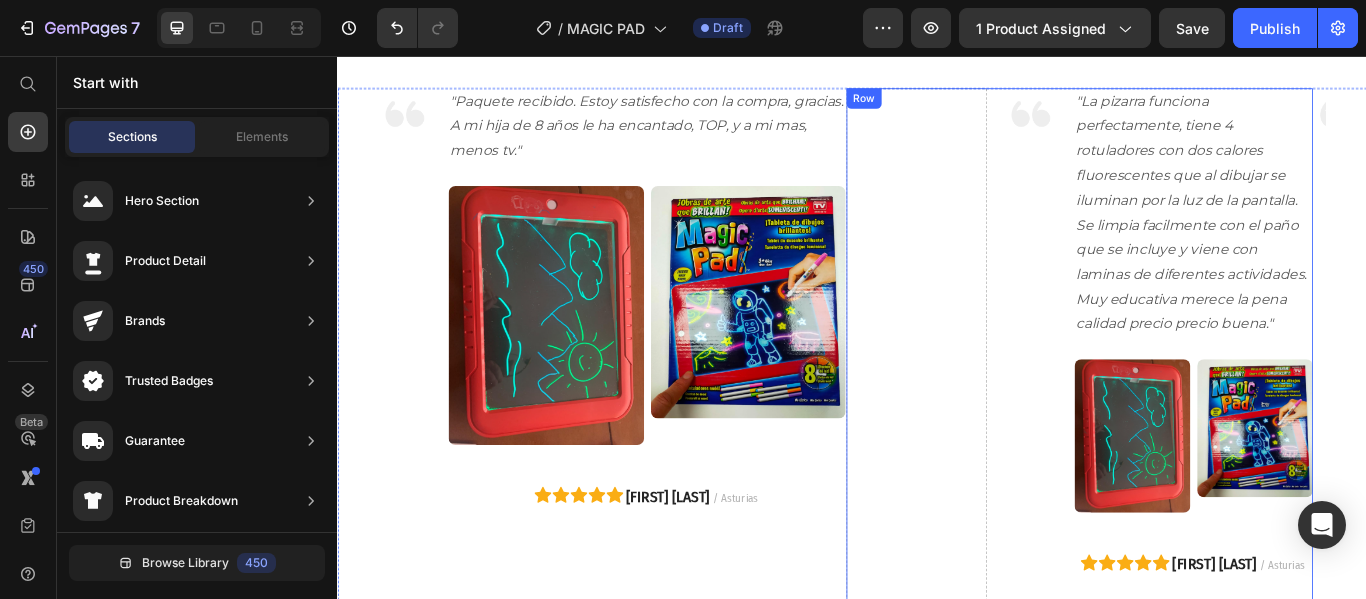 click on "Drop element here" at bounding box center [1012, 961] 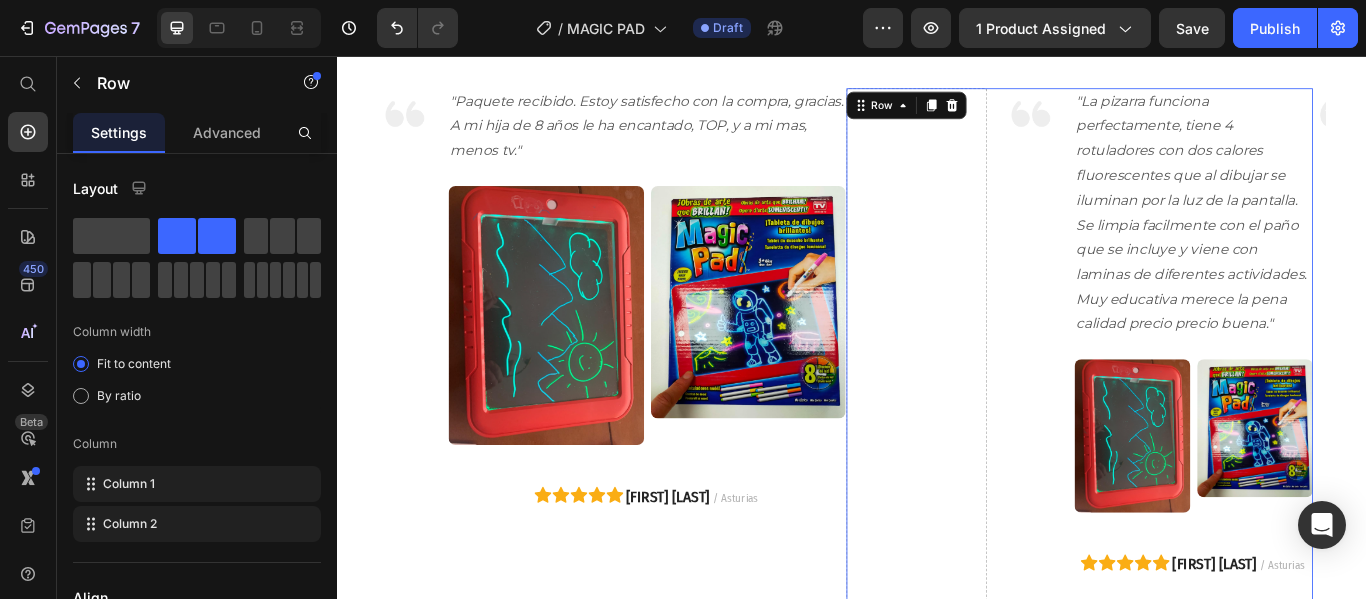 click on "Drop element here" at bounding box center (1012, 961) 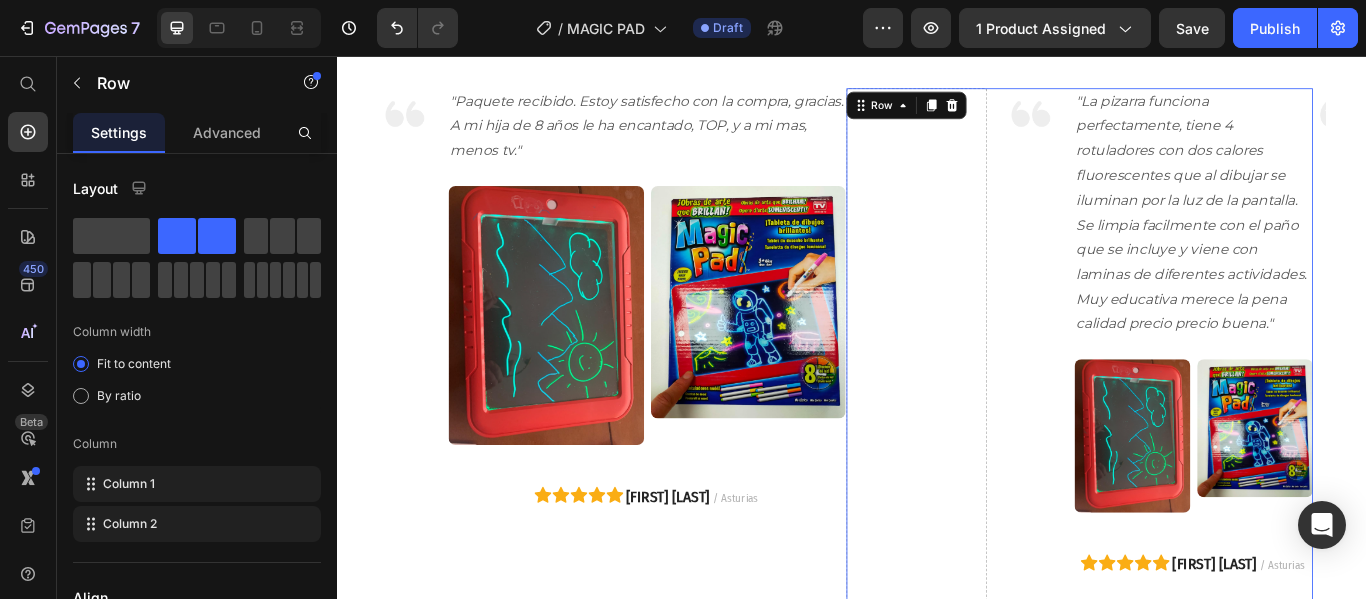 click on "Drop element here" at bounding box center (1012, 961) 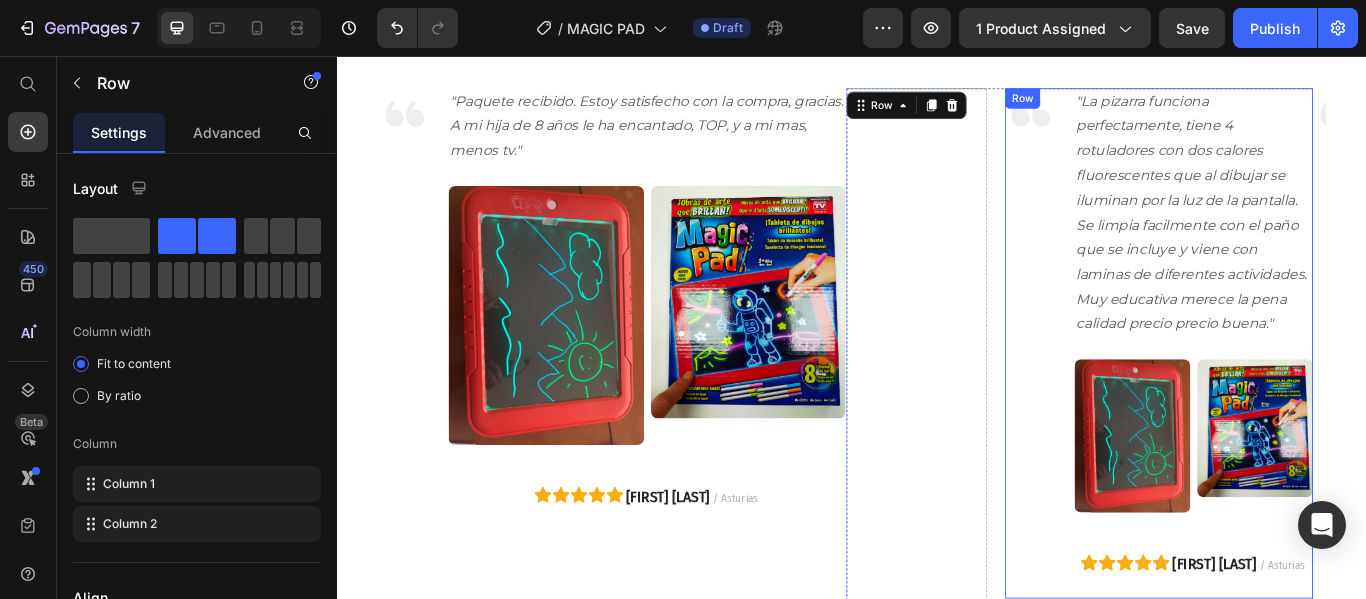 click on "Image "La pizarra funciona perfectamente, tiene 4 rotuladores con dos calores fluorescentes que al dibujar se iluminan por la luz de la pantalla. Se limpia facilmente con el paño que se incluye y viene con laminas de diferentes actividades. Muy educativa merece la pena calidad precio precio buena." Text block Image Image Row
Icon
Icon
Icon
Icon
Icon   [FIRST] [LAST]   / [CITY] Text block Row Row" at bounding box center (1294, 391) 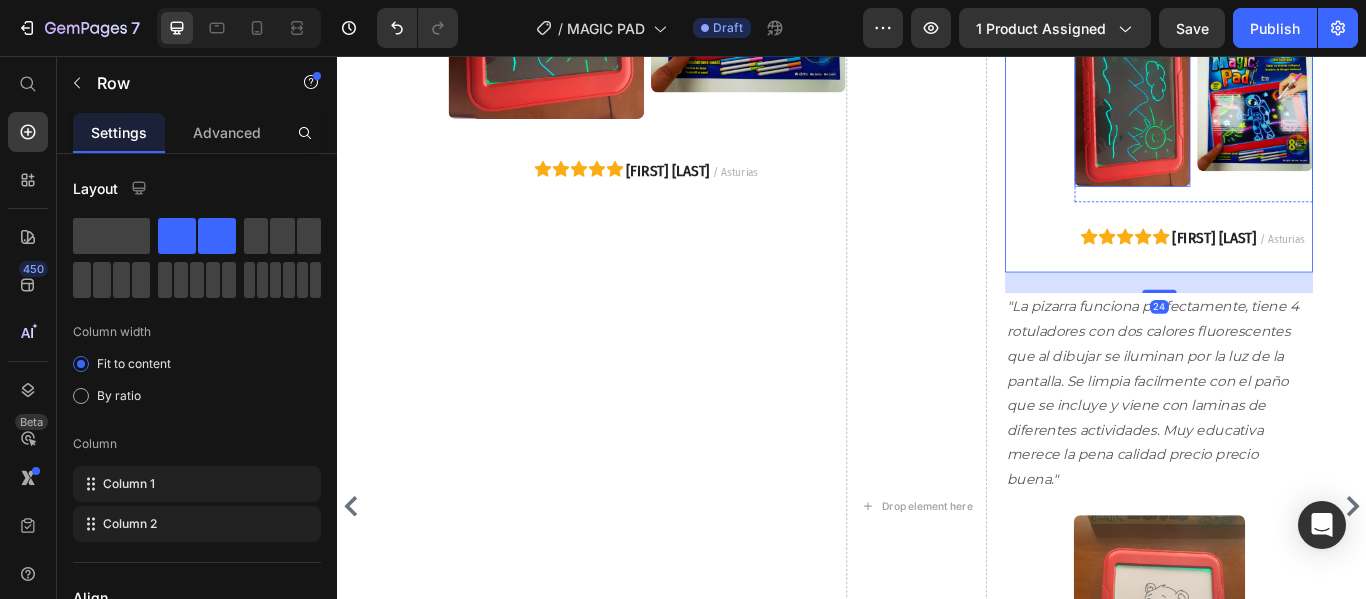 scroll, scrollTop: 3940, scrollLeft: 0, axis: vertical 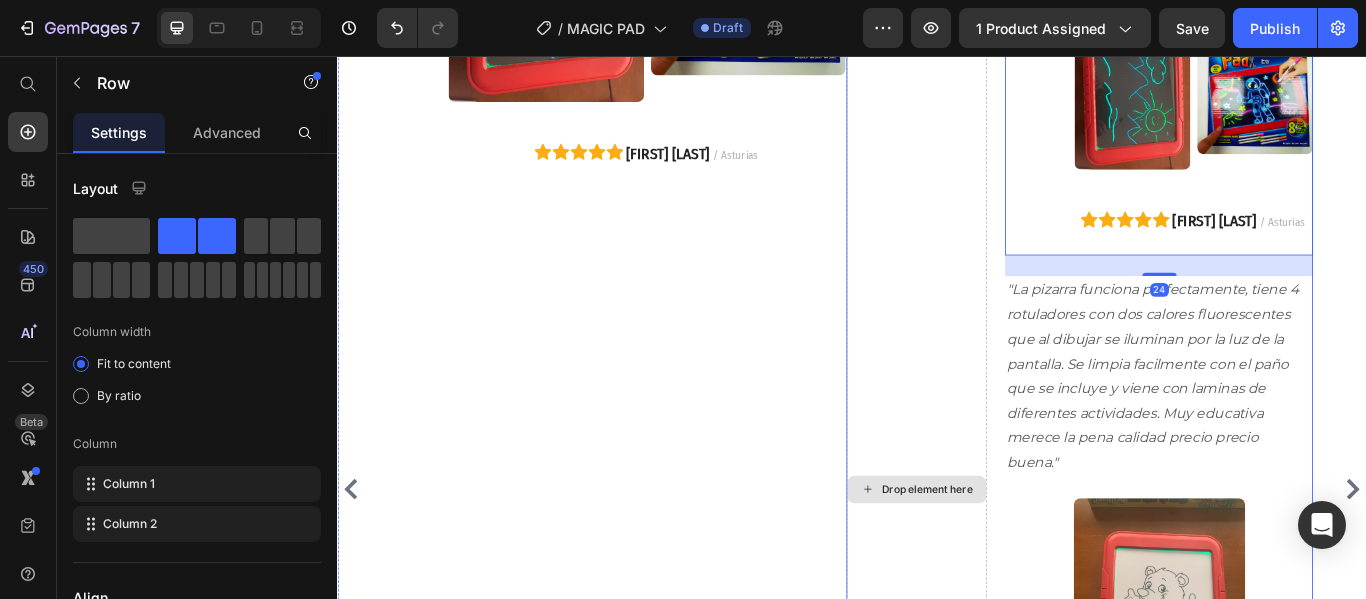 click on "Drop element here" at bounding box center (1024, 561) 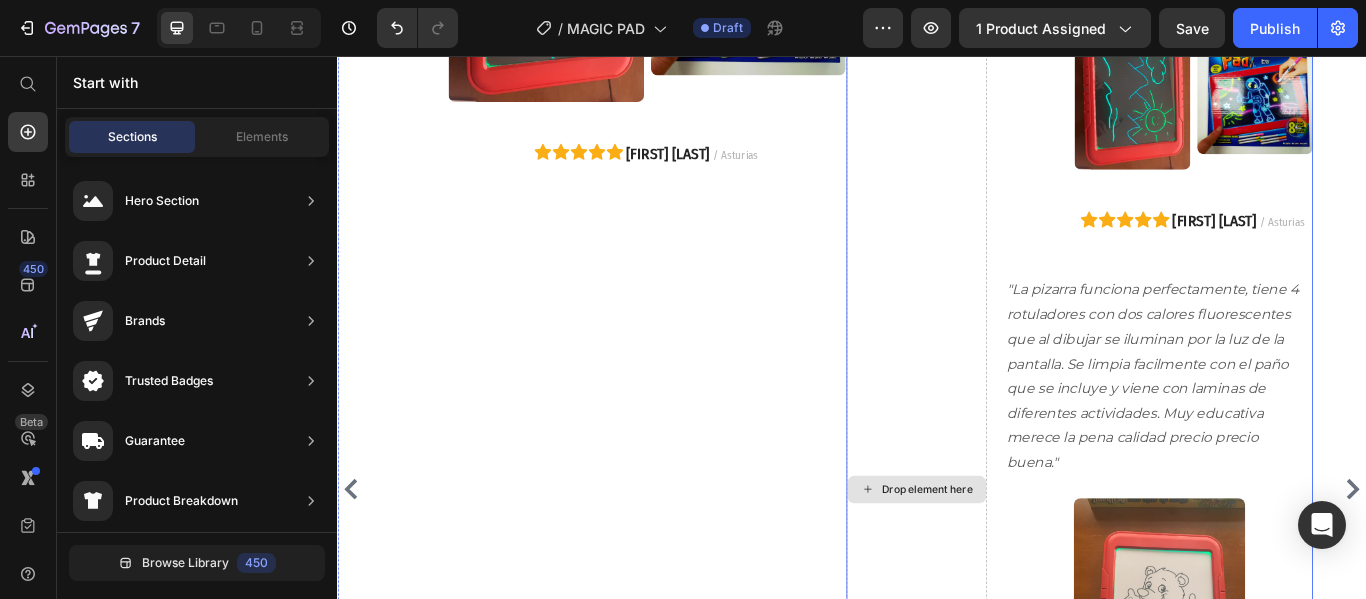 click on "Drop element here" at bounding box center (1012, 561) 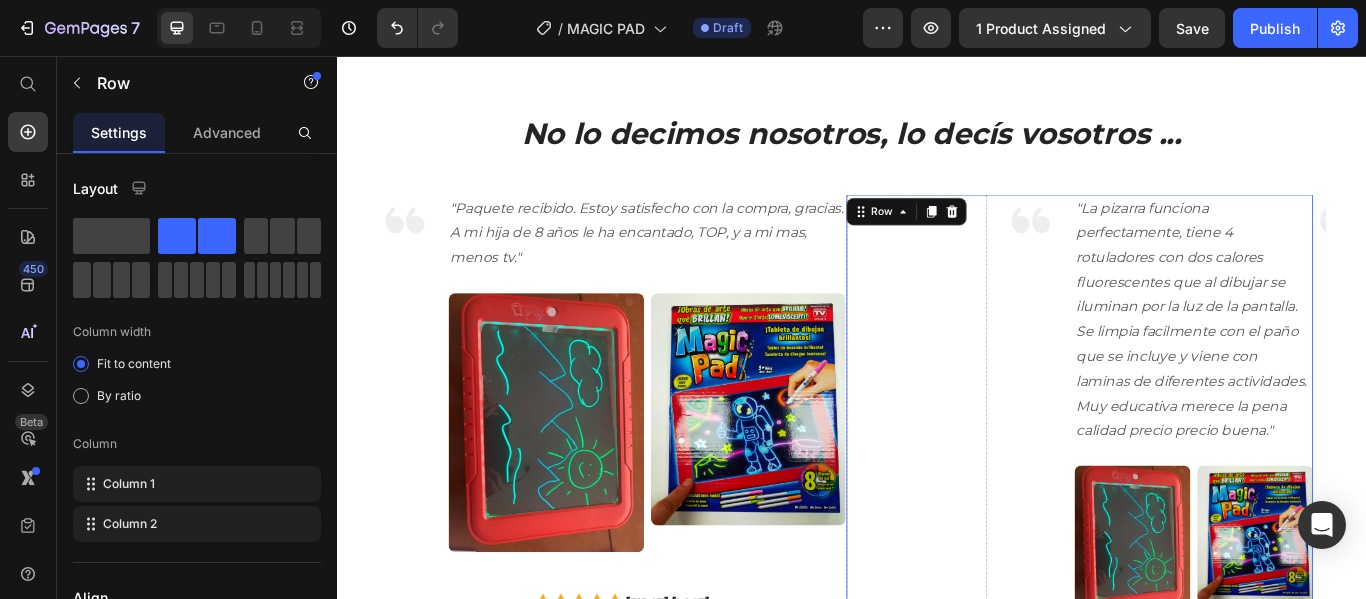 scroll, scrollTop: 3240, scrollLeft: 0, axis: vertical 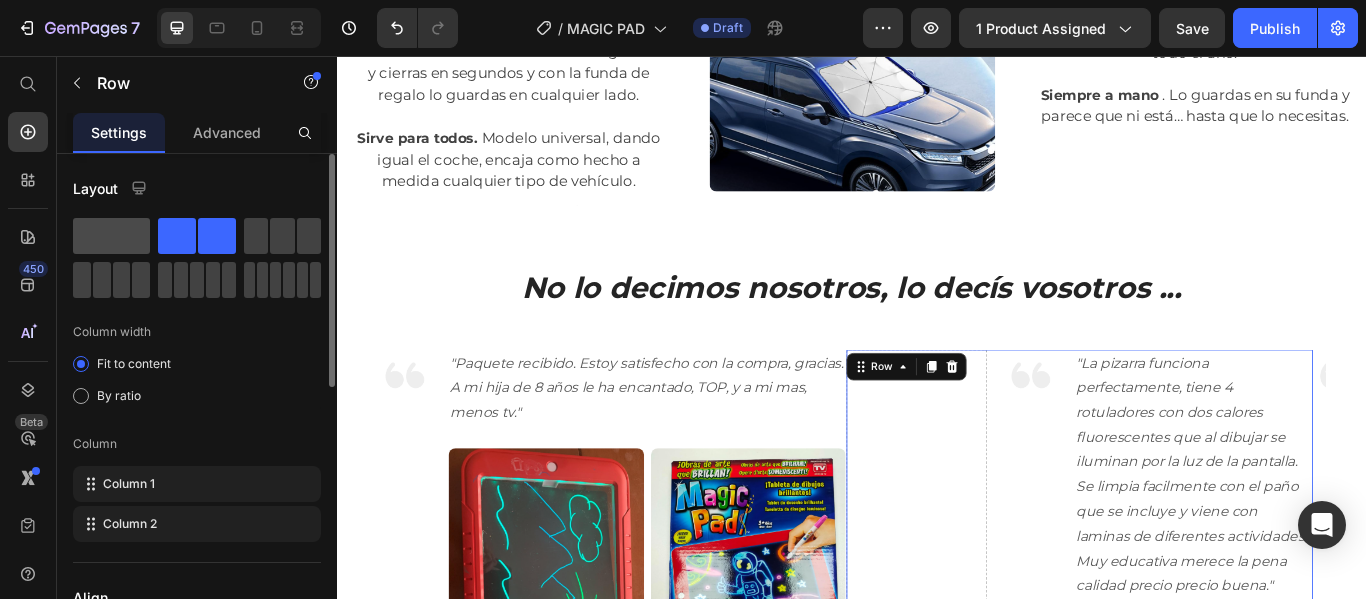 click 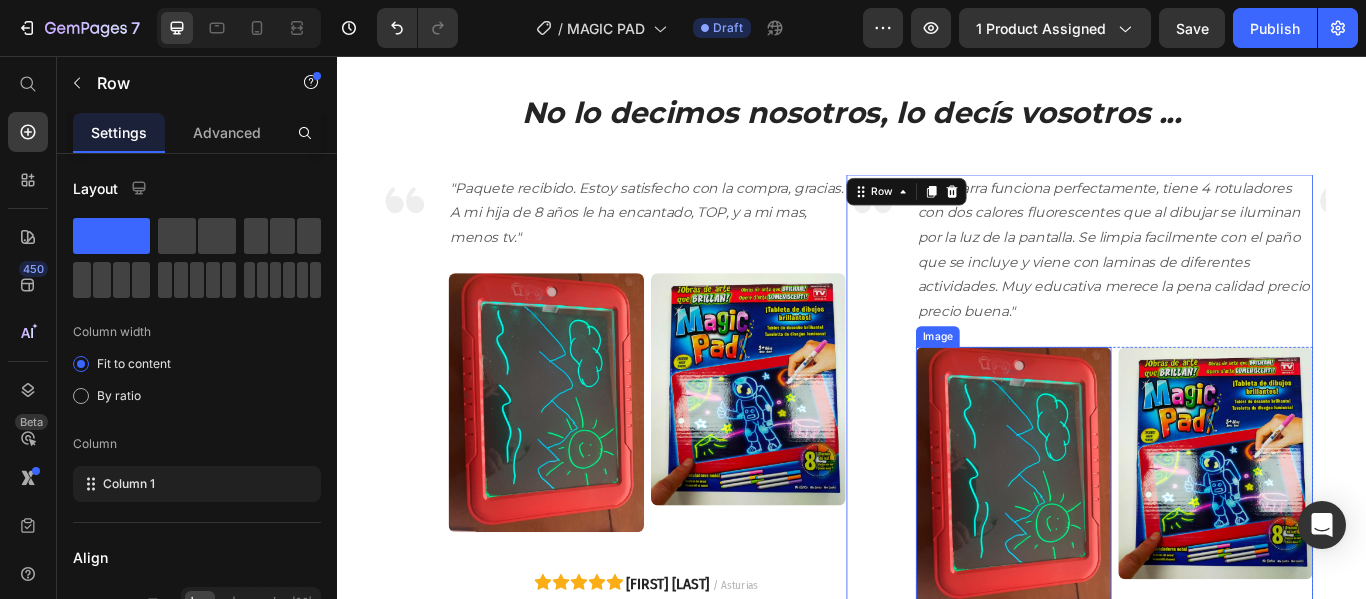 scroll, scrollTop: 3540, scrollLeft: 0, axis: vertical 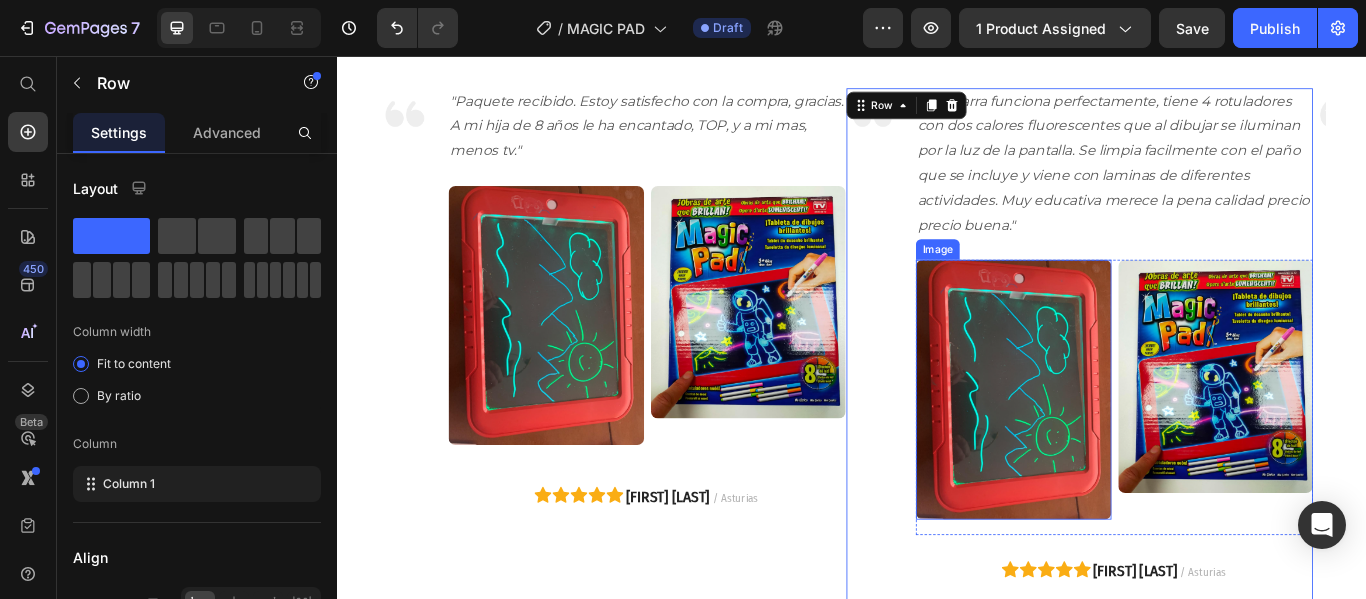 click at bounding box center (1125, 444) 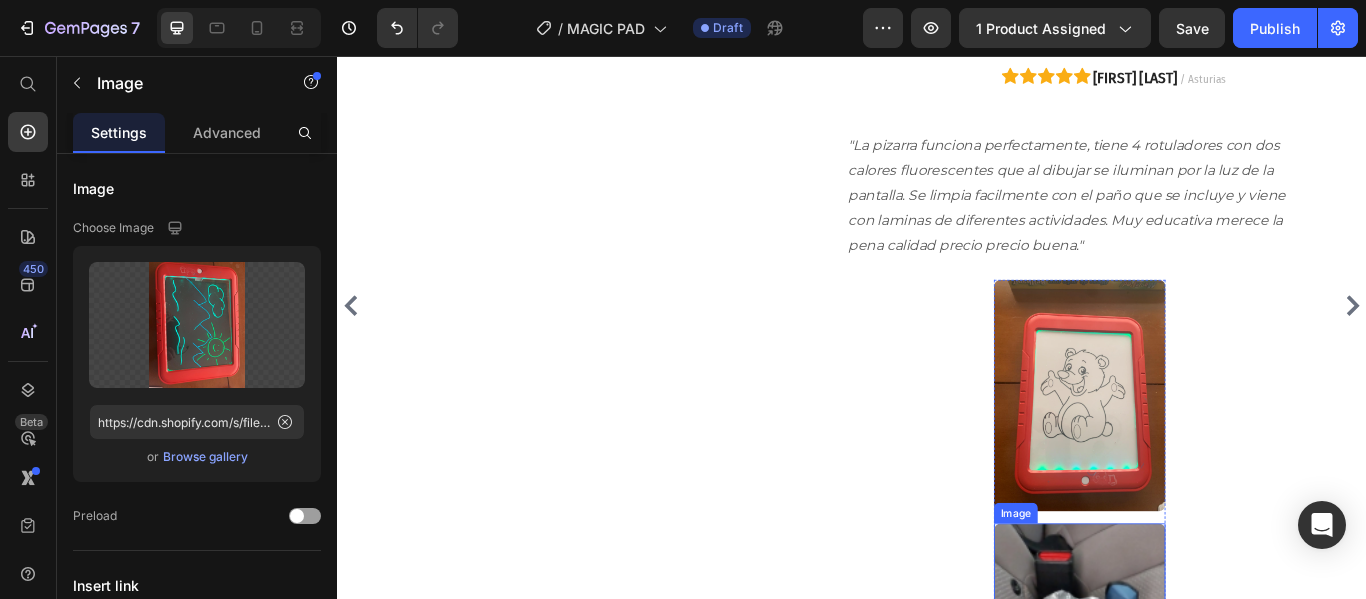 scroll, scrollTop: 4440, scrollLeft: 0, axis: vertical 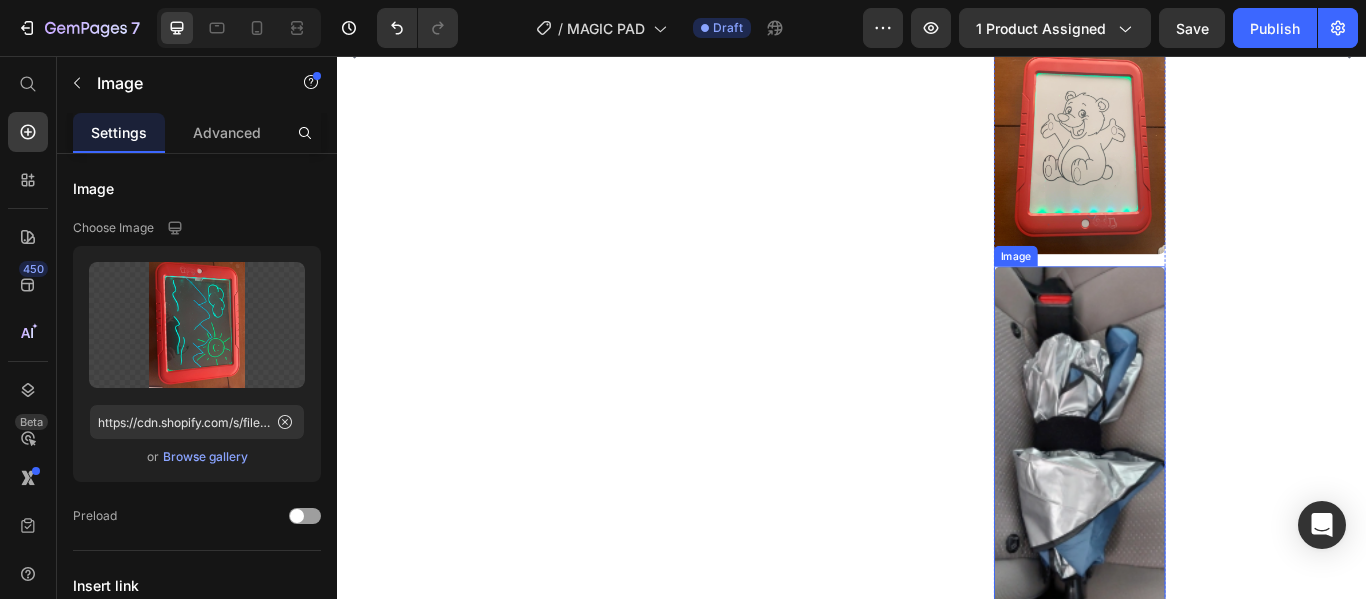 click at bounding box center [1202, 530] 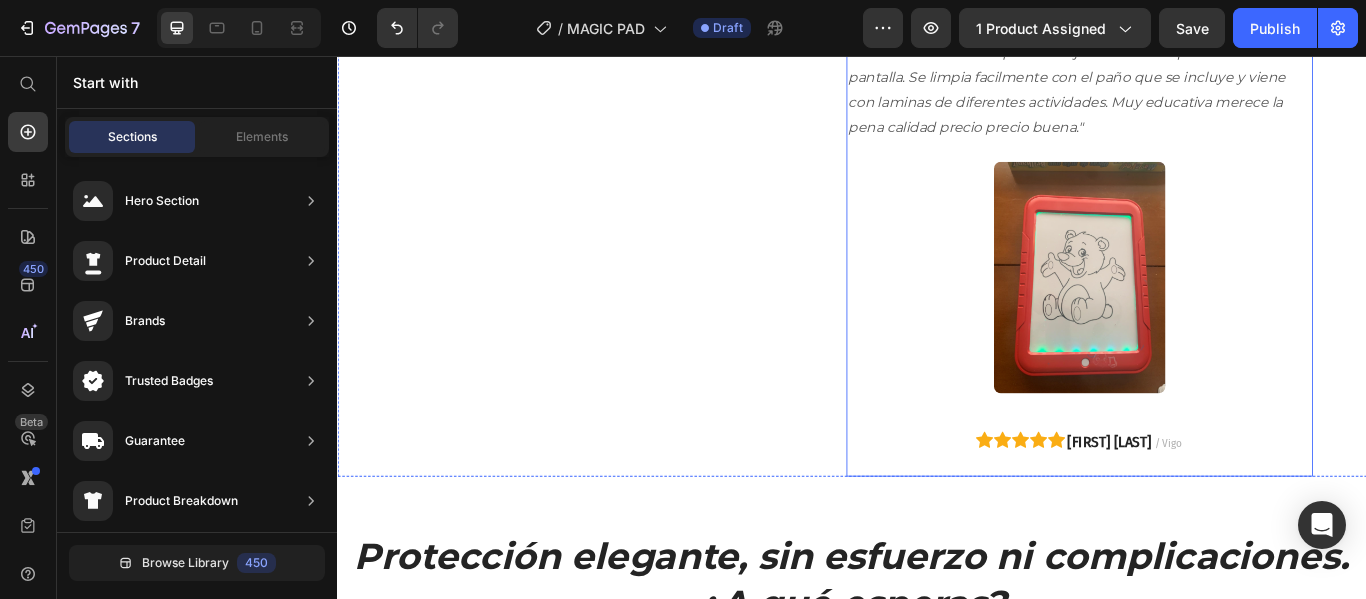 scroll, scrollTop: 4094, scrollLeft: 0, axis: vertical 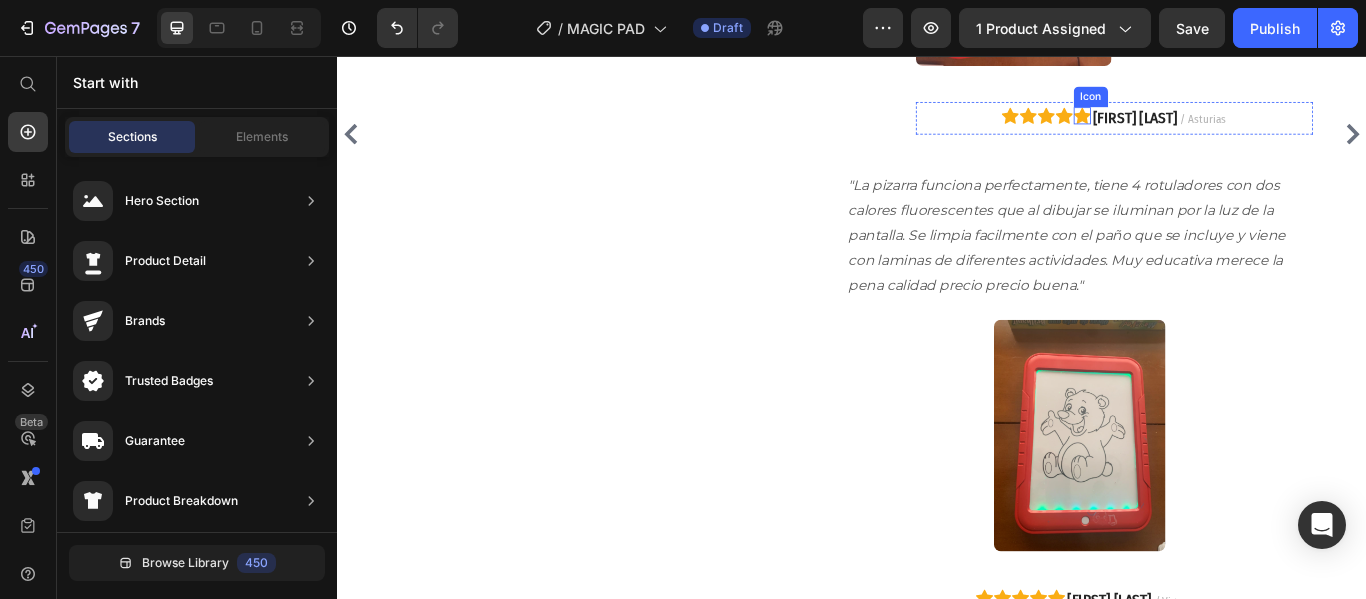 click 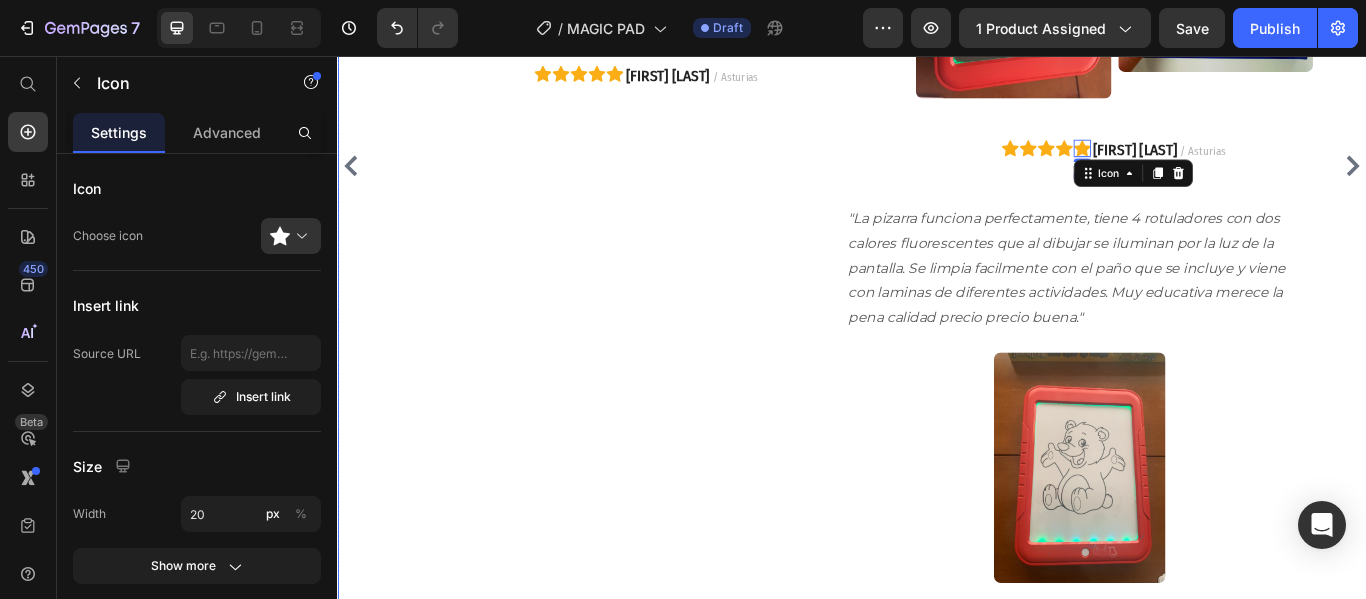 scroll, scrollTop: 3894, scrollLeft: 0, axis: vertical 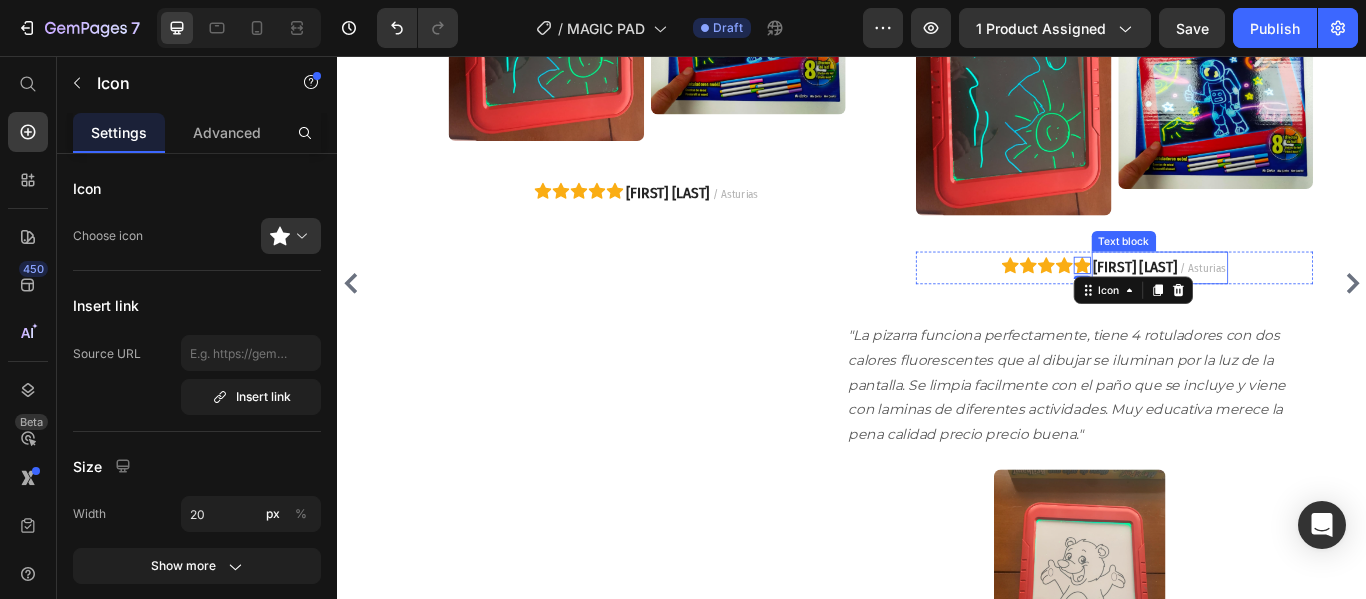 click on "[FIRST] [LAST]" at bounding box center [1267, 302] 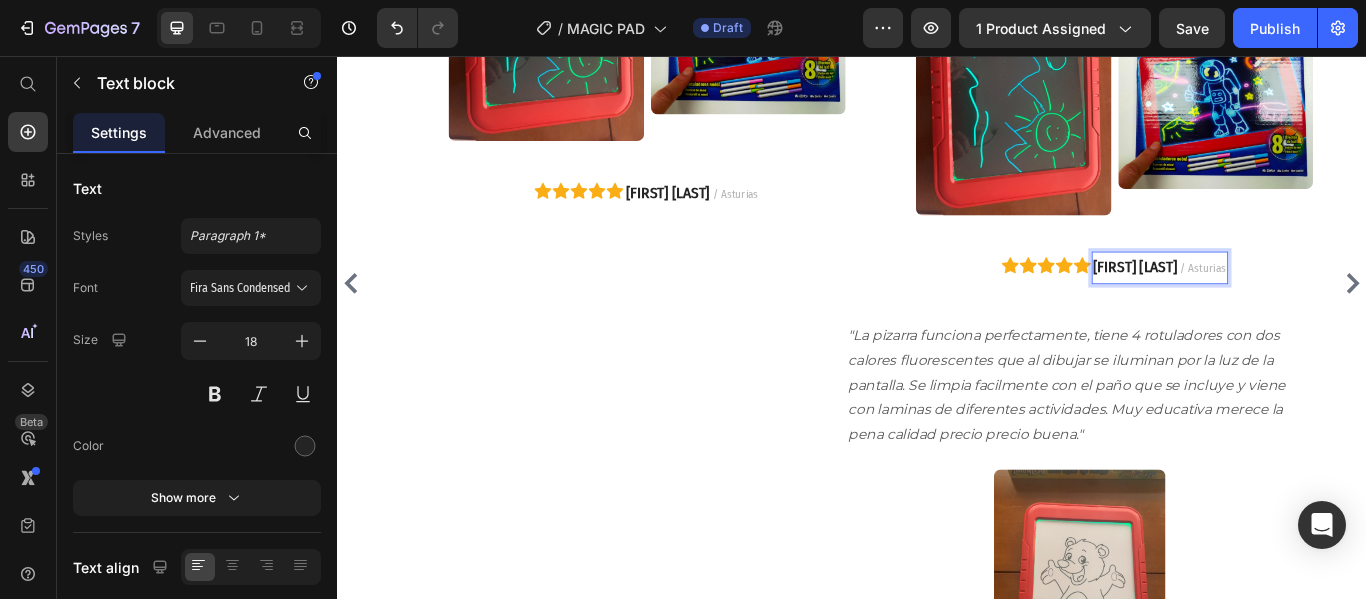 click on "/ Asturias" at bounding box center (1346, 303) 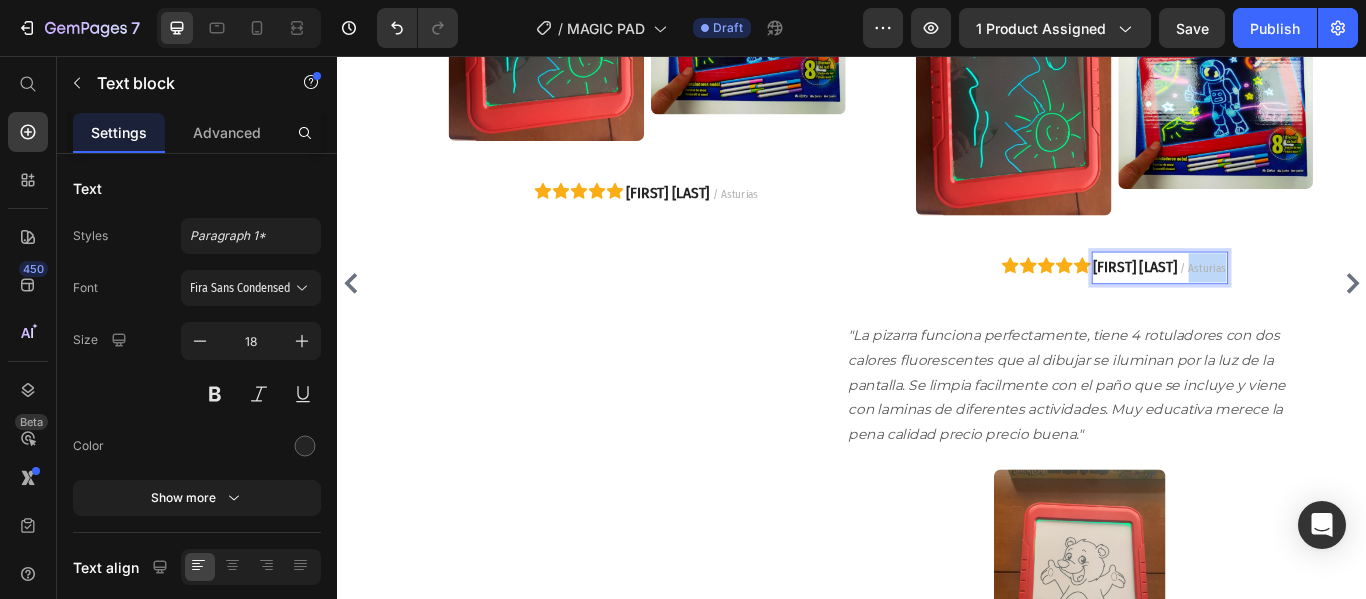 click on "/ Asturias" at bounding box center (1346, 303) 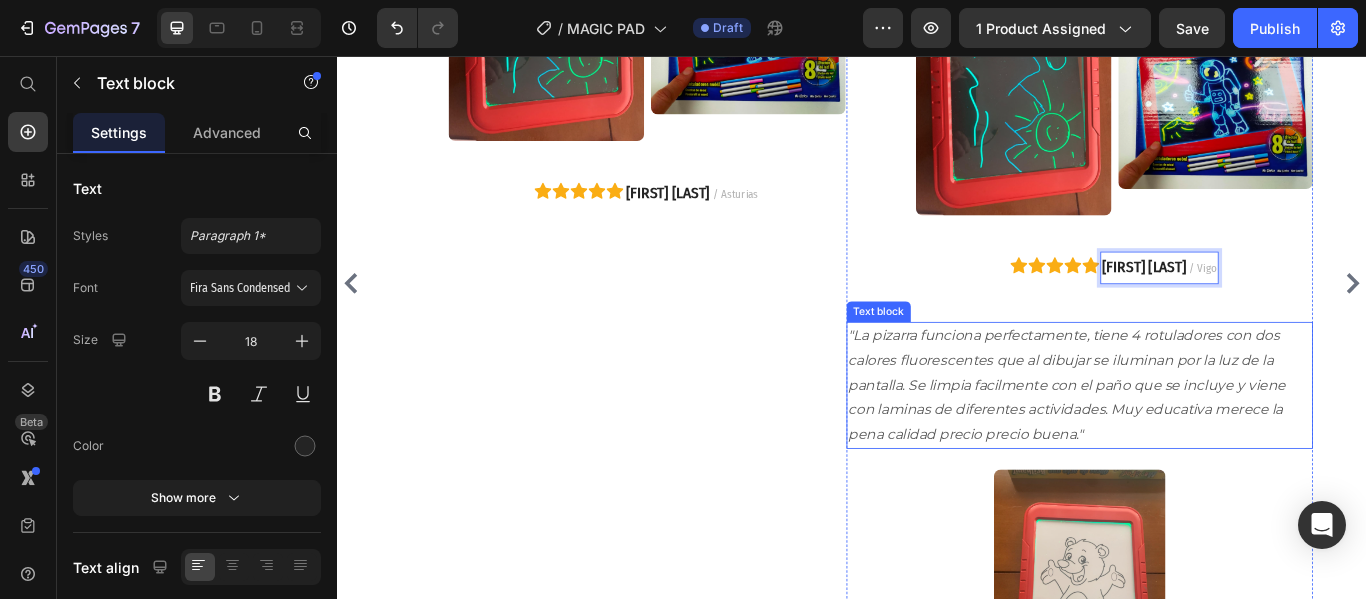 click on ""La pizarra funciona perfectamente, tiene 4 rotuladores con dos calores fluorescentes que al dibujar se iluminan por la luz de la pantalla. Se limpia facilmente con el paño que se incluye y viene con laminas de diferentes actividades. Muy educativa merece la pena calidad precio precio buena."" at bounding box center (1202, 440) 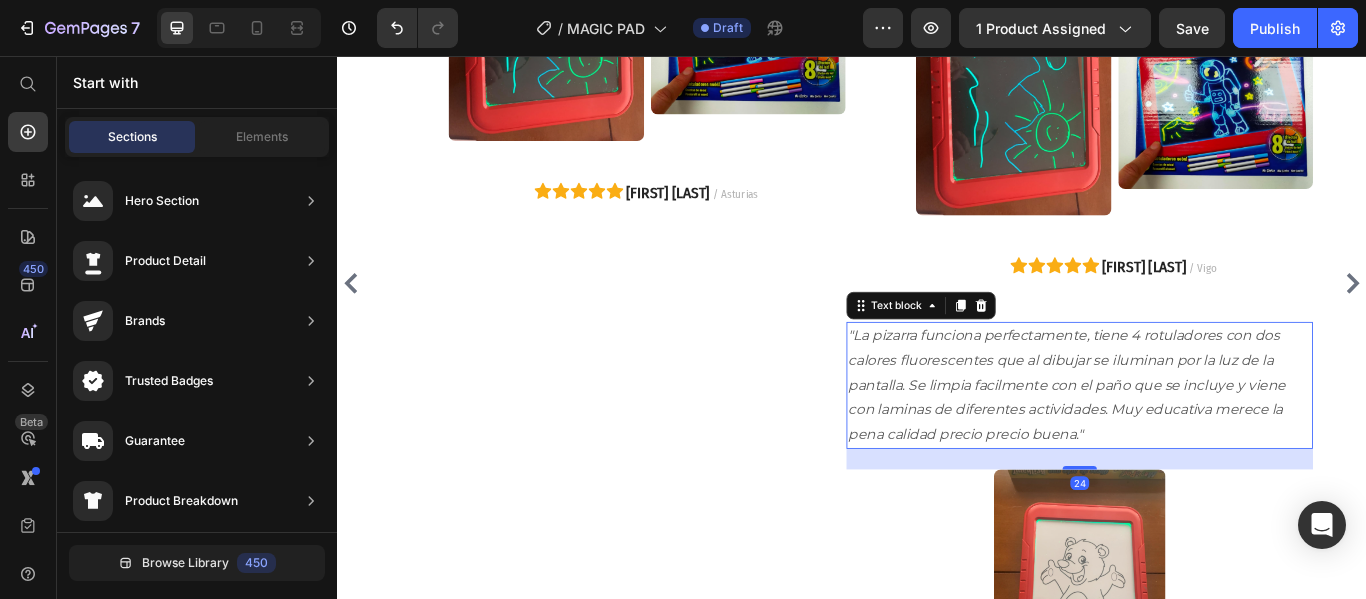 scroll, scrollTop: 3808, scrollLeft: 0, axis: vertical 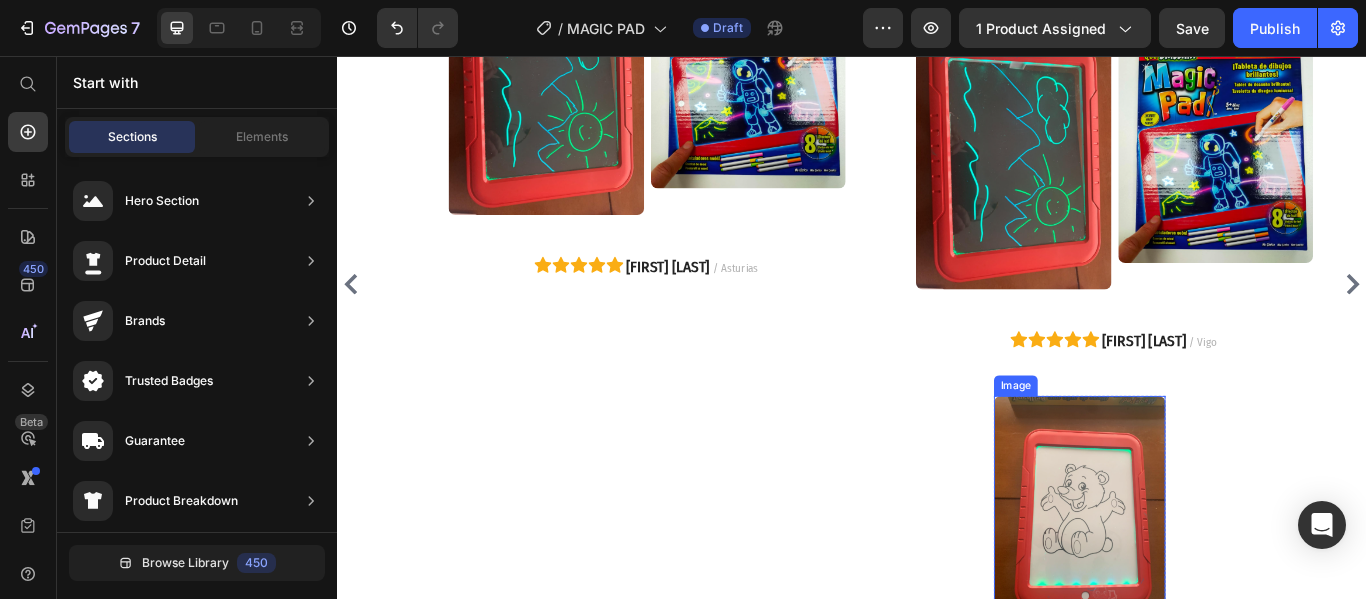 click at bounding box center (1202, 586) 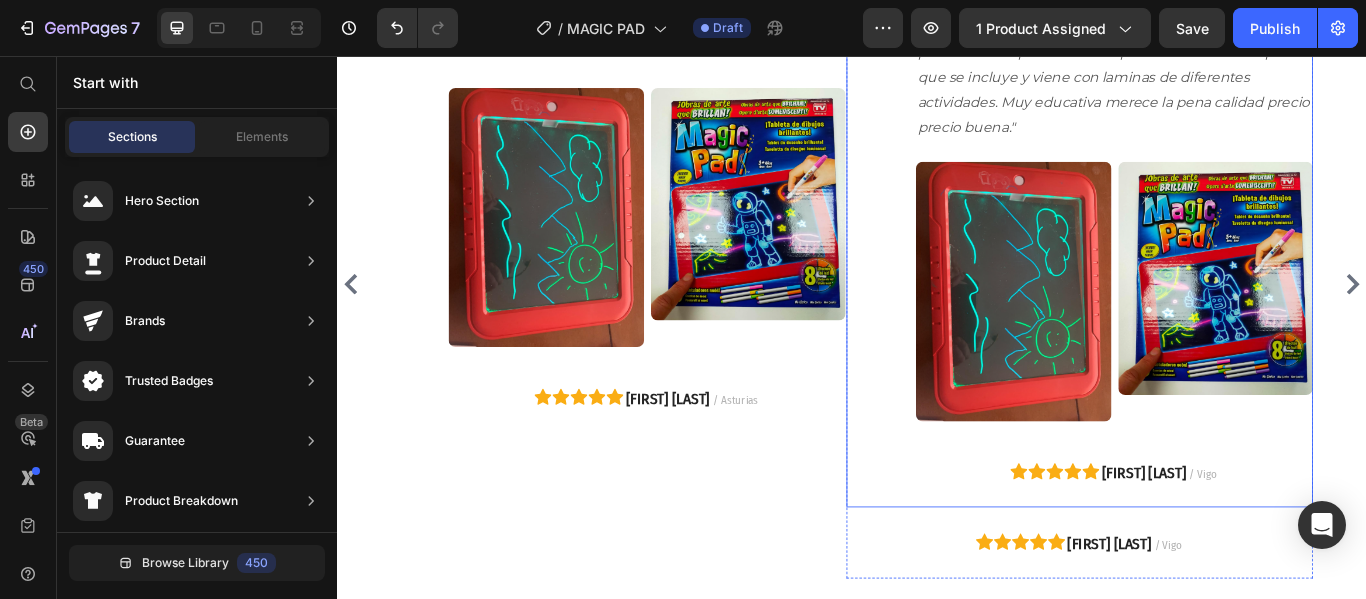 scroll, scrollTop: 3954, scrollLeft: 0, axis: vertical 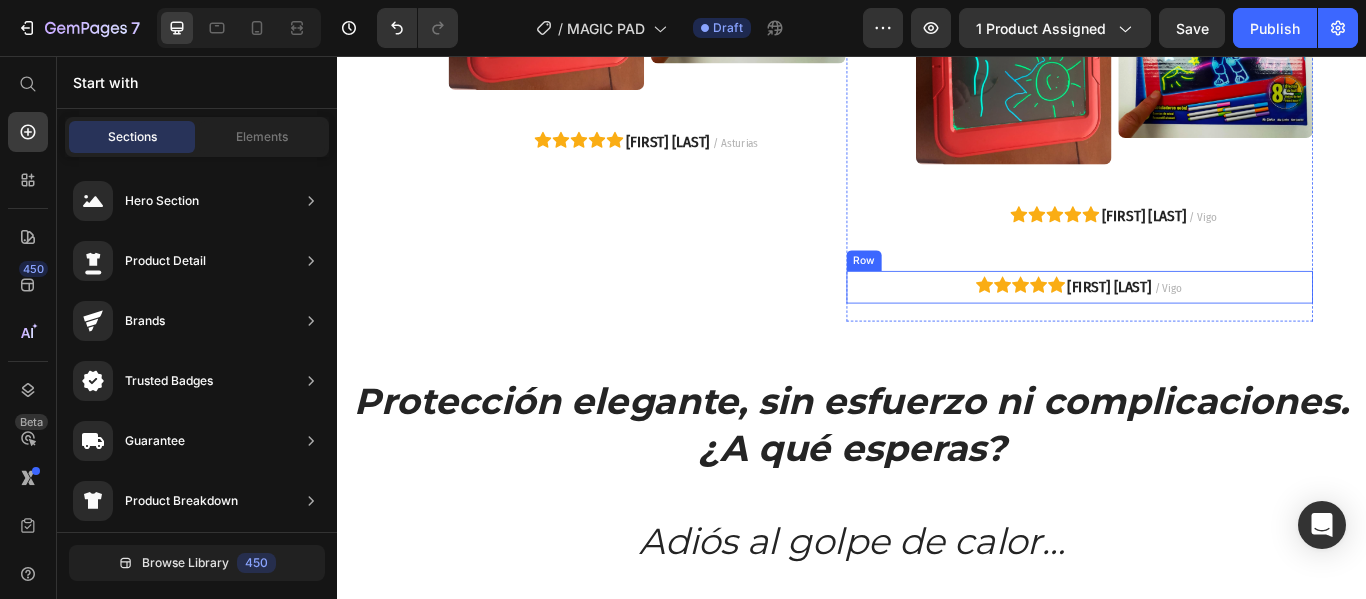 click on "Icon
Icon
Icon
Icon
Icon   [FIRST] [LAST]   / [CITY] Text block Row" at bounding box center (1202, 325) 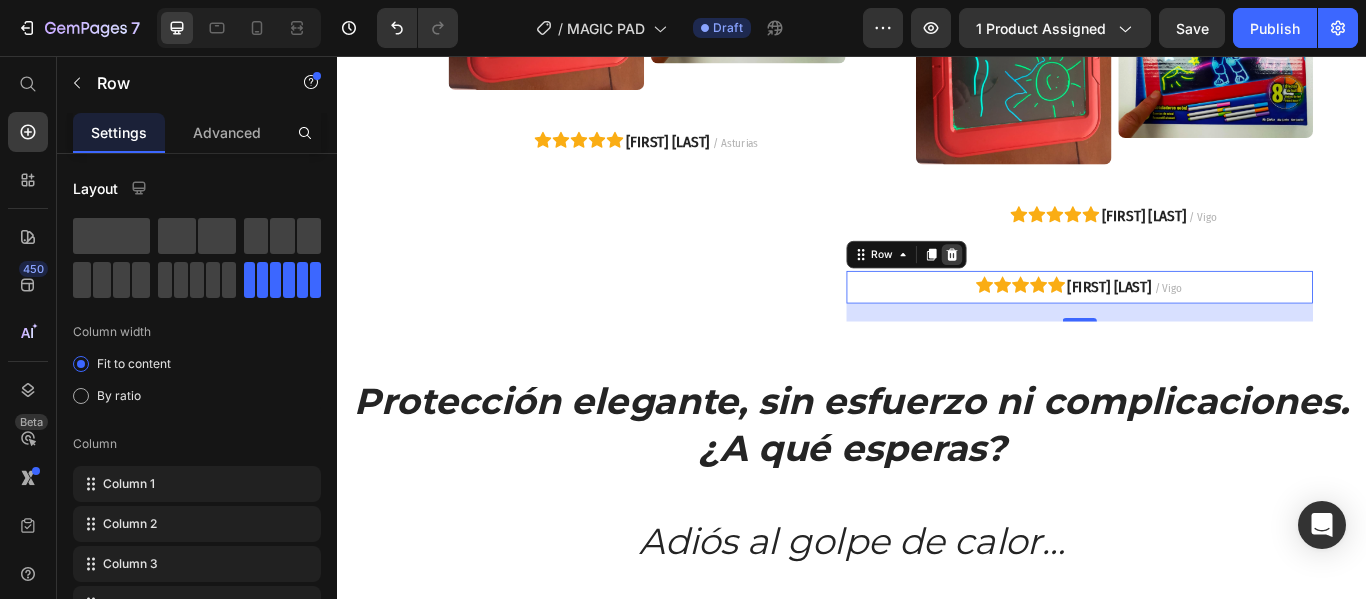 click at bounding box center [1053, 287] 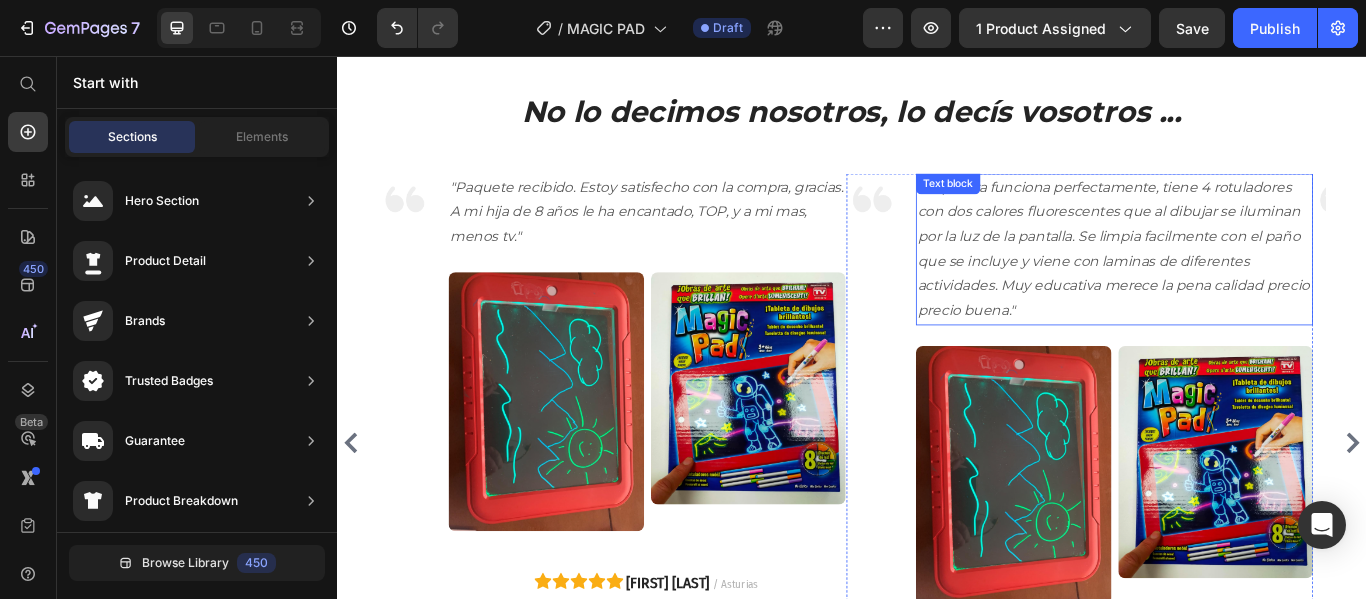scroll, scrollTop: 3425, scrollLeft: 0, axis: vertical 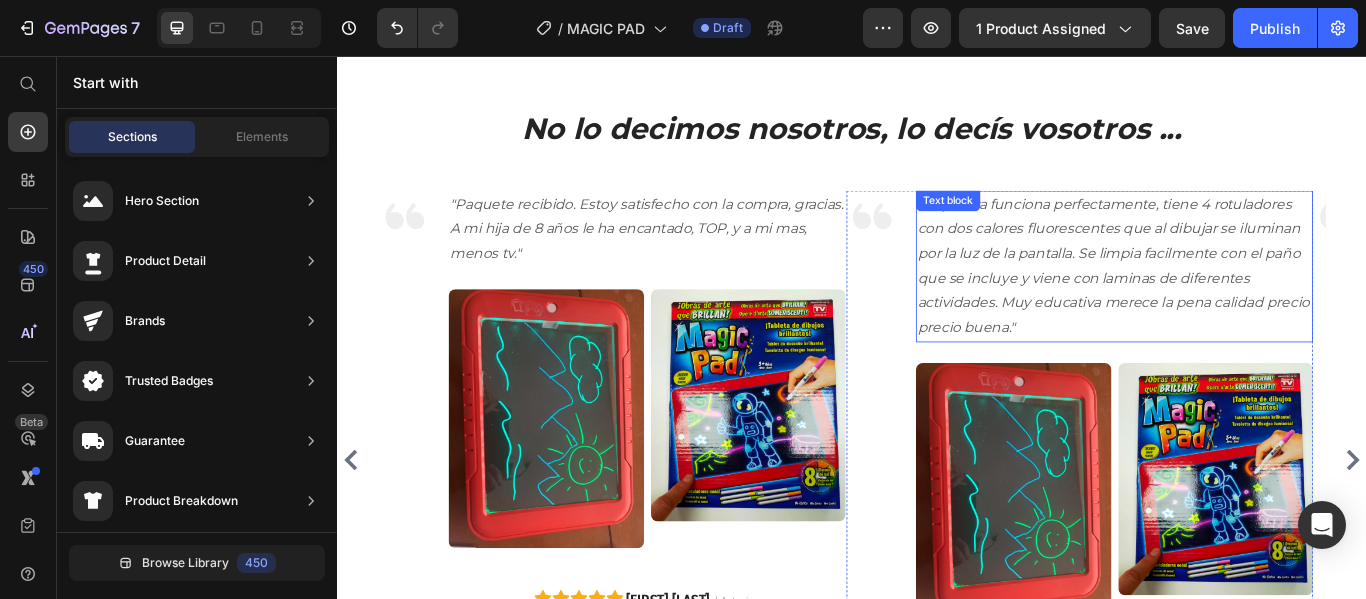 click on ""La pizarra funciona perfectamente, tiene 4 rotuladores con dos calores fluorescentes que al dibujar se iluminan por la luz de la pantalla. Se limpia facilmente con el paño que se incluye y viene con laminas de diferentes actividades. Muy educativa merece la pena calidad precio precio buena."" at bounding box center [1242, 301] 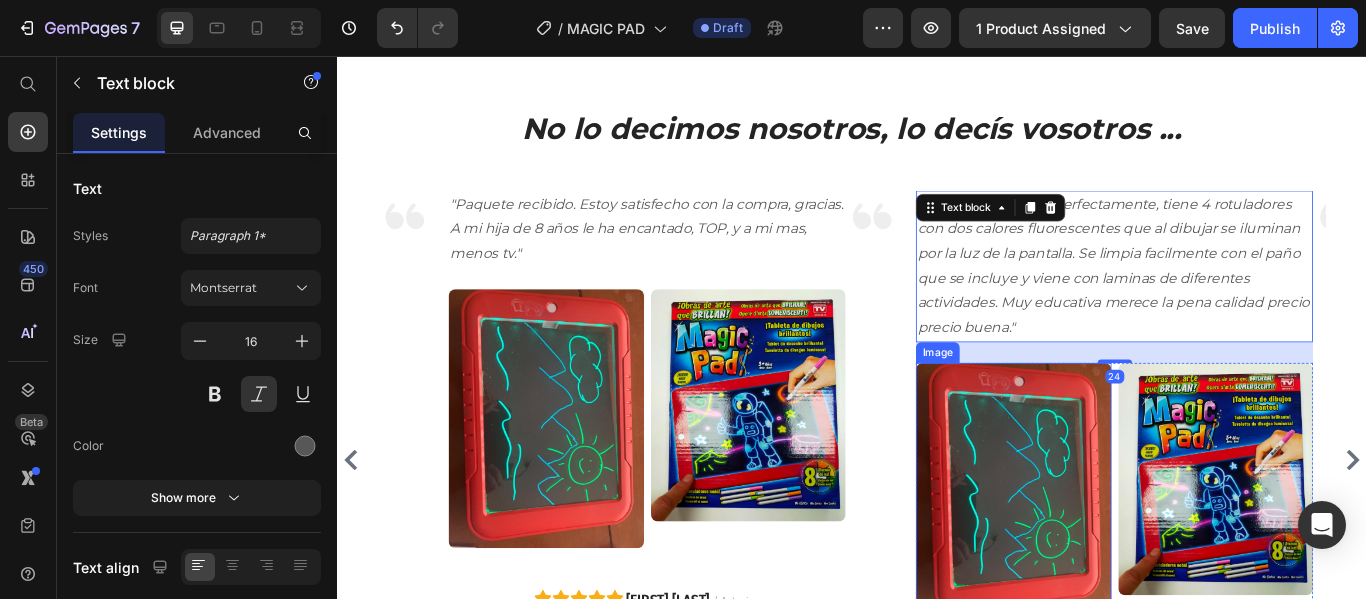 click at bounding box center (1125, 565) 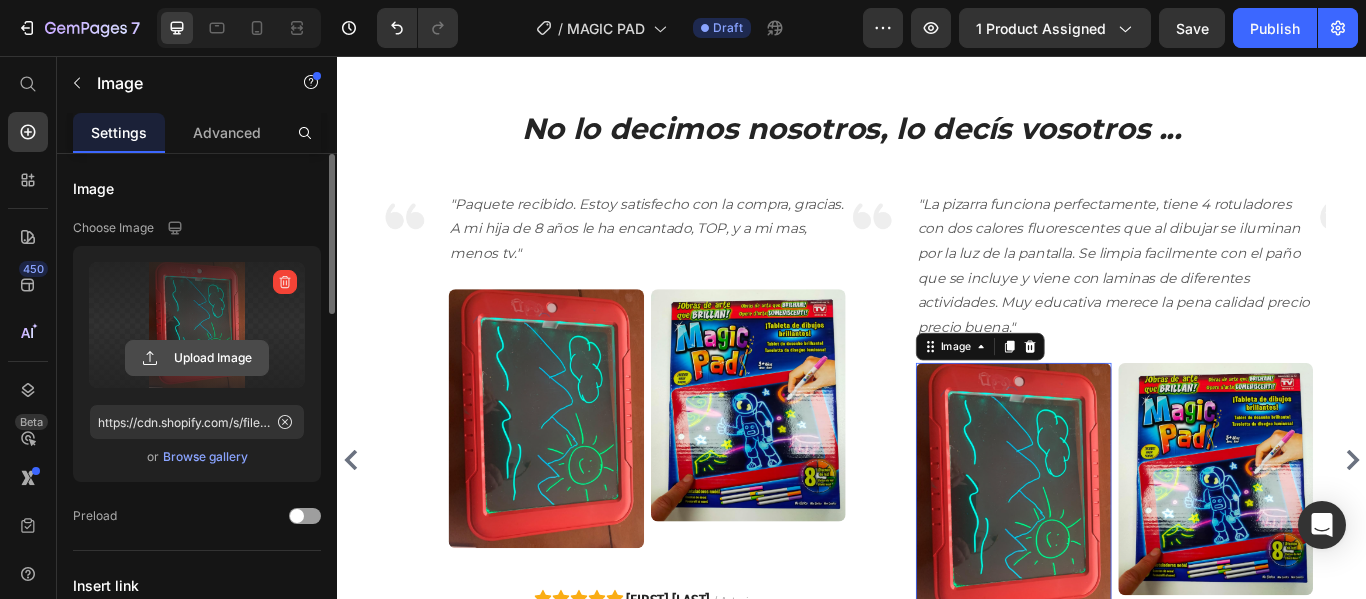 click 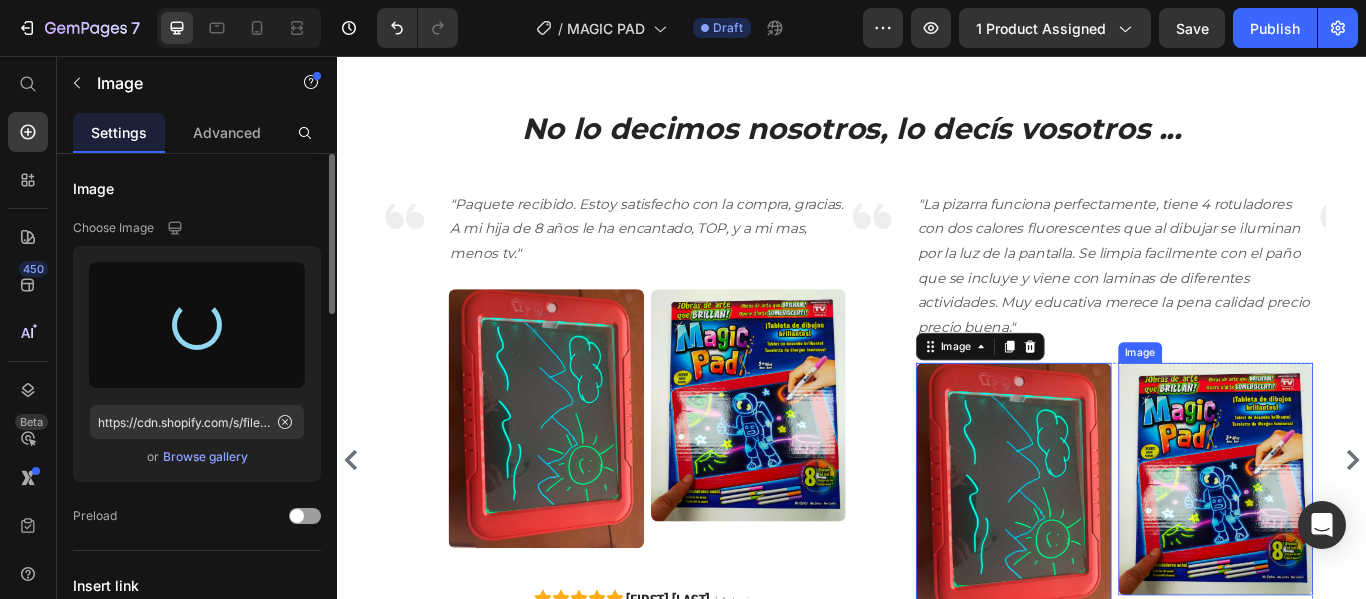 type on "https://cdn.shopify.com/s/files/1/0905/5384/4046/files/gempages_559748872570667813-18bd5582-dc71-4cb3-9d03-459d2efa0c68.png" 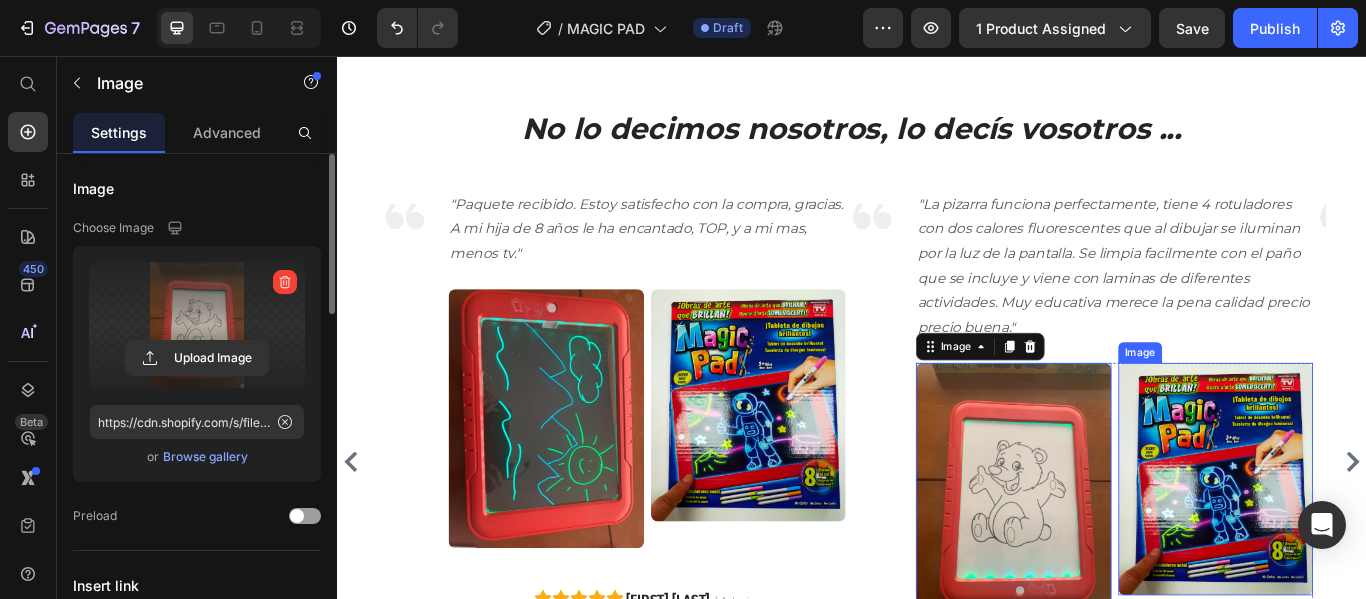 click at bounding box center (1361, 549) 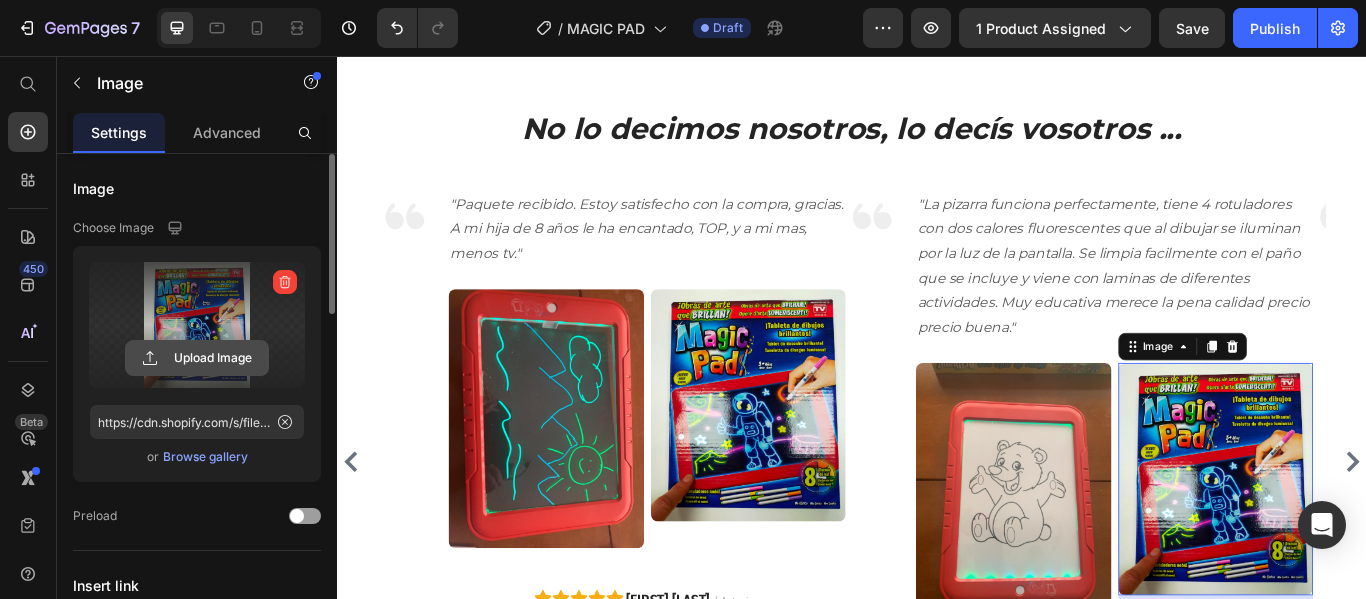 click 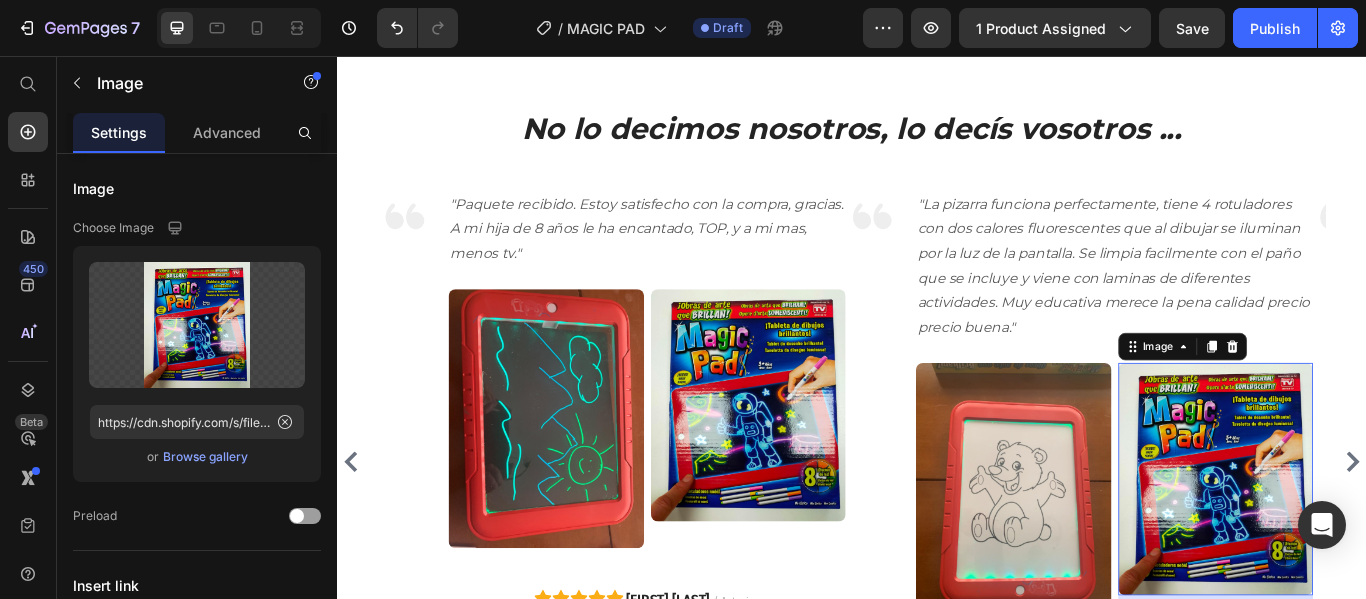click at bounding box center (1361, 549) 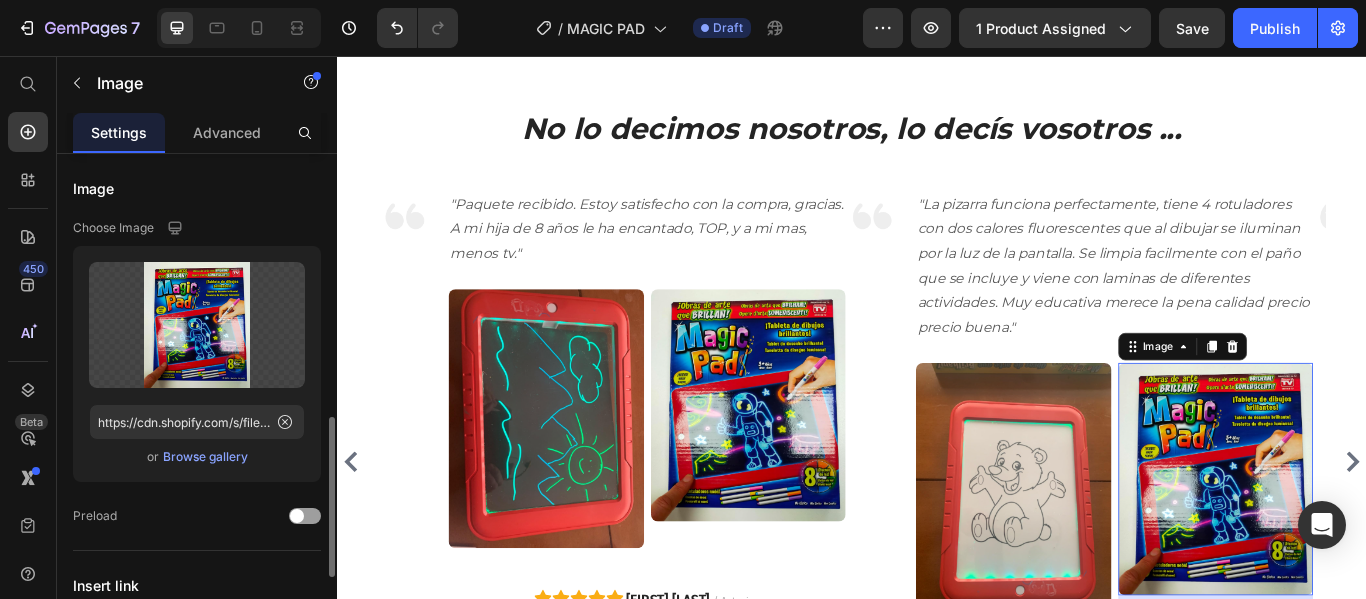 scroll, scrollTop: 200, scrollLeft: 0, axis: vertical 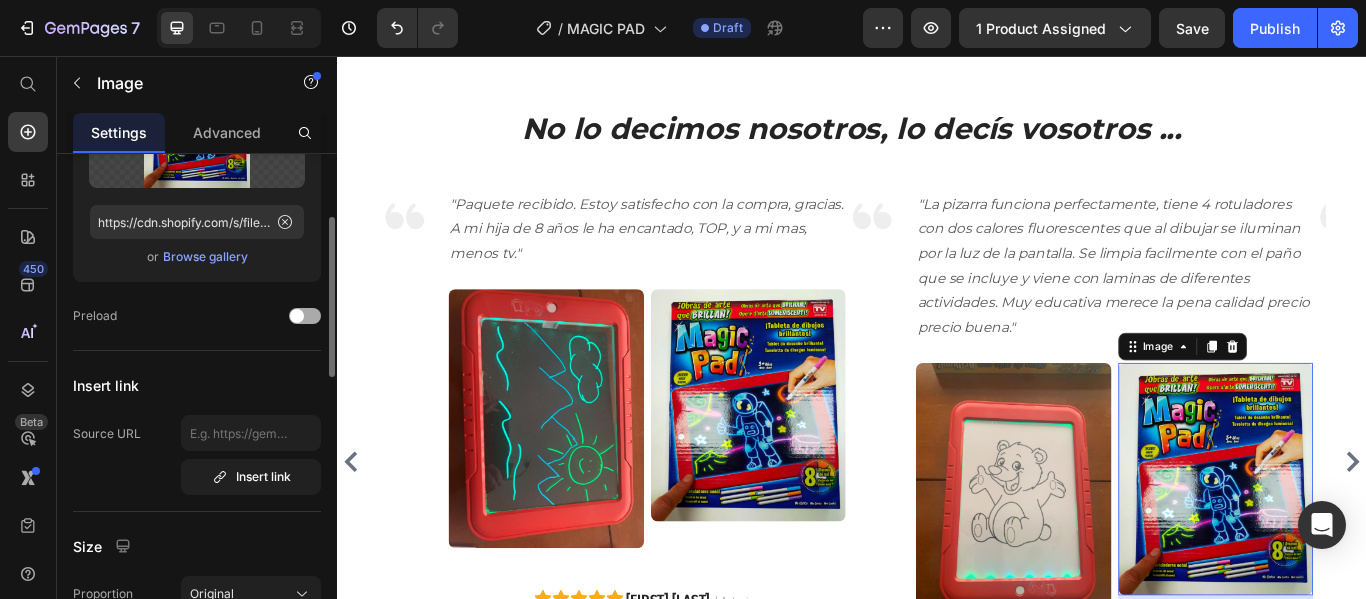 click at bounding box center (305, 316) 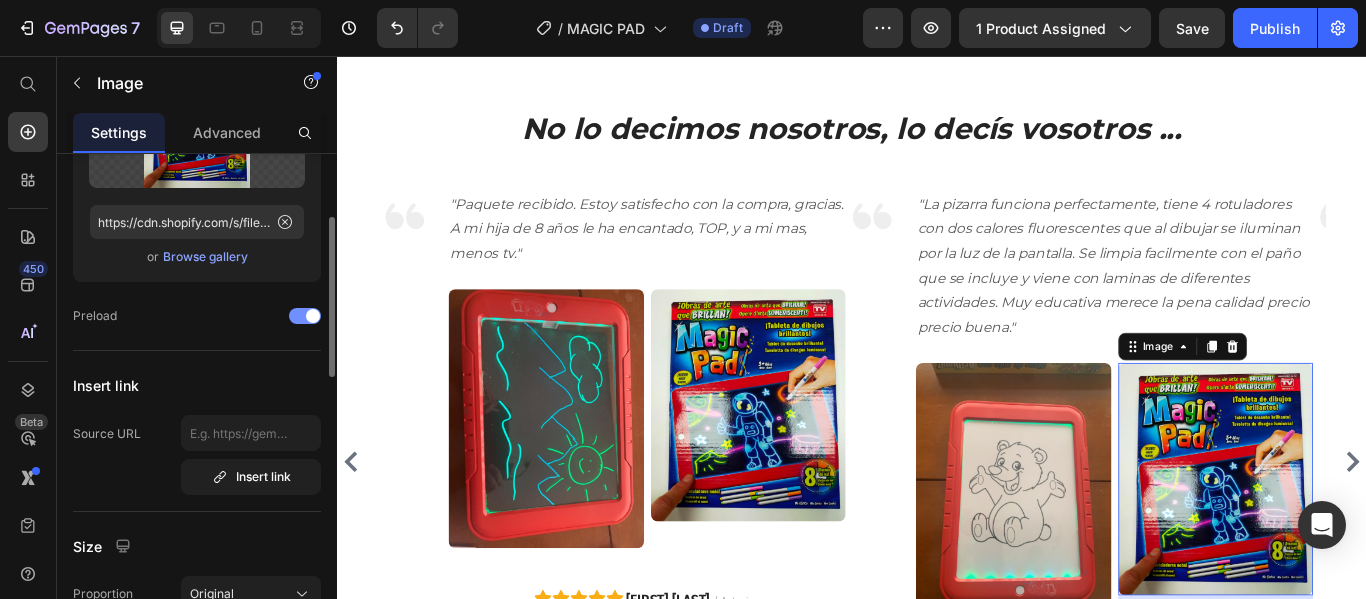 click at bounding box center (305, 316) 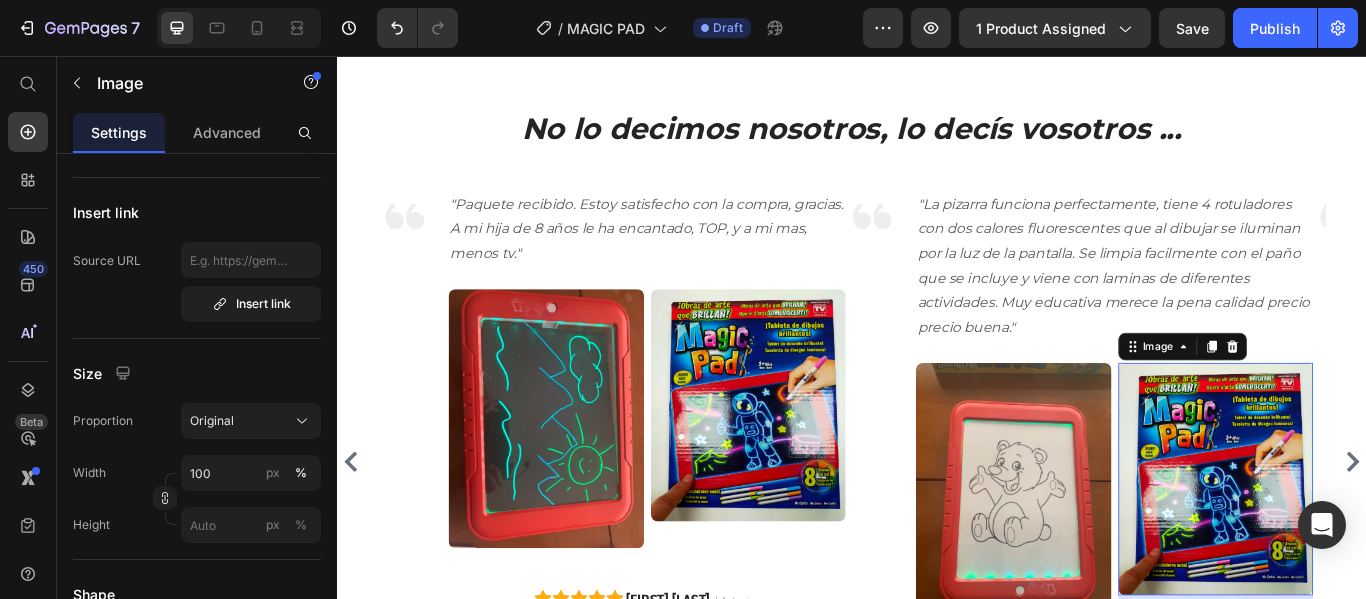 scroll, scrollTop: 0, scrollLeft: 0, axis: both 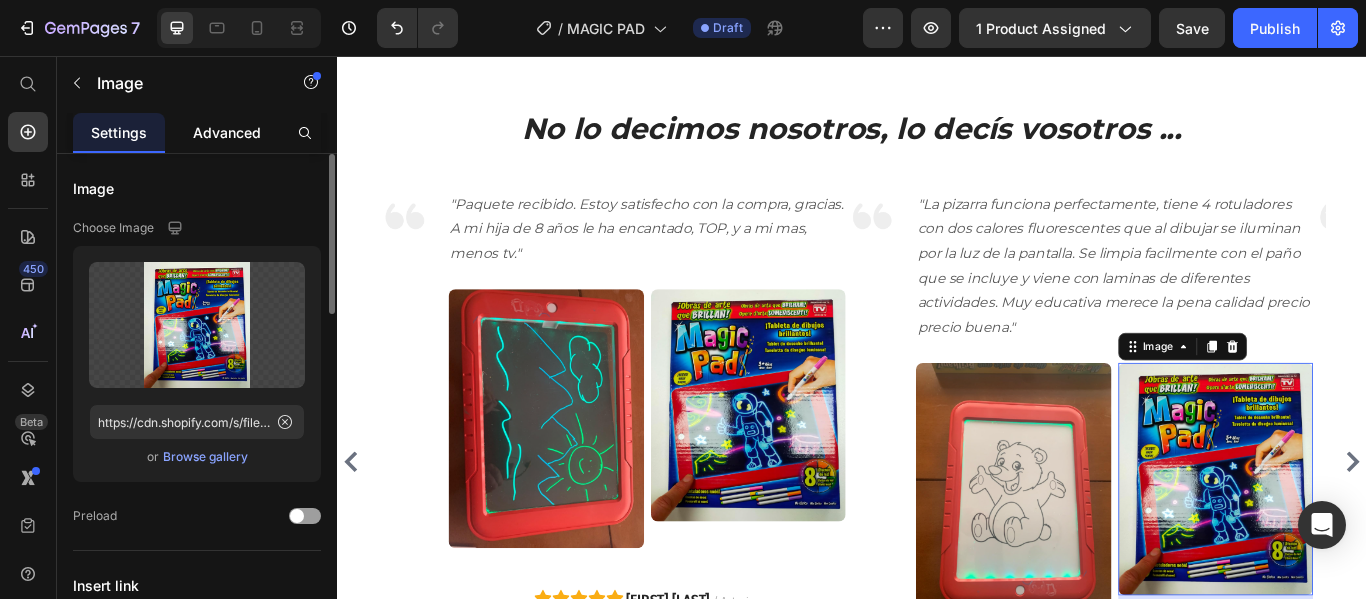 click on "Advanced" at bounding box center (227, 132) 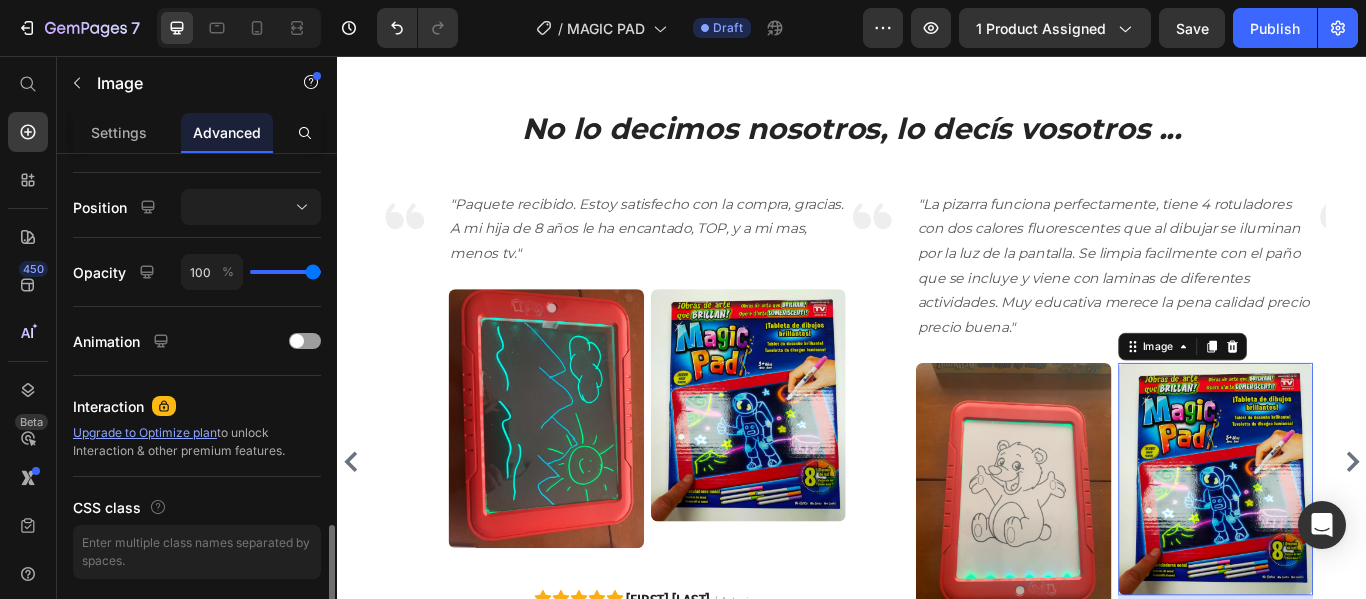 scroll, scrollTop: 767, scrollLeft: 0, axis: vertical 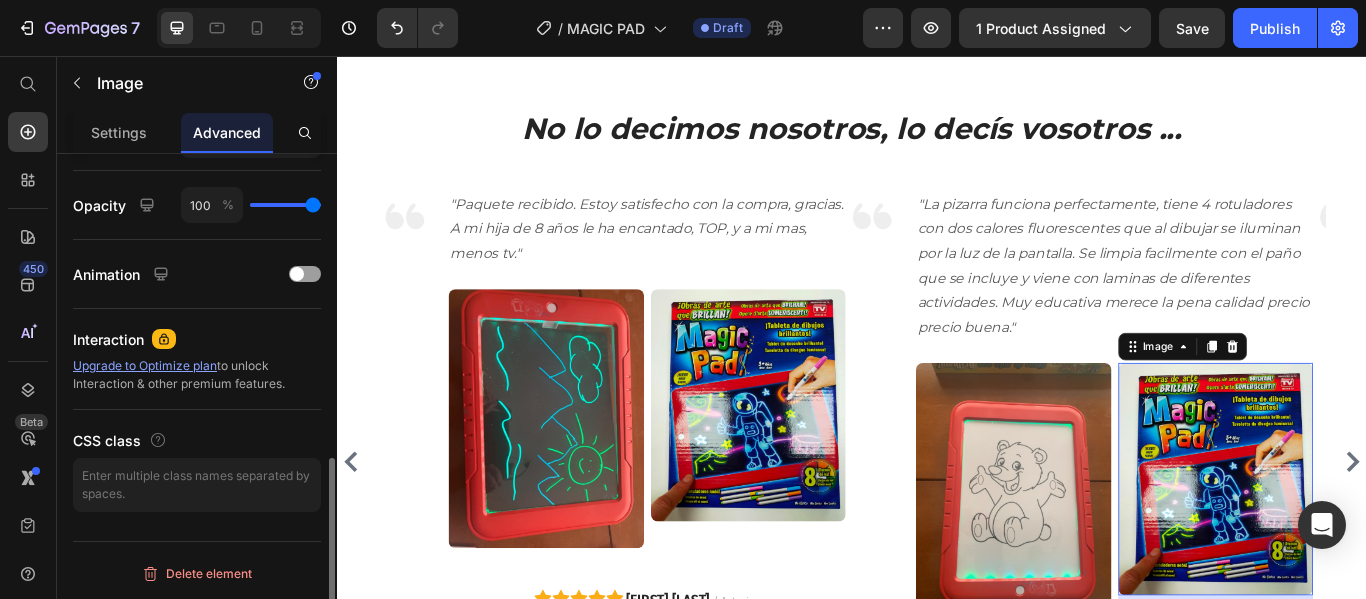 type on "96" 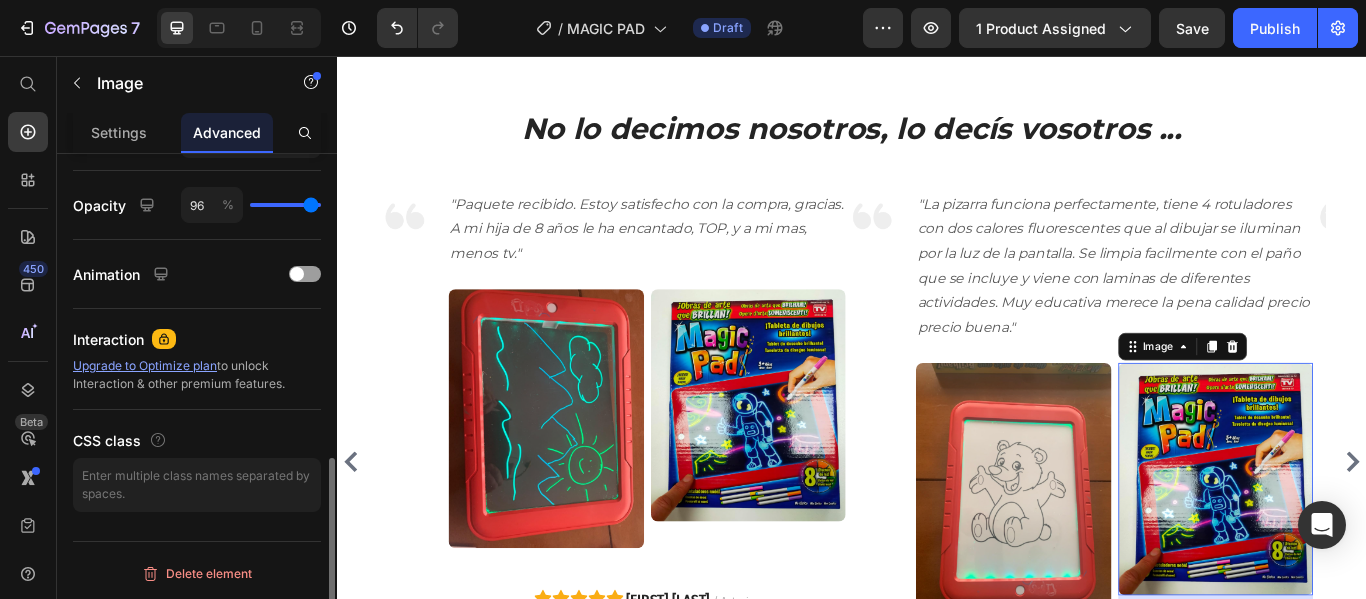 type on "93" 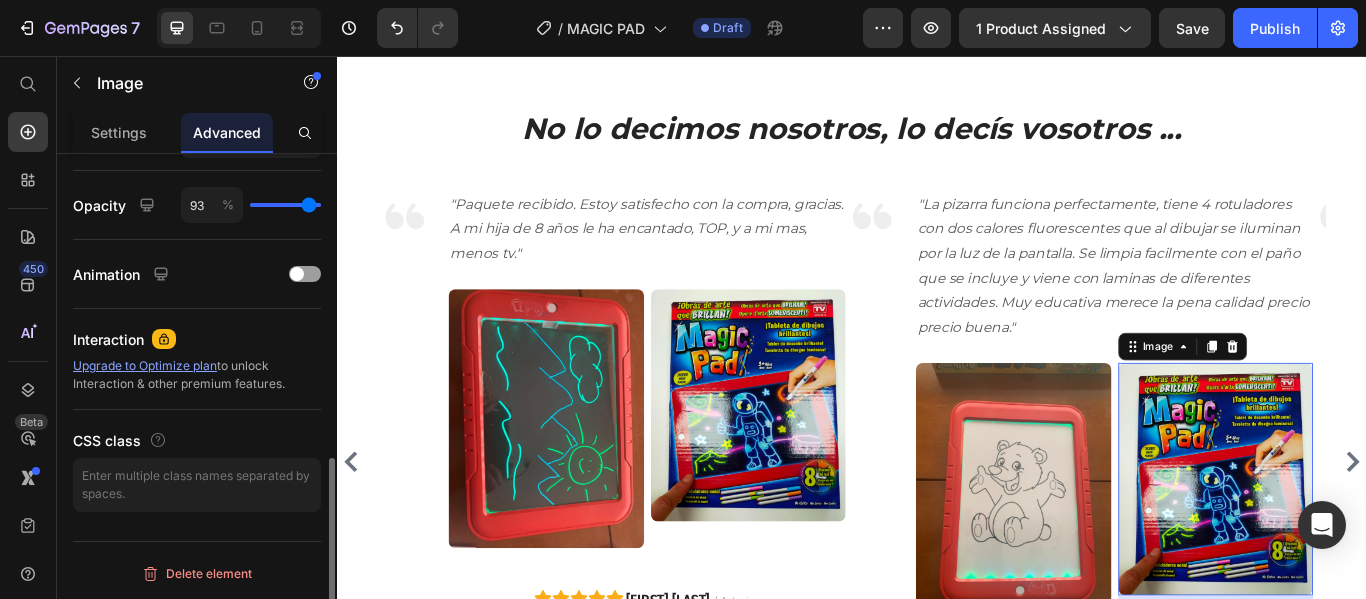 type on "91" 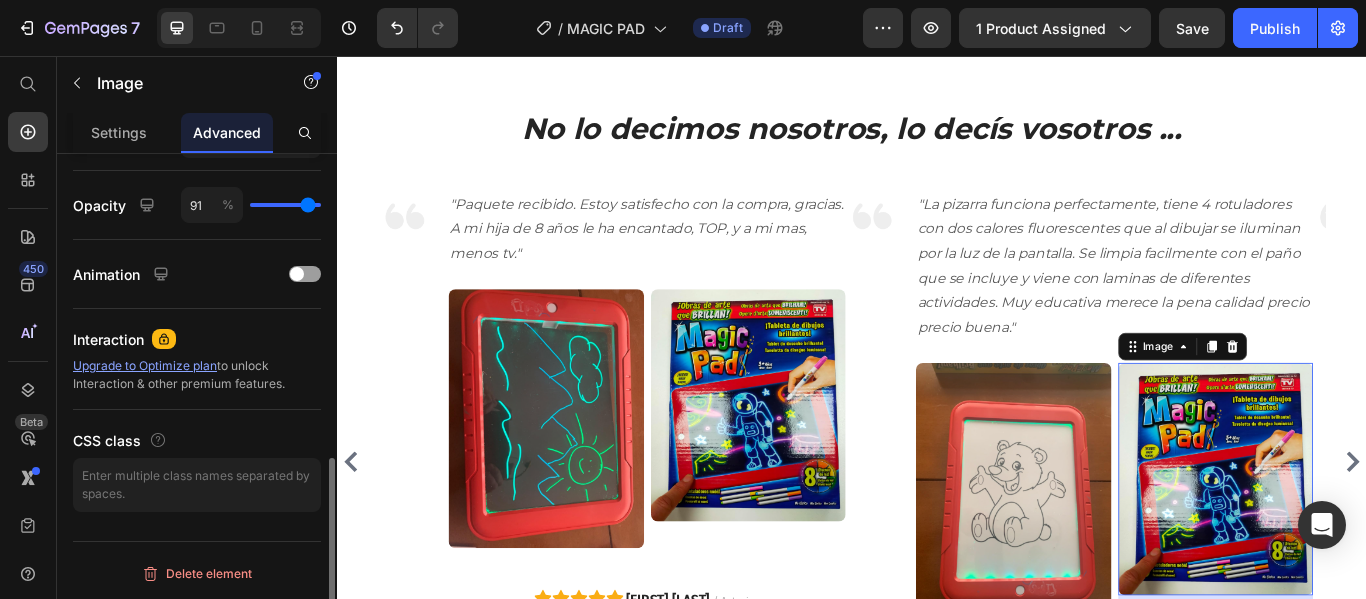 type on "89" 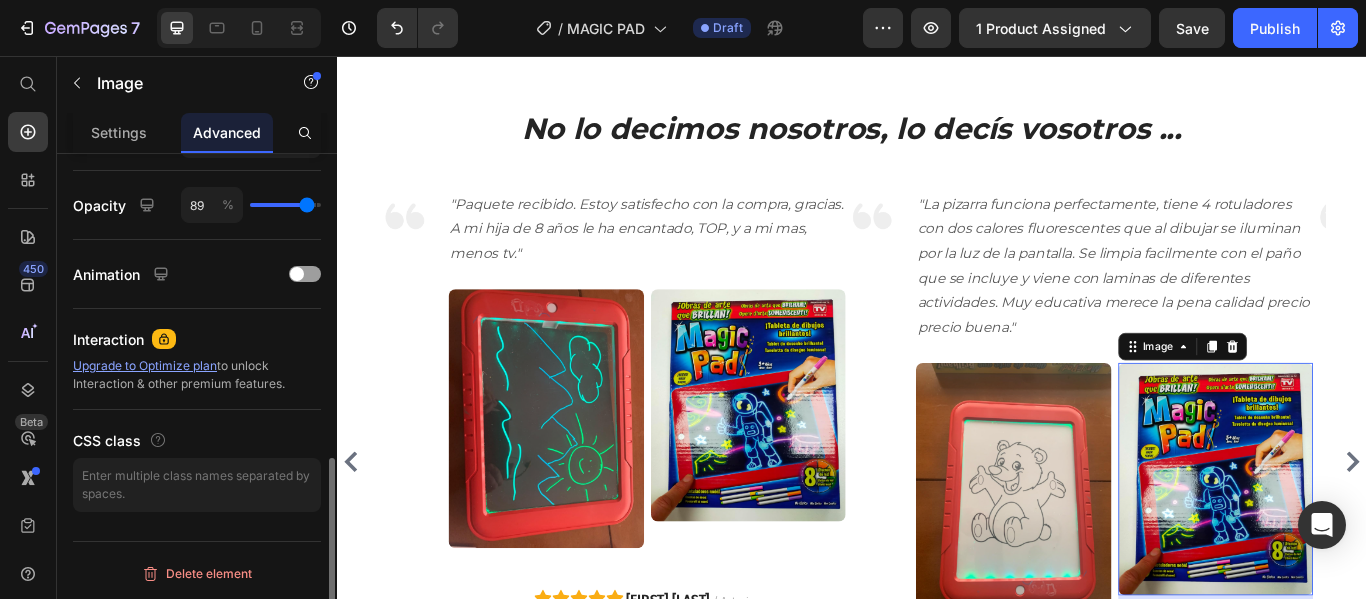 type on "87" 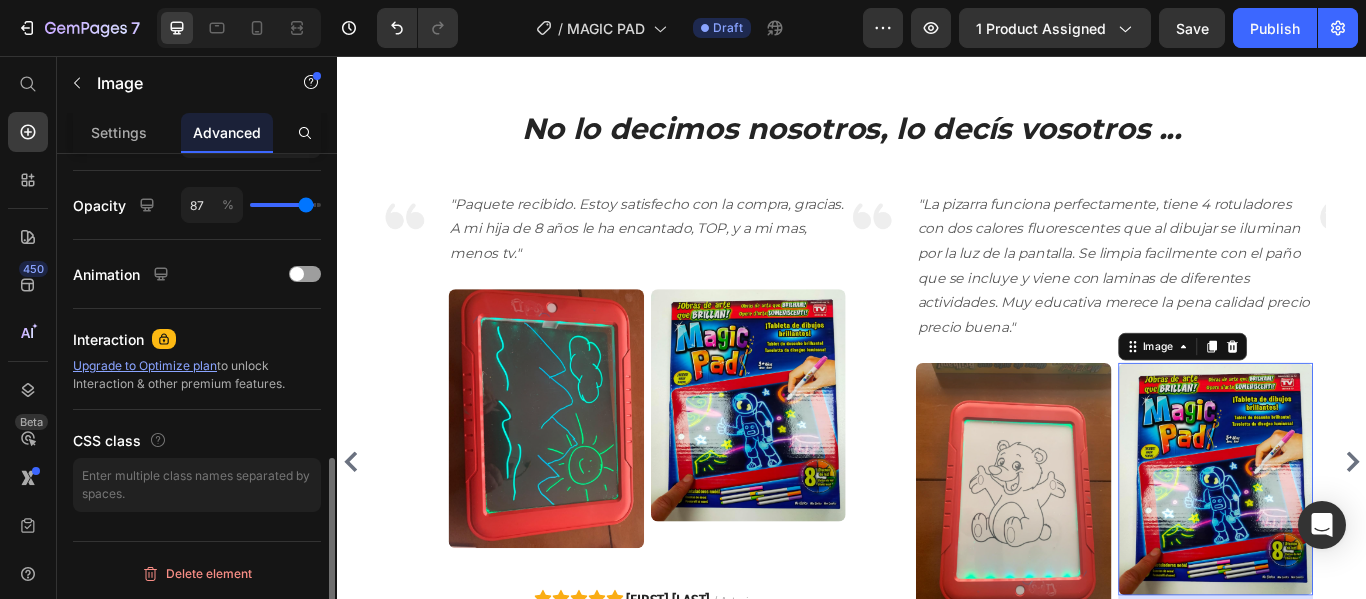 type on "85" 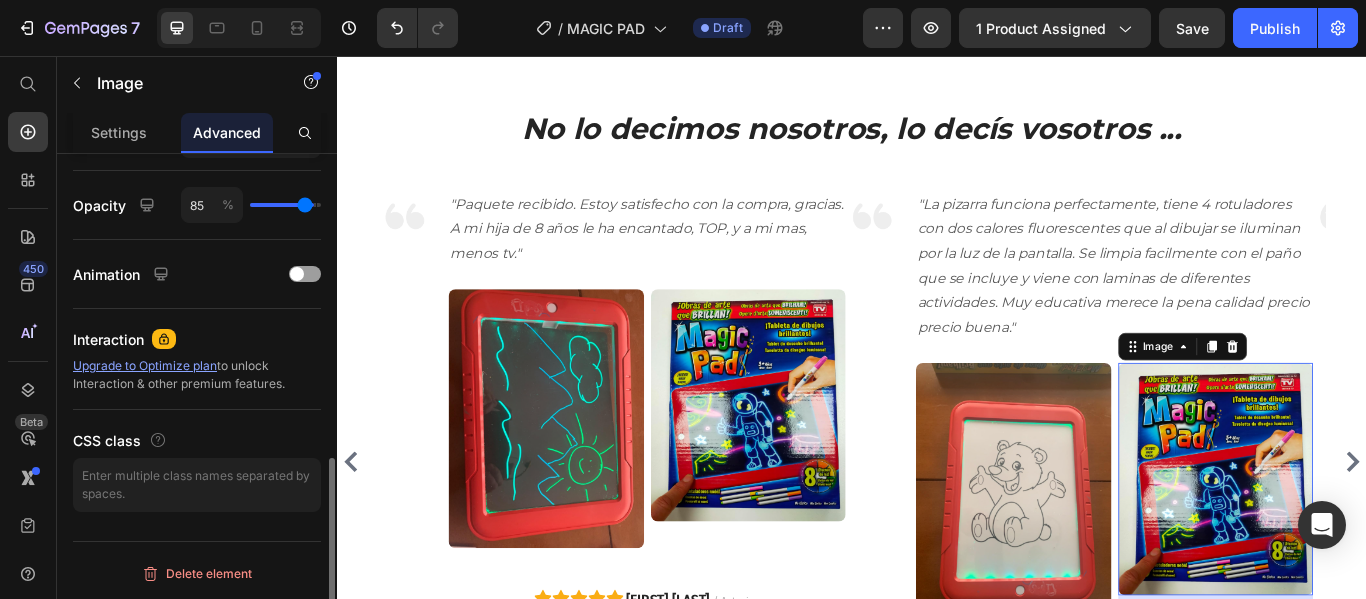 type on "84" 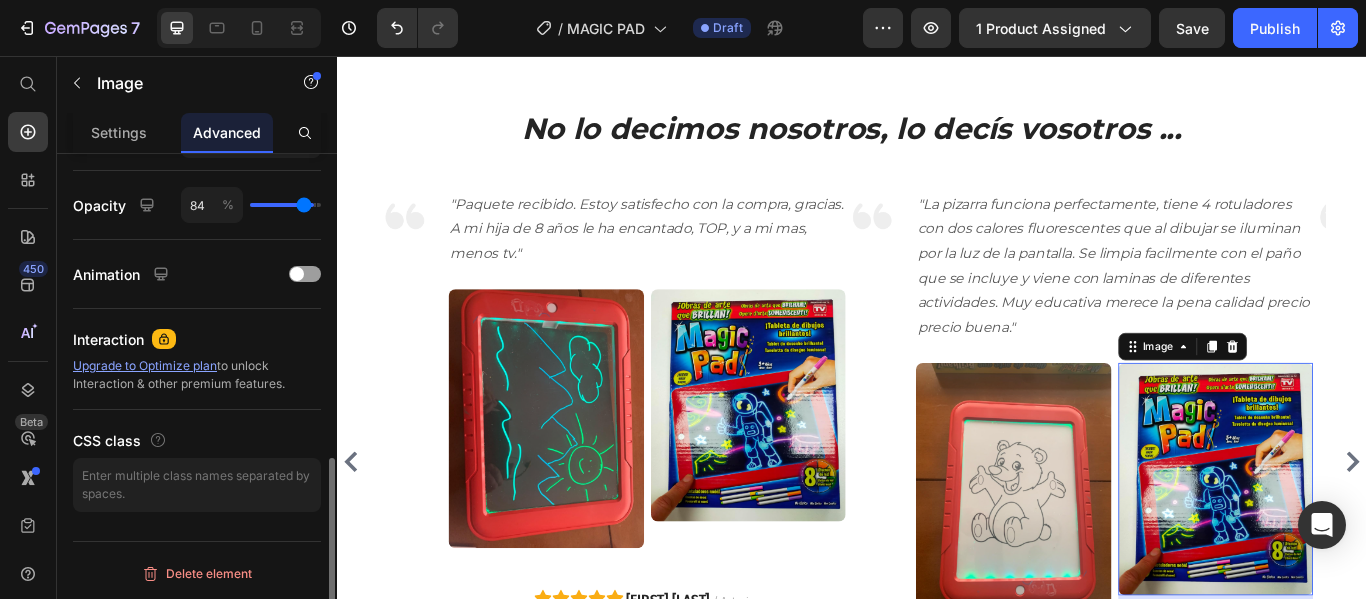type on "80" 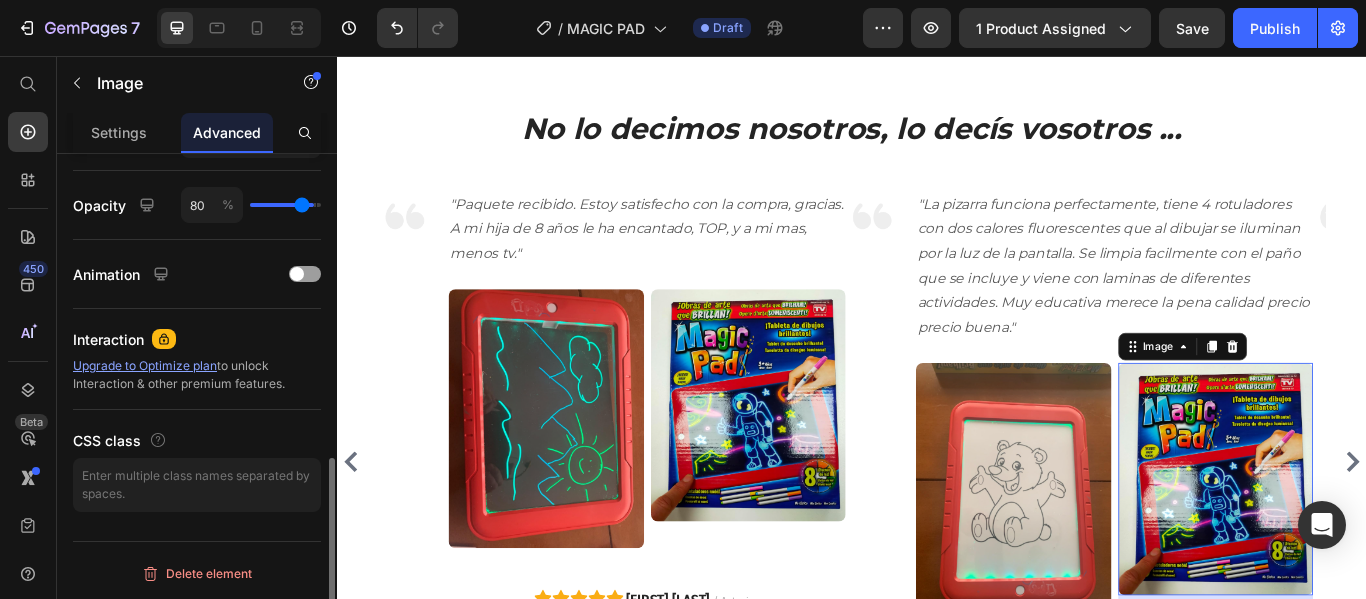 type on "78" 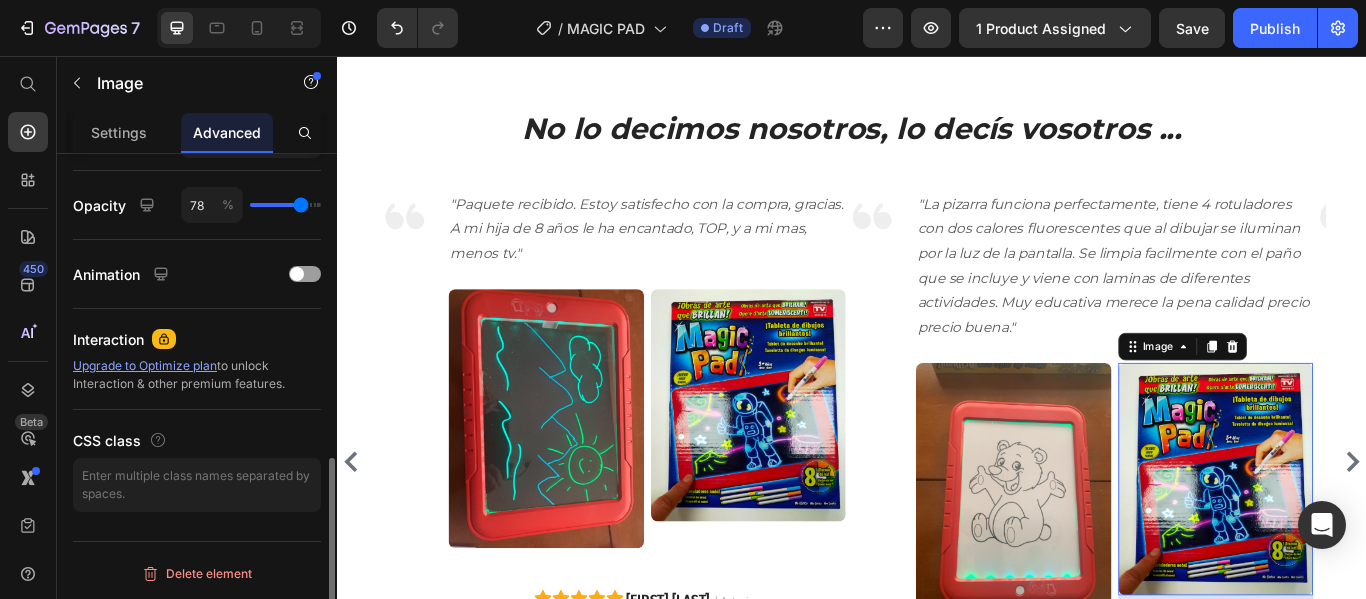 type on "69" 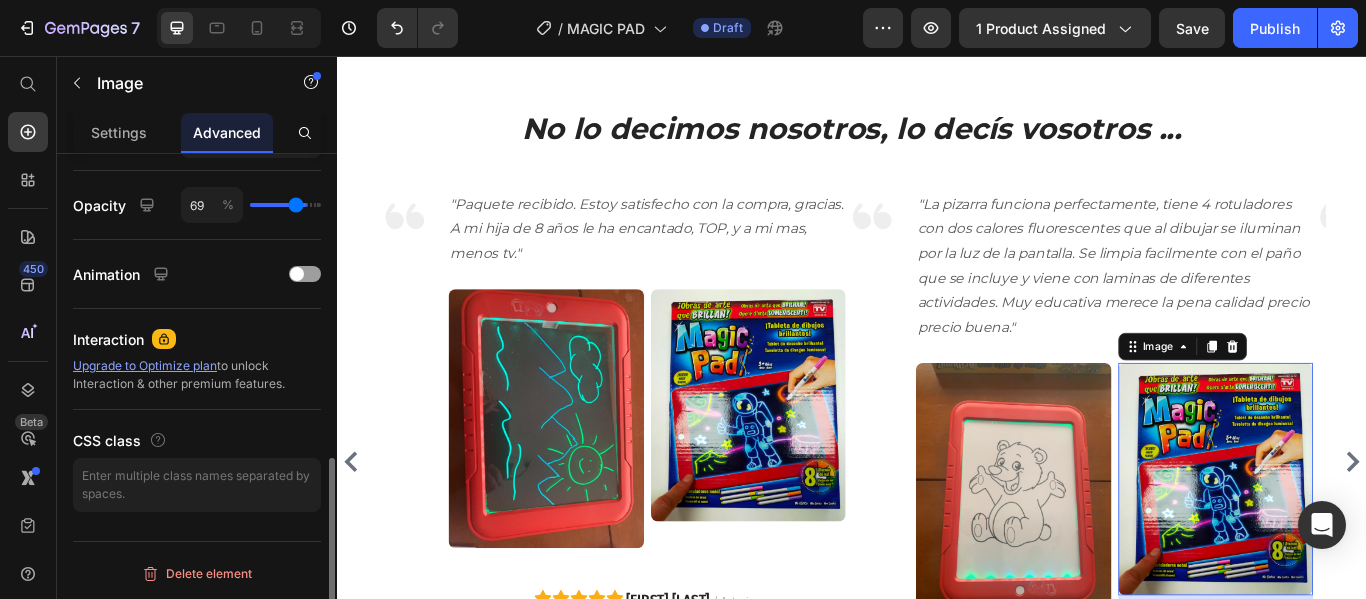 type on "49" 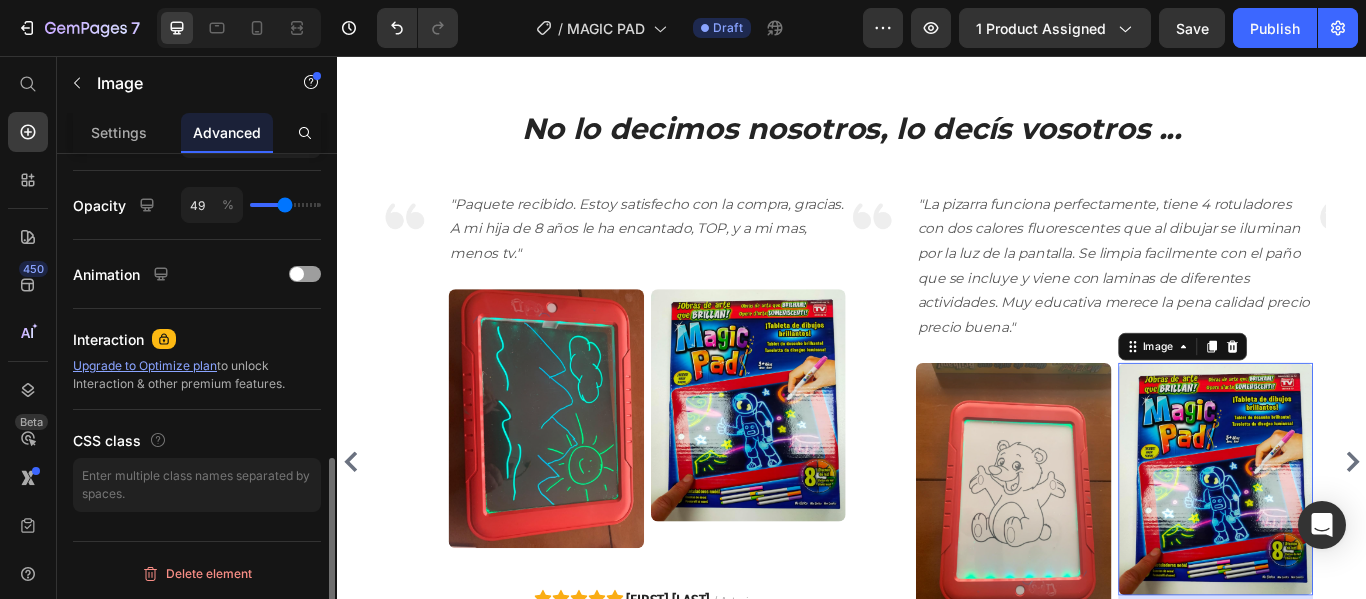 type on "47" 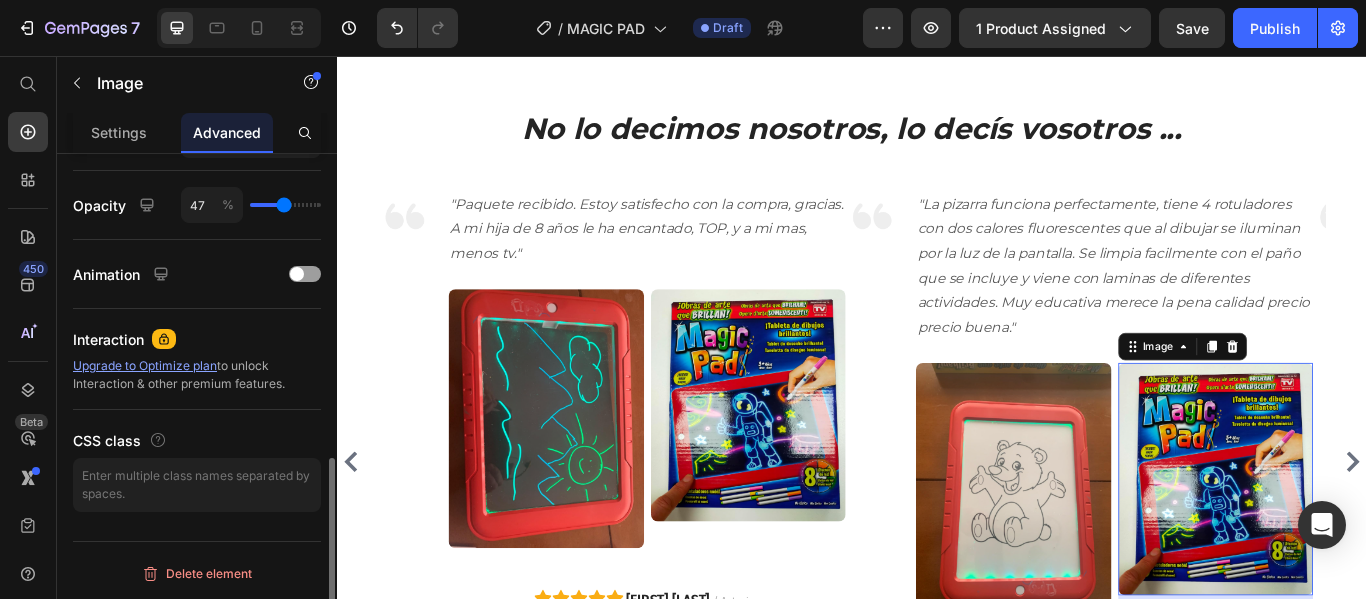 type on "45" 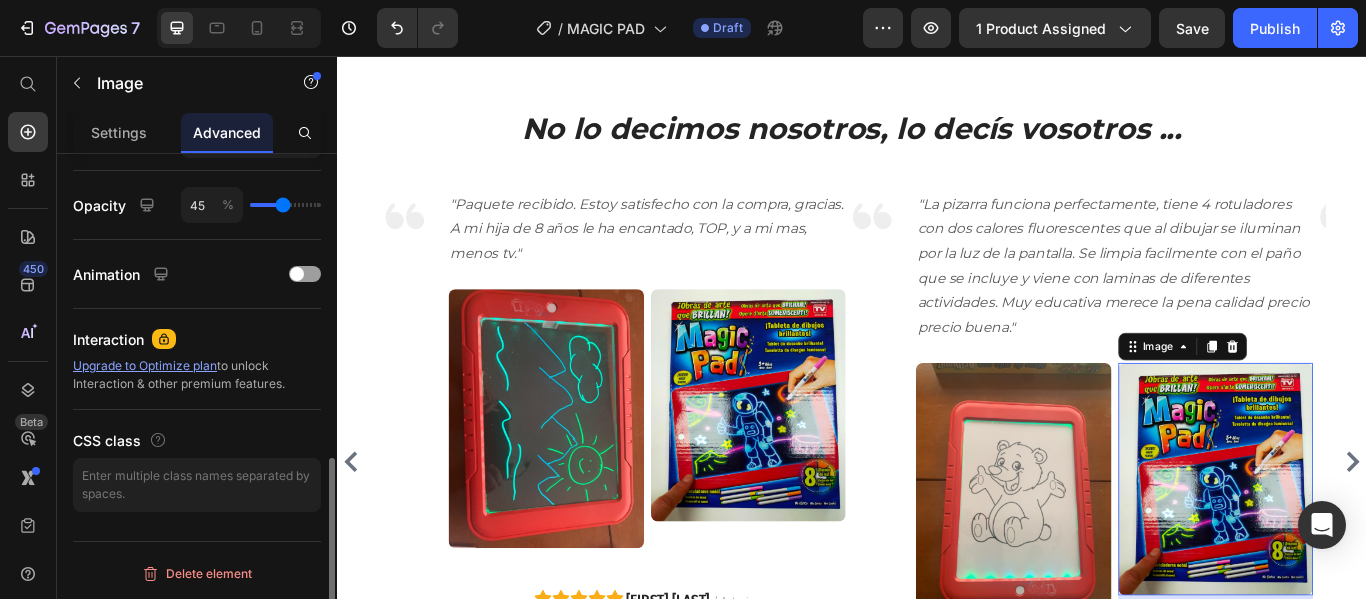 type on "42" 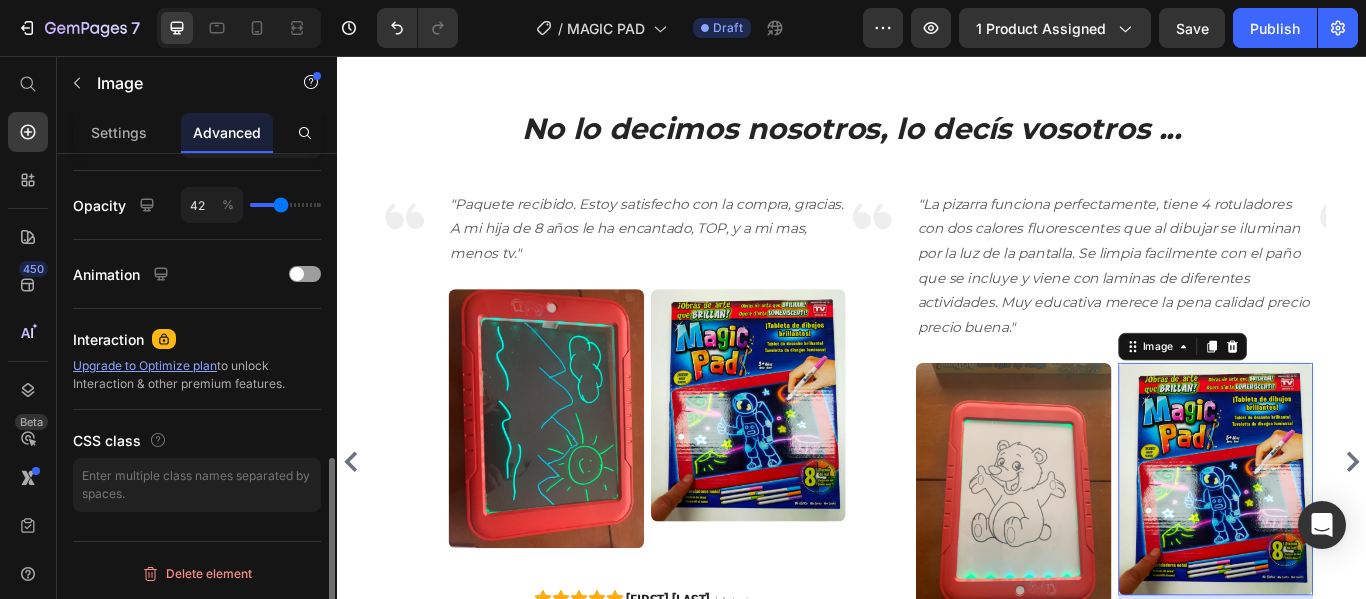 type on "38" 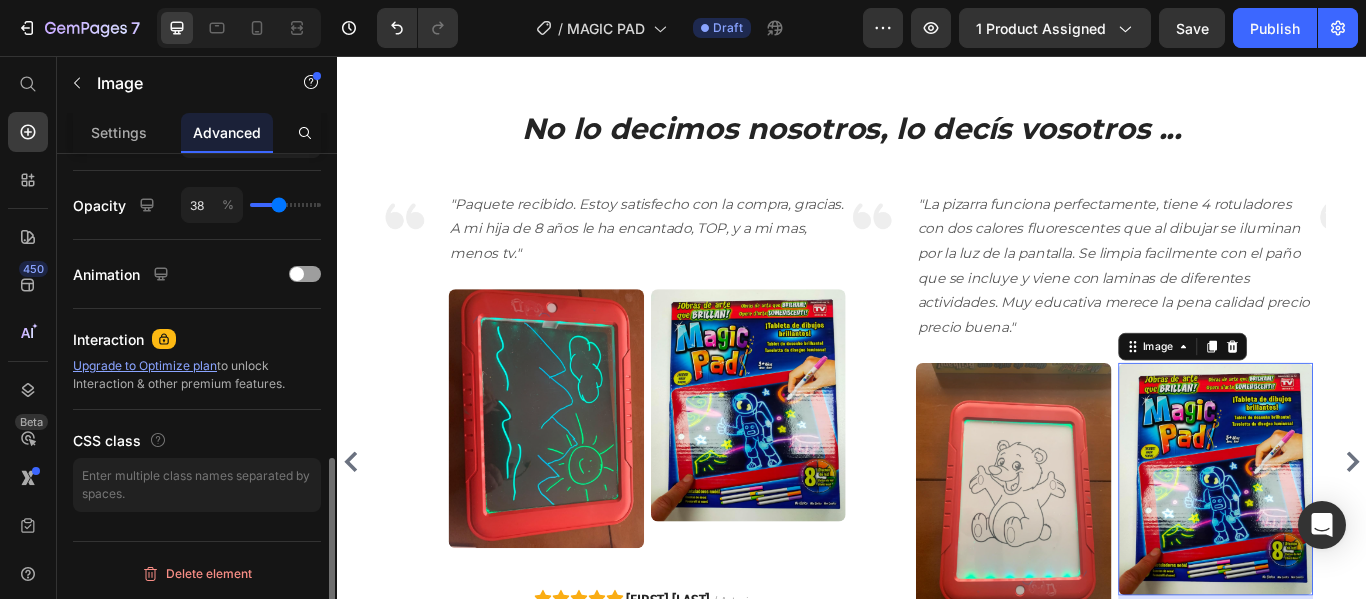 type on "33" 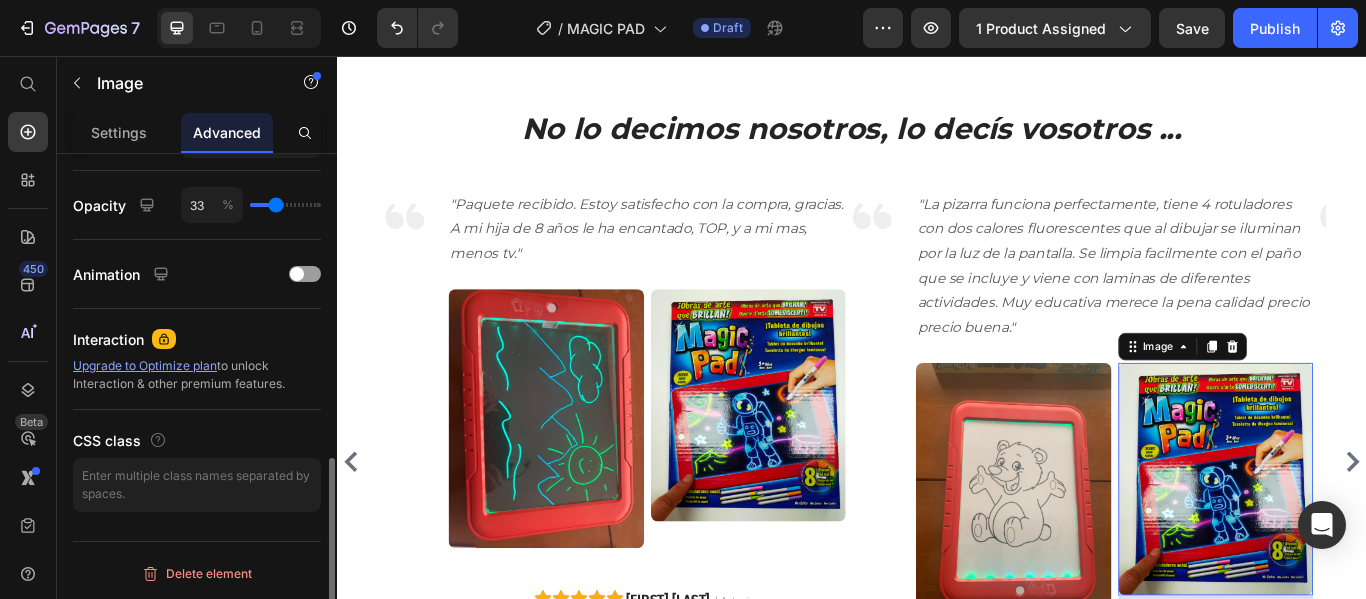 type on "31" 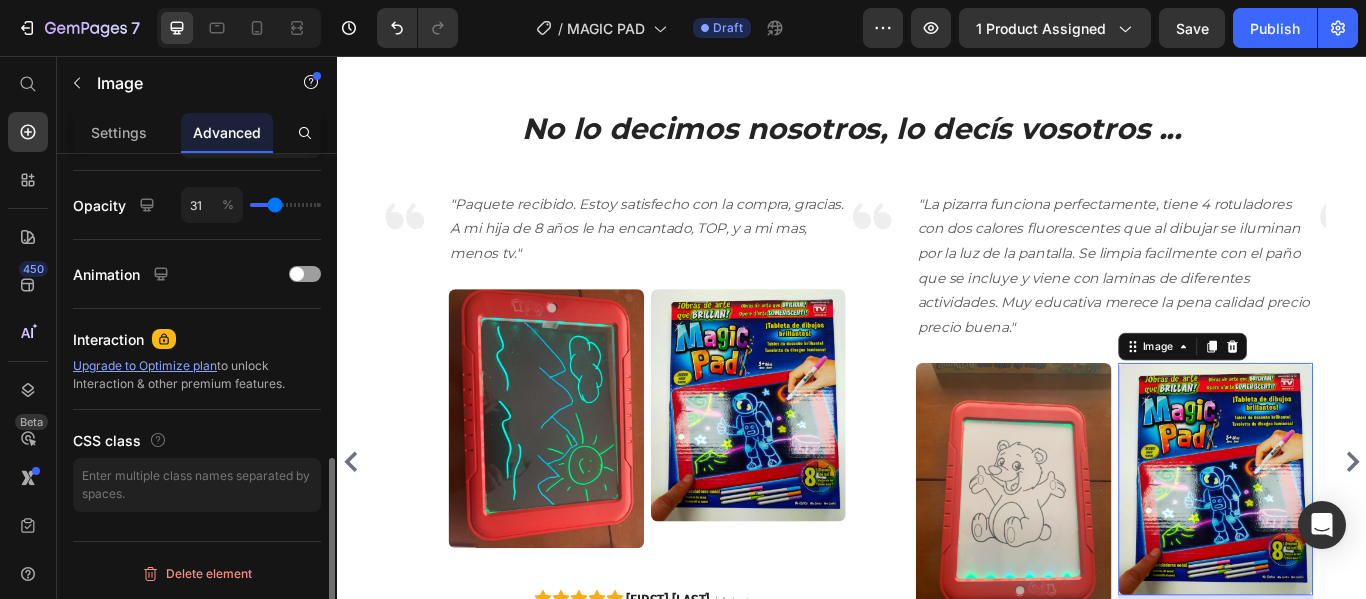 type on "29" 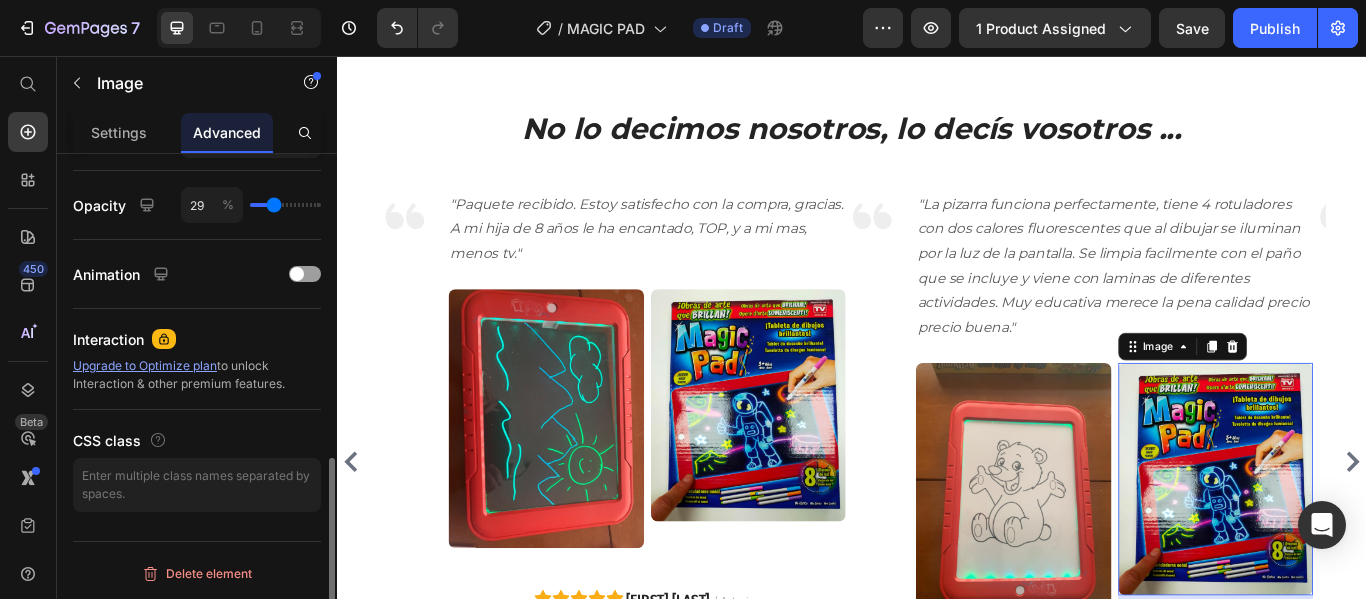 drag, startPoint x: 312, startPoint y: 201, endPoint x: 274, endPoint y: 197, distance: 38.209946 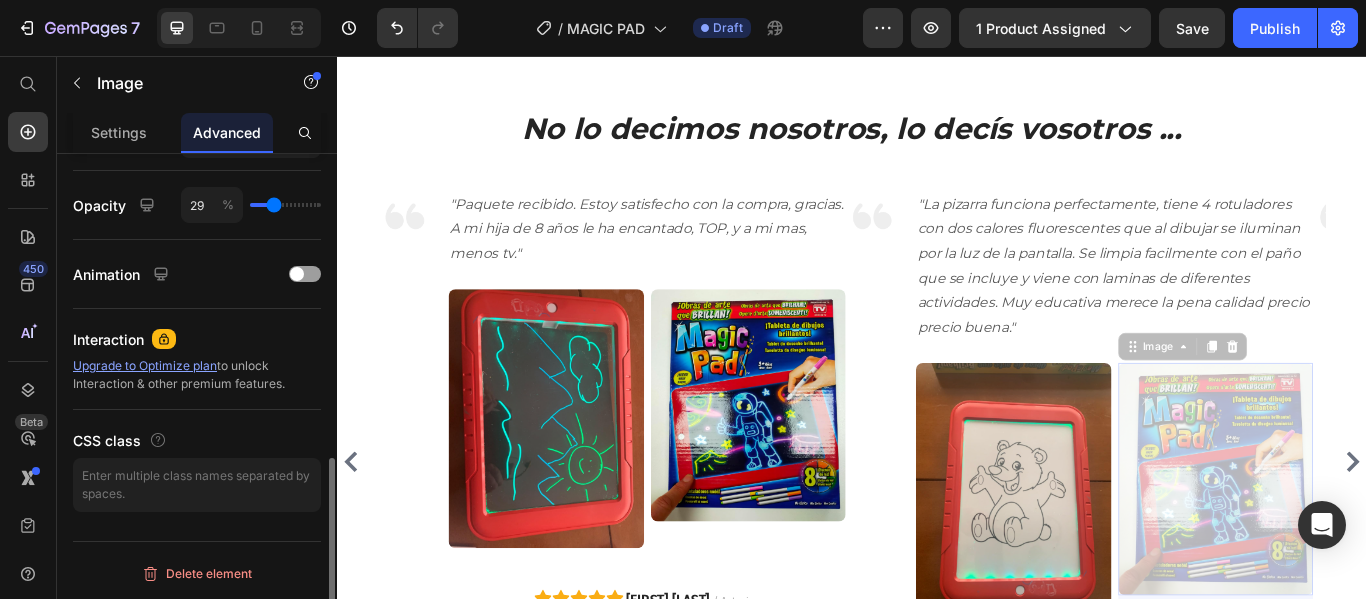 type on "53" 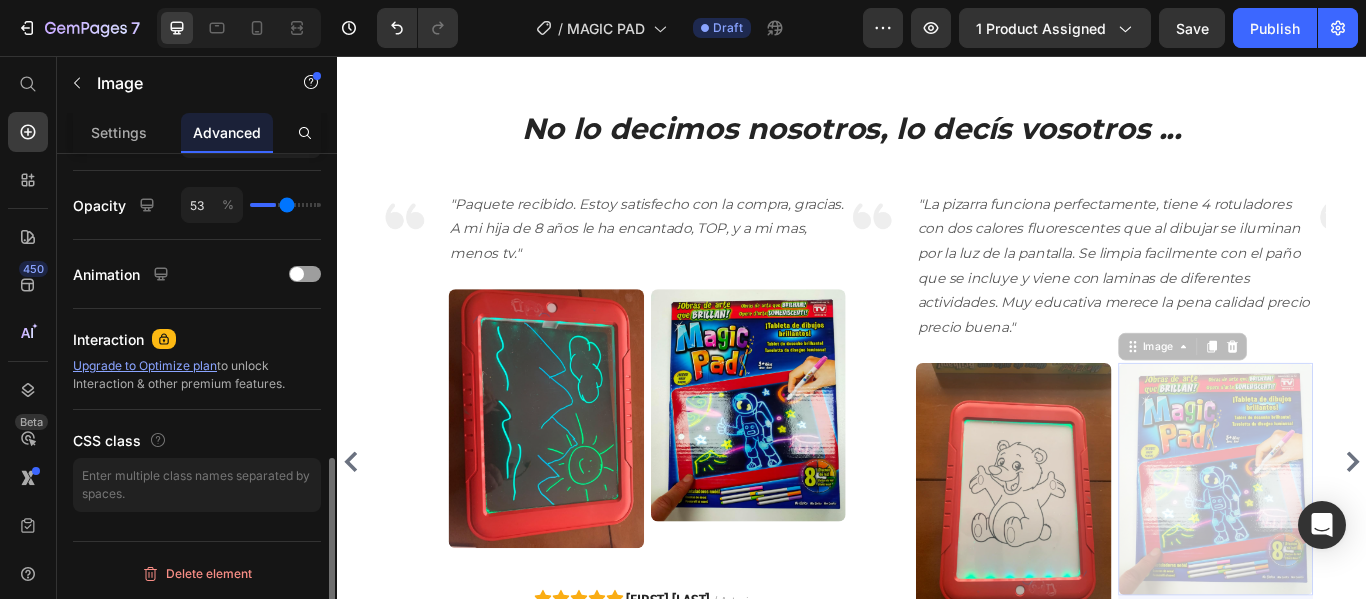 type on "53" 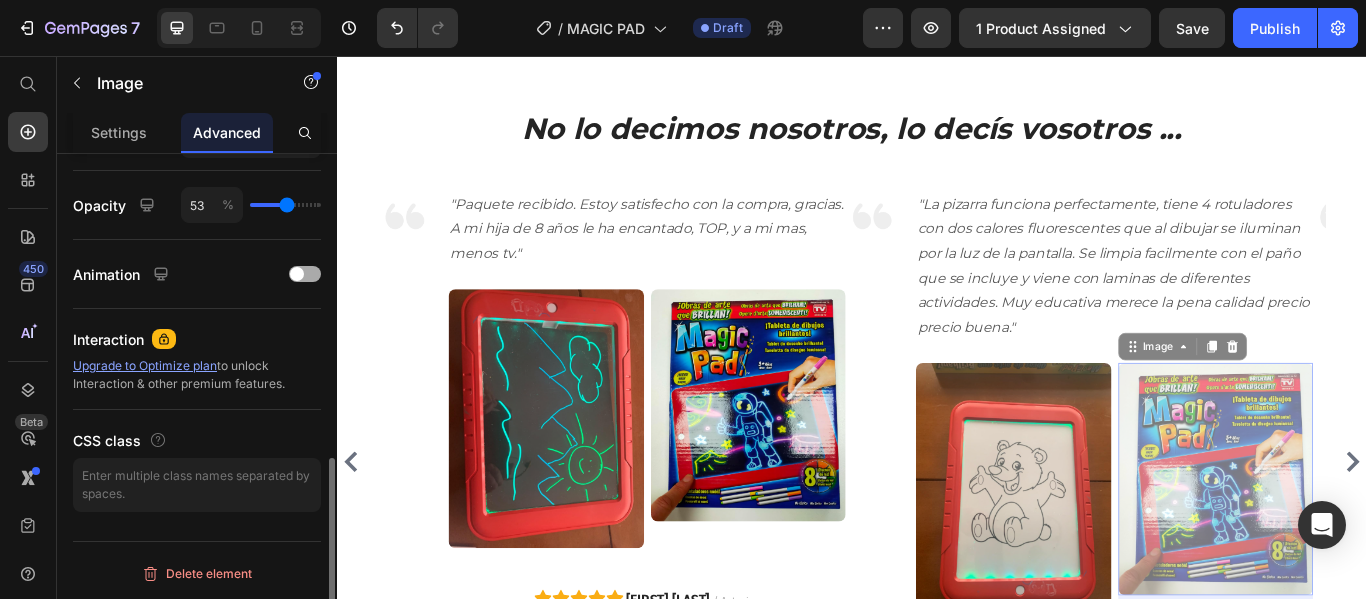 click on "Animation" at bounding box center (197, 274) 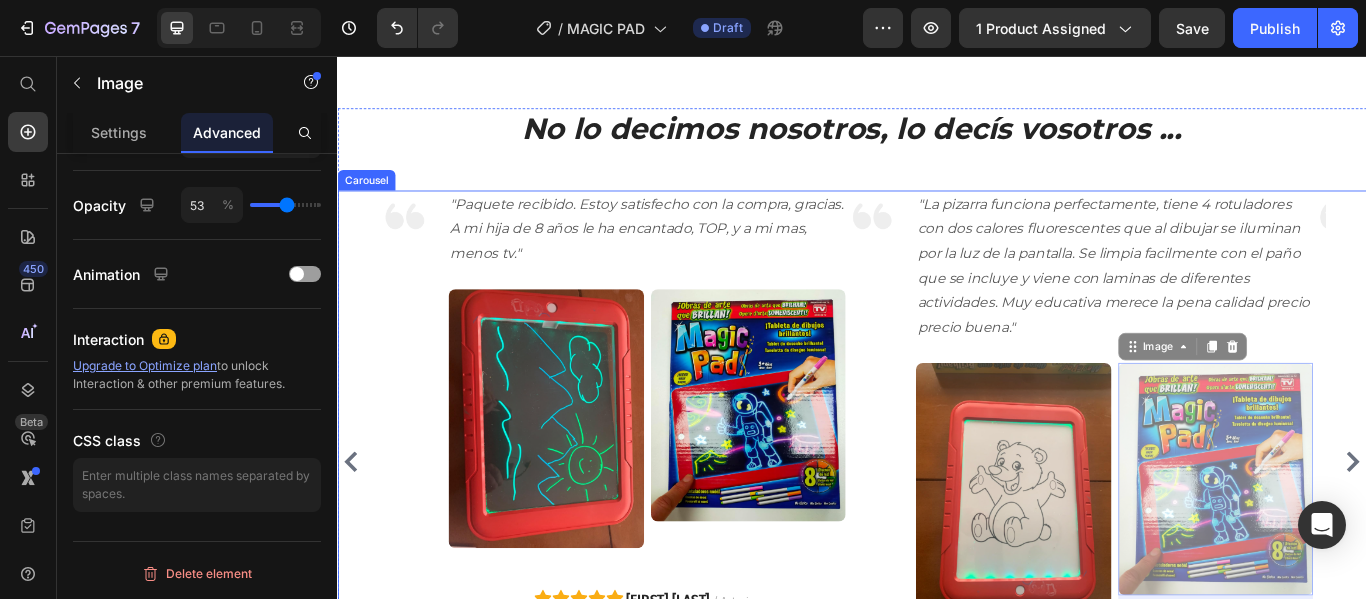 click 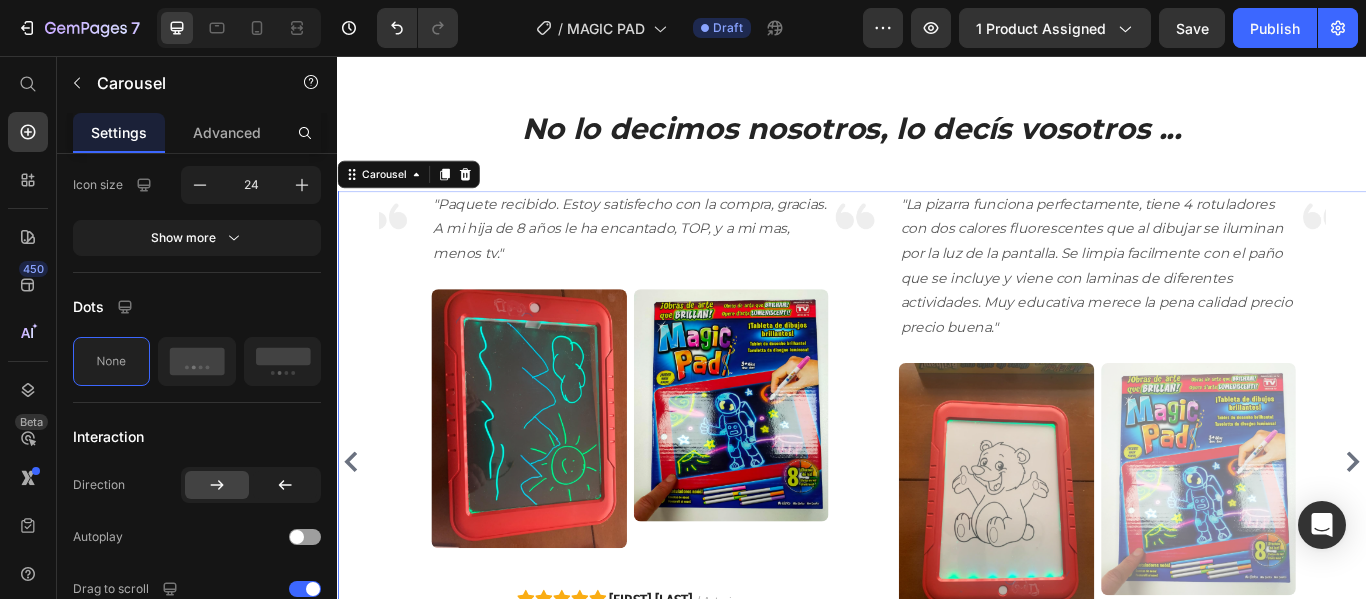 scroll, scrollTop: 0, scrollLeft: 0, axis: both 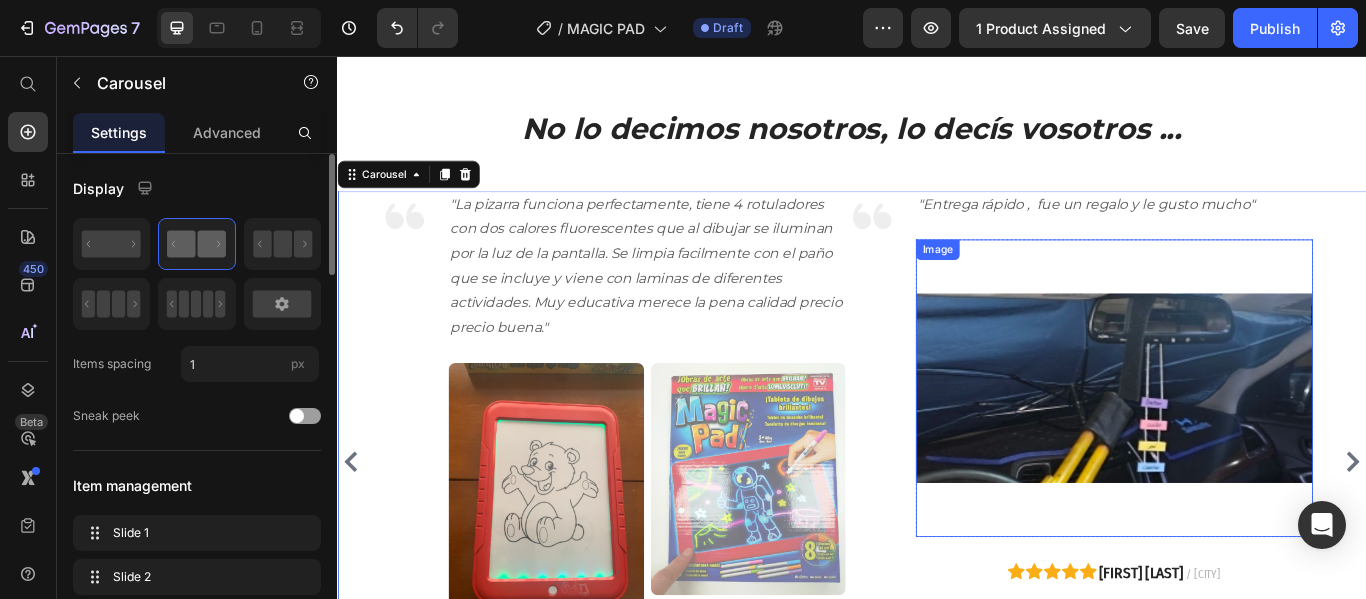 click at bounding box center (1242, 443) 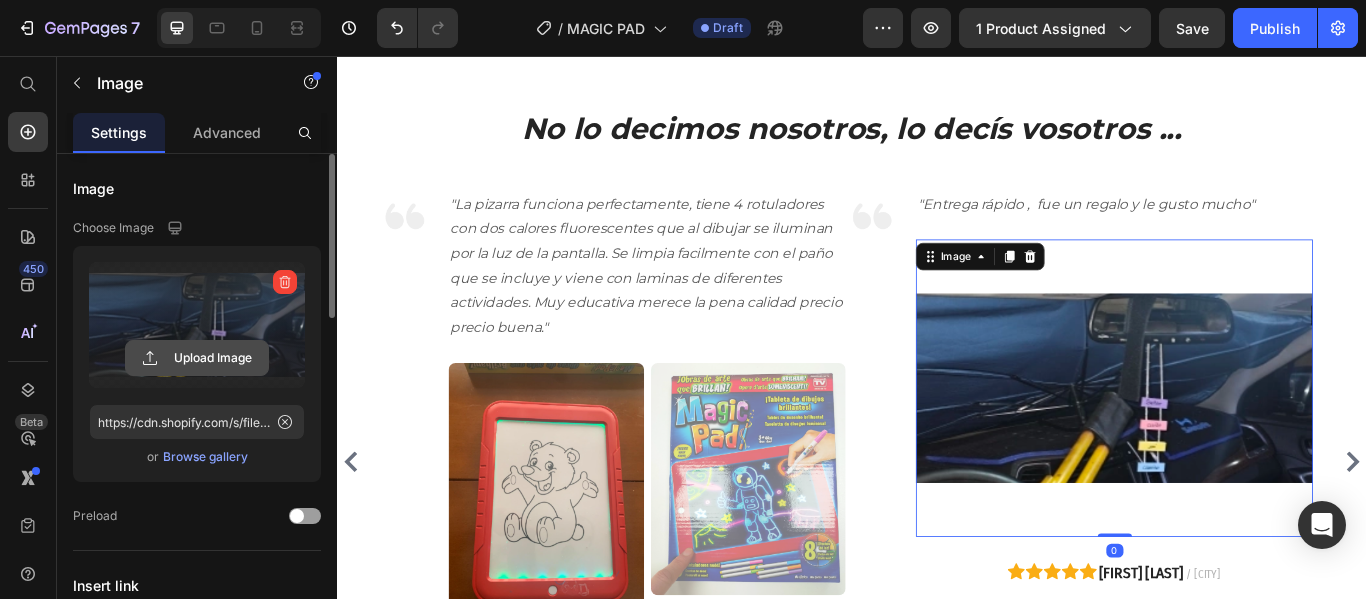 click 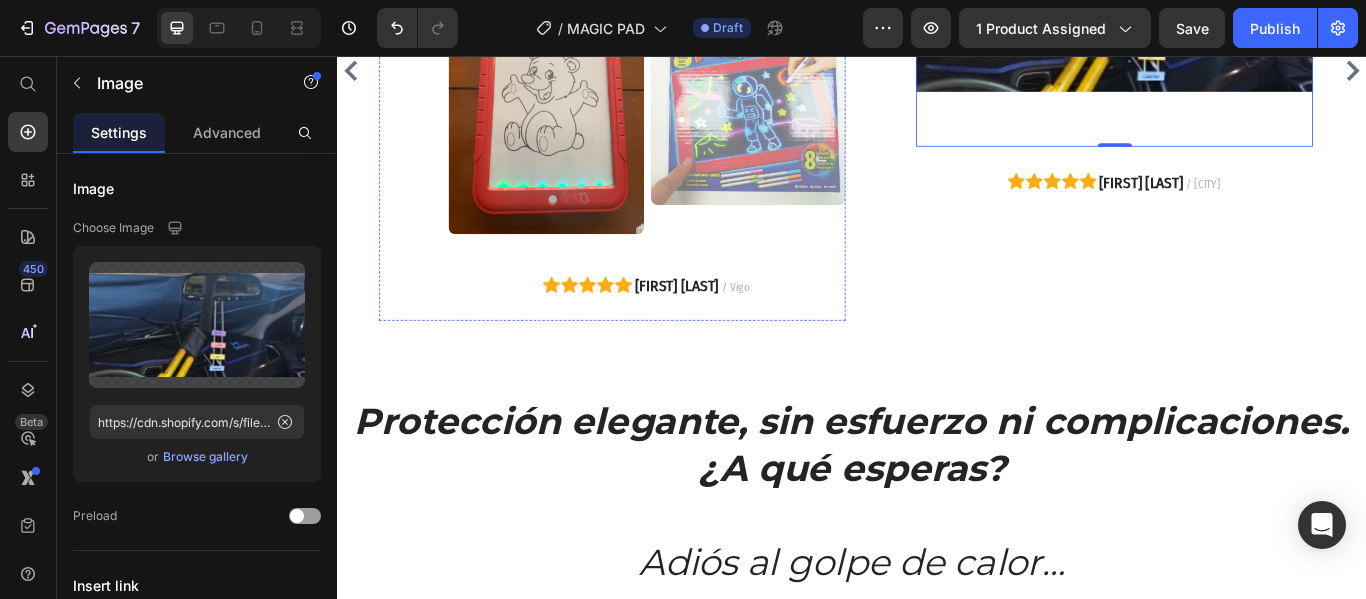 scroll, scrollTop: 4125, scrollLeft: 0, axis: vertical 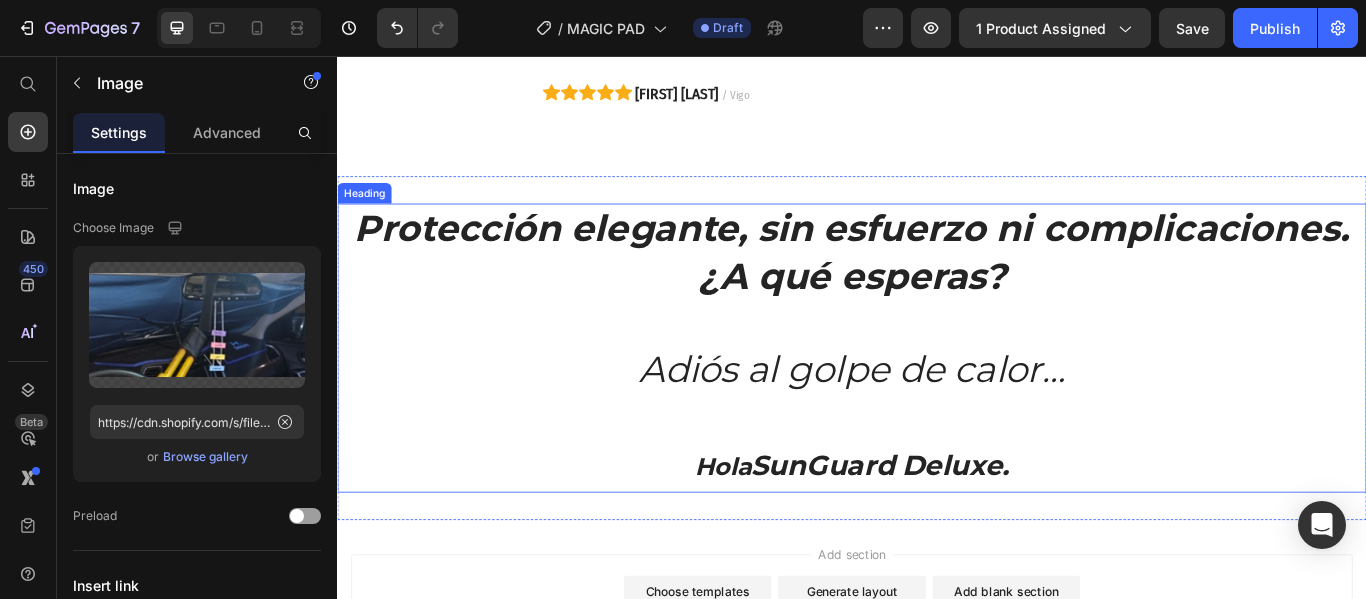 click on "Protección elegante, sin esfuerzo ni complicaciones. ¿A qué esperas?" at bounding box center [937, 284] 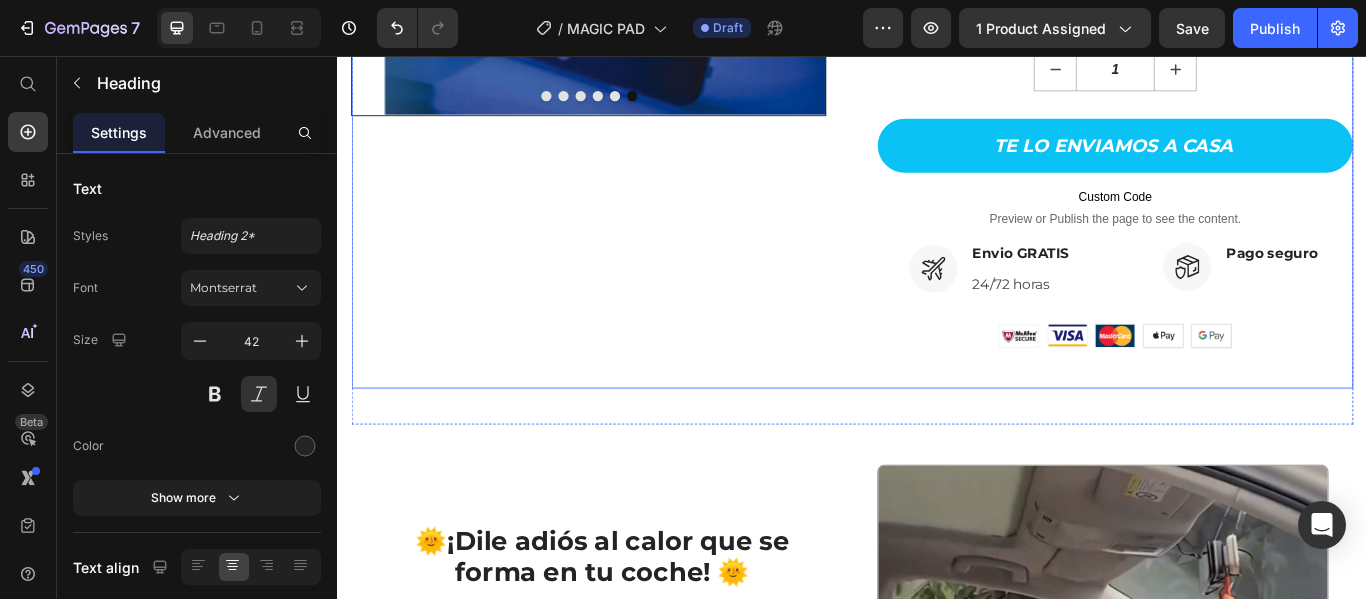 scroll, scrollTop: 825, scrollLeft: 0, axis: vertical 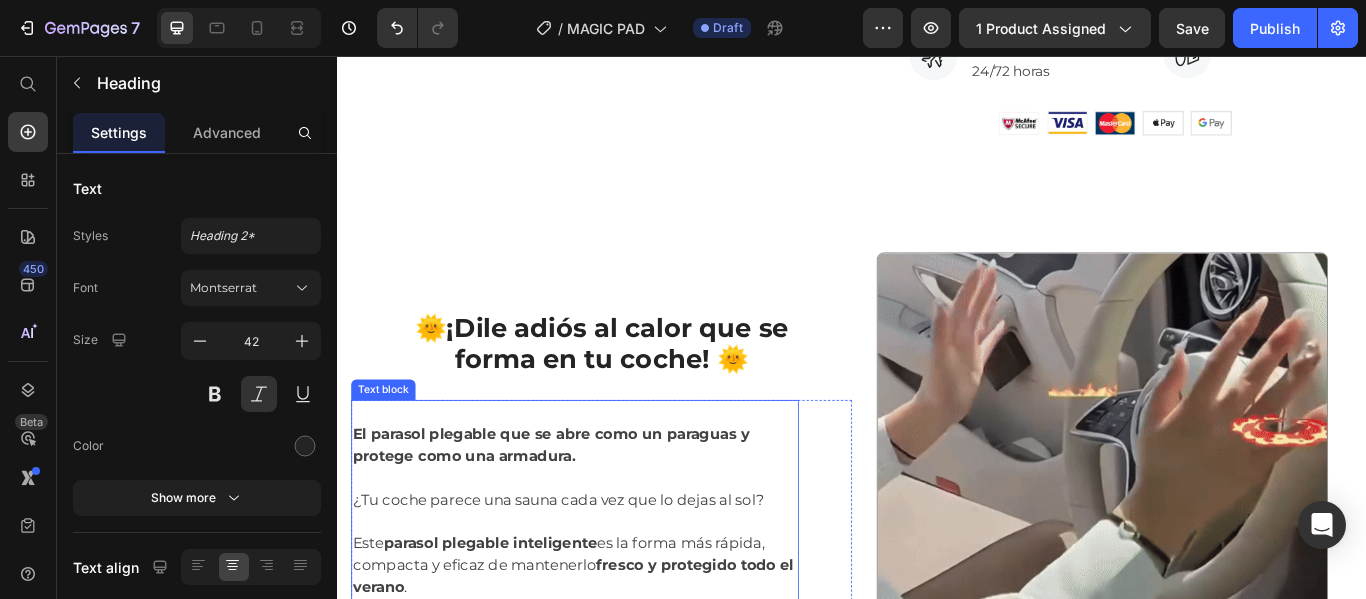 click at bounding box center [614, 548] 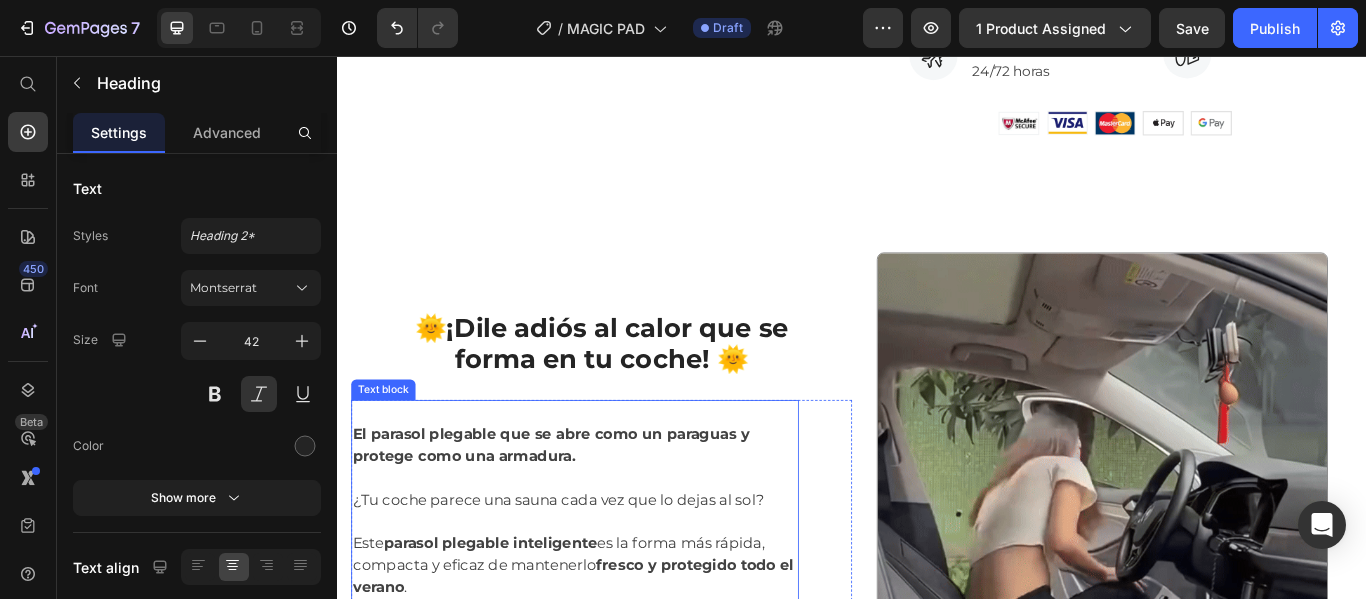 click at bounding box center (614, 548) 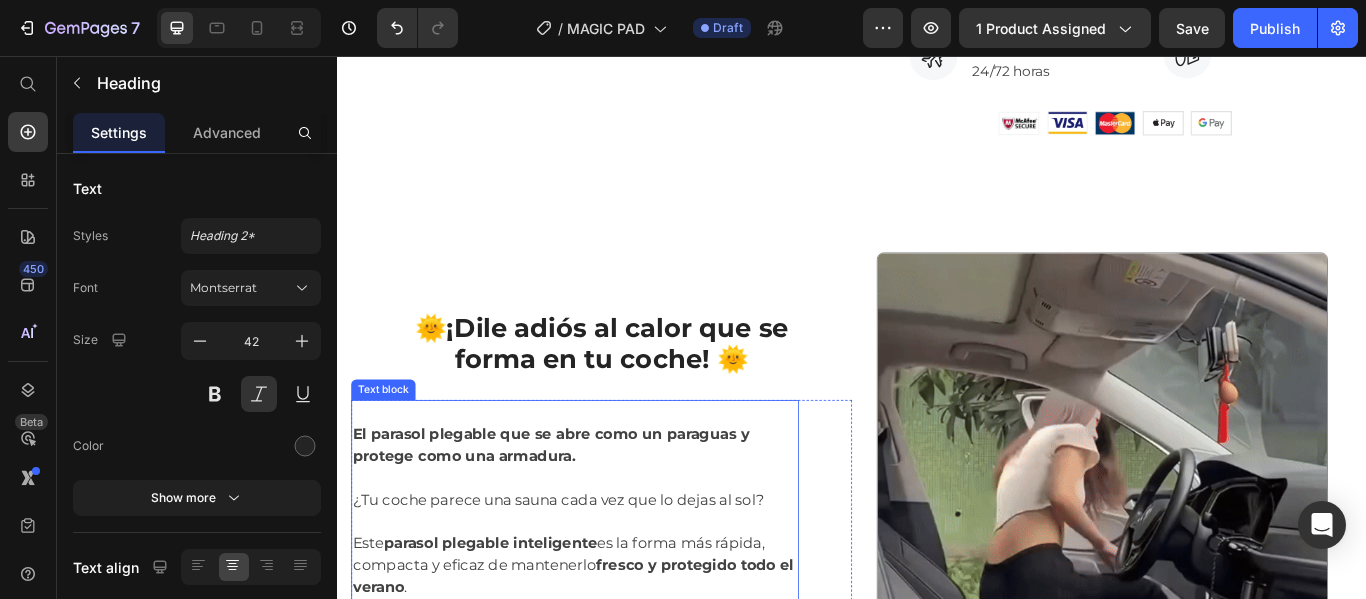 click at bounding box center (614, 548) 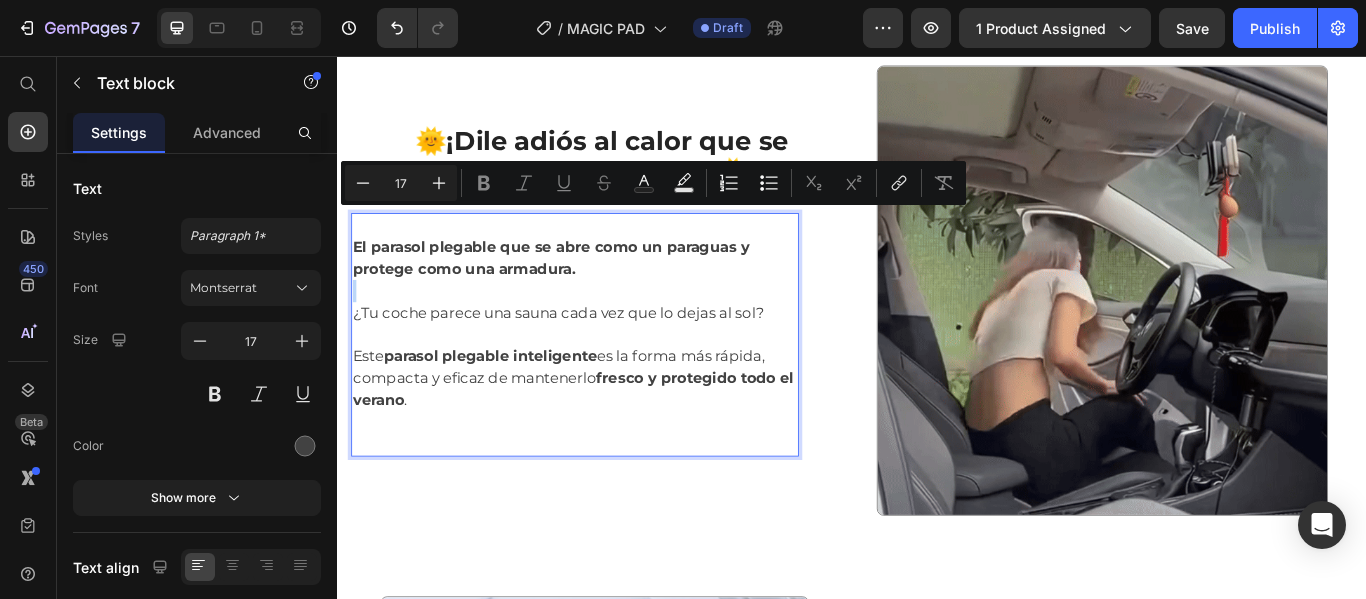 scroll, scrollTop: 1125, scrollLeft: 0, axis: vertical 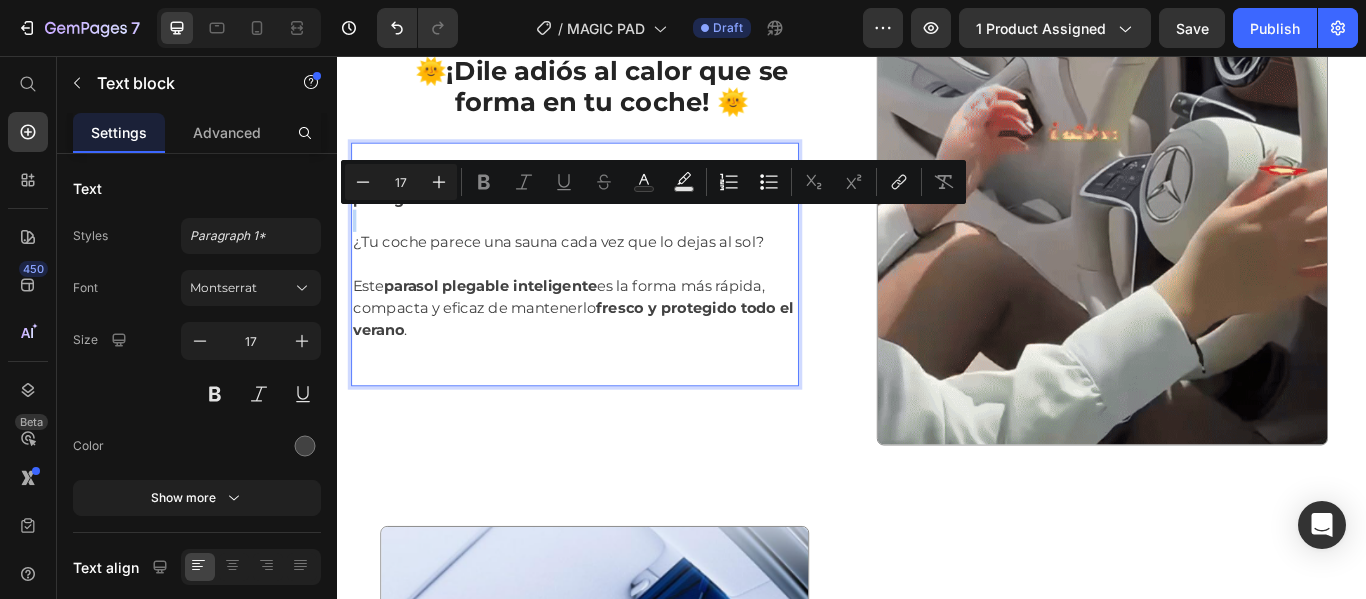 click on "Este  parasol plegable inteligente  es la forma más rápida, compacta y eficaz de mantenerlo  fresco y protegido todo el verano ." at bounding box center (614, 350) 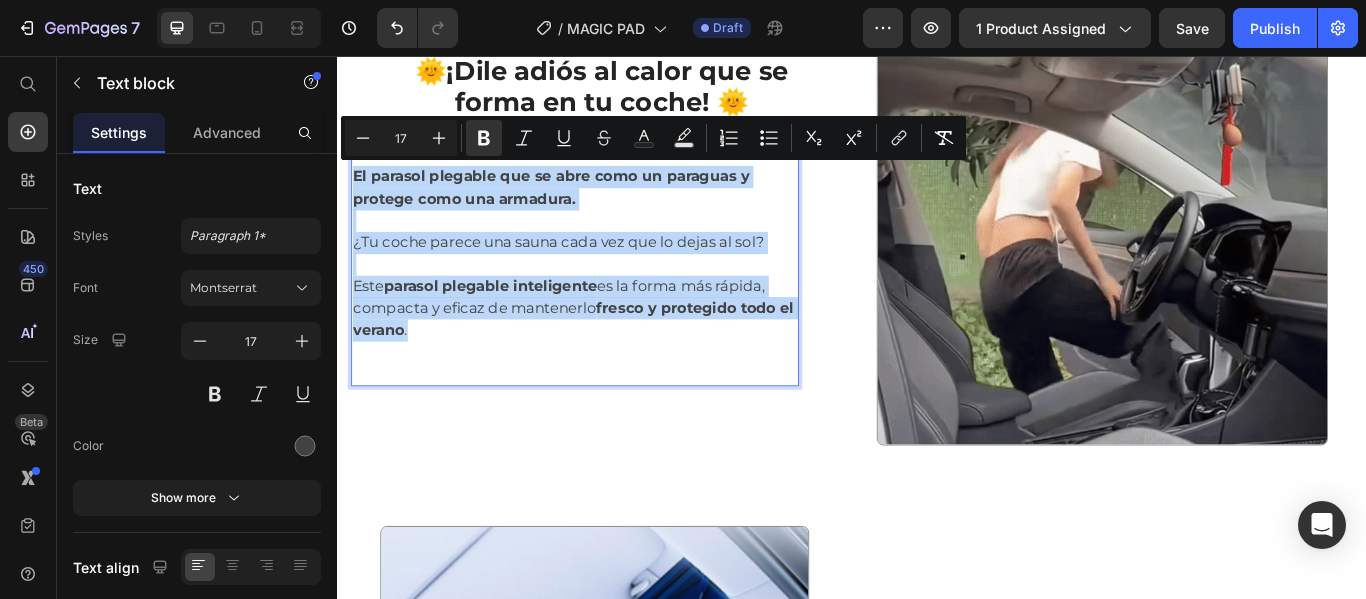 drag, startPoint x: 500, startPoint y: 360, endPoint x: 356, endPoint y: 188, distance: 224.3212 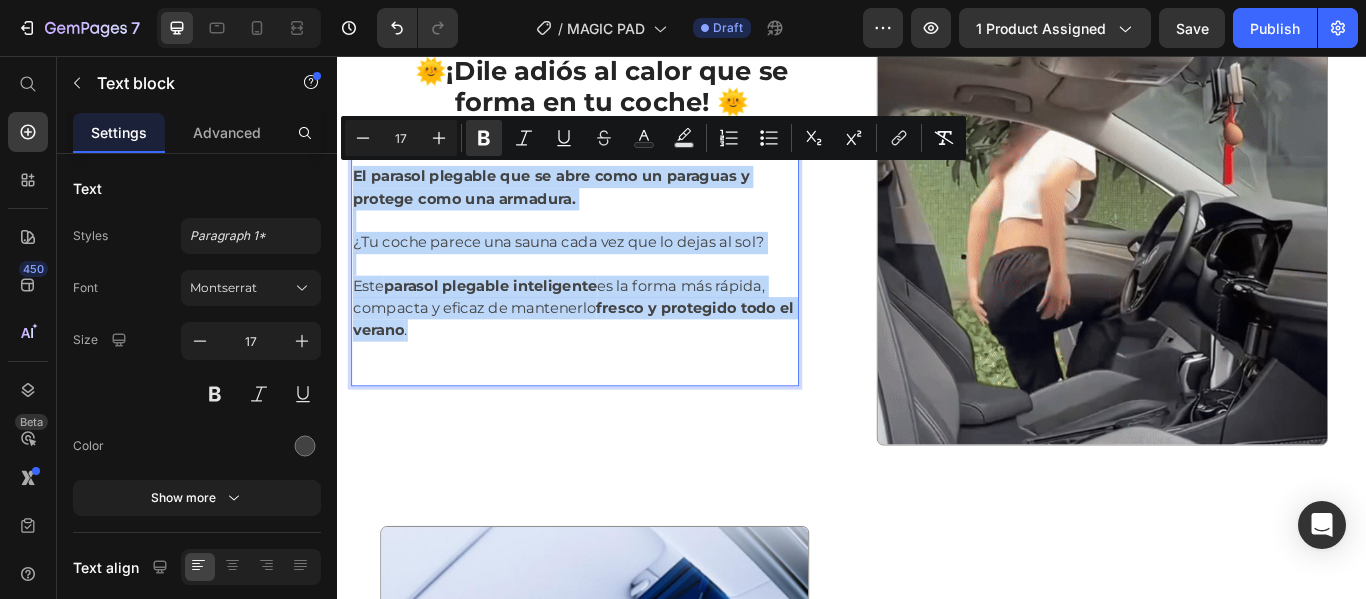 click on "El parasol plegable que se abre como un paraguas y protege como una armadura. ¿Tu coche parece una sauna cada vez que lo dejas al sol? Este  parasol plegable inteligente  es la forma más rápida, compacta y eficaz de mantenerlo  fresco y protegido todo el verano ." at bounding box center (614, 299) 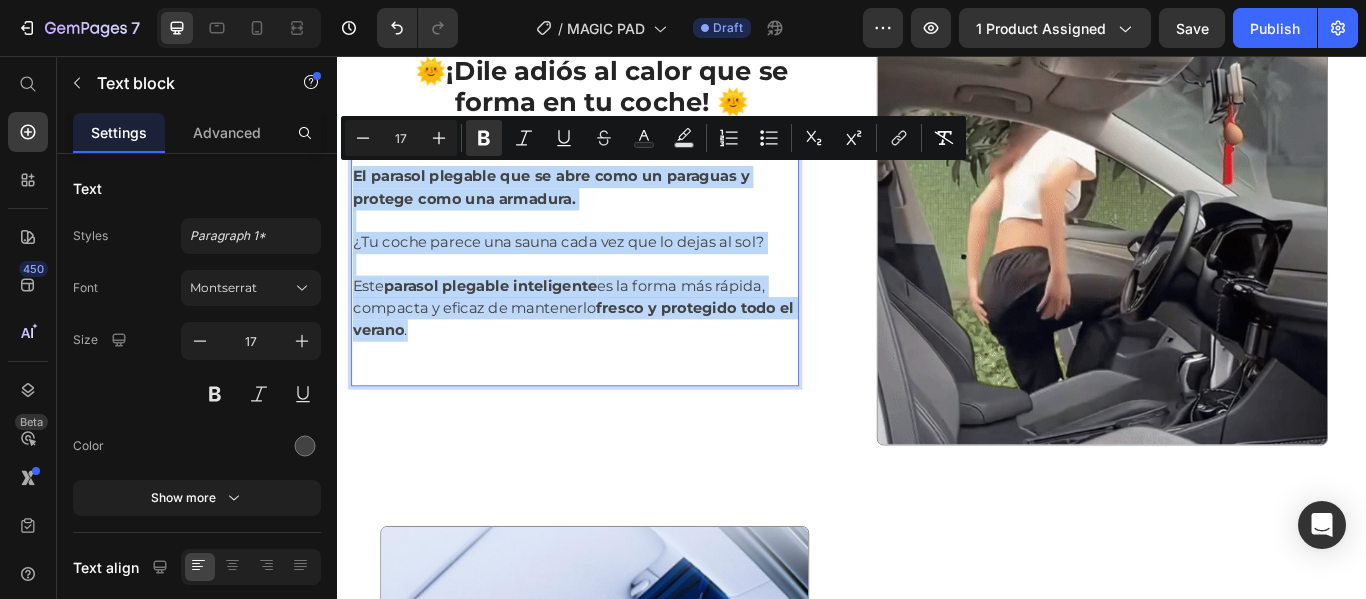 scroll, scrollTop: 1189, scrollLeft: 0, axis: vertical 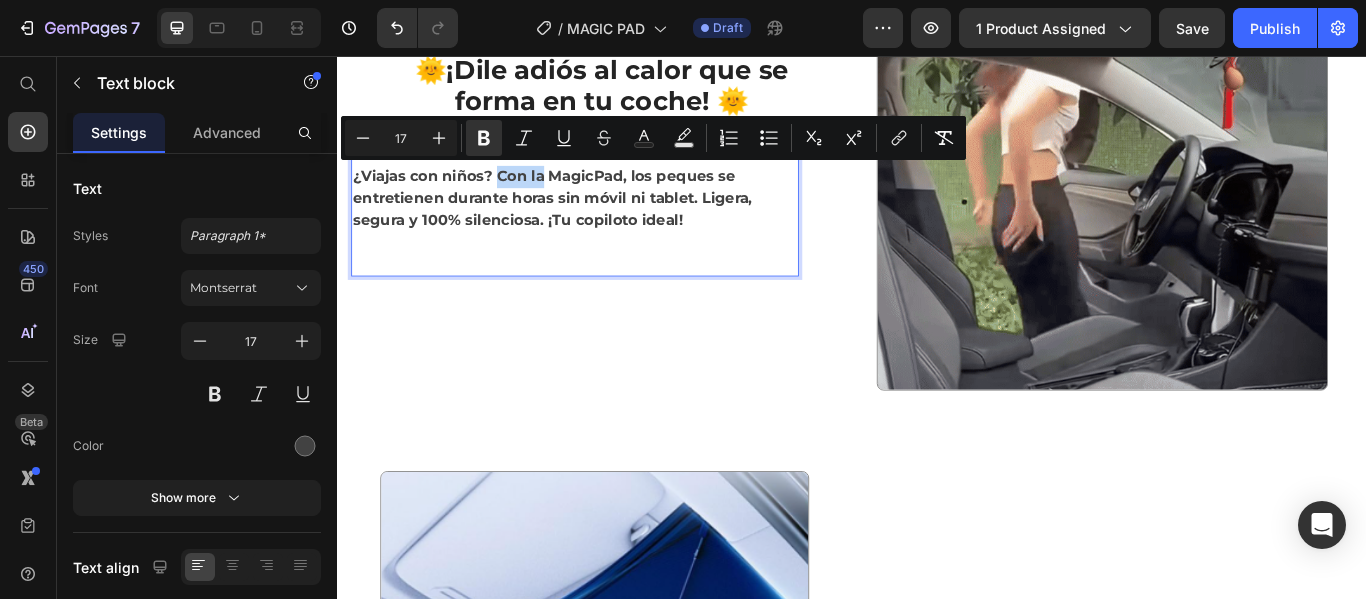 drag, startPoint x: 579, startPoint y: 188, endPoint x: 525, endPoint y: 193, distance: 54.230988 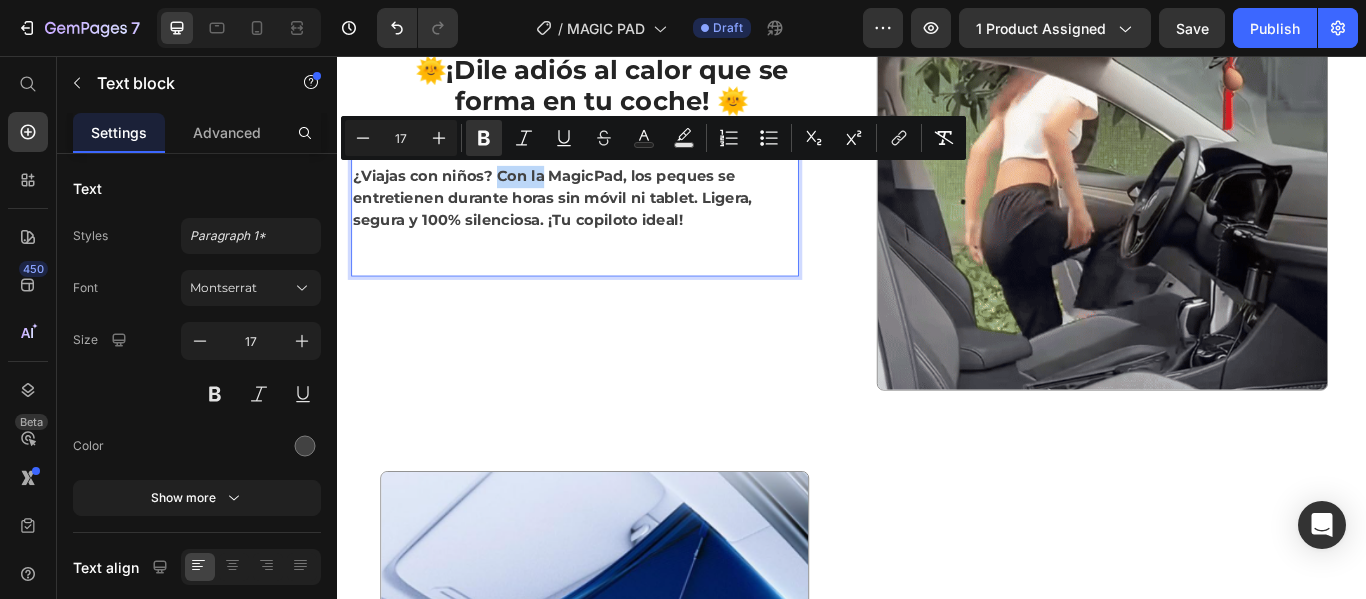 click on "¿Viajas con niños? Con la MagicPad, los peques se entretienen durante horas sin móvil ni tablet. Ligera, segura y 100% silenciosa. ¡Tu copiloto ideal!" at bounding box center [587, 221] 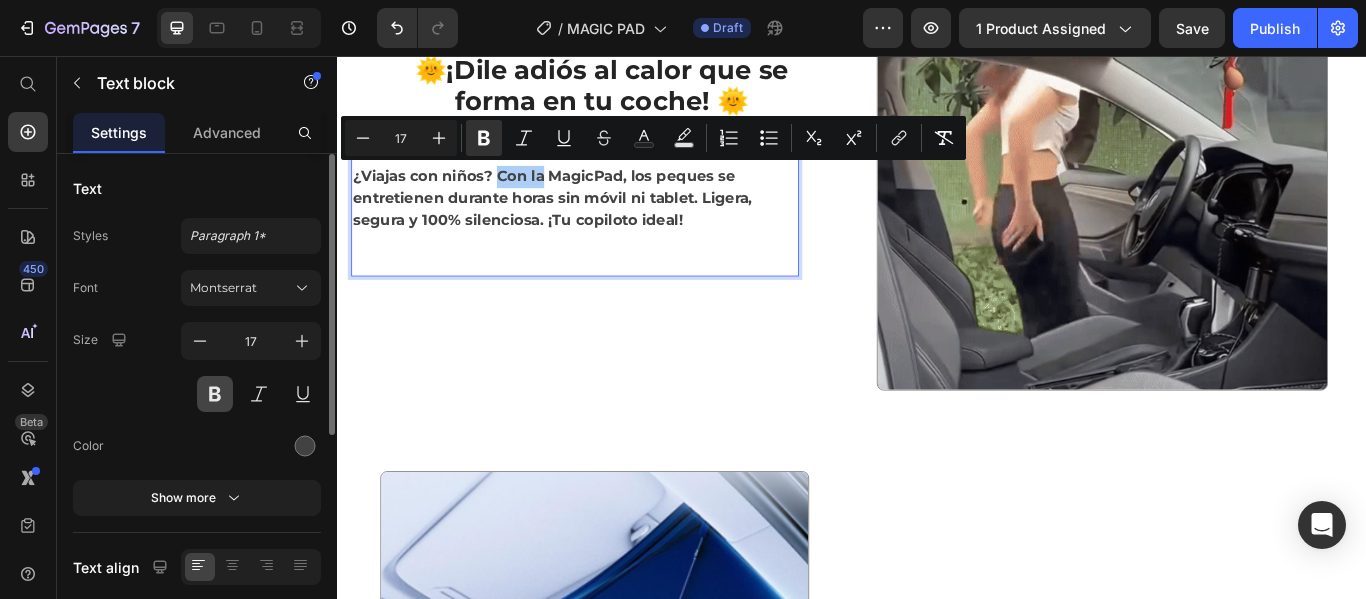 click at bounding box center (215, 394) 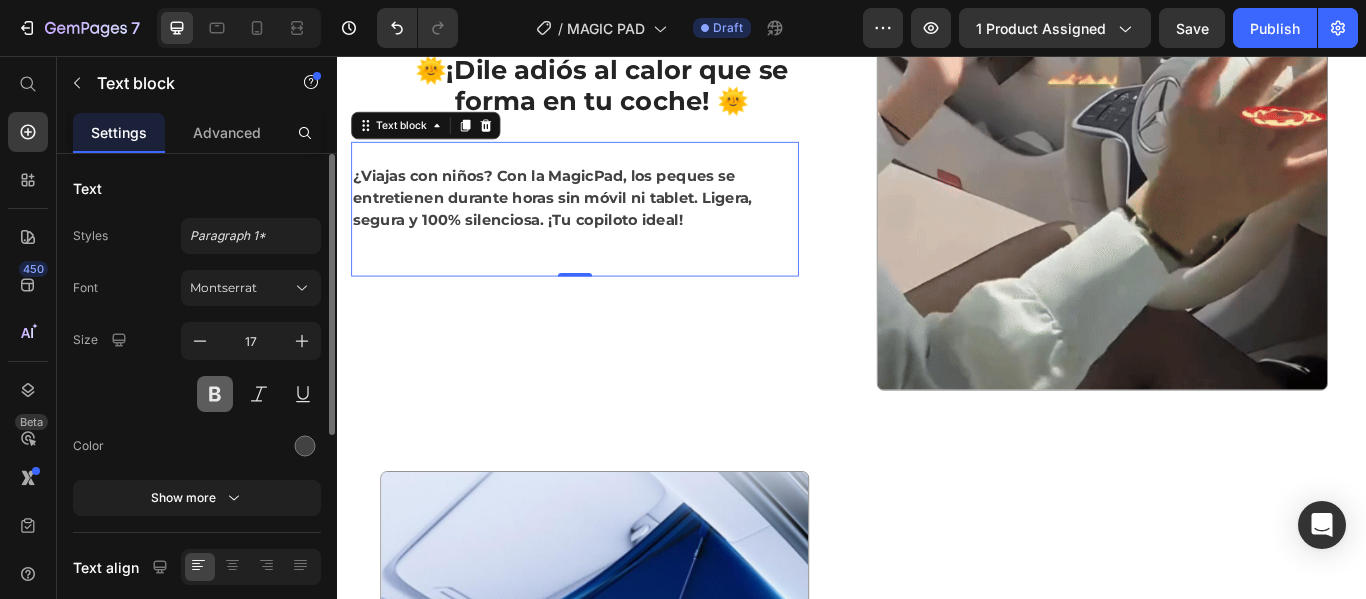 click at bounding box center [215, 394] 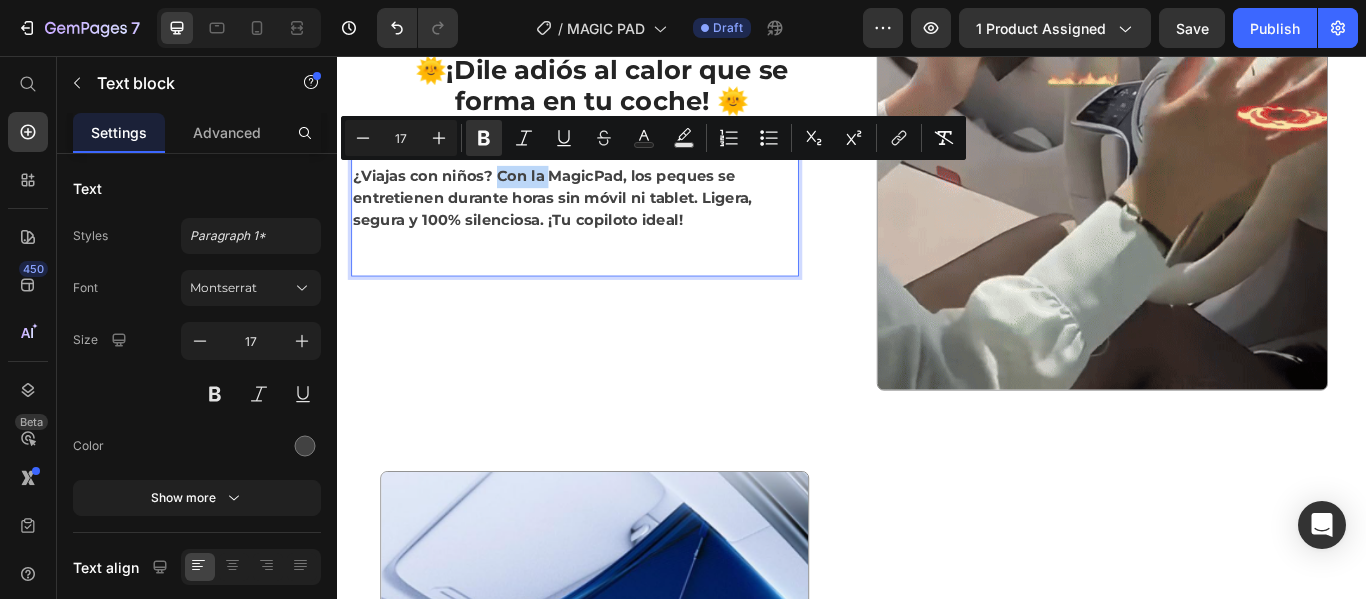 drag, startPoint x: 580, startPoint y: 186, endPoint x: 525, endPoint y: 190, distance: 55.145264 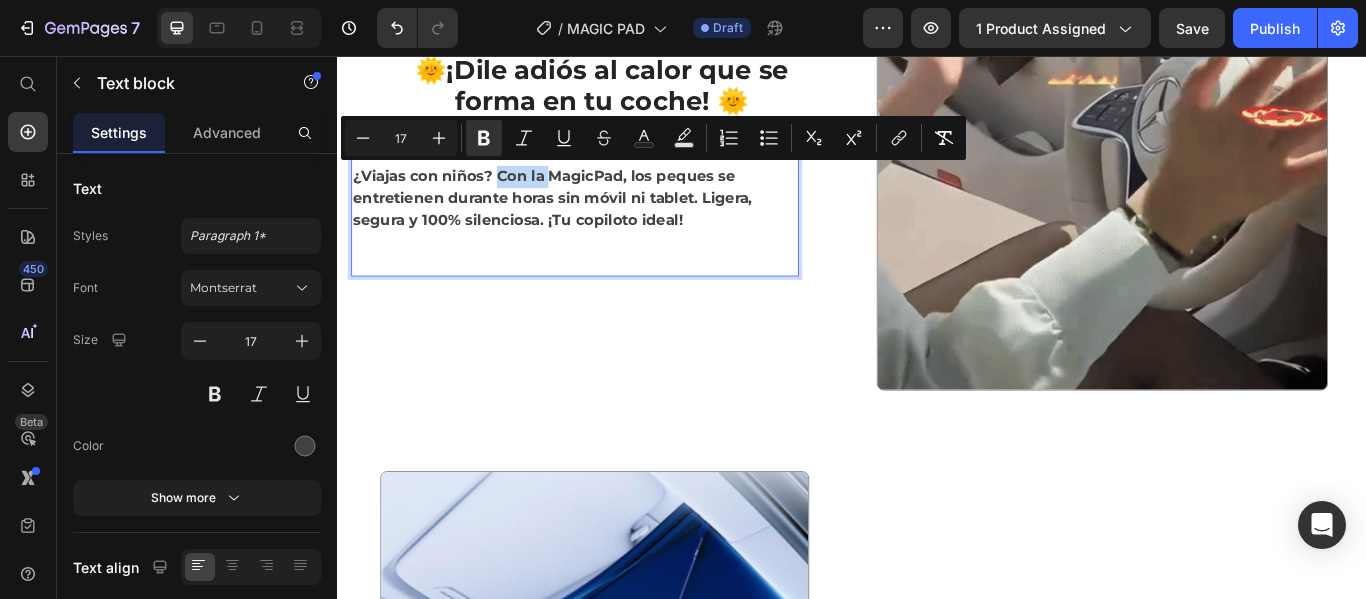 click on "¿Viajas con niños? Con la MagicPad, los peques se entretienen durante horas sin móvil ni tablet. Ligera, segura y 100% silenciosa. ¡Tu copiloto ideal!" at bounding box center (587, 221) 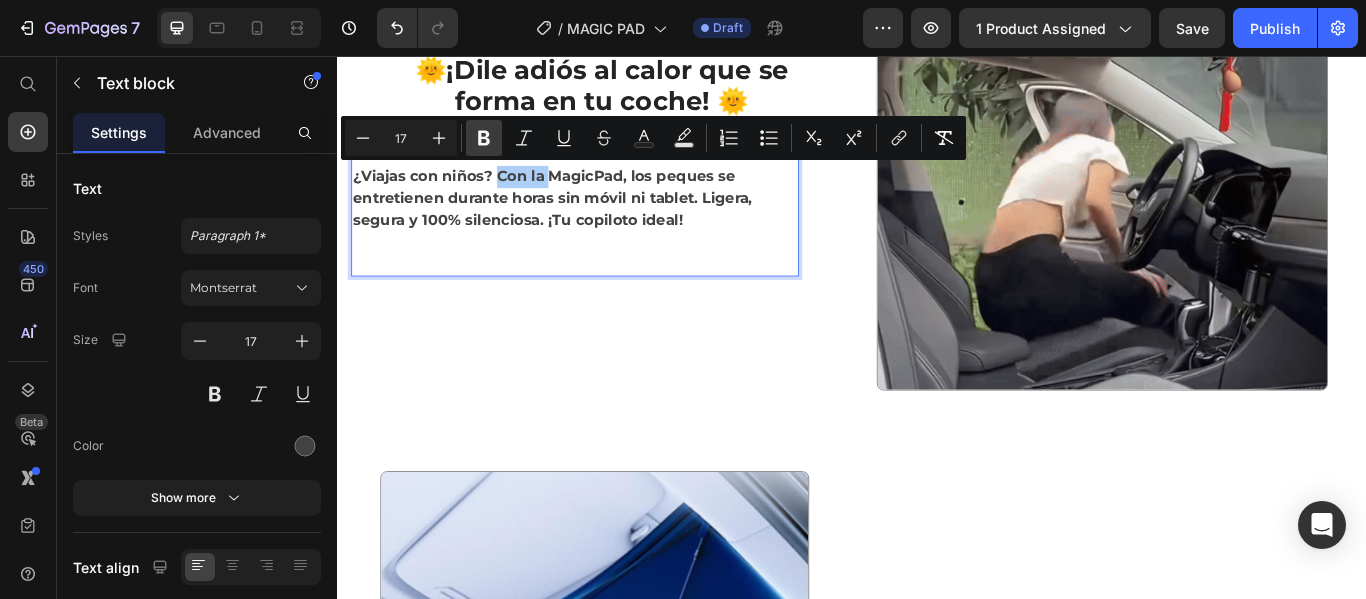 click 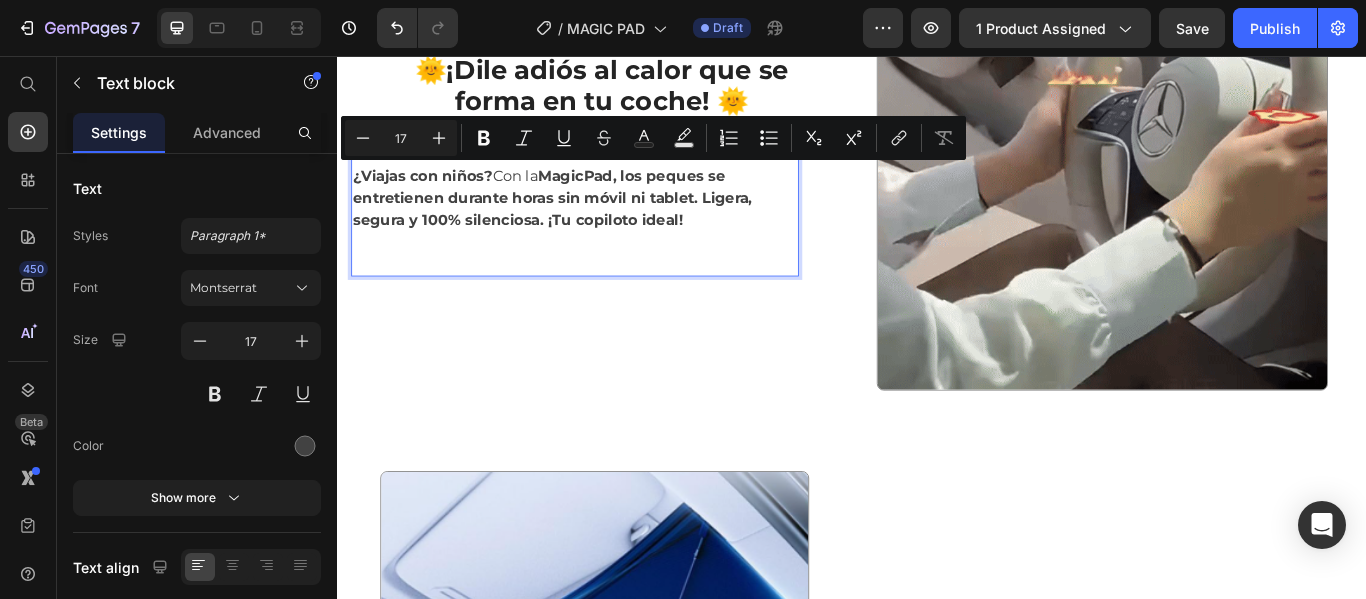 click on "¿Viajas con niños?" at bounding box center (436, 196) 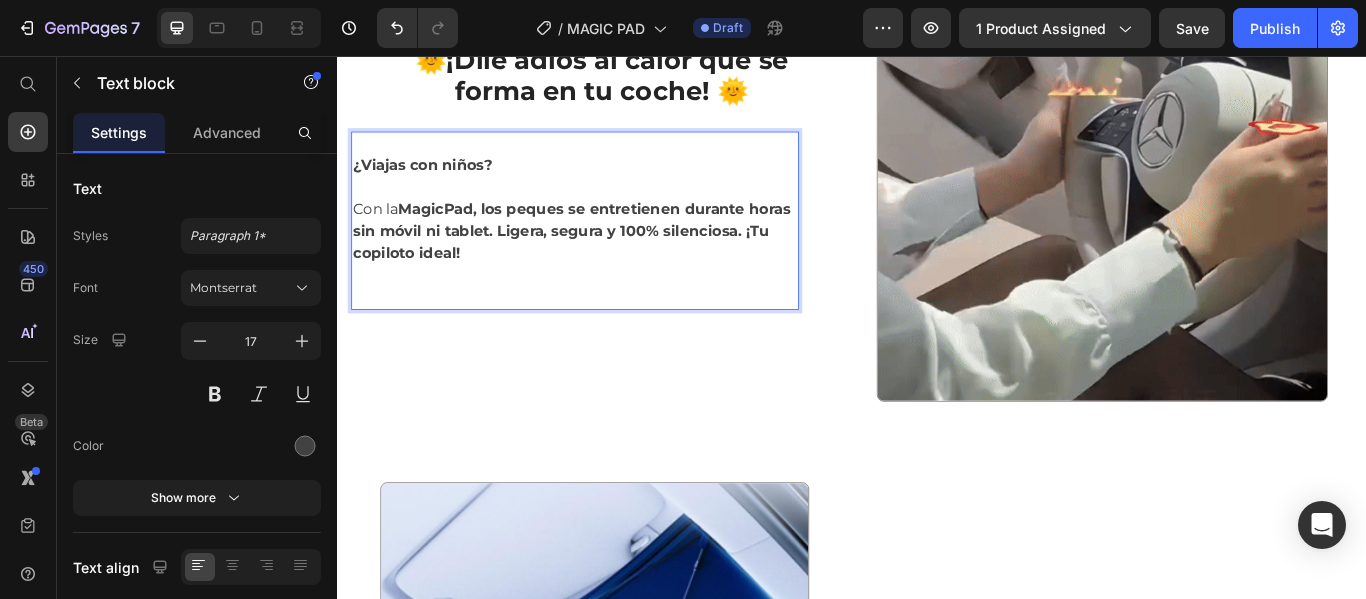 scroll, scrollTop: 1164, scrollLeft: 0, axis: vertical 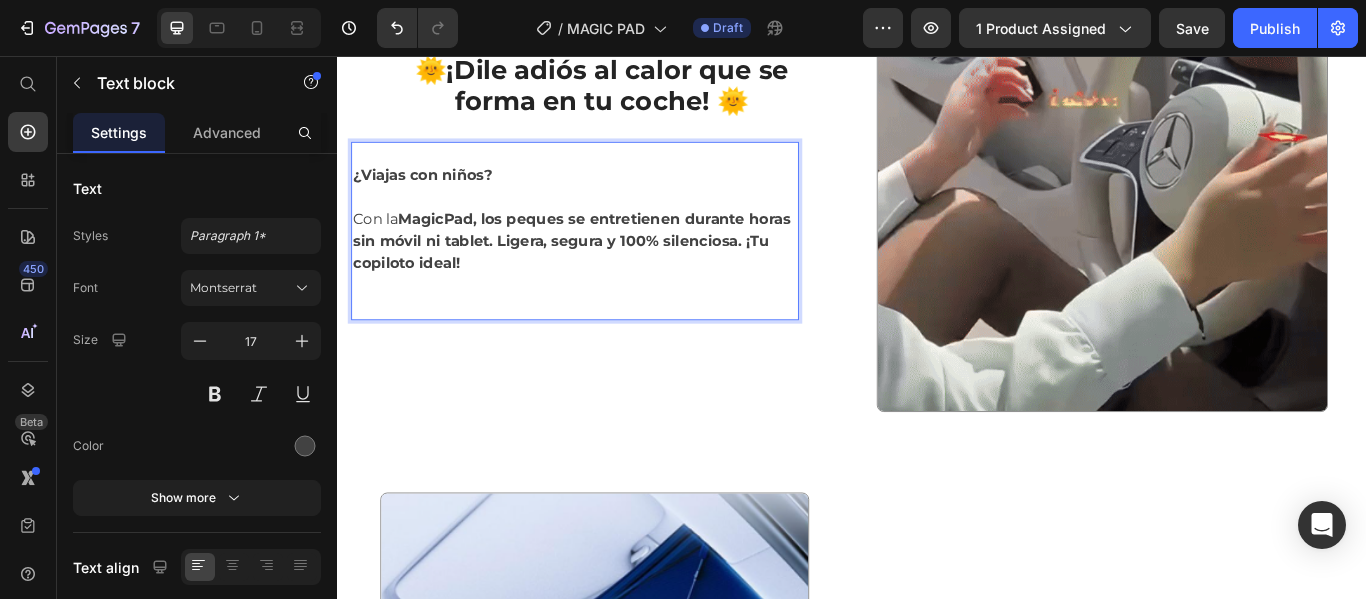 click on "¿Viajas con niños?" at bounding box center [436, 195] 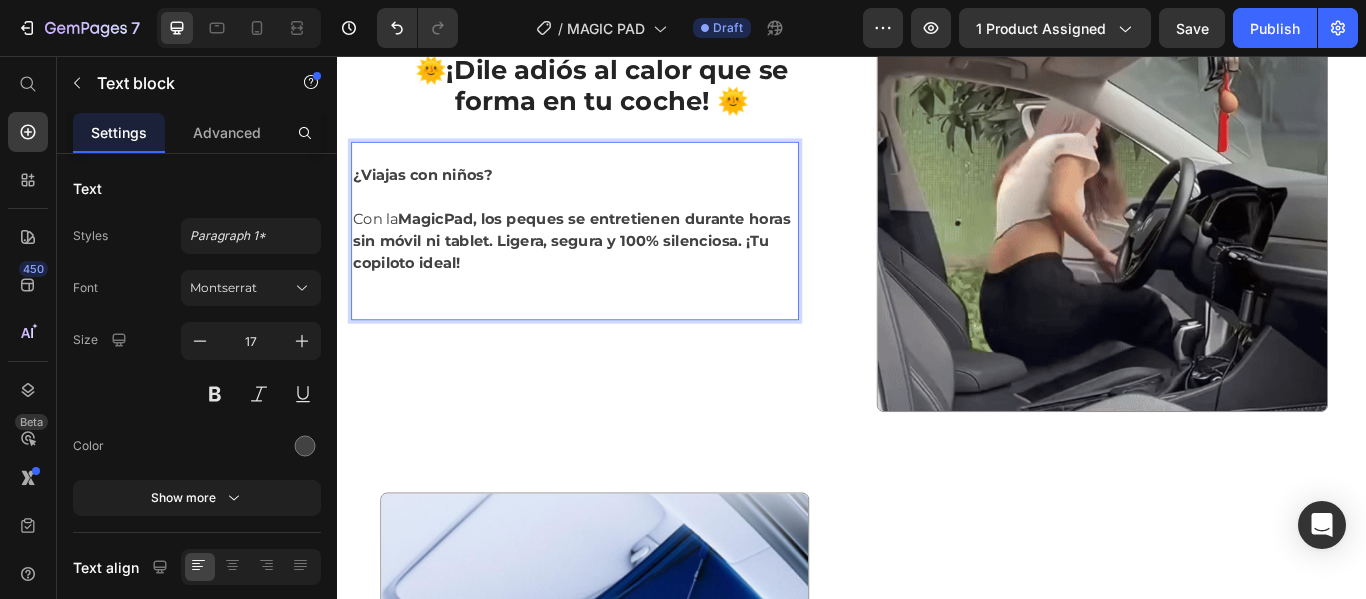 click on "¿Viajas con niños?" at bounding box center (436, 195) 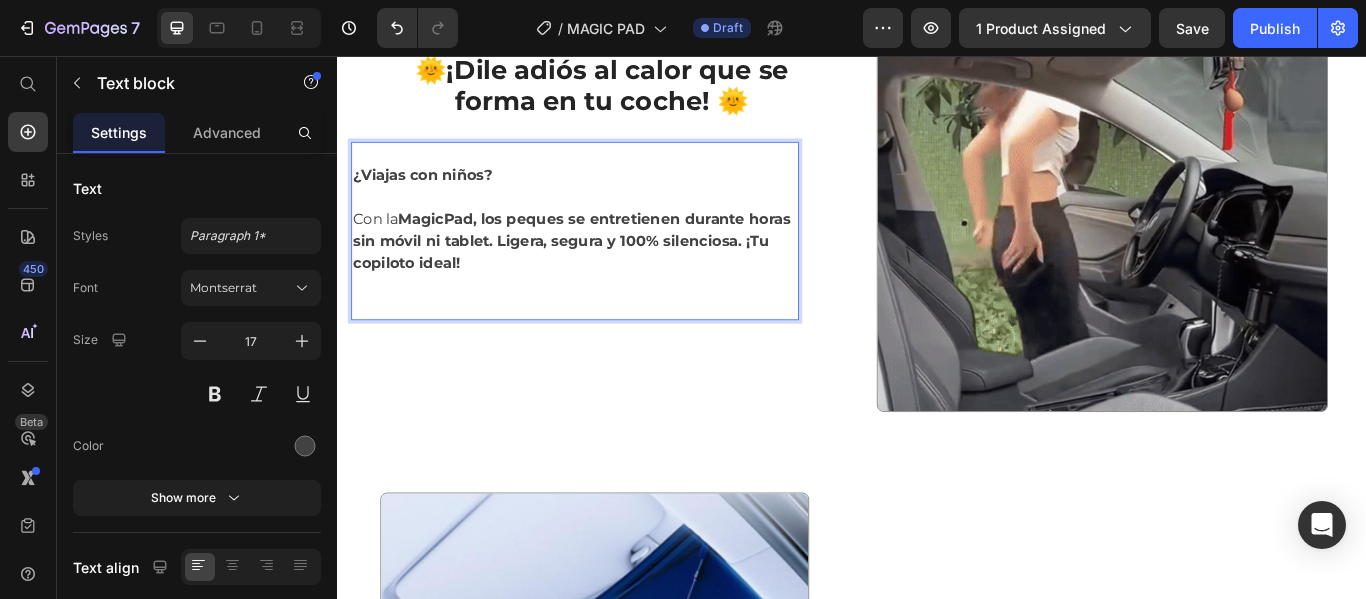 click on "¿Viajas con niños?" at bounding box center (436, 195) 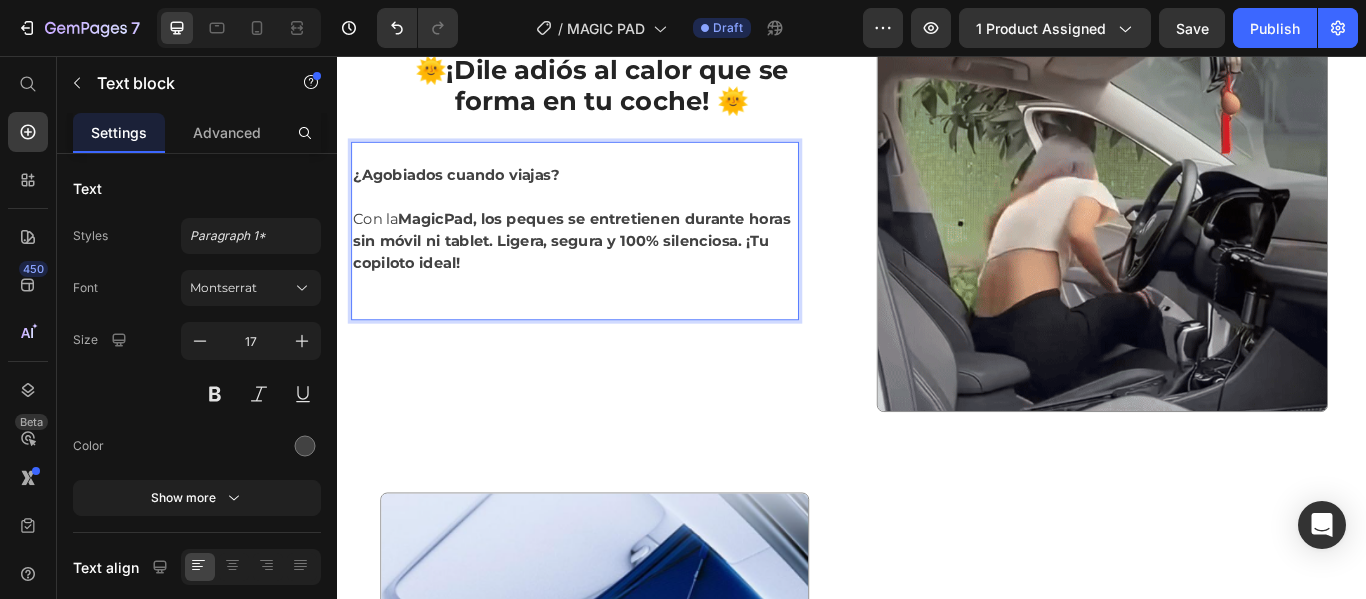 click on "MagicPad, los peques se entretienen durante horas sin móvil ni tablet. Ligera, segura y 100% silenciosa. ¡Tu copiloto ideal!" at bounding box center (610, 271) 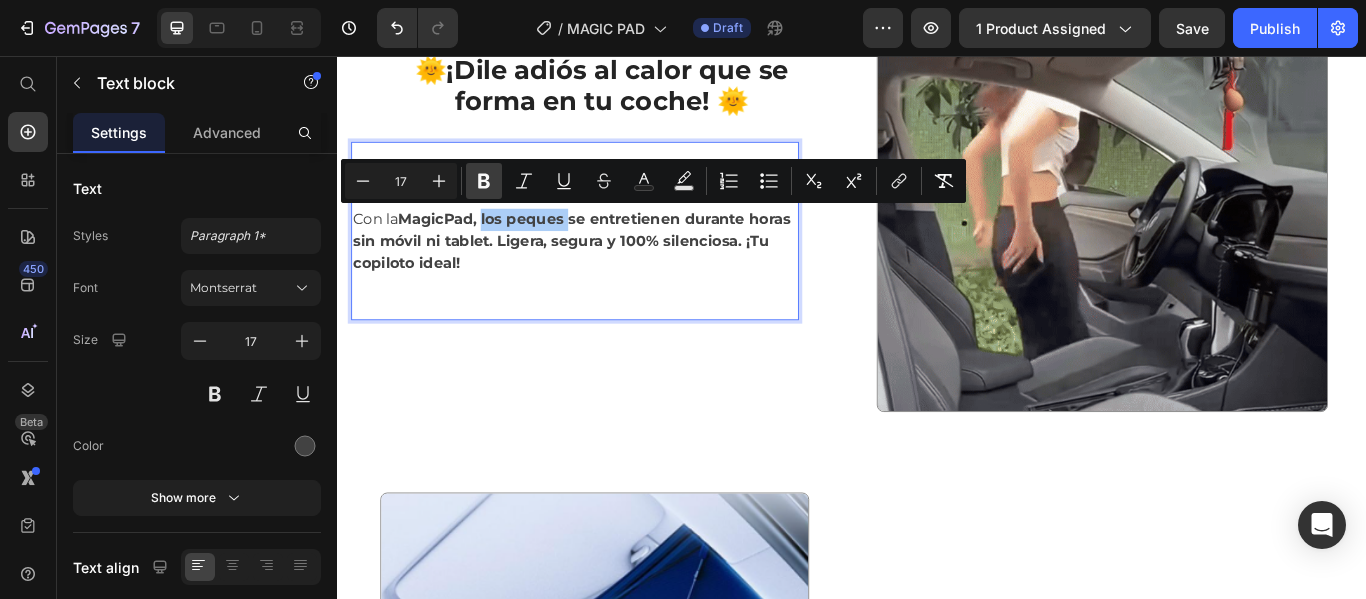click 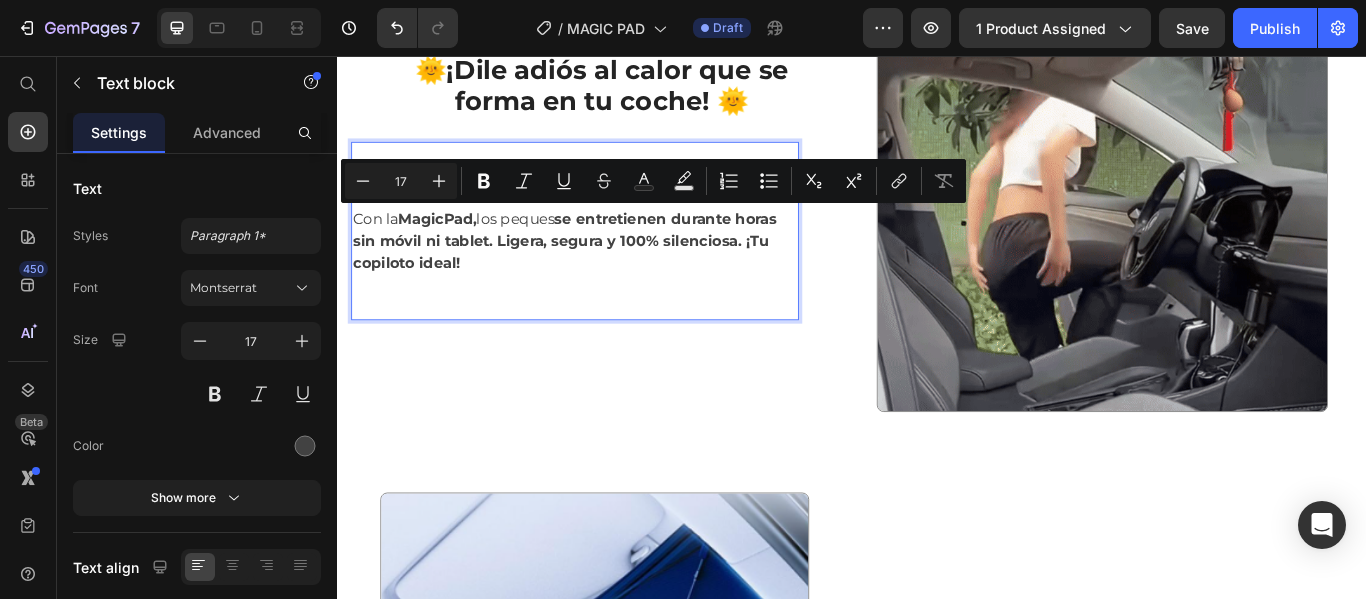 click on "se entretienen durante horas sin móvil ni tablet. Ligera, segura y 100% silenciosa. ¡Tu copiloto ideal!" at bounding box center (602, 271) 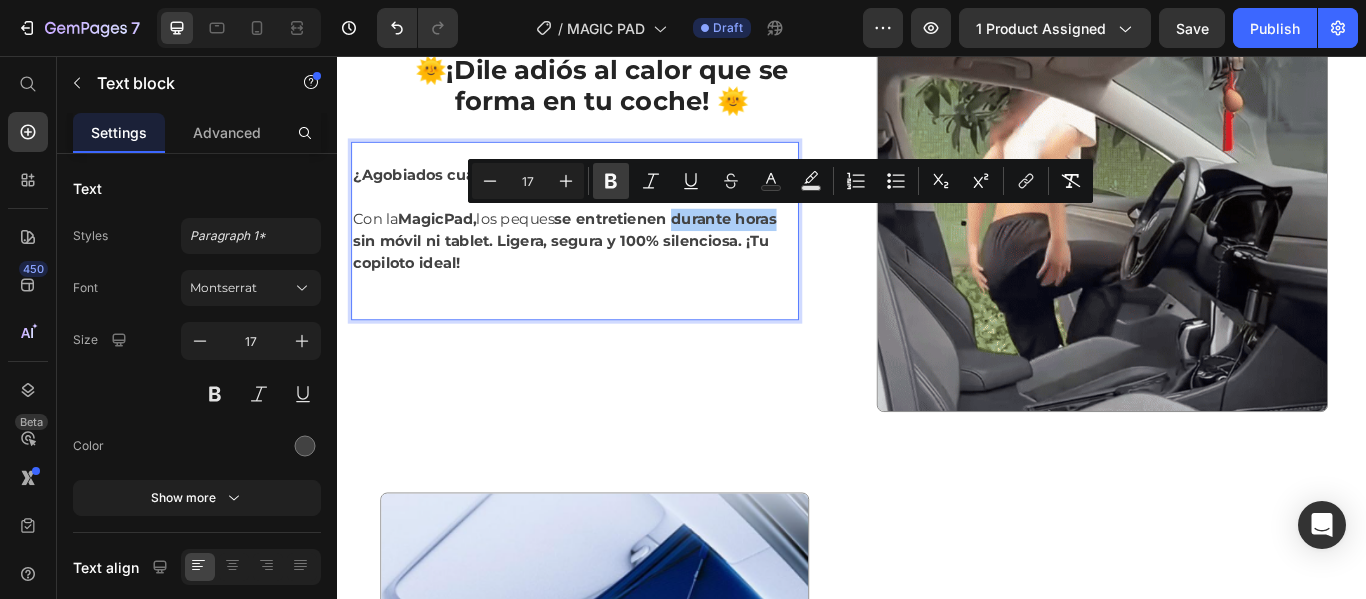 click 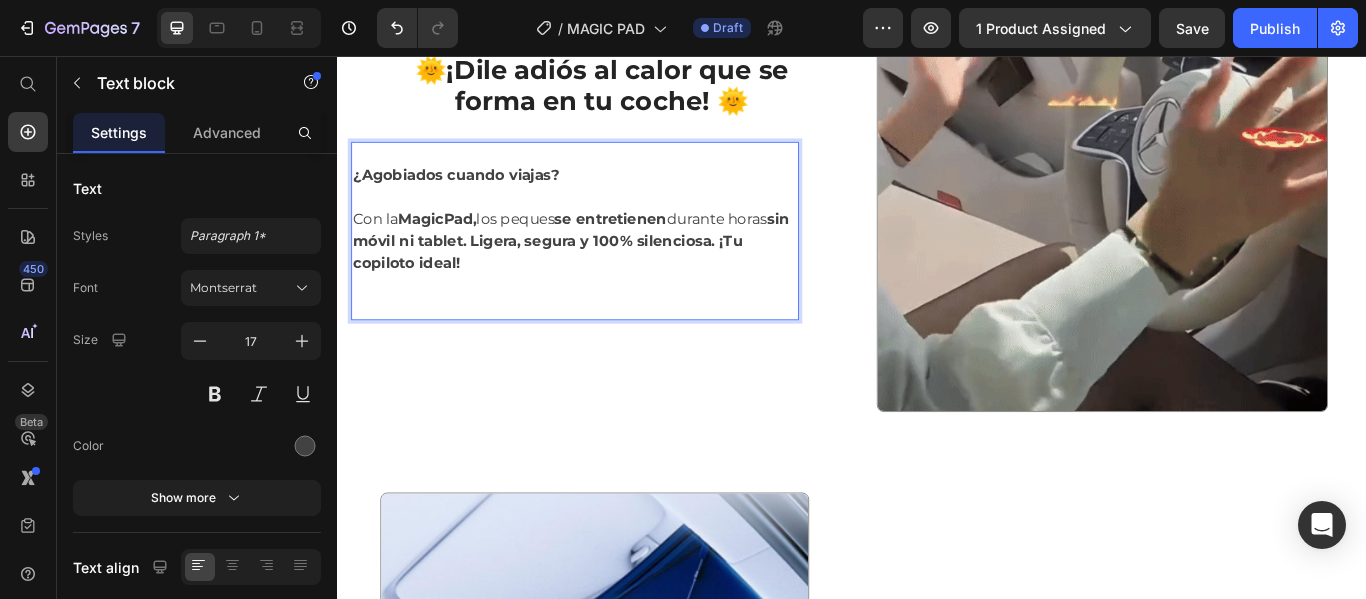 click on "sin móvil ni tablet. Ligera, segura y 100% silenciosa. ¡Tu copiloto ideal!" at bounding box center [609, 271] 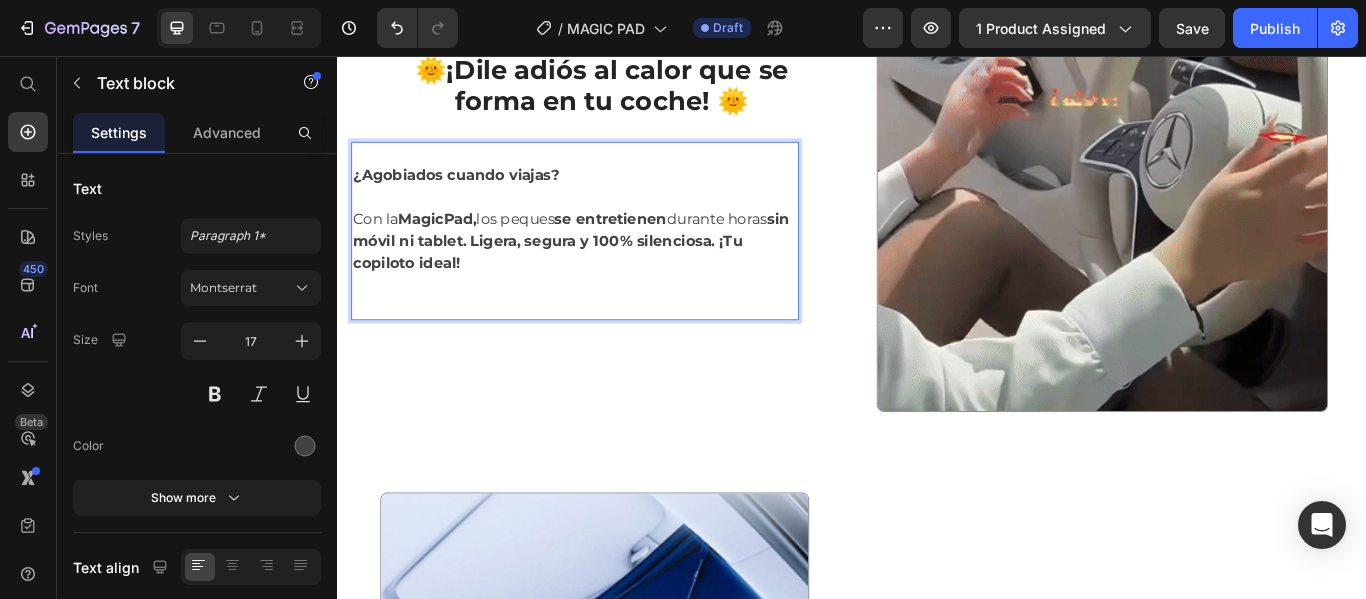 click at bounding box center (614, 222) 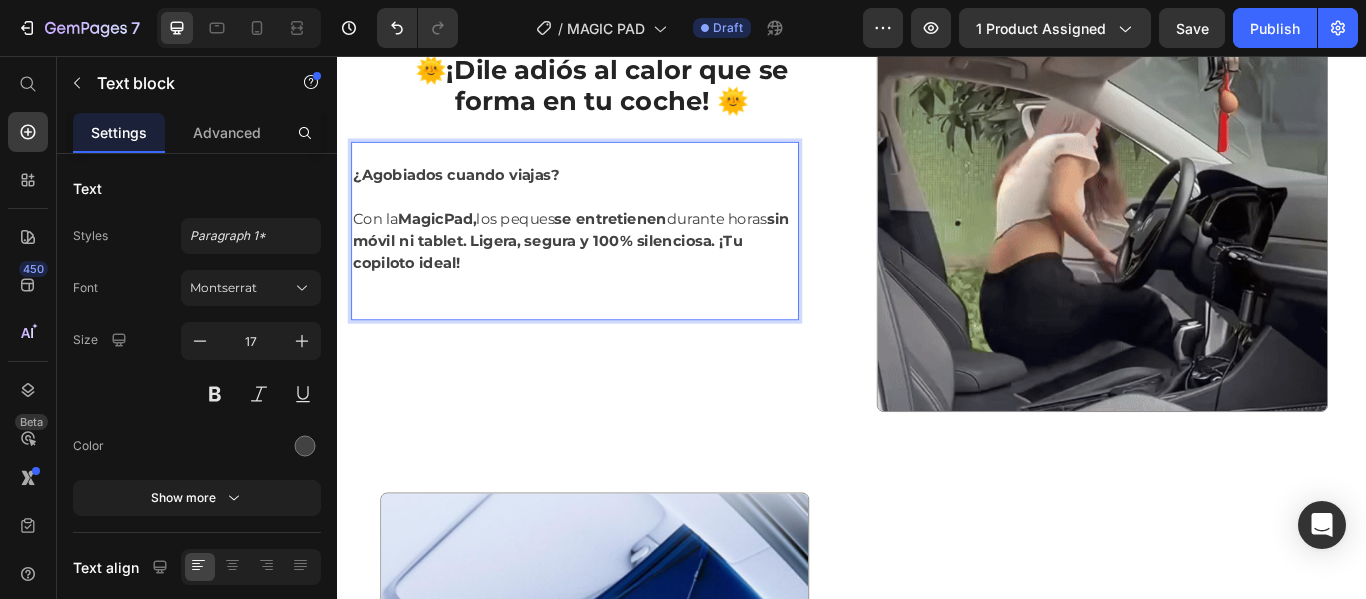 click on "sin móvil ni tablet. Ligera, segura y 100% silenciosa. ¡Tu copiloto ideal!" at bounding box center [609, 271] 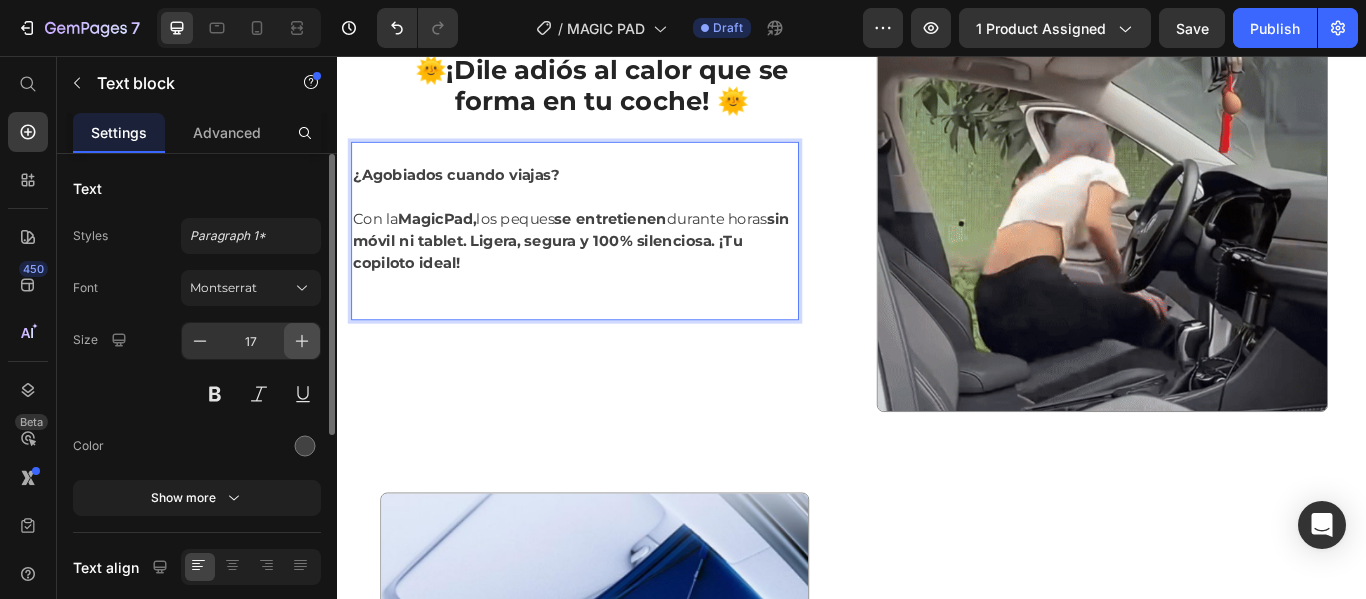 click at bounding box center (302, 341) 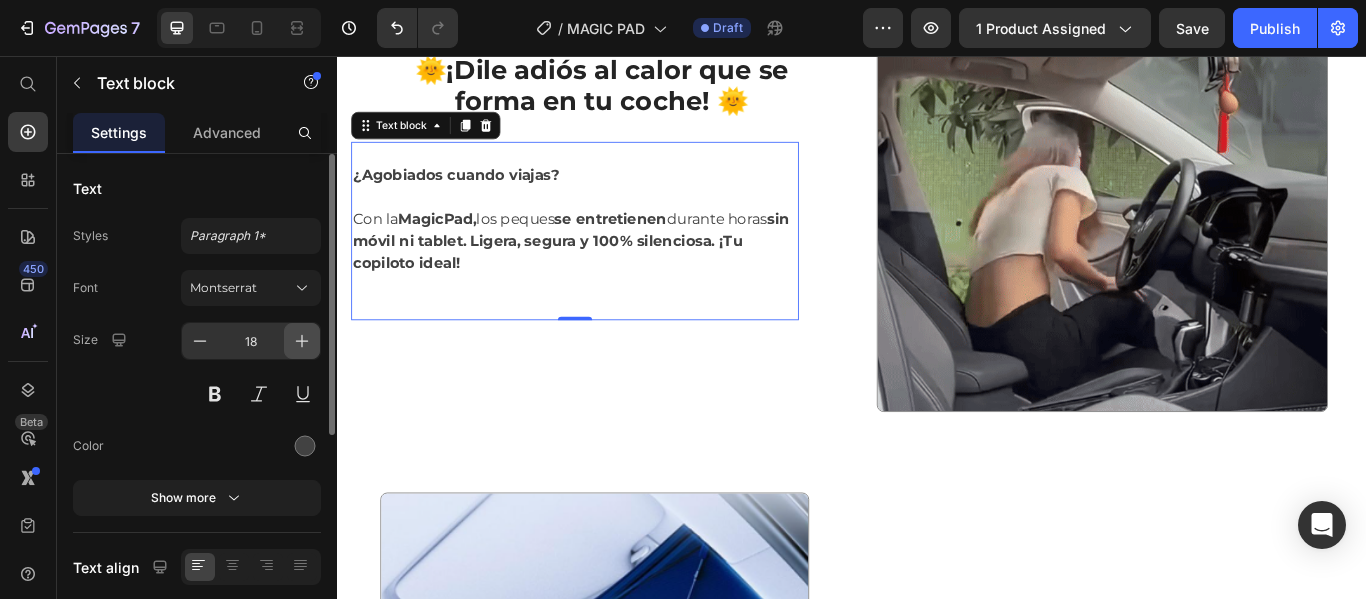 click 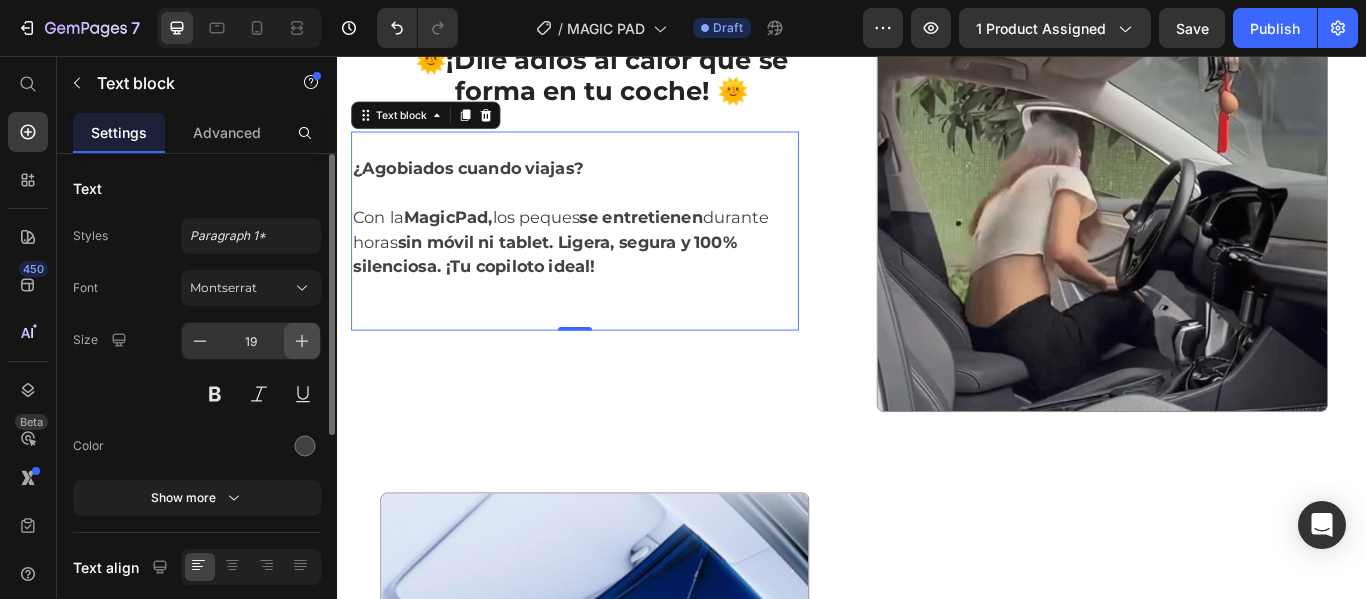 scroll, scrollTop: 1152, scrollLeft: 0, axis: vertical 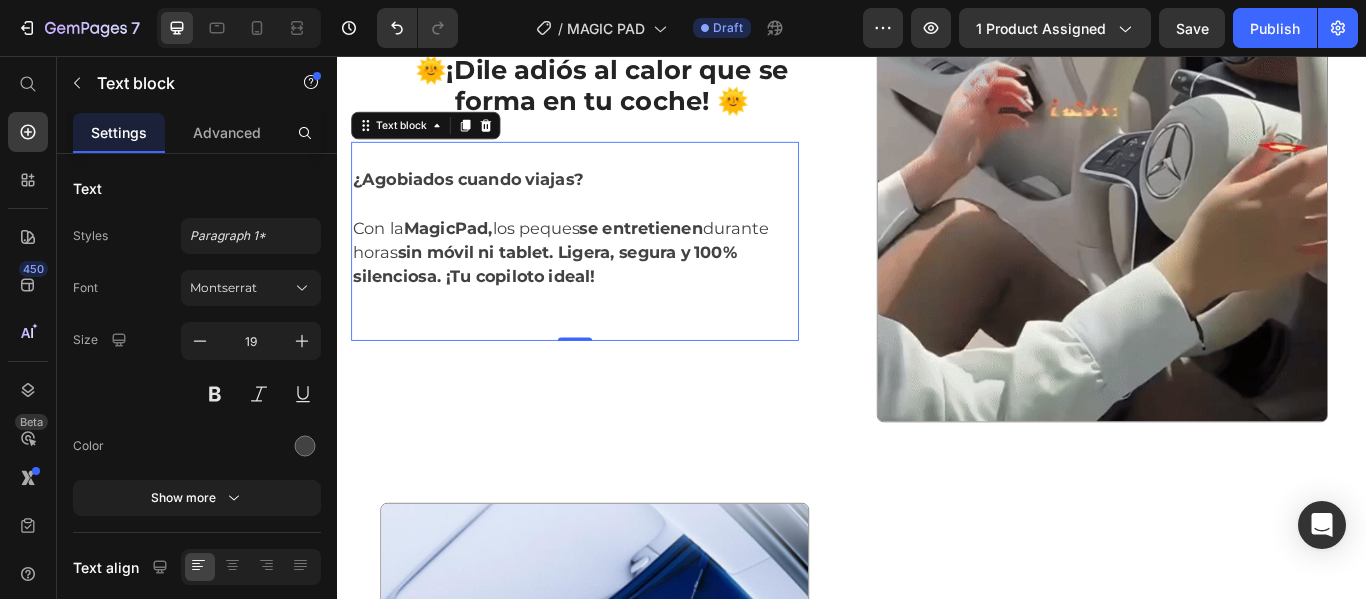 click on "sin móvil ni tablet. Ligera, segura y 100% silenciosa. ¡Tu copiloto ideal!" at bounding box center (579, 300) 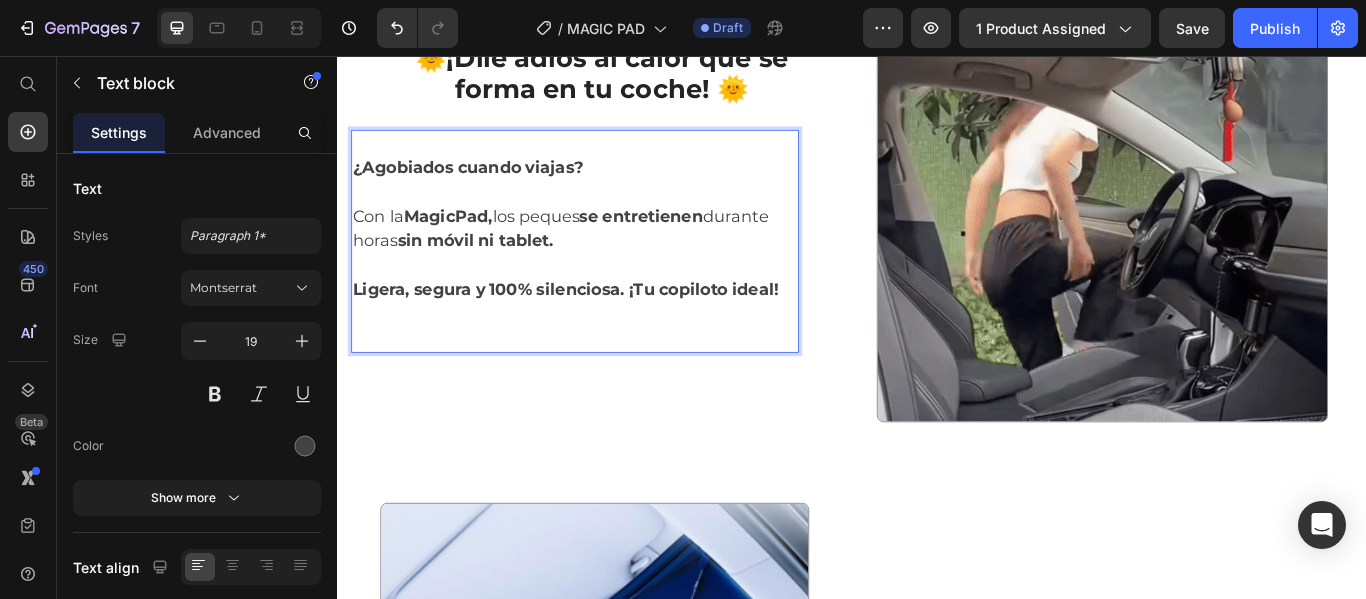 scroll, scrollTop: 1137, scrollLeft: 0, axis: vertical 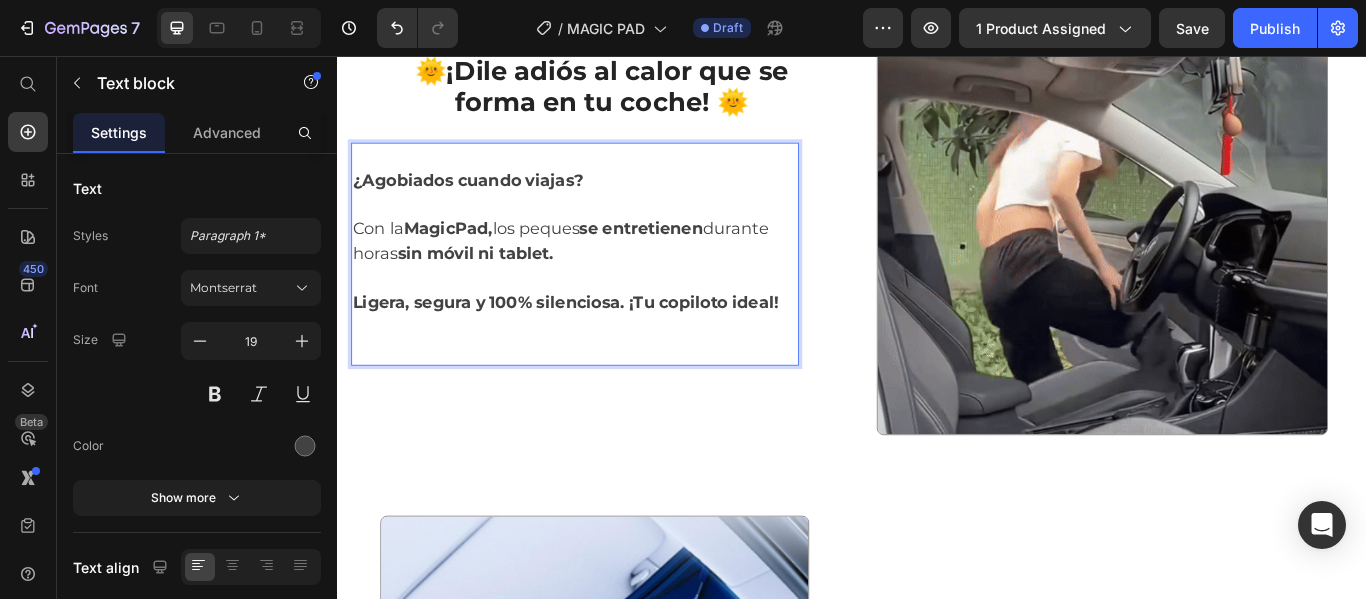 click on "Ligera, segura y 100% silenciosa. ¡Tu copiloto ideal!" at bounding box center (603, 343) 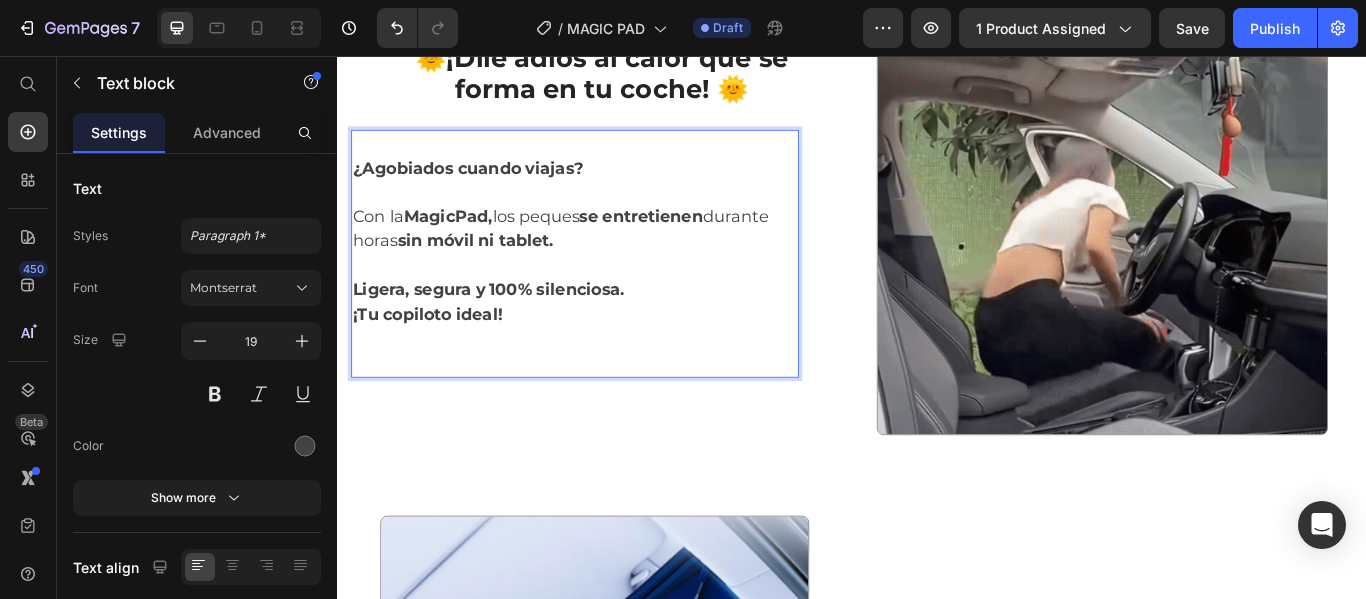 scroll, scrollTop: 1109, scrollLeft: 0, axis: vertical 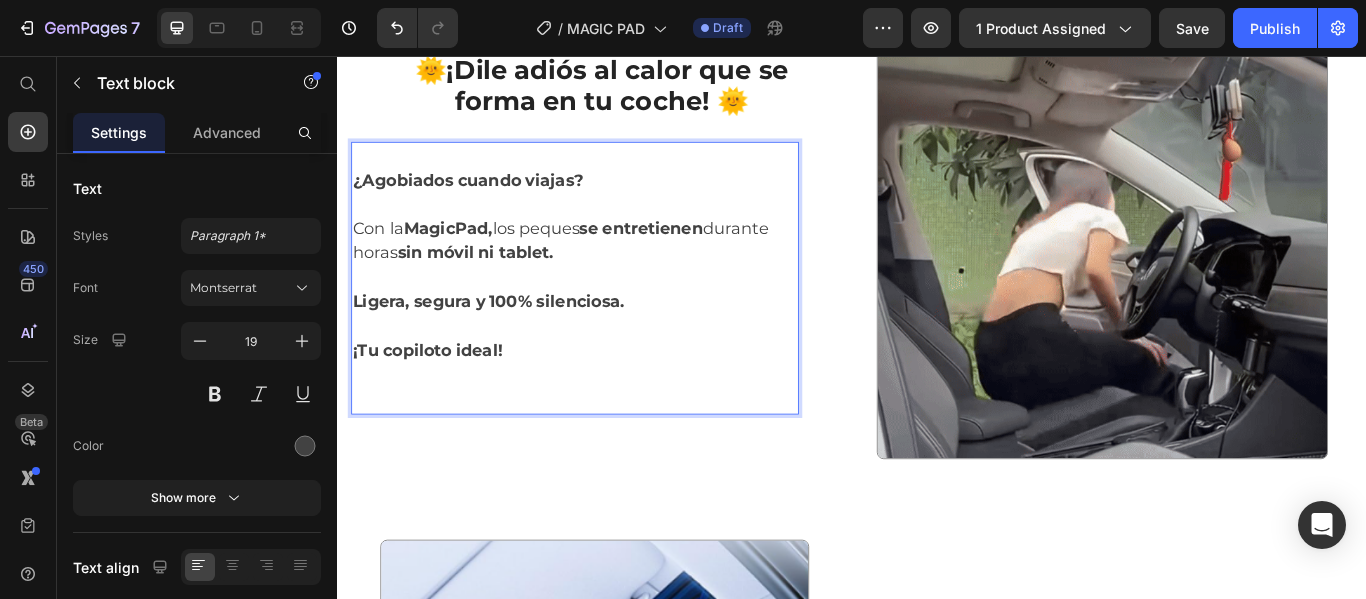 click on "Ligera, segura y 100% silenciosa." at bounding box center (513, 342) 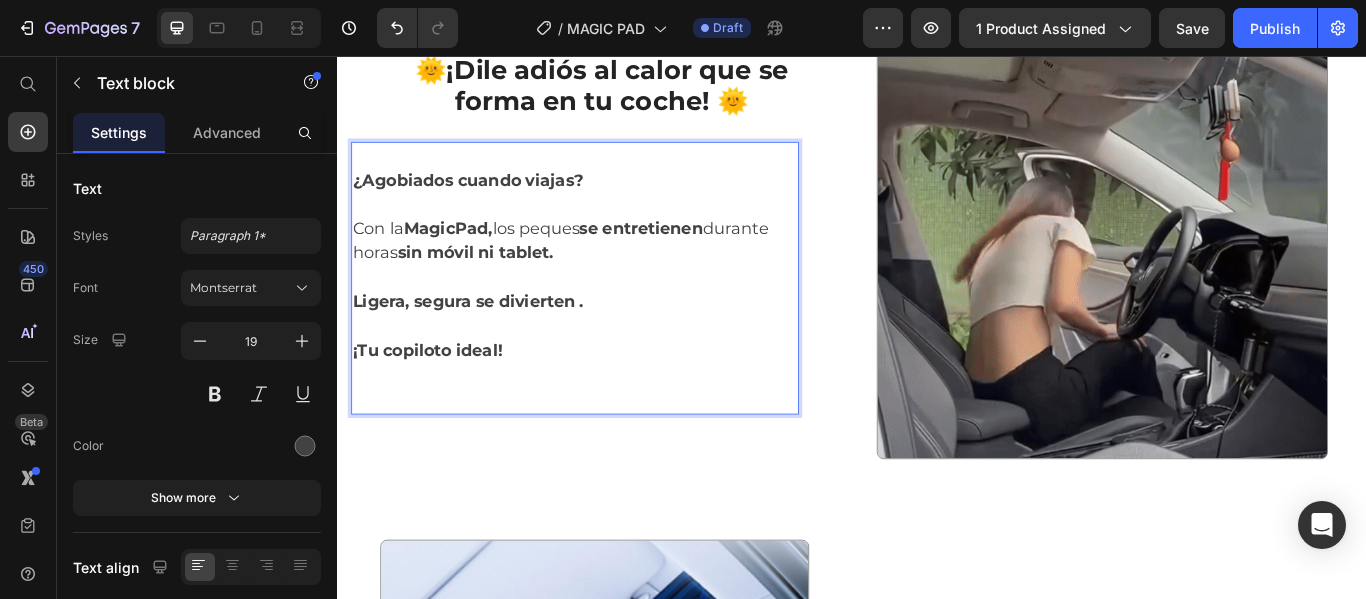 click on "¿Agobiados cuando viajas?" at bounding box center [489, 200] 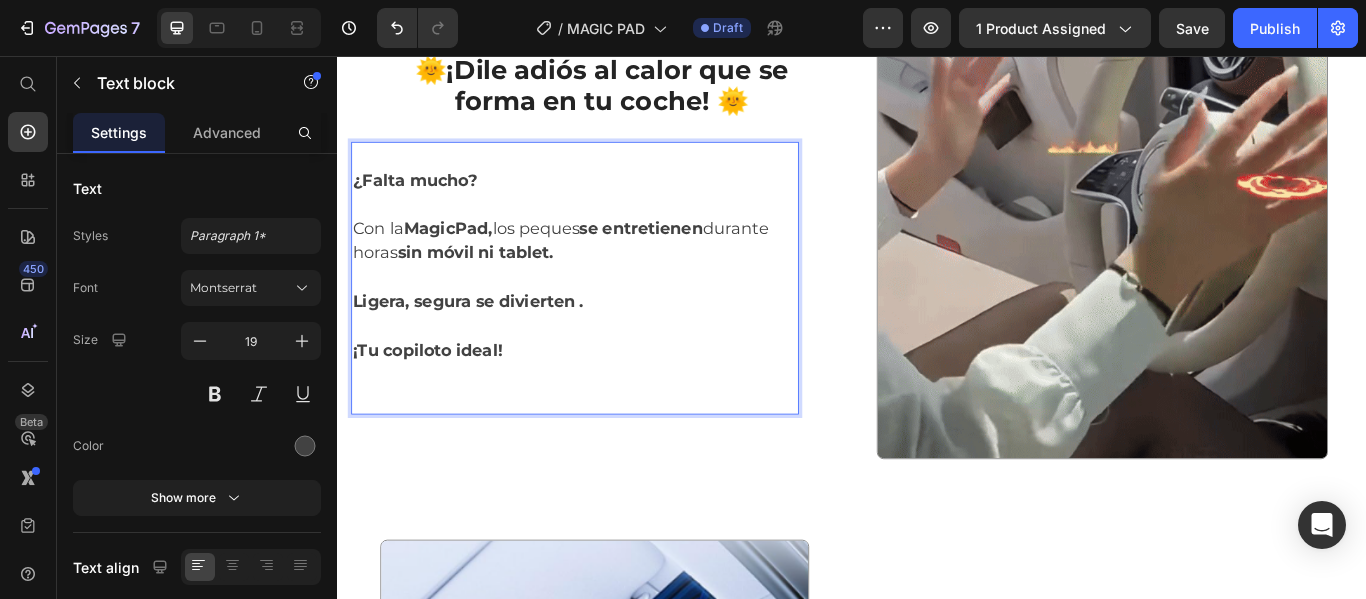 click on "Ligera, segura se divierten ." at bounding box center [489, 342] 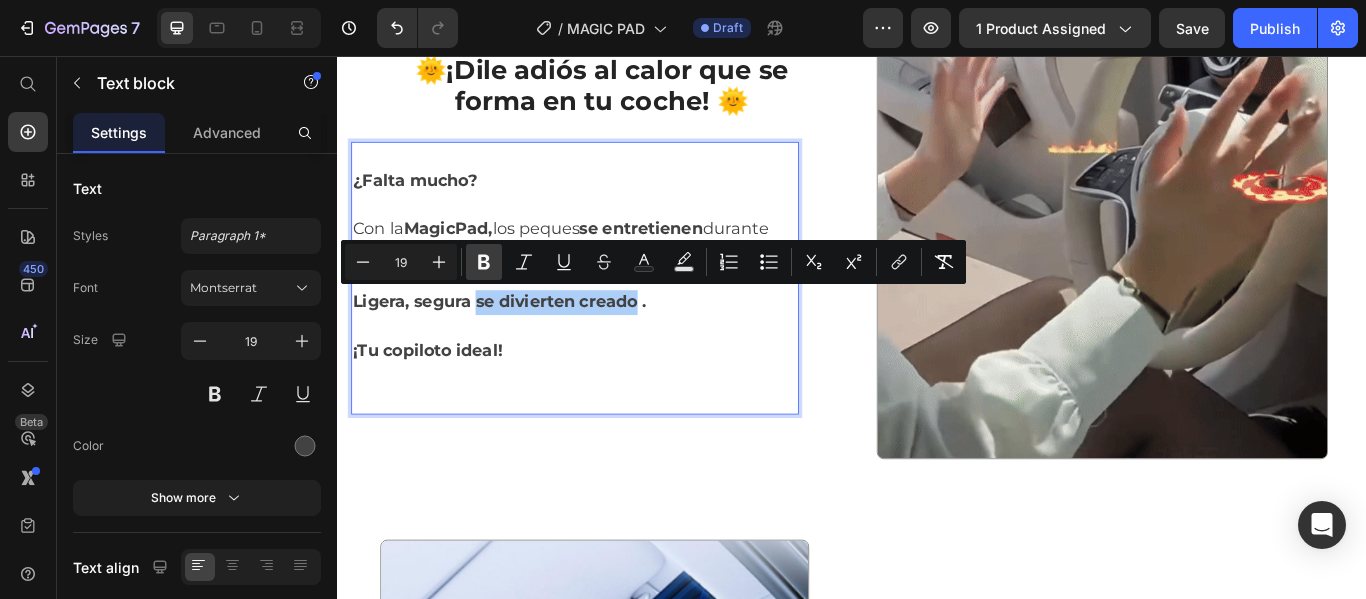 click 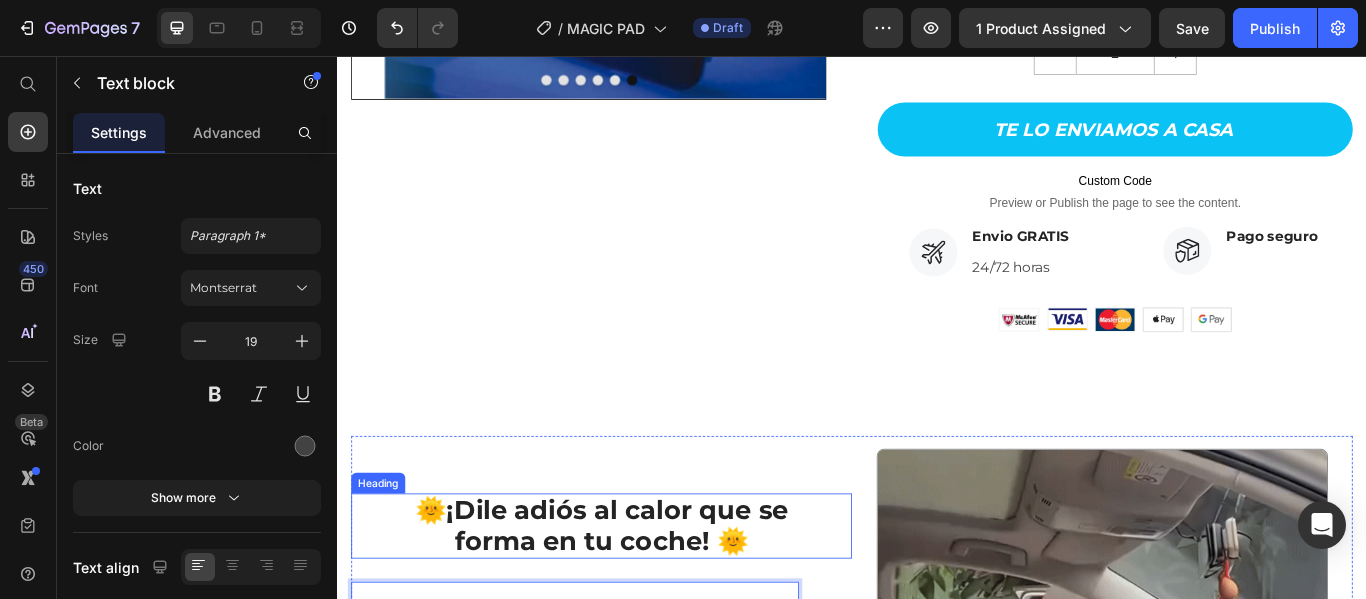 scroll, scrollTop: 709, scrollLeft: 0, axis: vertical 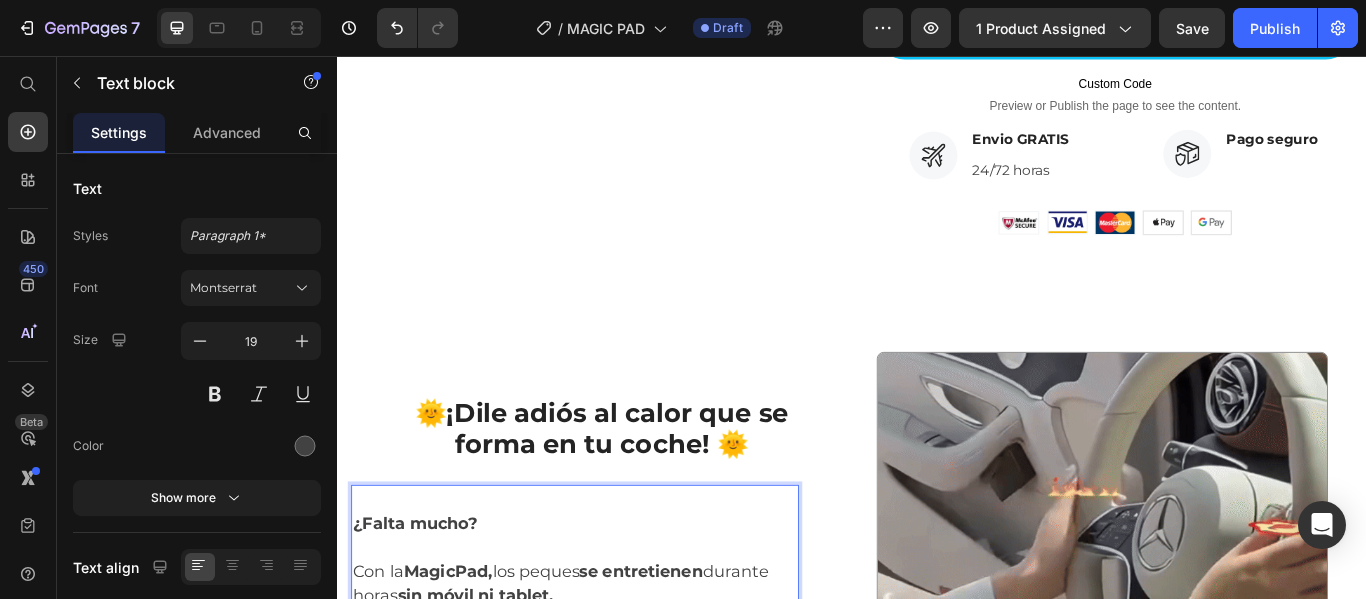 click on "¿Falta mucho?" at bounding box center [614, 601] 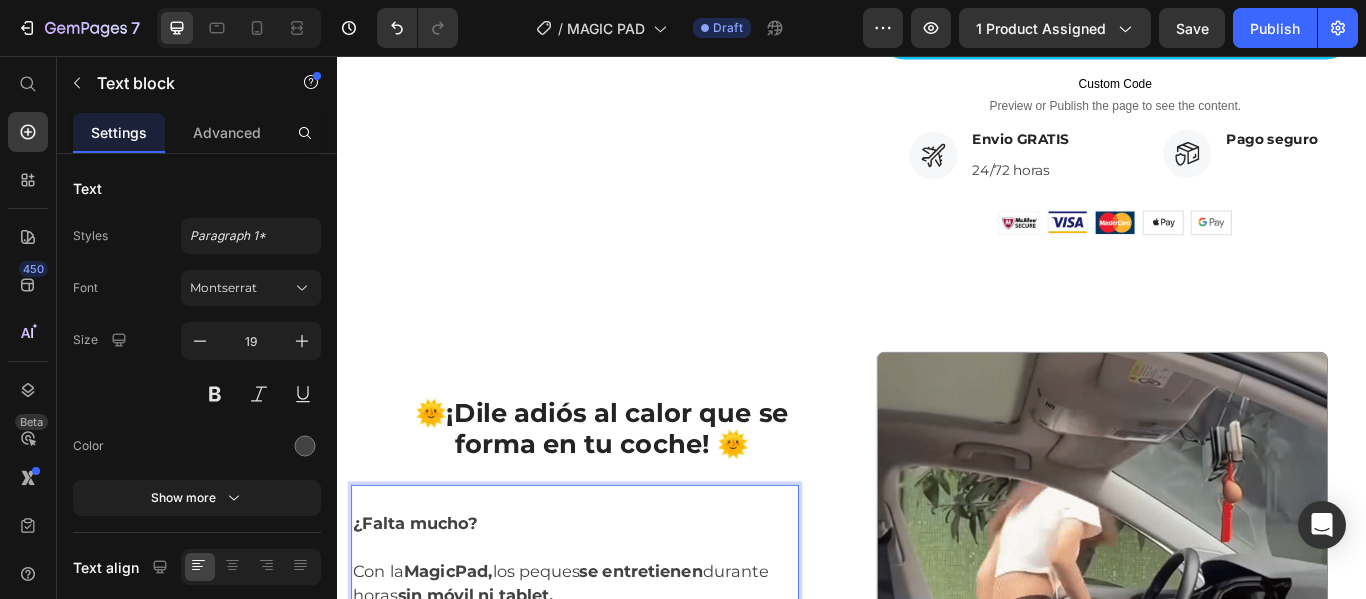 click on "¿Falta mucho?" at bounding box center [427, 600] 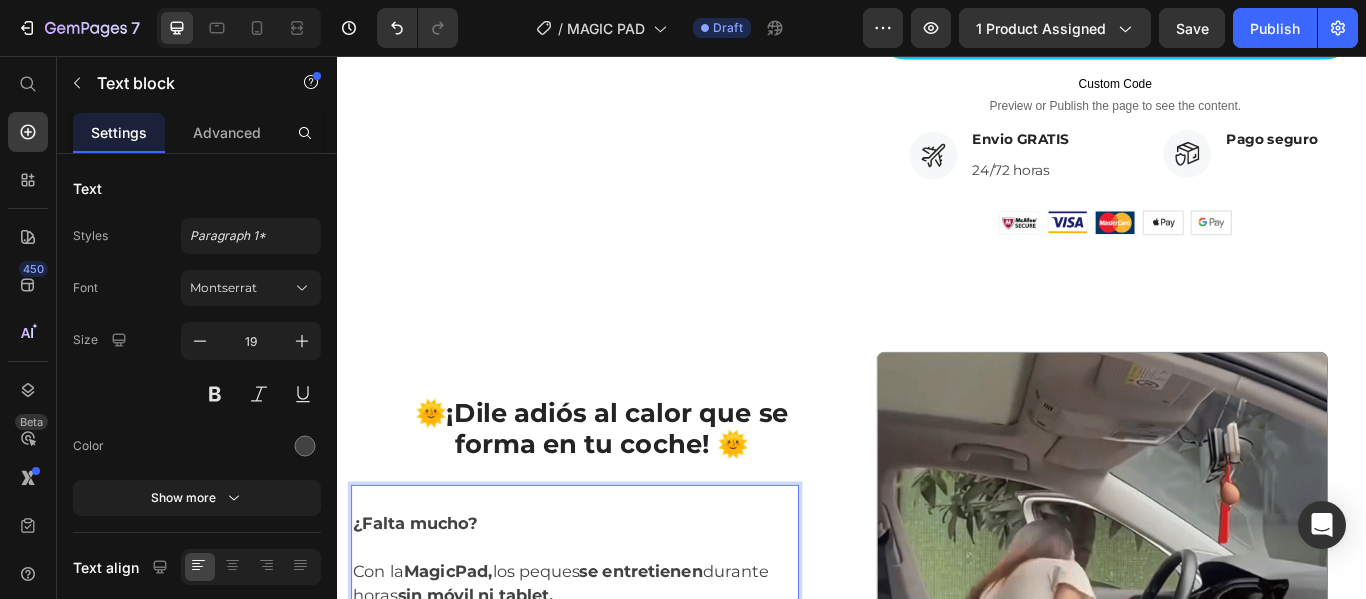 click on "¿Falta mucho?" at bounding box center (427, 600) 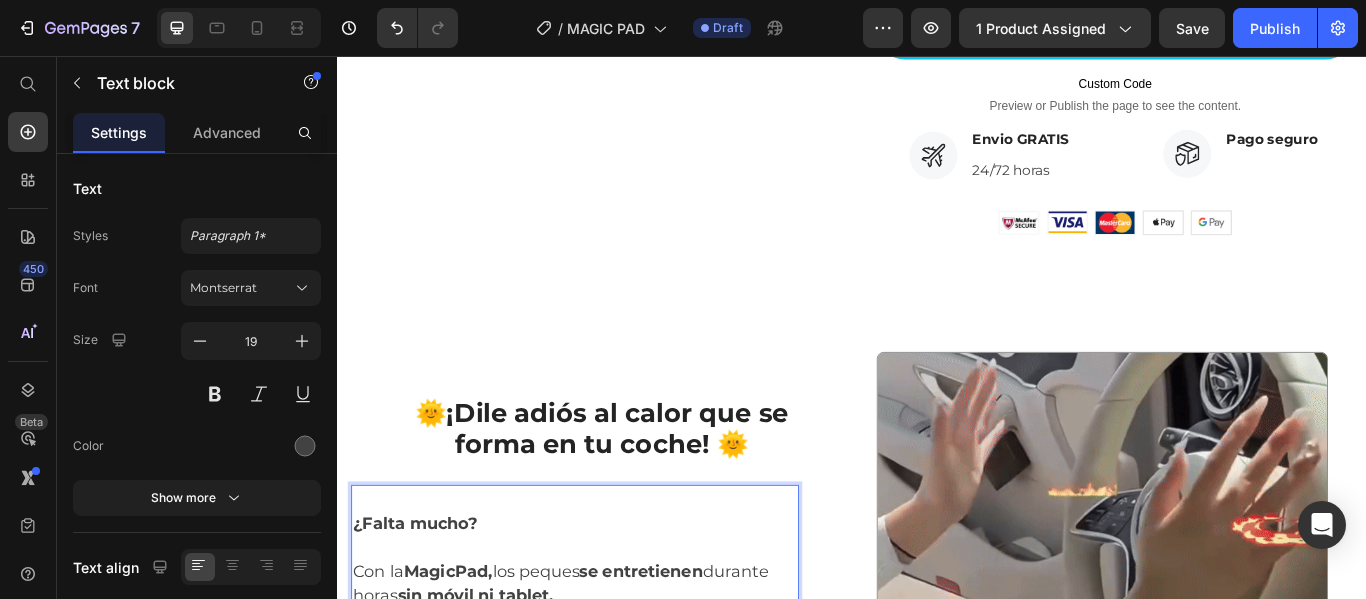 click on "¿Falta mucho?" at bounding box center (614, 601) 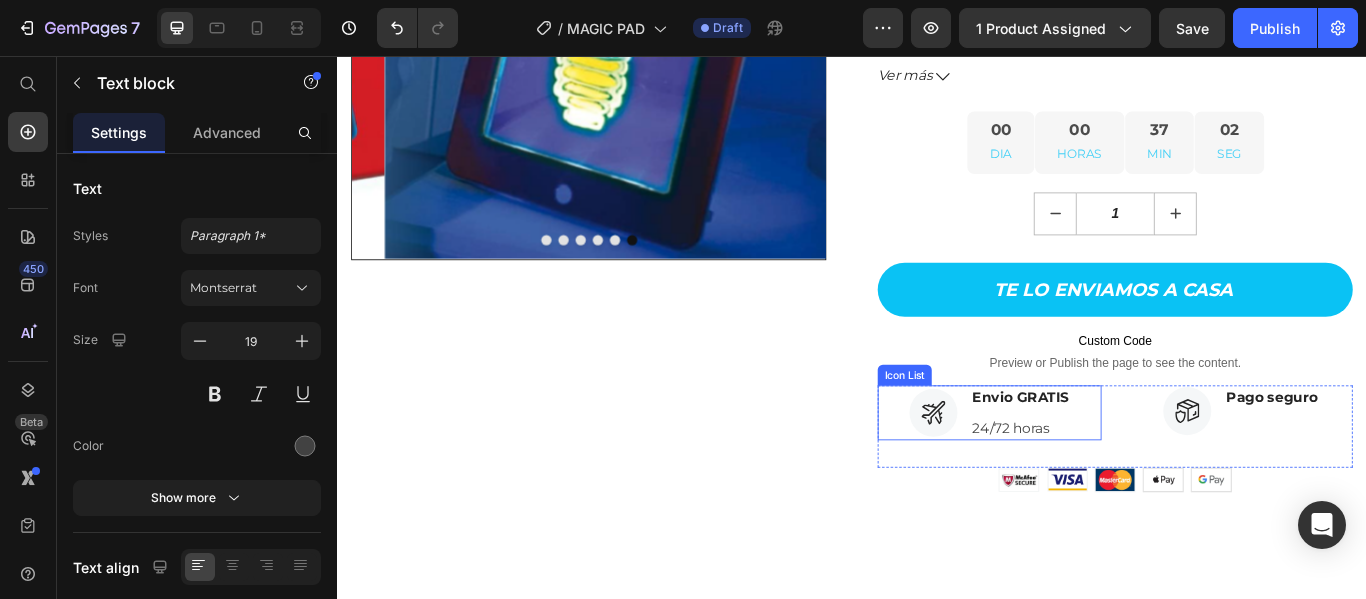 scroll, scrollTop: 9, scrollLeft: 0, axis: vertical 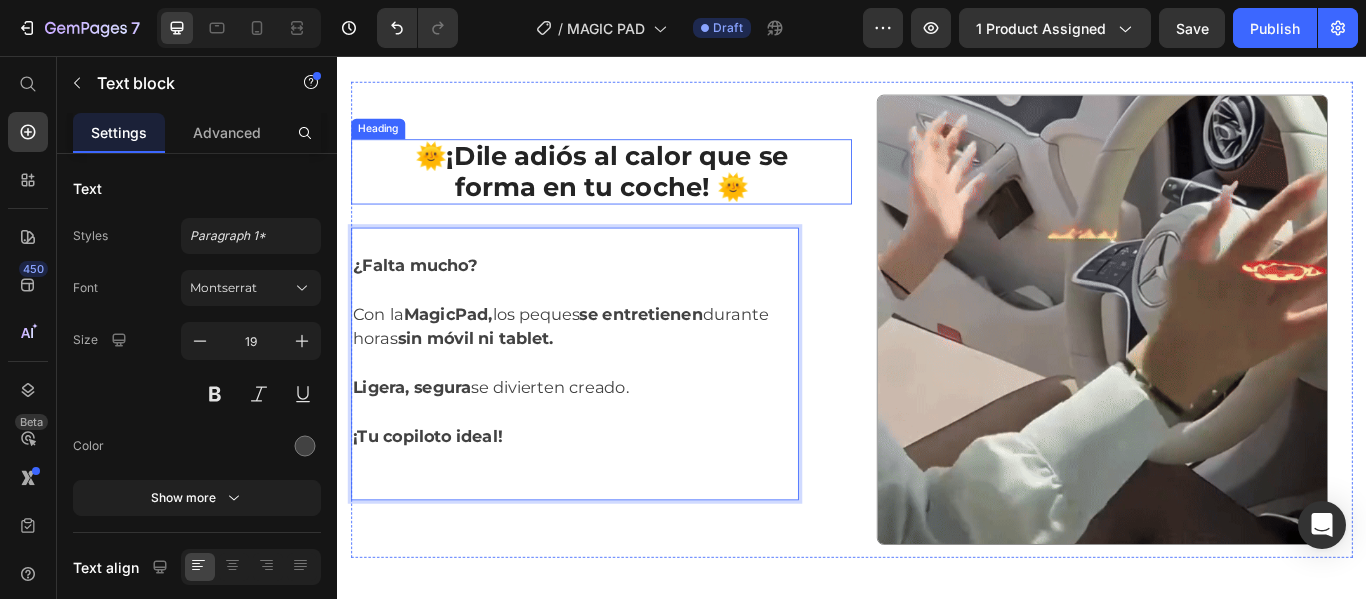 click on "forma en tu coche! 🌞" at bounding box center [645, 208] 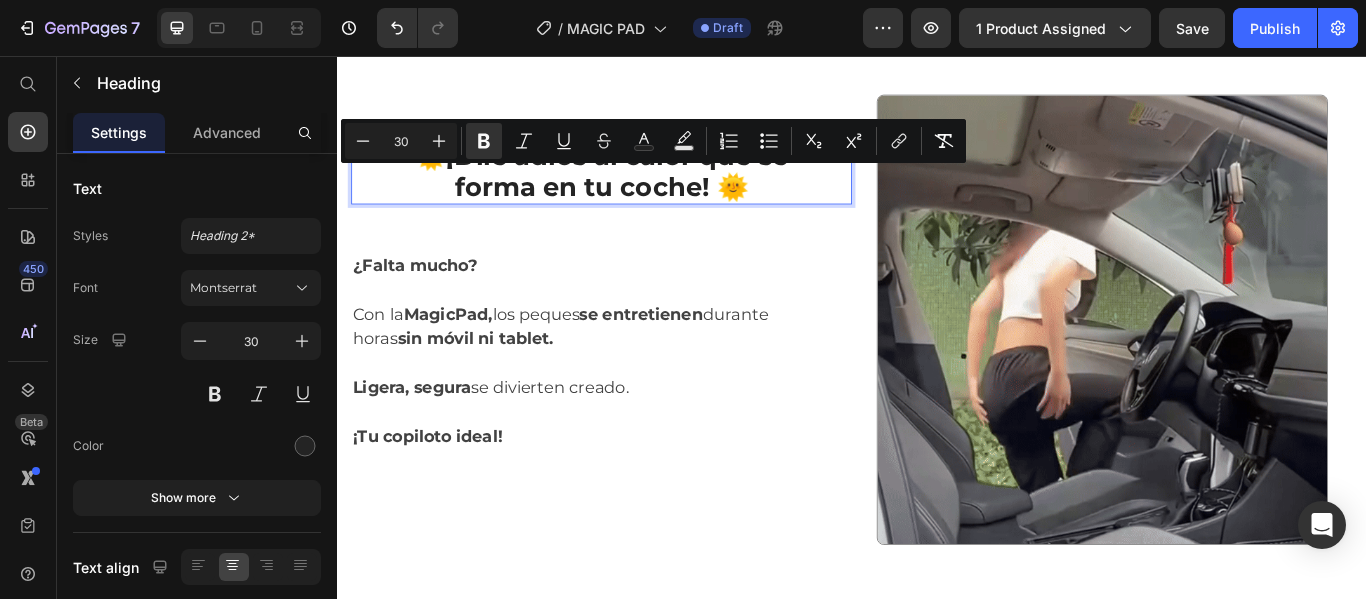 click on "forma en tu coche! 🌞" at bounding box center (645, 208) 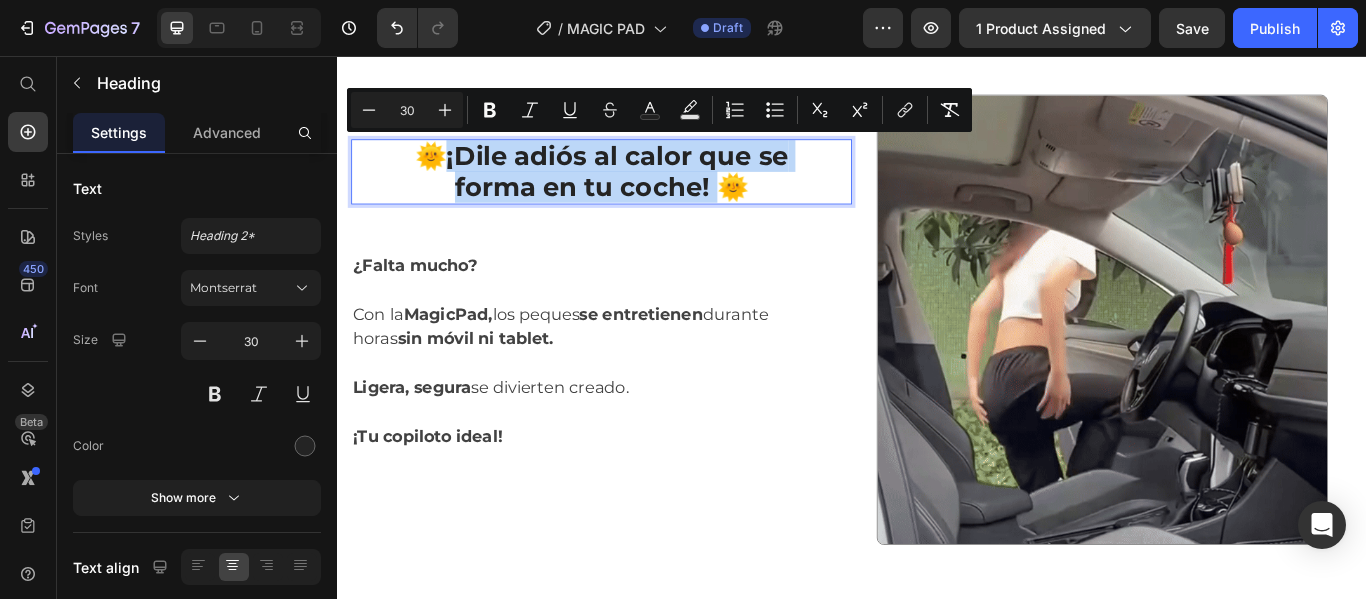 click on "forma en tu coche! 🌞" at bounding box center (645, 208) 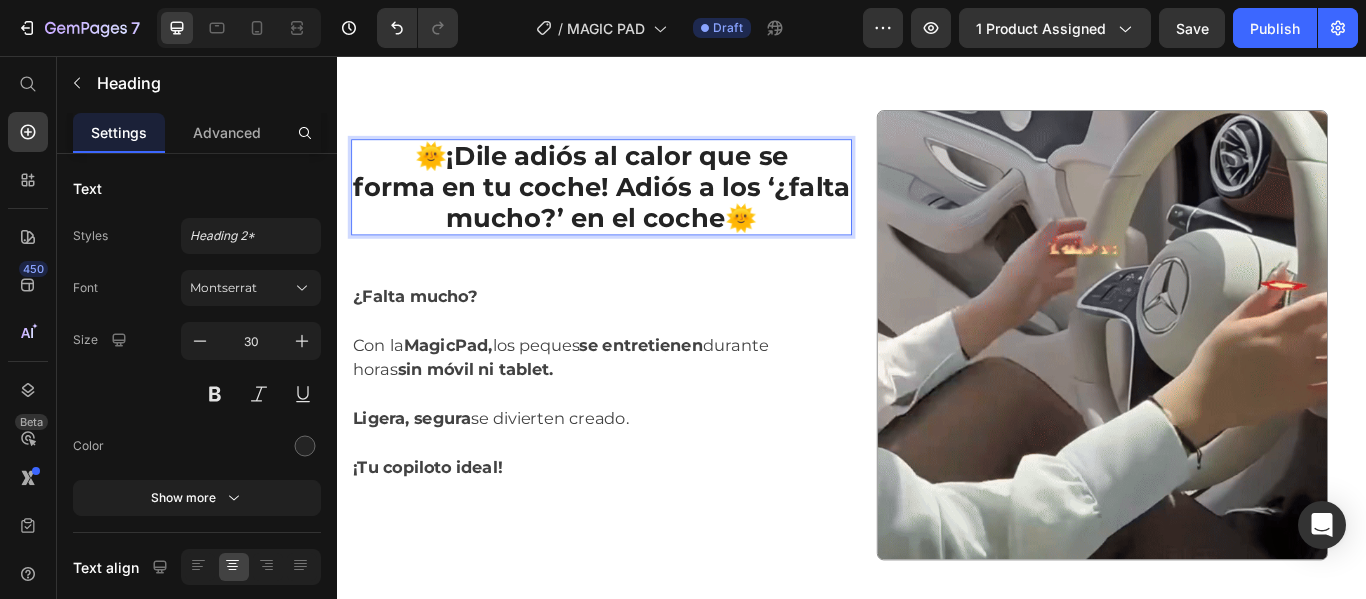 scroll, scrollTop: 1009, scrollLeft: 0, axis: vertical 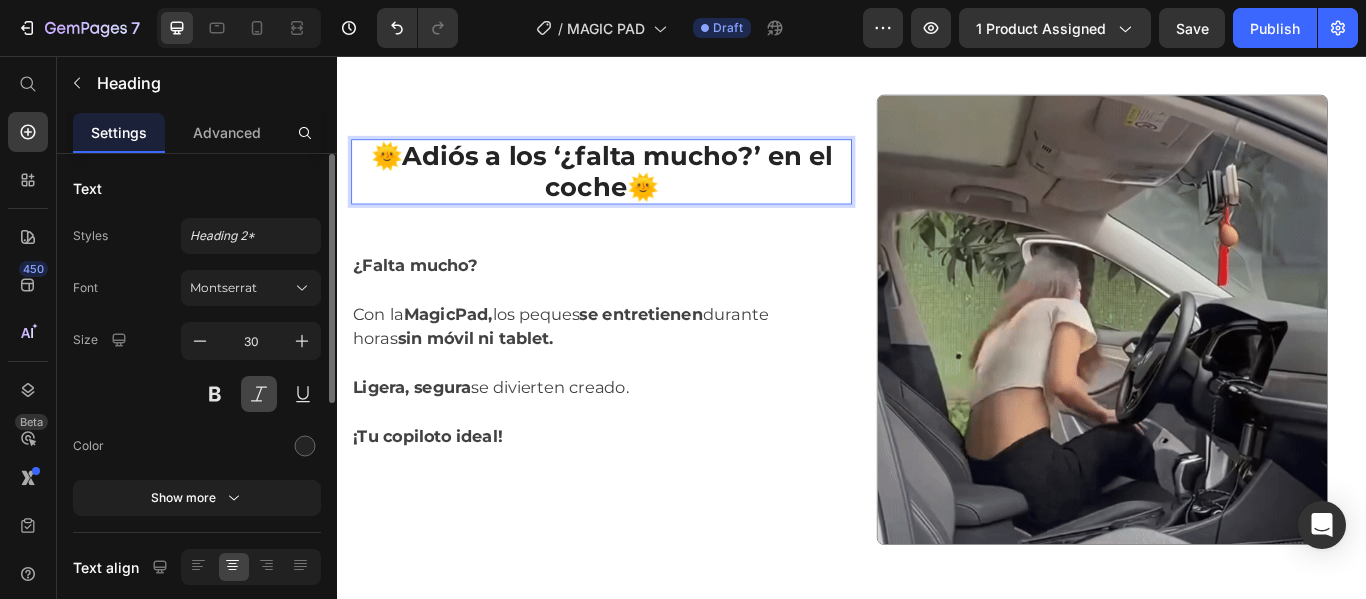 click at bounding box center [259, 394] 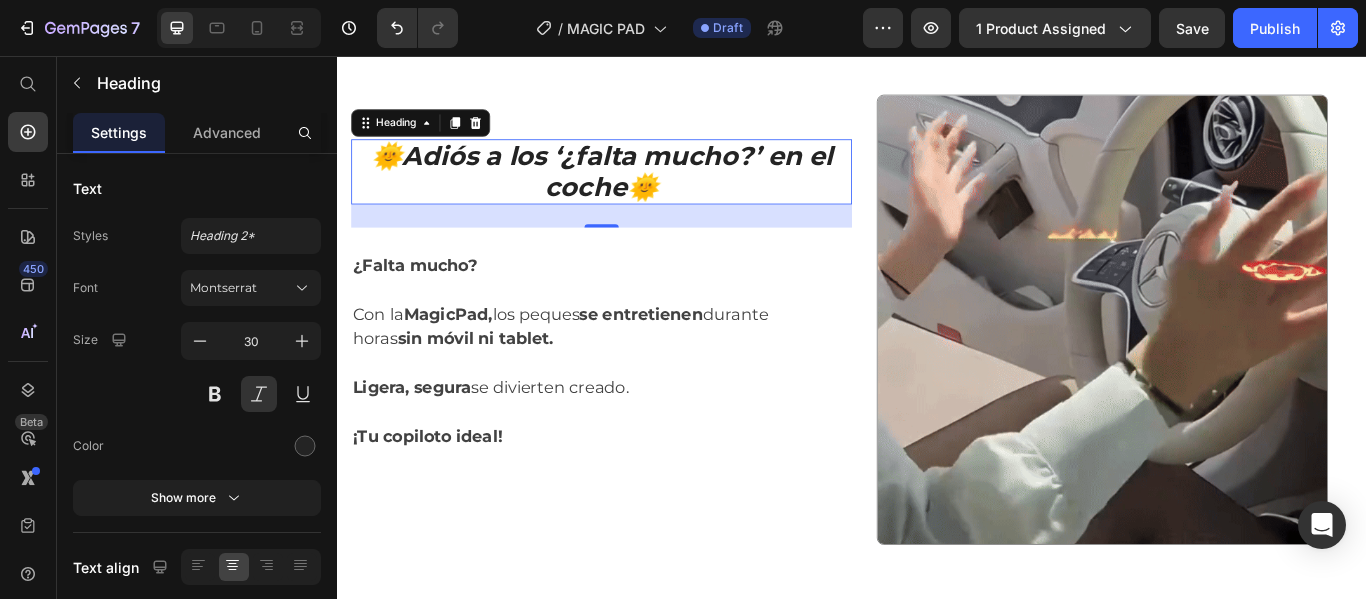 click on "Adiós a los ‘¿falta mucho?’ en el coche🌞" at bounding box center (664, 190) 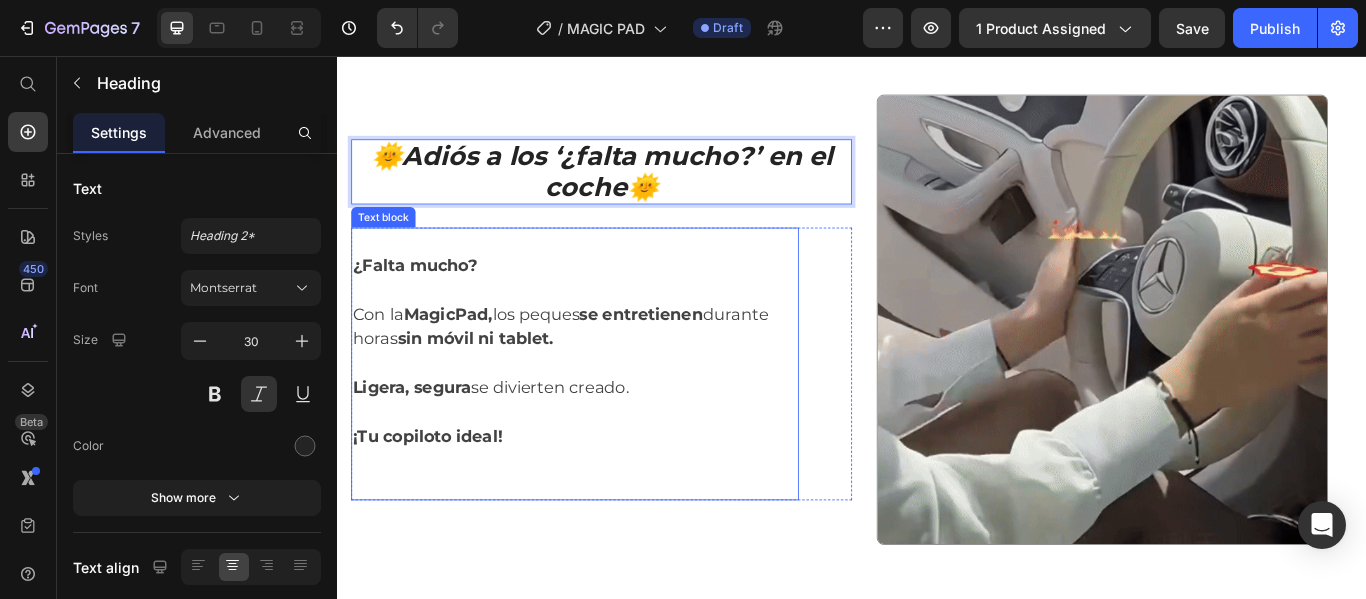 click at bounding box center [614, 415] 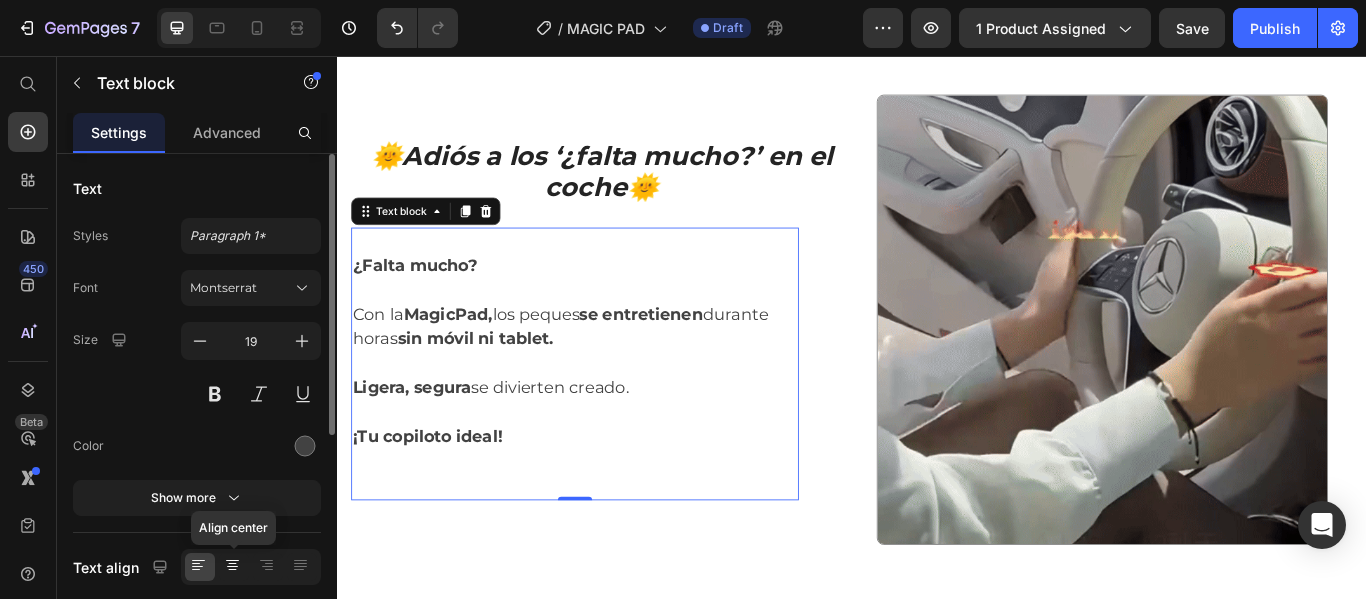 click 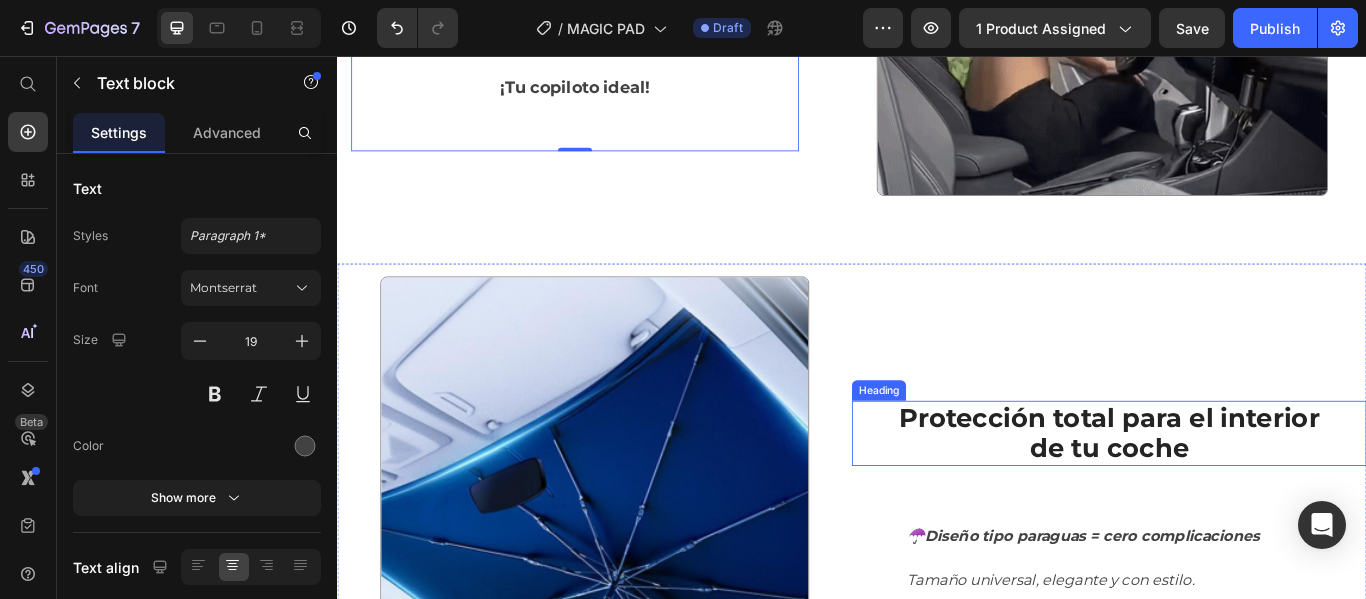 scroll, scrollTop: 1609, scrollLeft: 0, axis: vertical 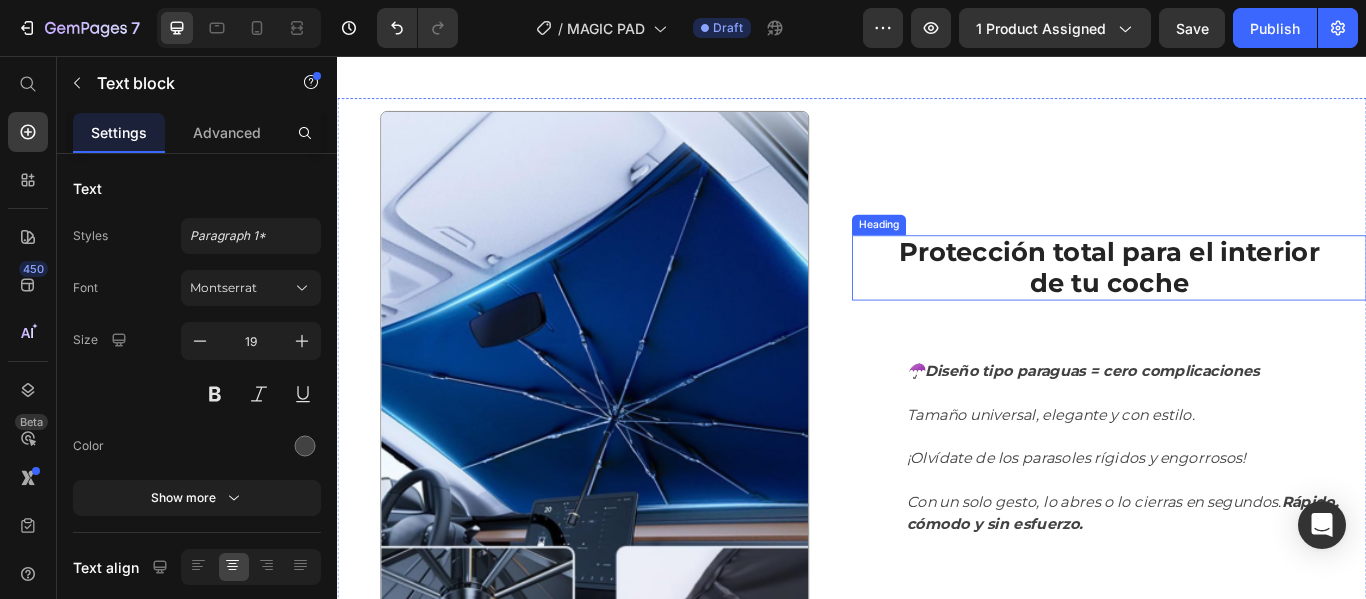 click on "Protección total para el interior  de tu coche" at bounding box center (1237, 303) 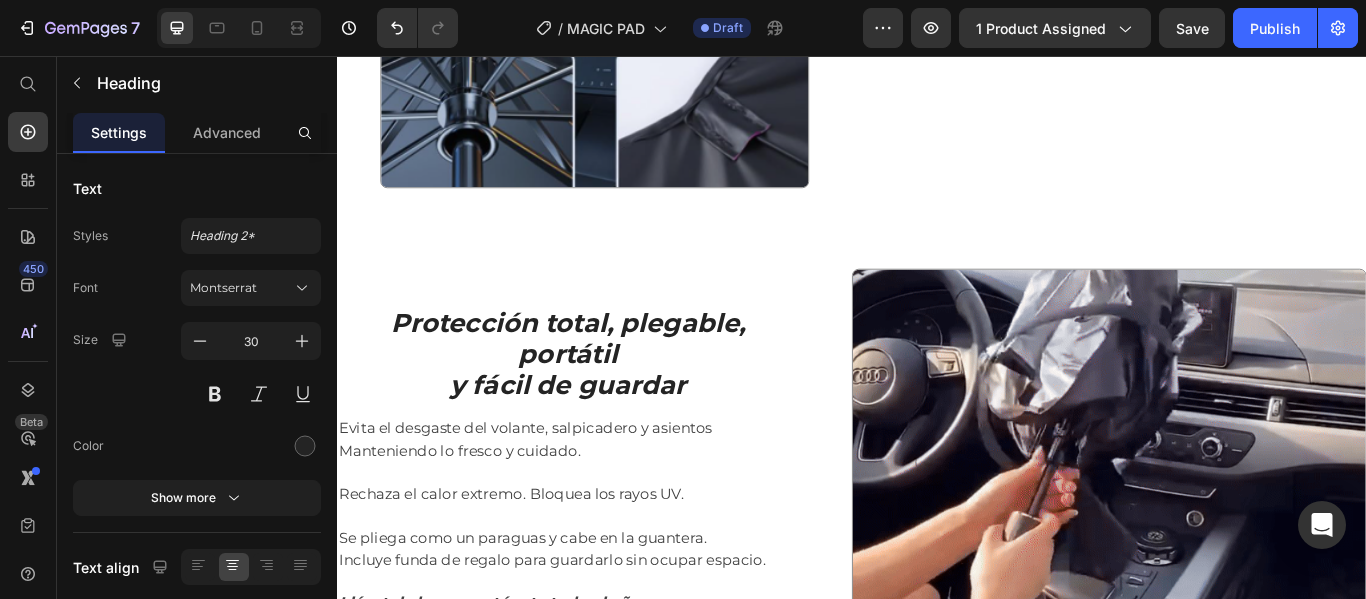 scroll, scrollTop: 1609, scrollLeft: 0, axis: vertical 